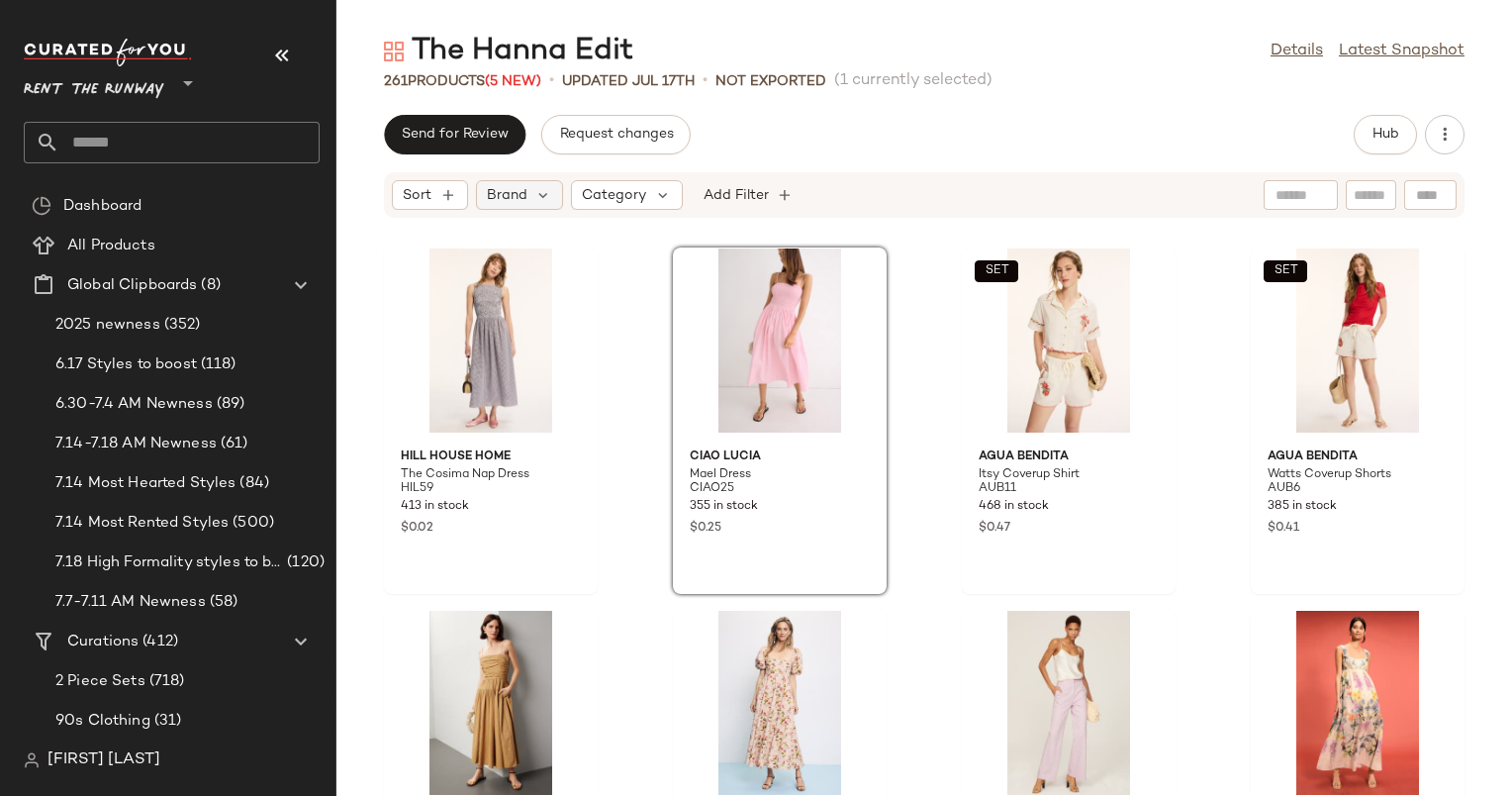 scroll, scrollTop: 0, scrollLeft: 0, axis: both 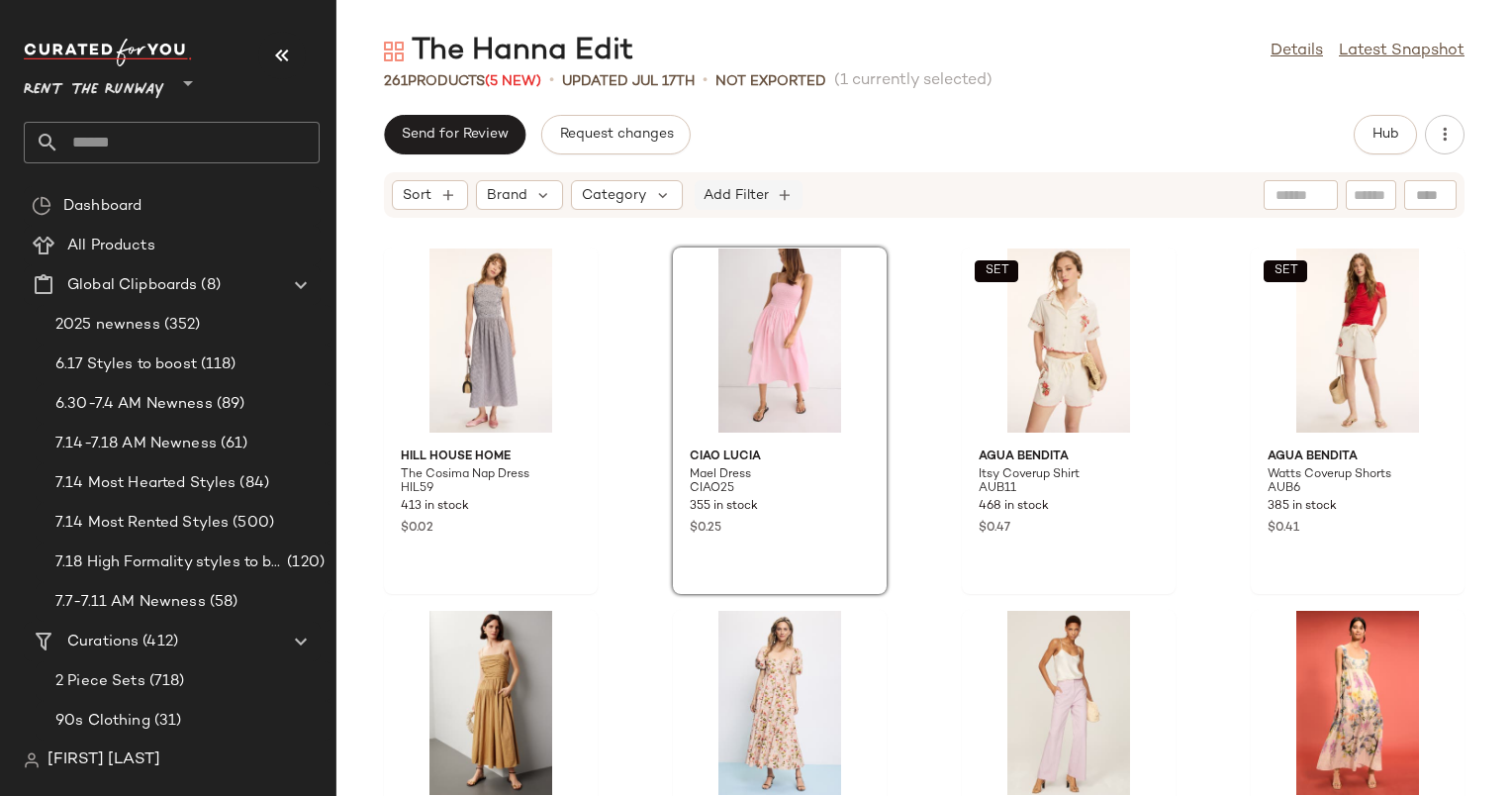 click on "Add Filter" at bounding box center [736, 195] 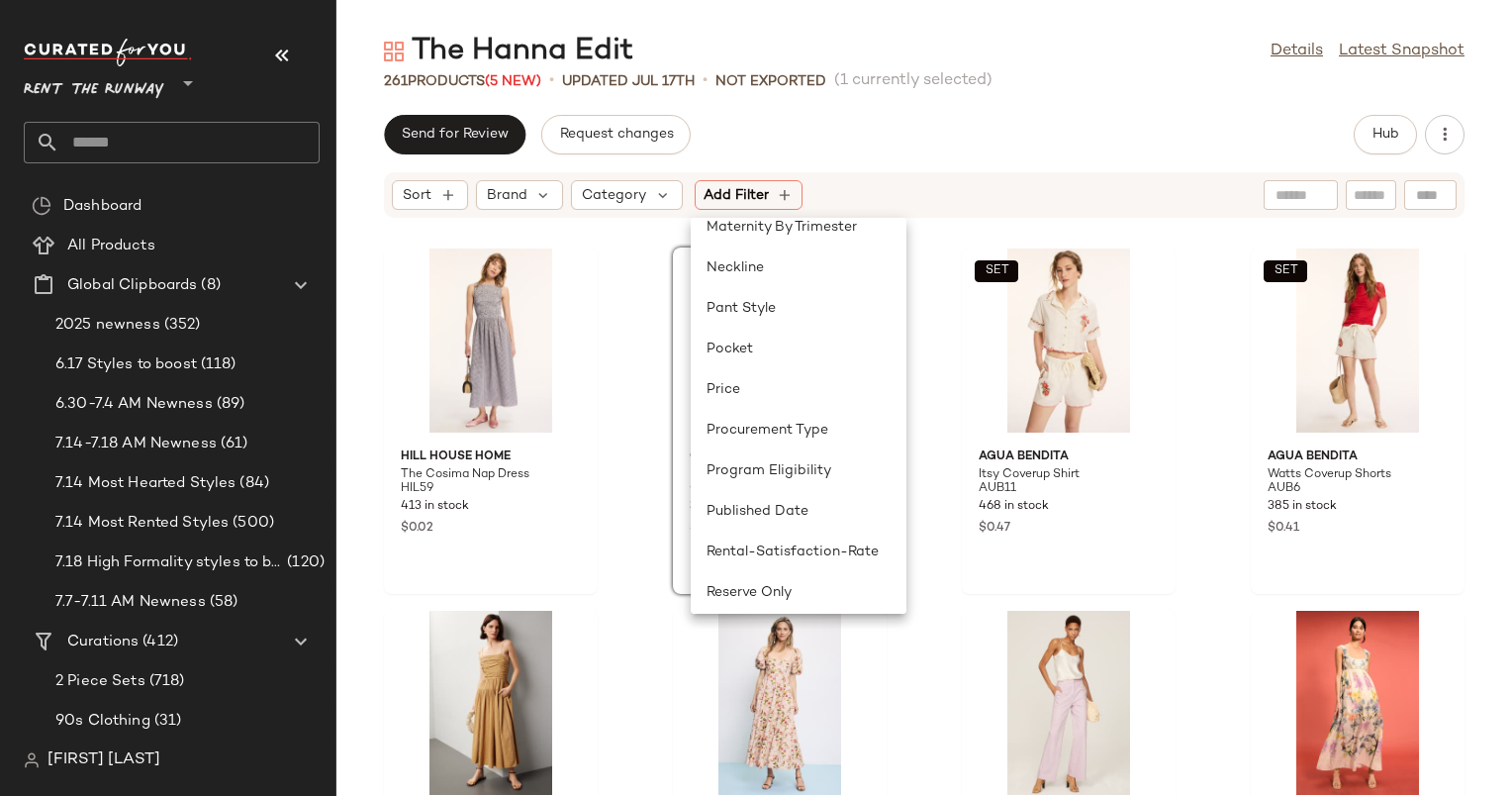 scroll, scrollTop: 1308, scrollLeft: 0, axis: vertical 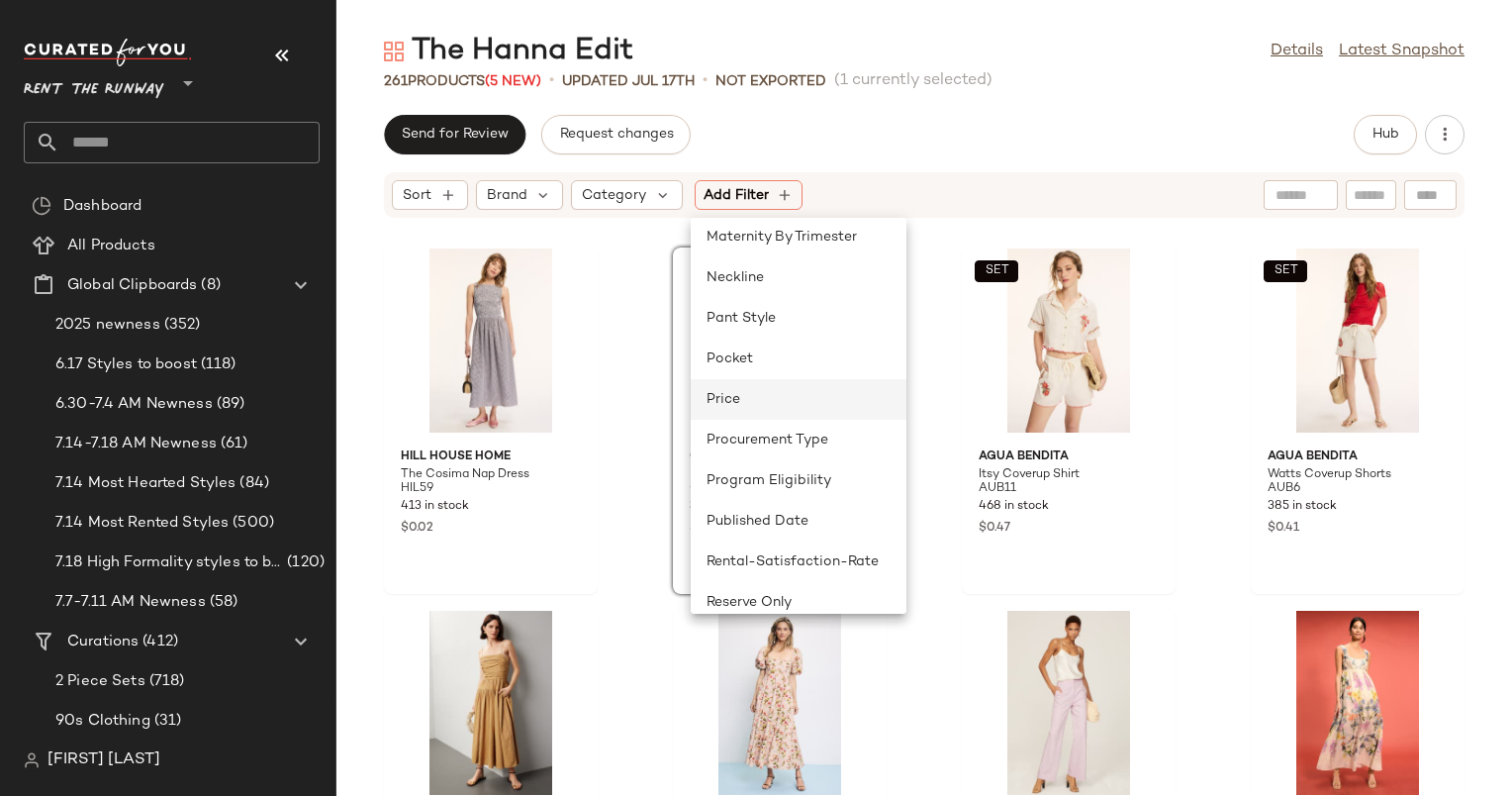 click on "Price" 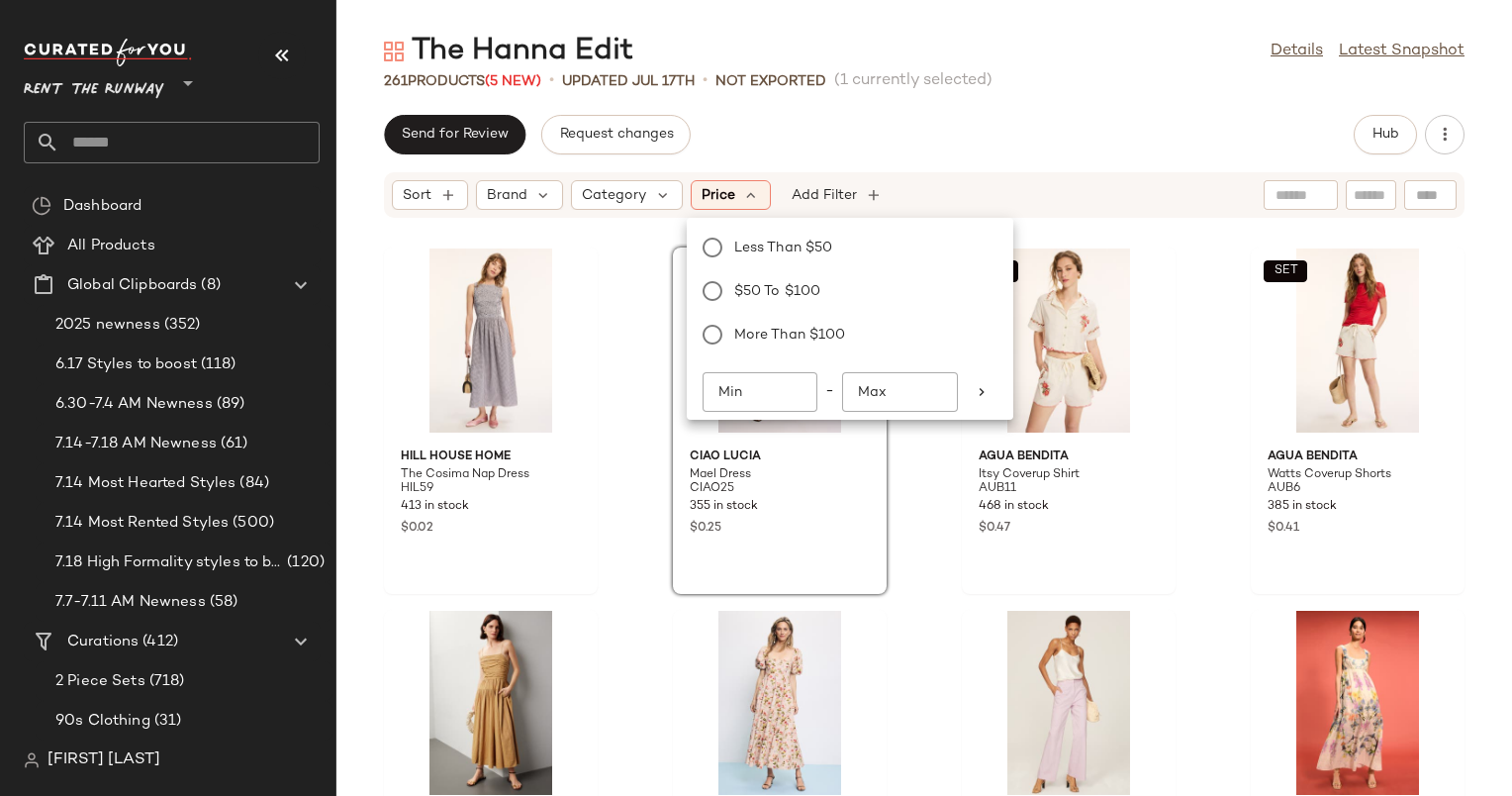 click on "Min" 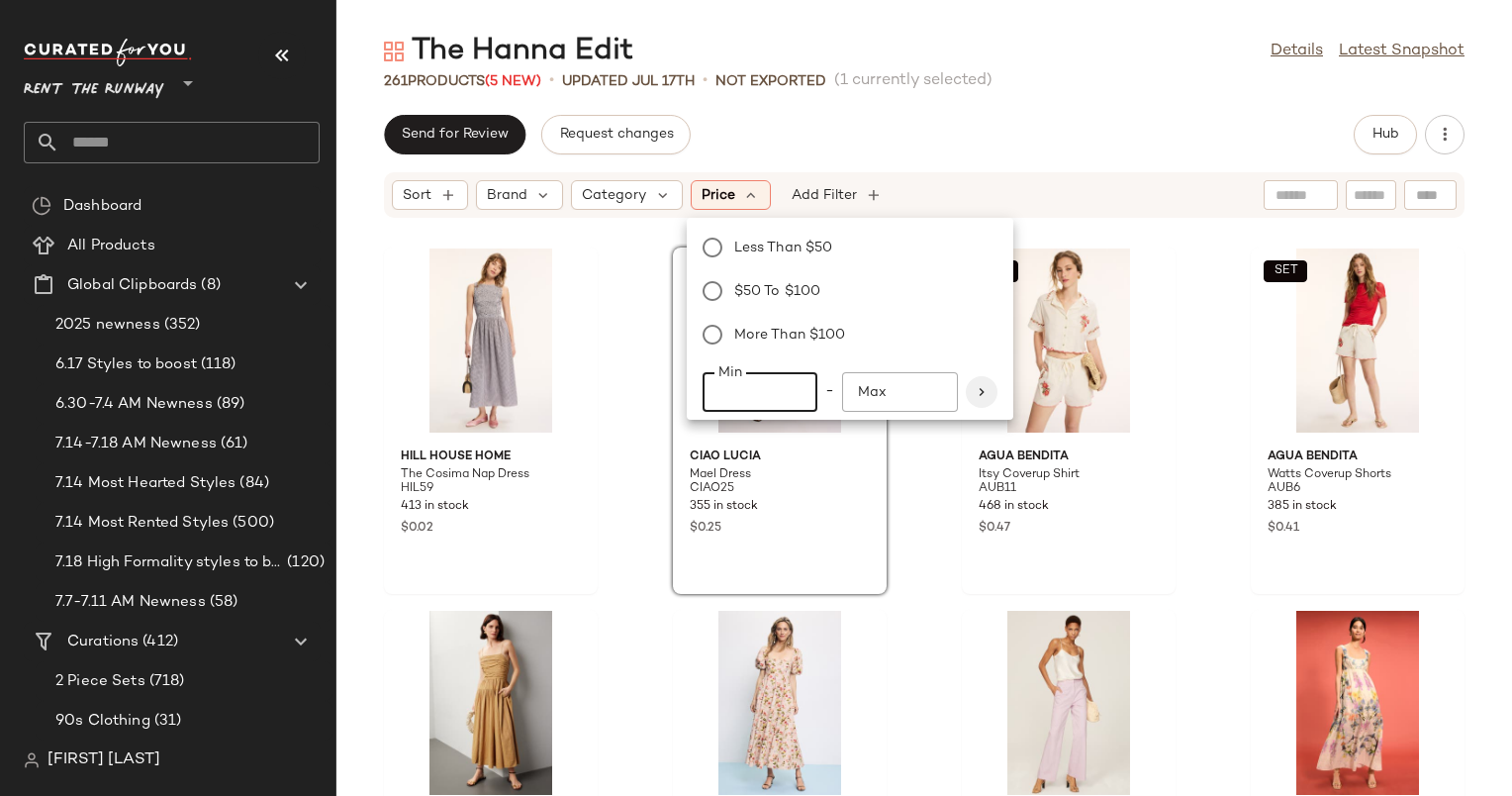 type on "***" 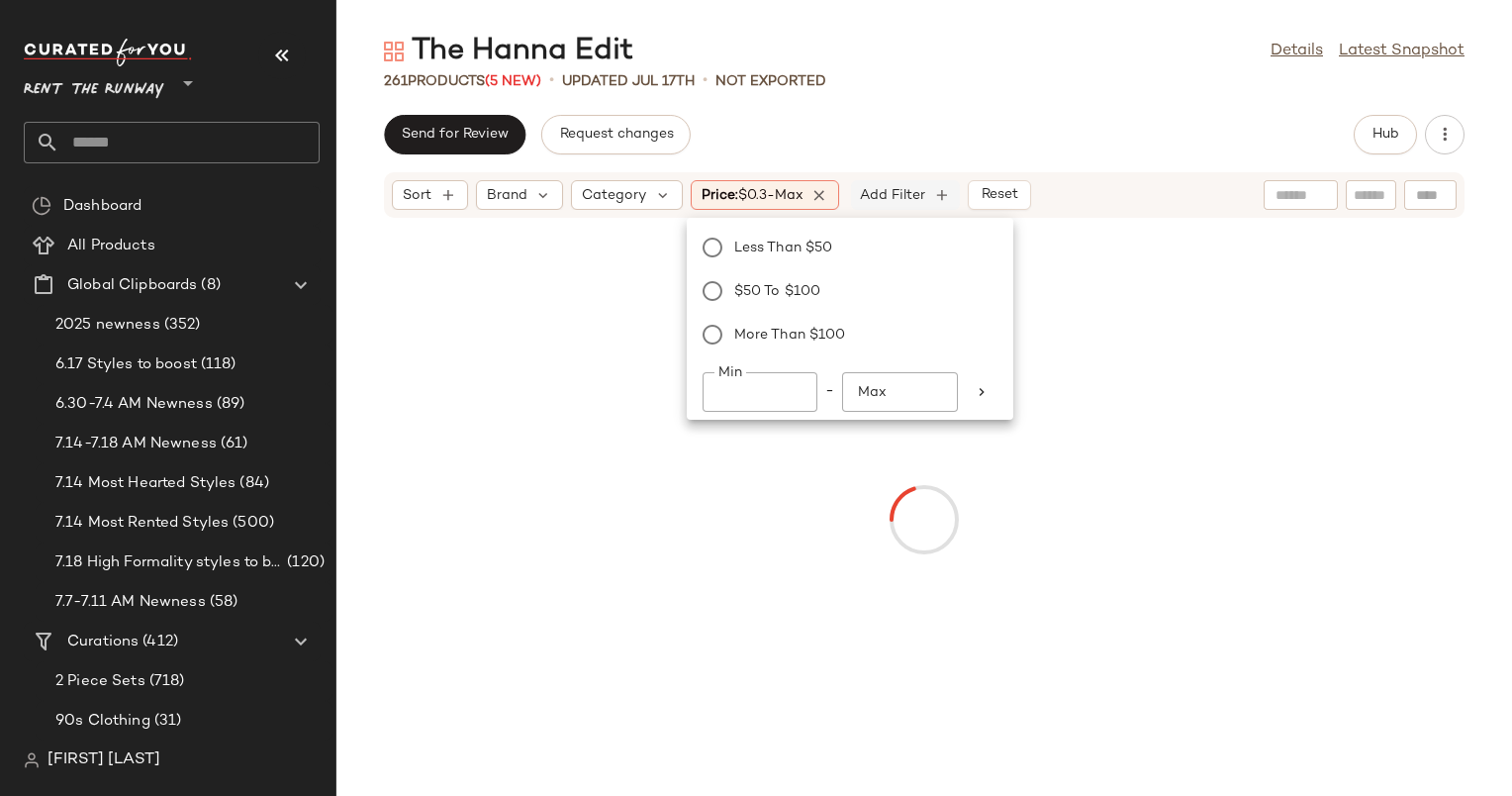 click on "Add Filter" at bounding box center [893, 195] 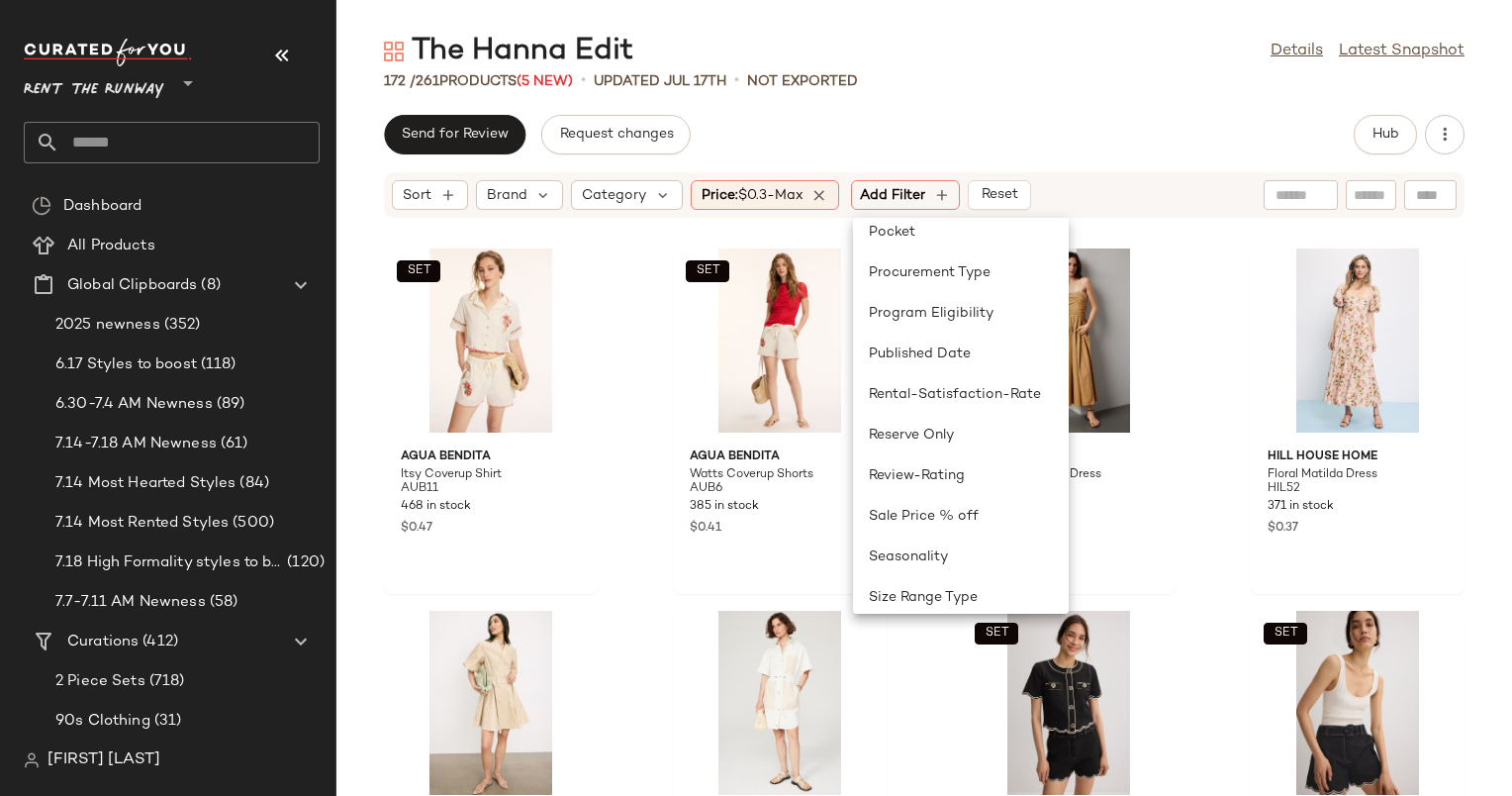 scroll, scrollTop: 1436, scrollLeft: 0, axis: vertical 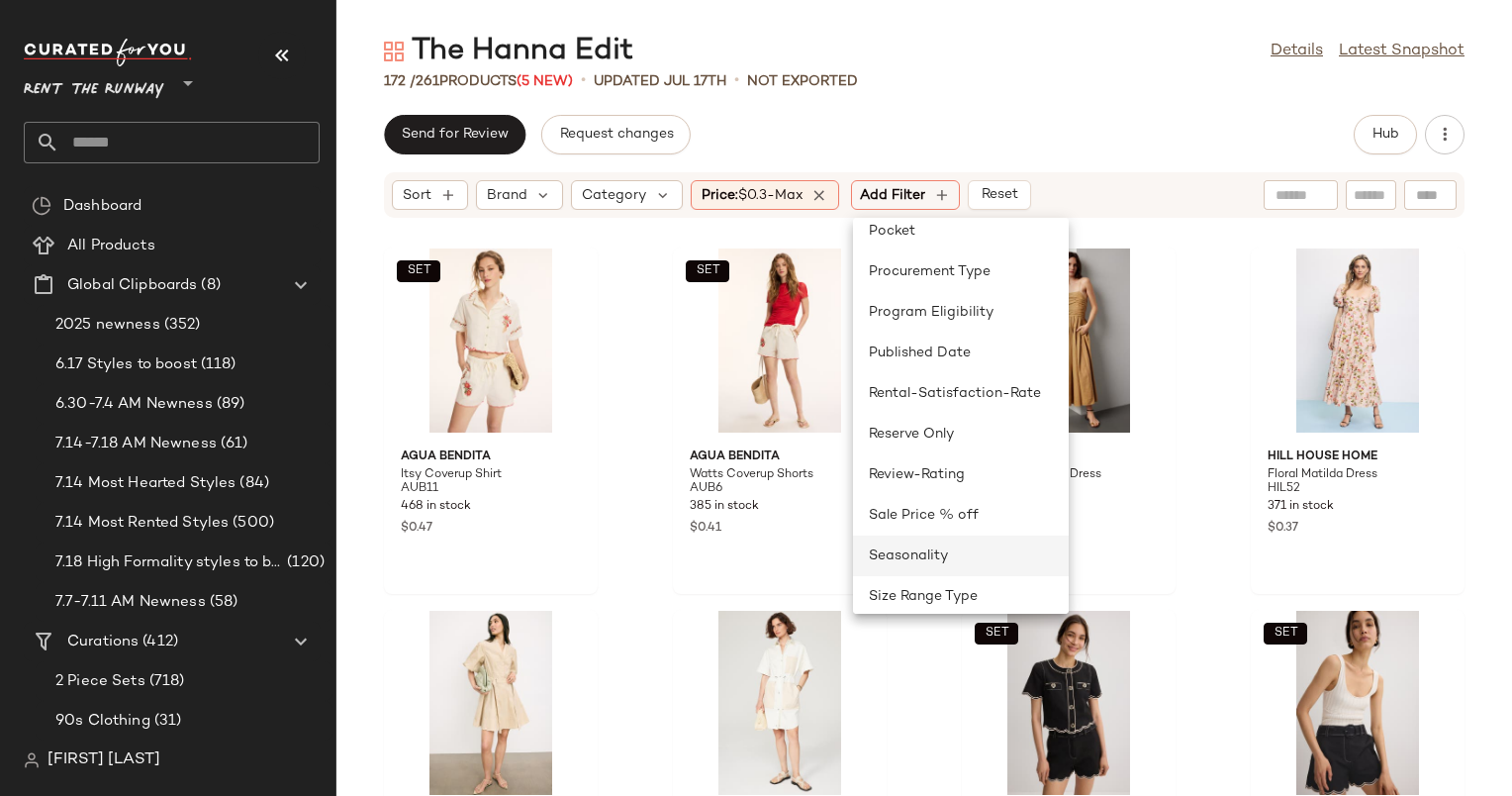 click on "Seasonality" 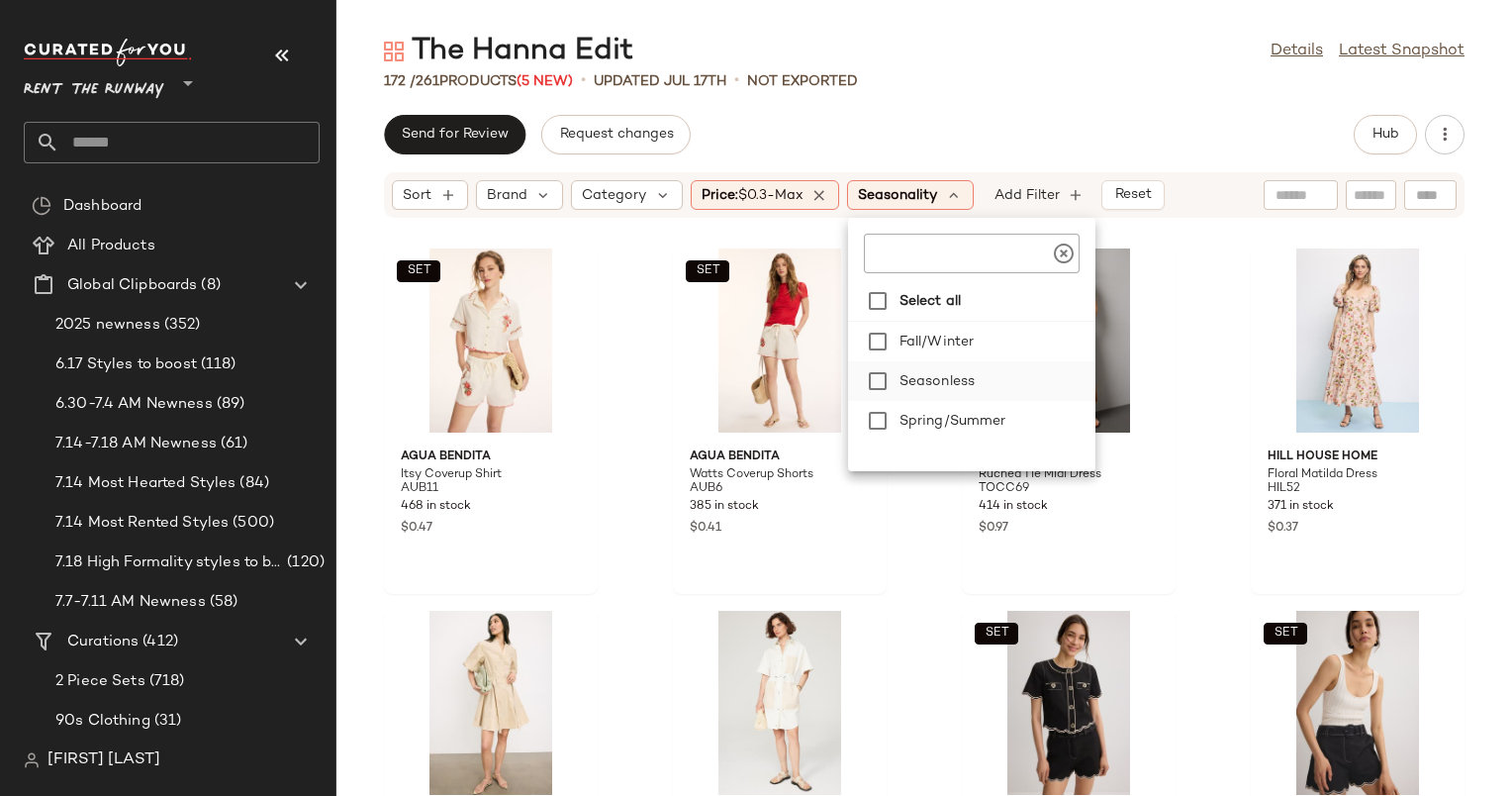 click on "Seasonless" 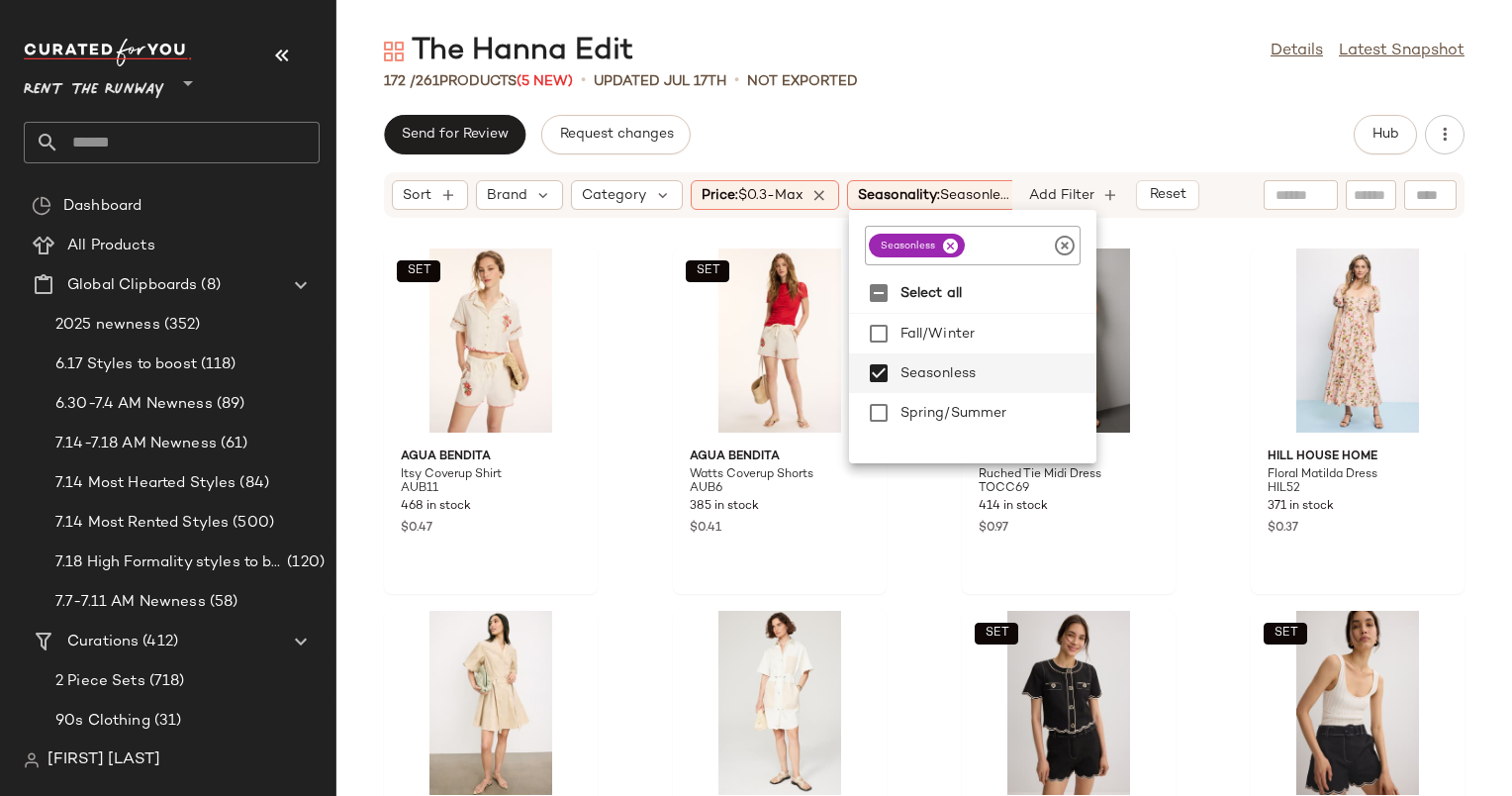 click on "The Hanna Edit Details Latest Snapshot 172 / 261 Products (5 New) • updated [MM] [DD]th • Not Exported Send for Review Request changes Hub Sort Brand Category Price: $0.3-Max Seasonality: Seasonle... Add Filter Reset SET Agua Bendita Itsy Coverup Shirt AUB11 468 in stock $0.47 SET Agua Bendita Watts Coverup Shorts AUB6 385 in stock $0.41 TOCCIN X RTR Ruched Tie Midi Dress TOCC69 414 in stock $0.97 Hill House Home Floral Matilda Dress HIL52 371 in stock $0.37 Derek Lam 10 Crosby Bennet Balloon Sleeve Belted Dress DL396 324 in stock $0.43 BOSS Dalema Dress HUGO59 90 in stock $0.41 SET Ramy Brook Sandra Top RMB180 624 in stock $0.41 SET Ramy Brook Violeta Short RMB179 284 in stock $0.44 FRAME The Structural Short FRM12 285 in stock $0.45 Ulla Johnson Marion Dress UJ175 259 in stock $0.70 SET Louna Floral Tie Crop Top LOU285 247 in stock $0.98 SET Louna Pleated Floral Shorts LOU282 221 in stock $0.98 3.1 Phillip Lim x RTR Asymmetric Button Up Top PHLC30 277 in stock" at bounding box center [924, 414] 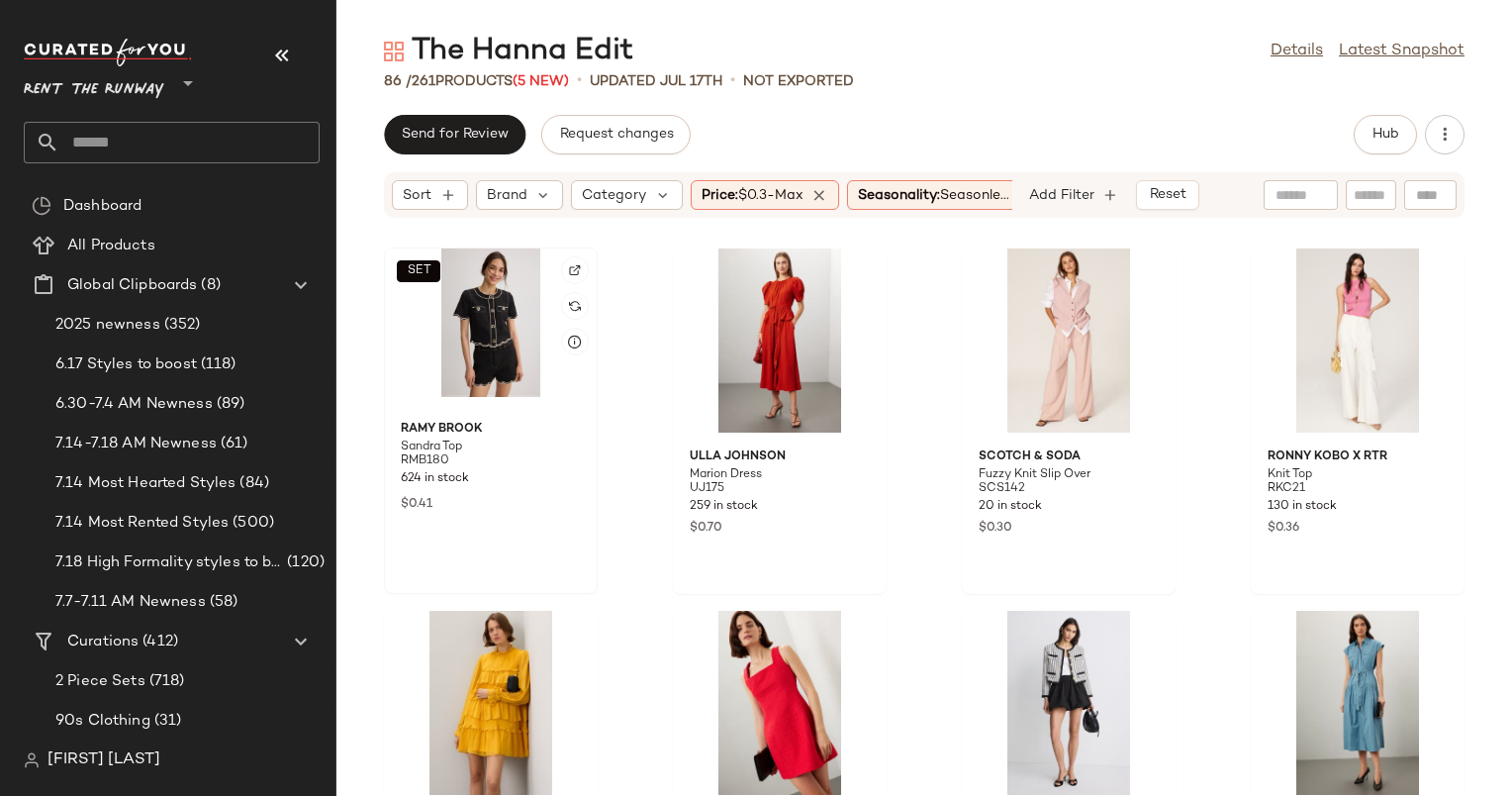 click on "SET" 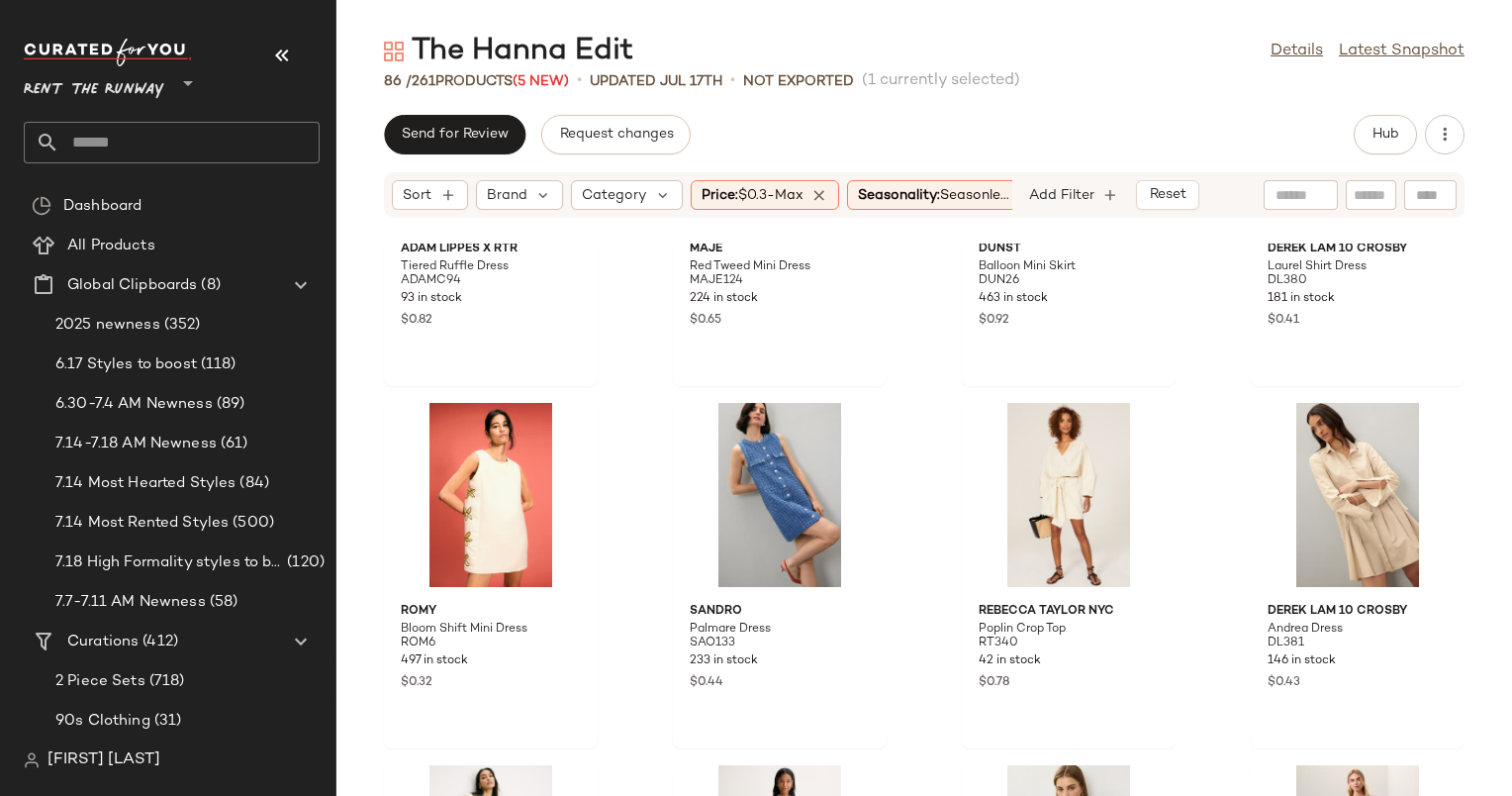 scroll, scrollTop: 0, scrollLeft: 0, axis: both 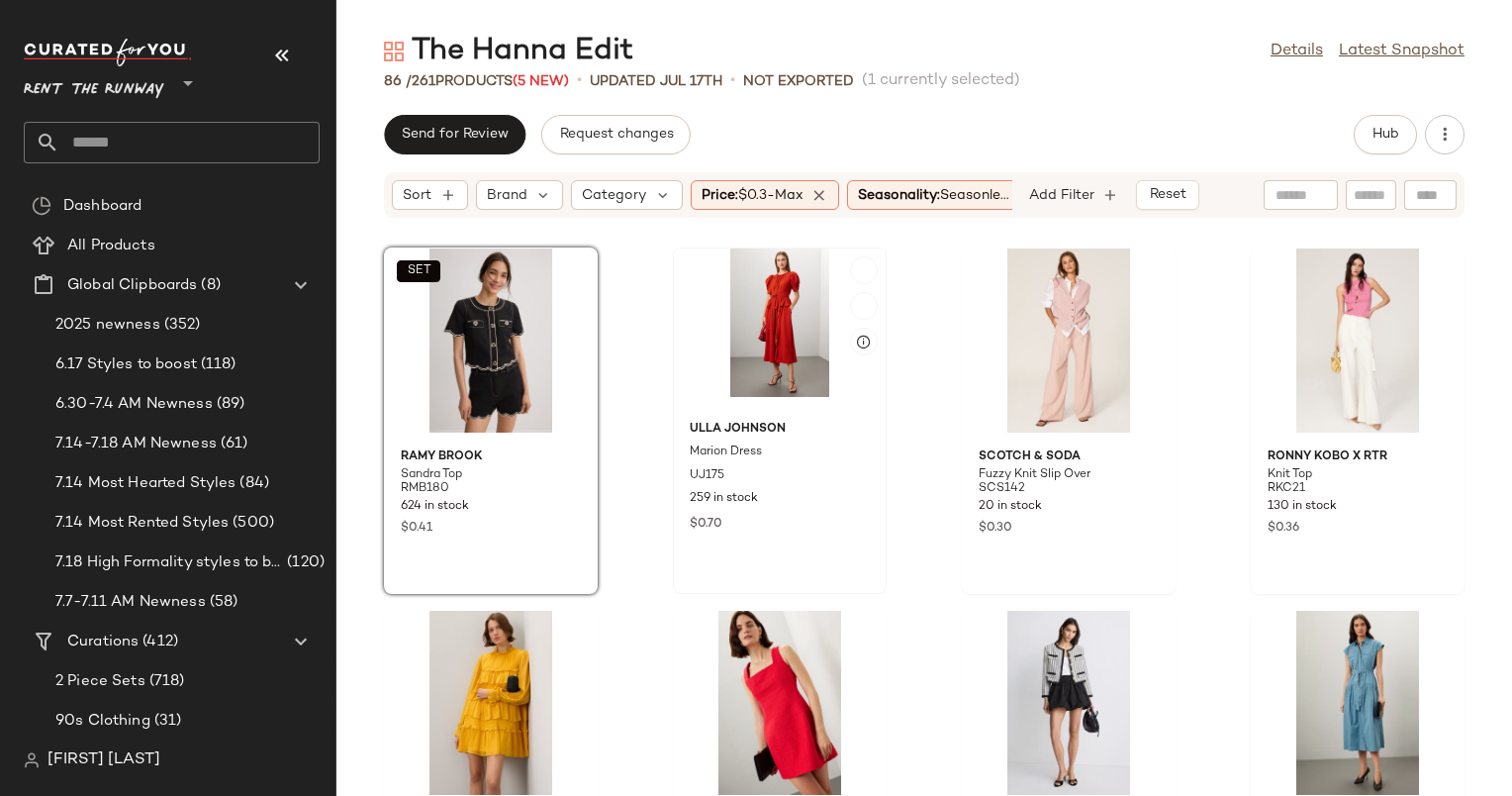 click 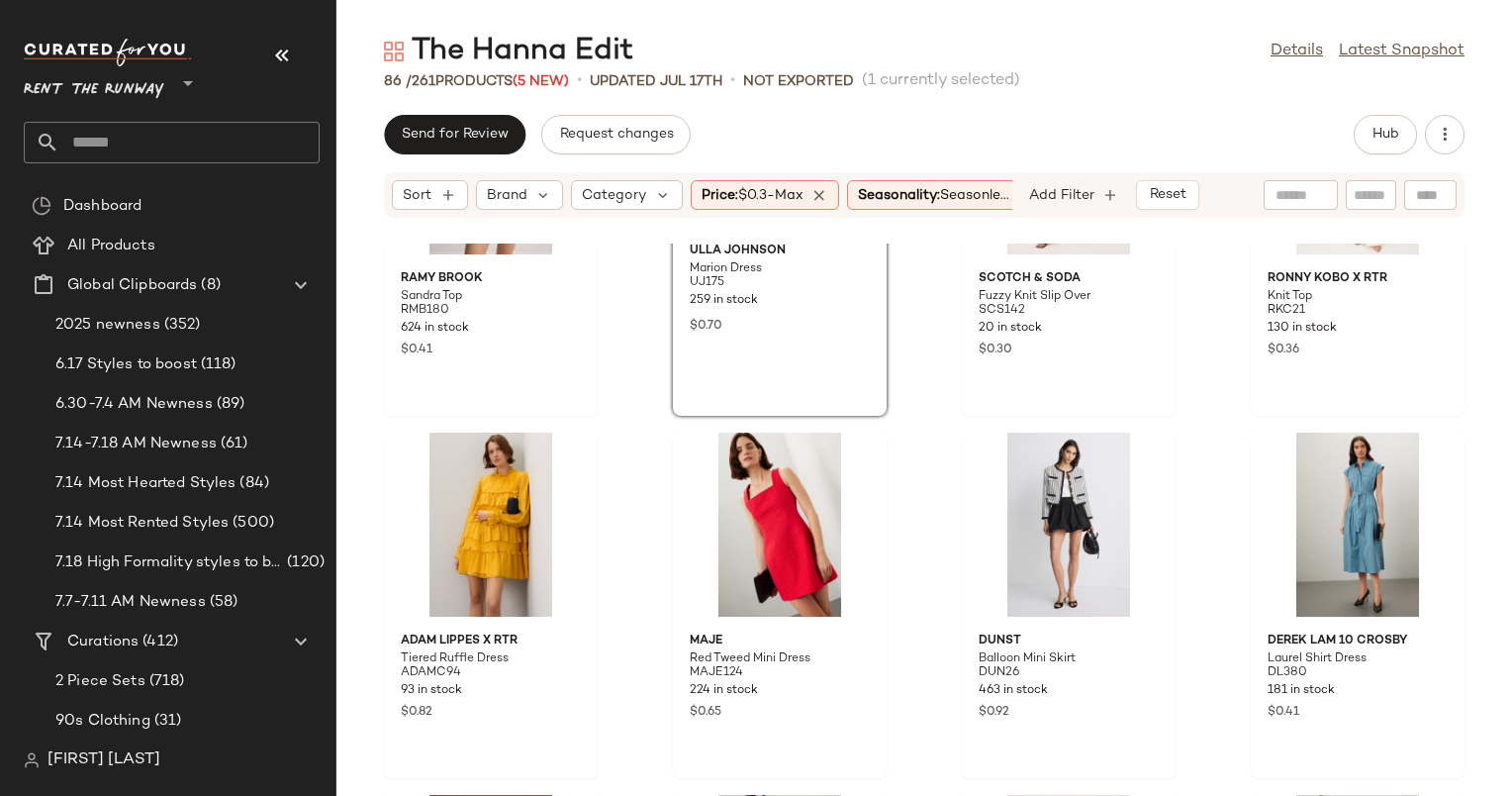 scroll, scrollTop: 184, scrollLeft: 0, axis: vertical 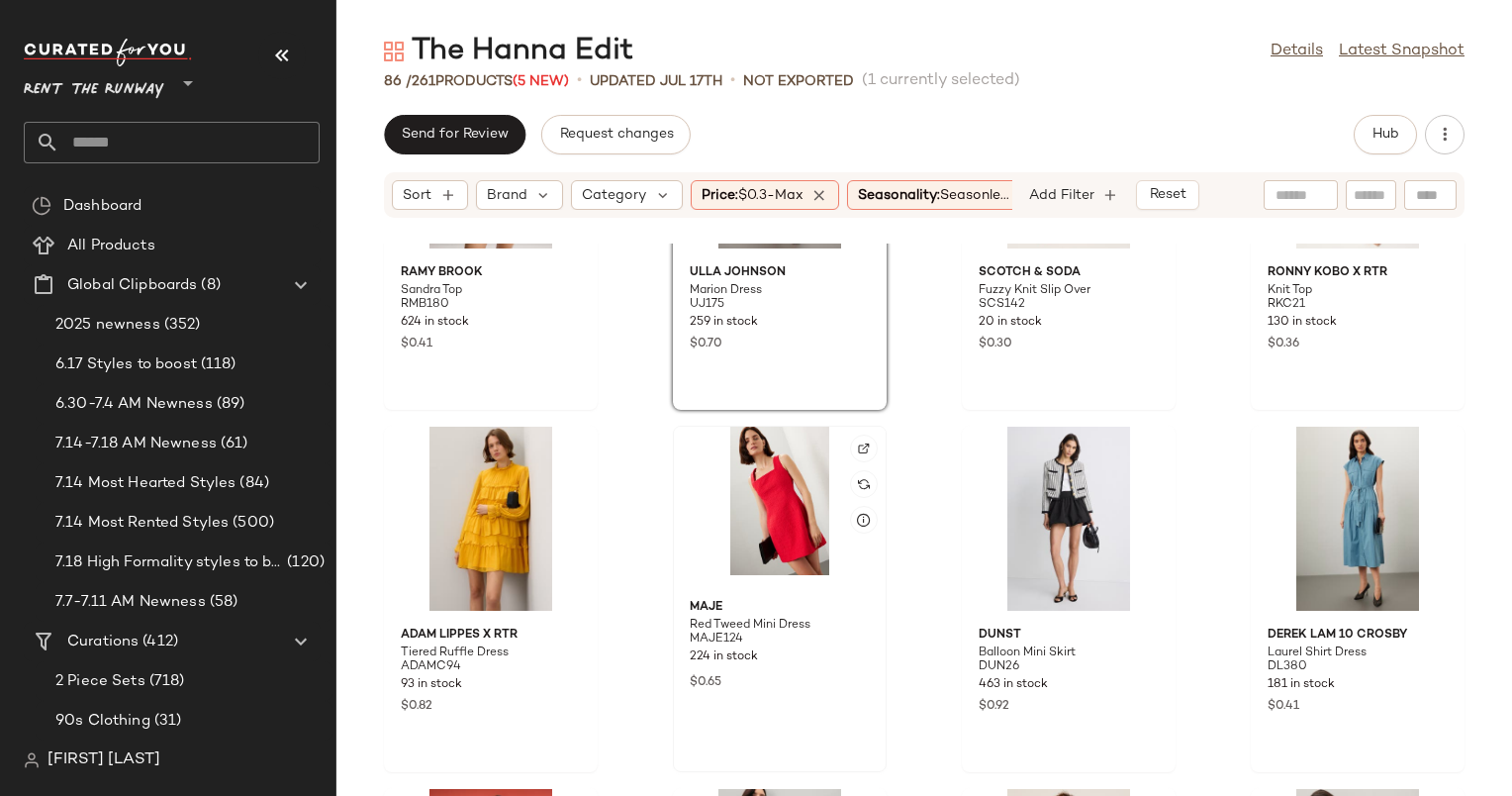 click 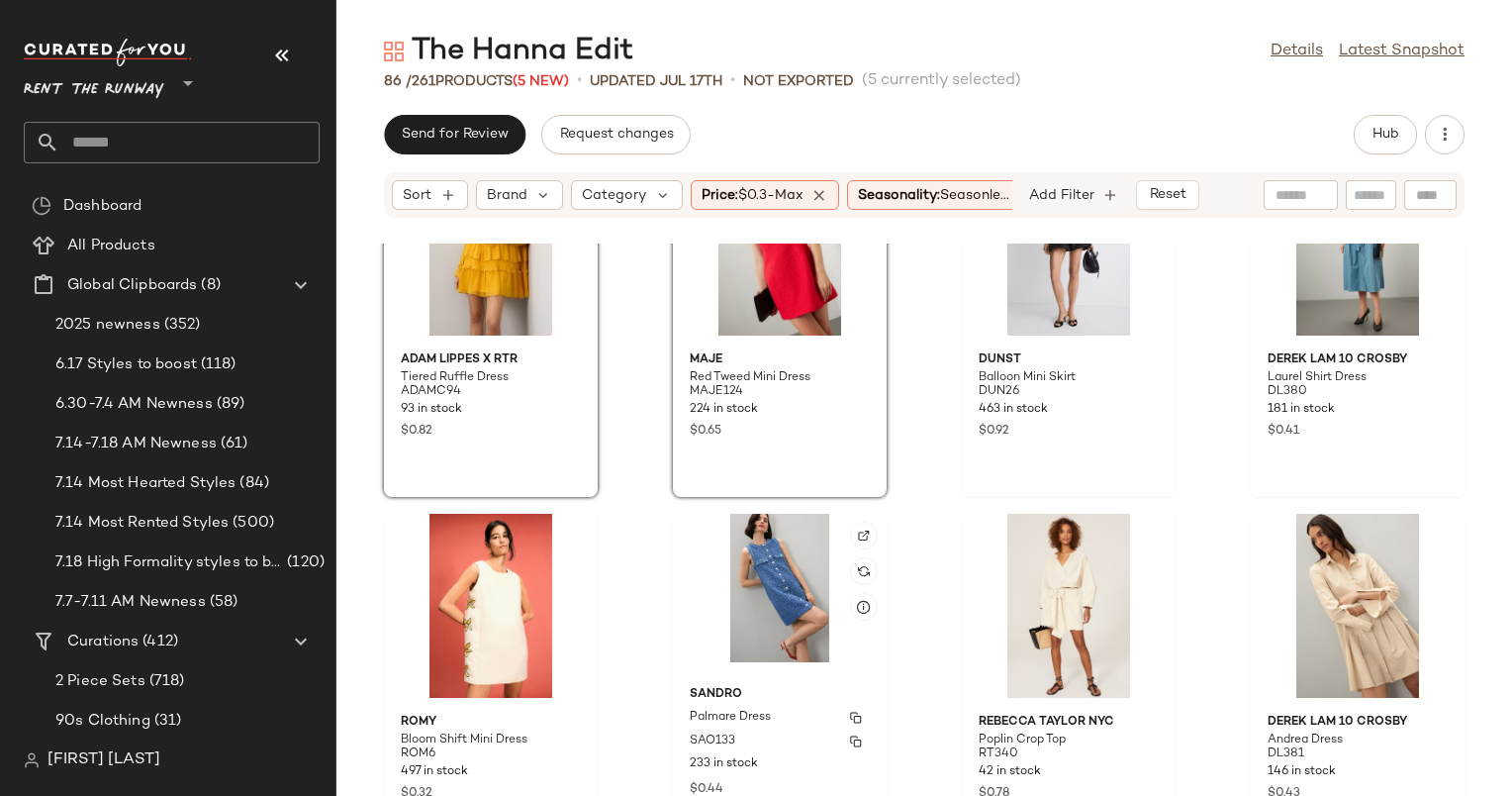scroll, scrollTop: 474, scrollLeft: 0, axis: vertical 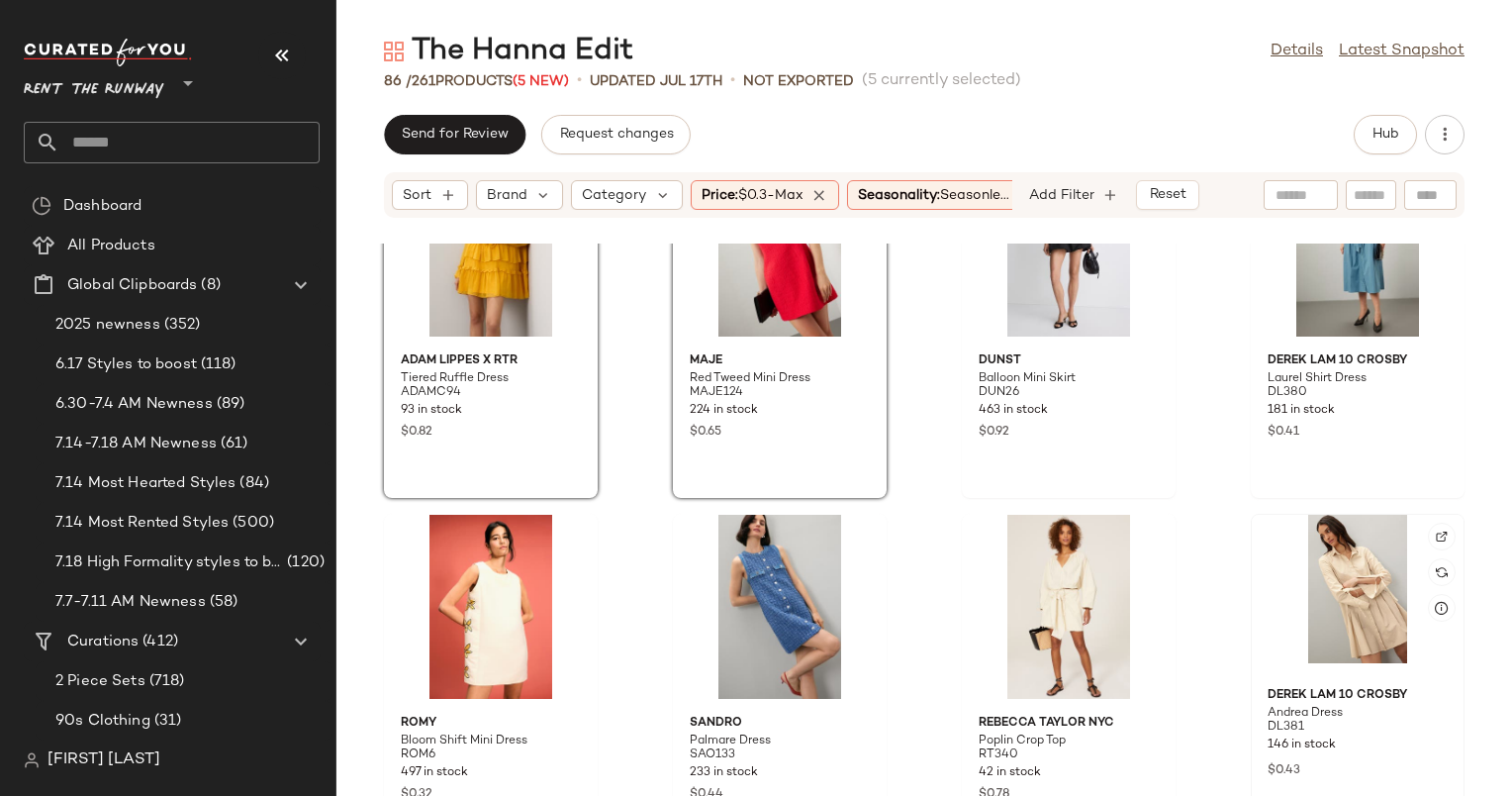 click 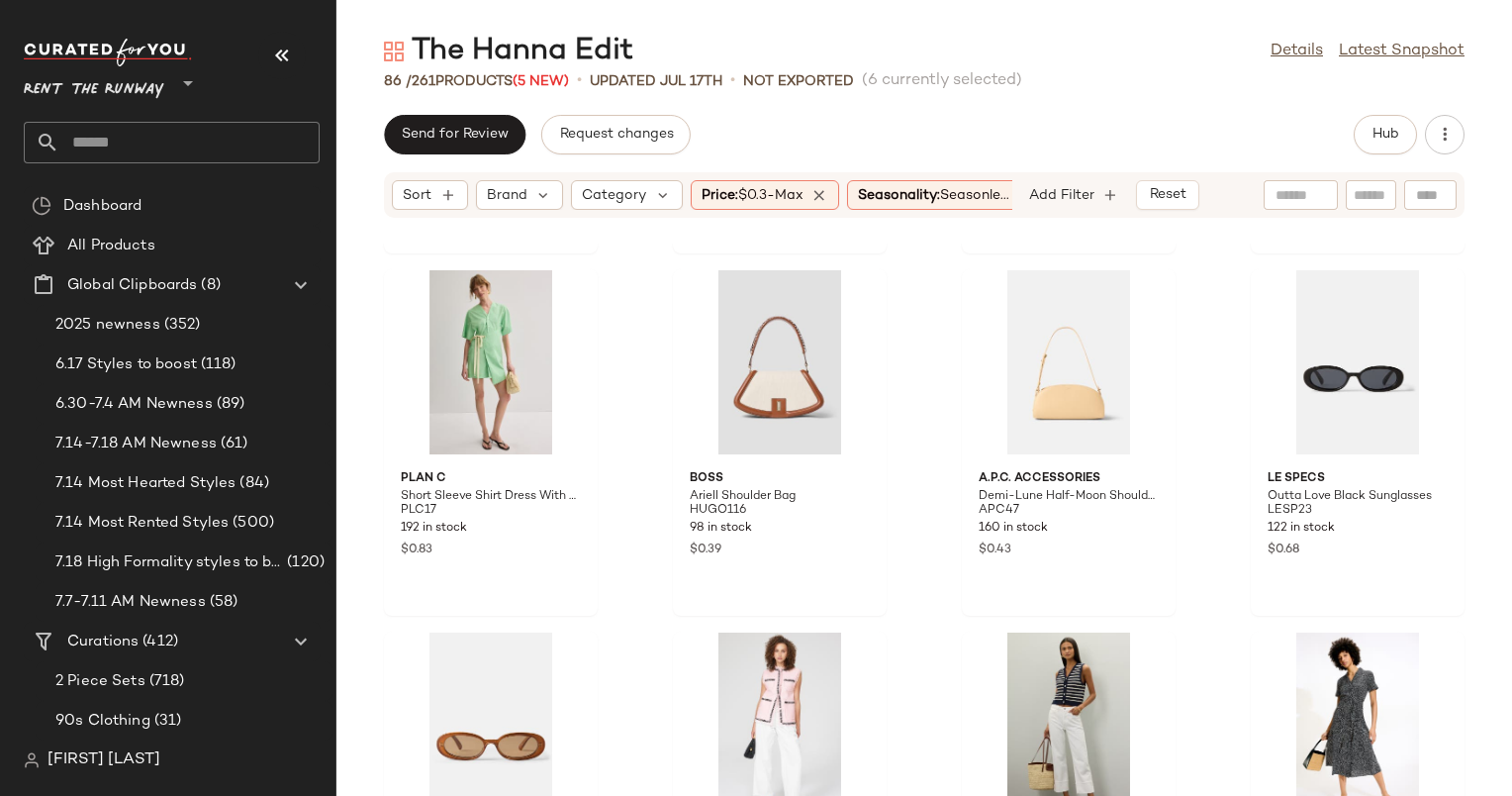 scroll, scrollTop: 1806, scrollLeft: 0, axis: vertical 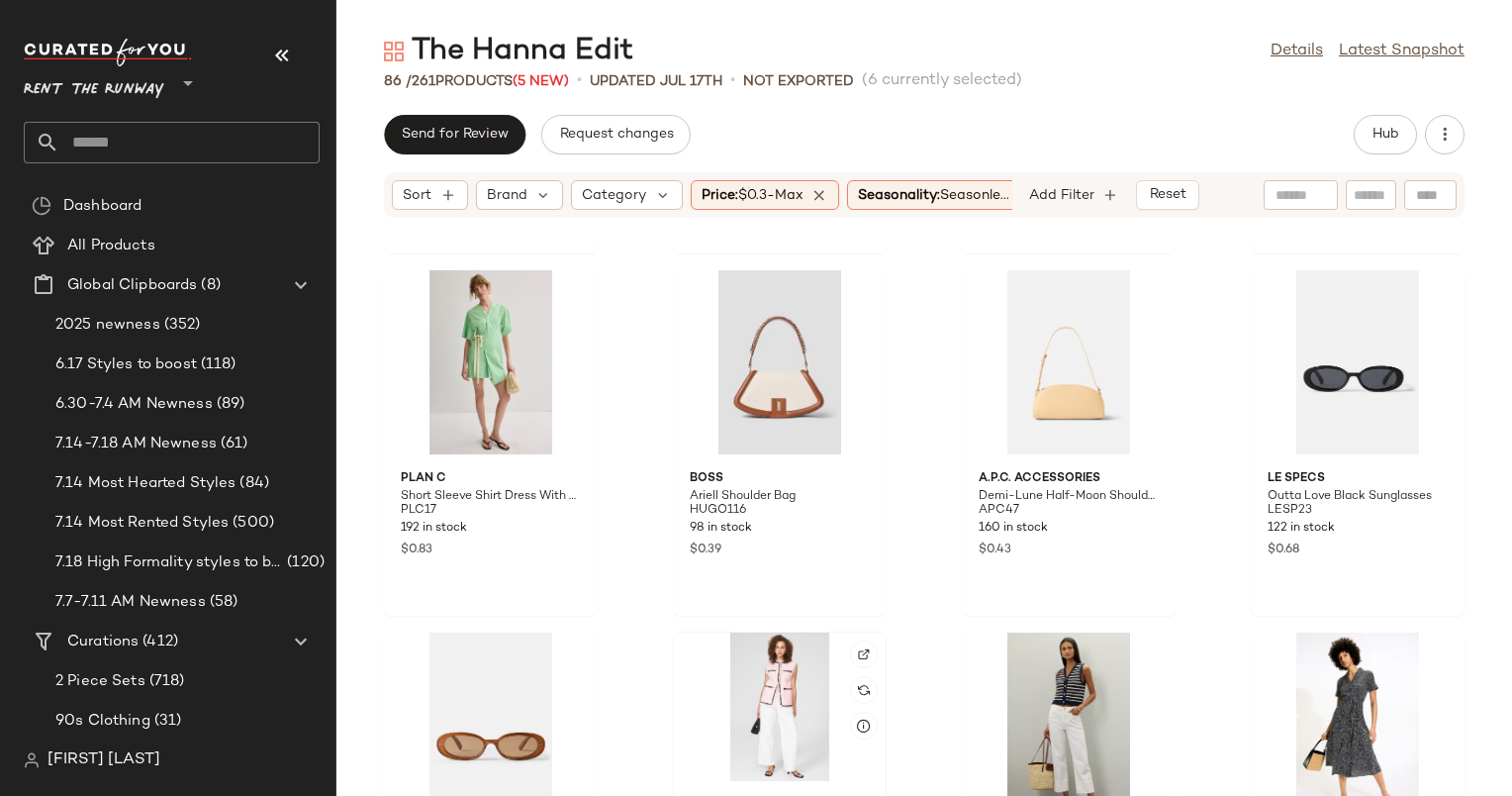 click 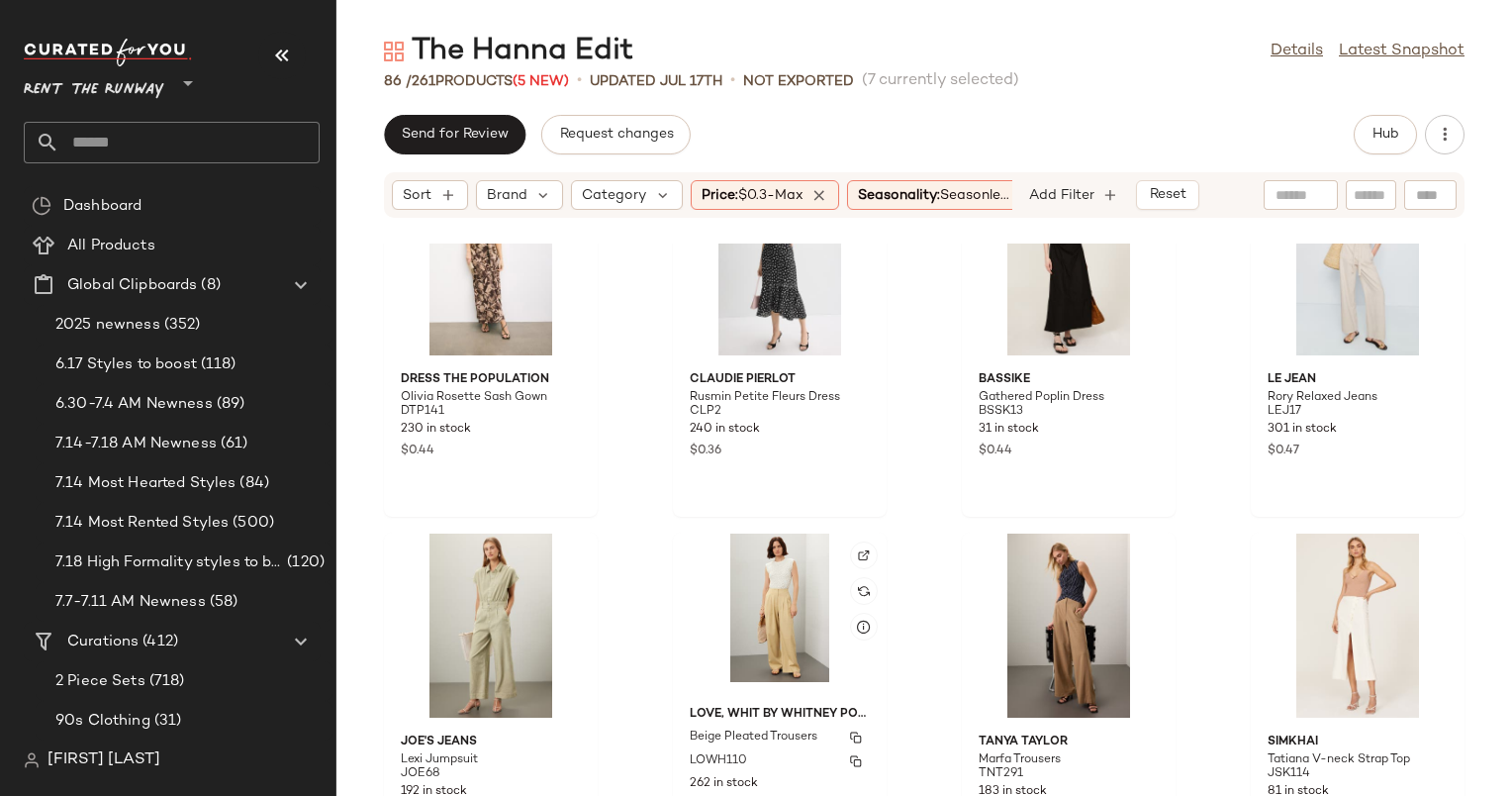 scroll, scrollTop: 2692, scrollLeft: 0, axis: vertical 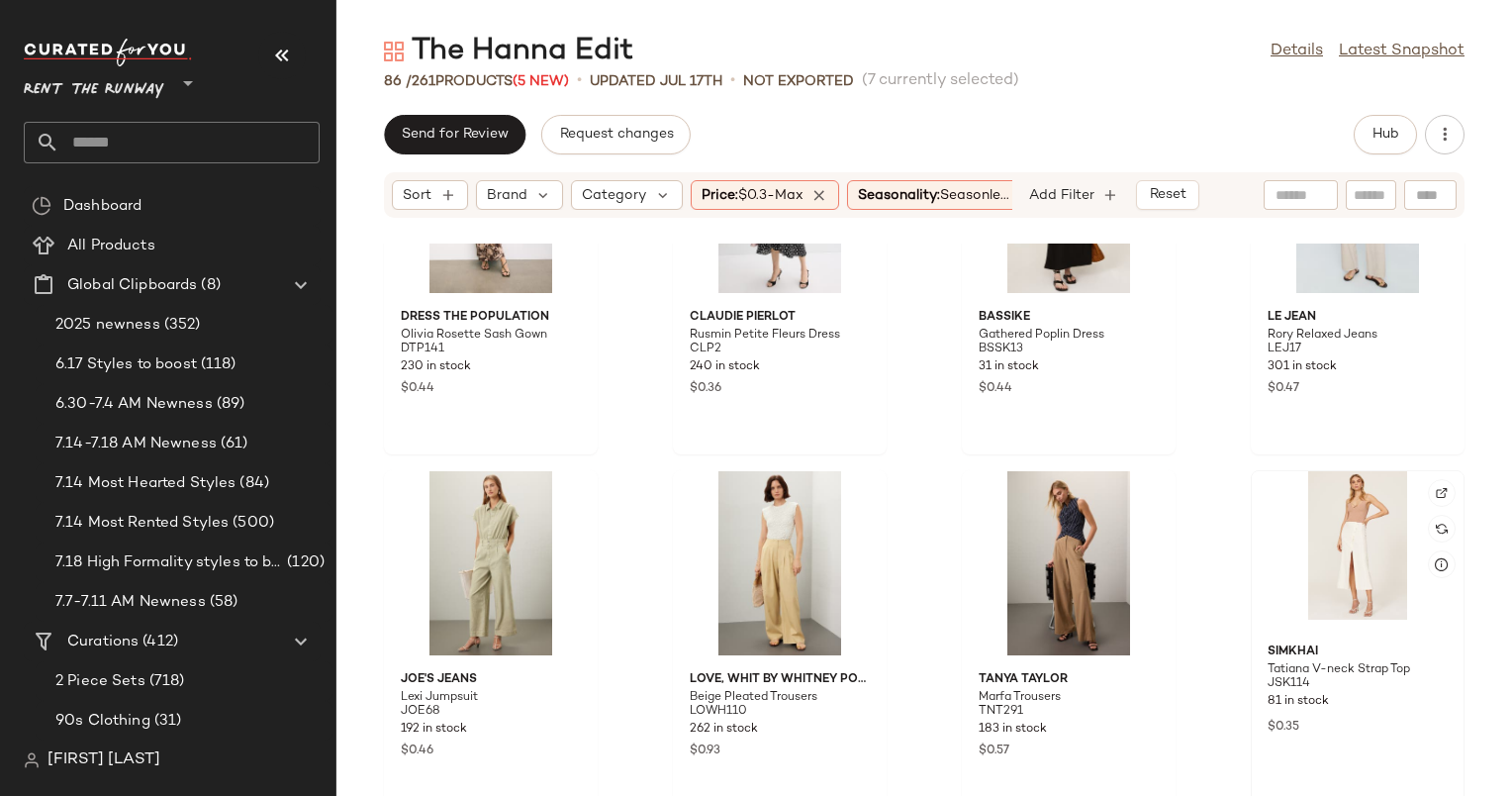 click 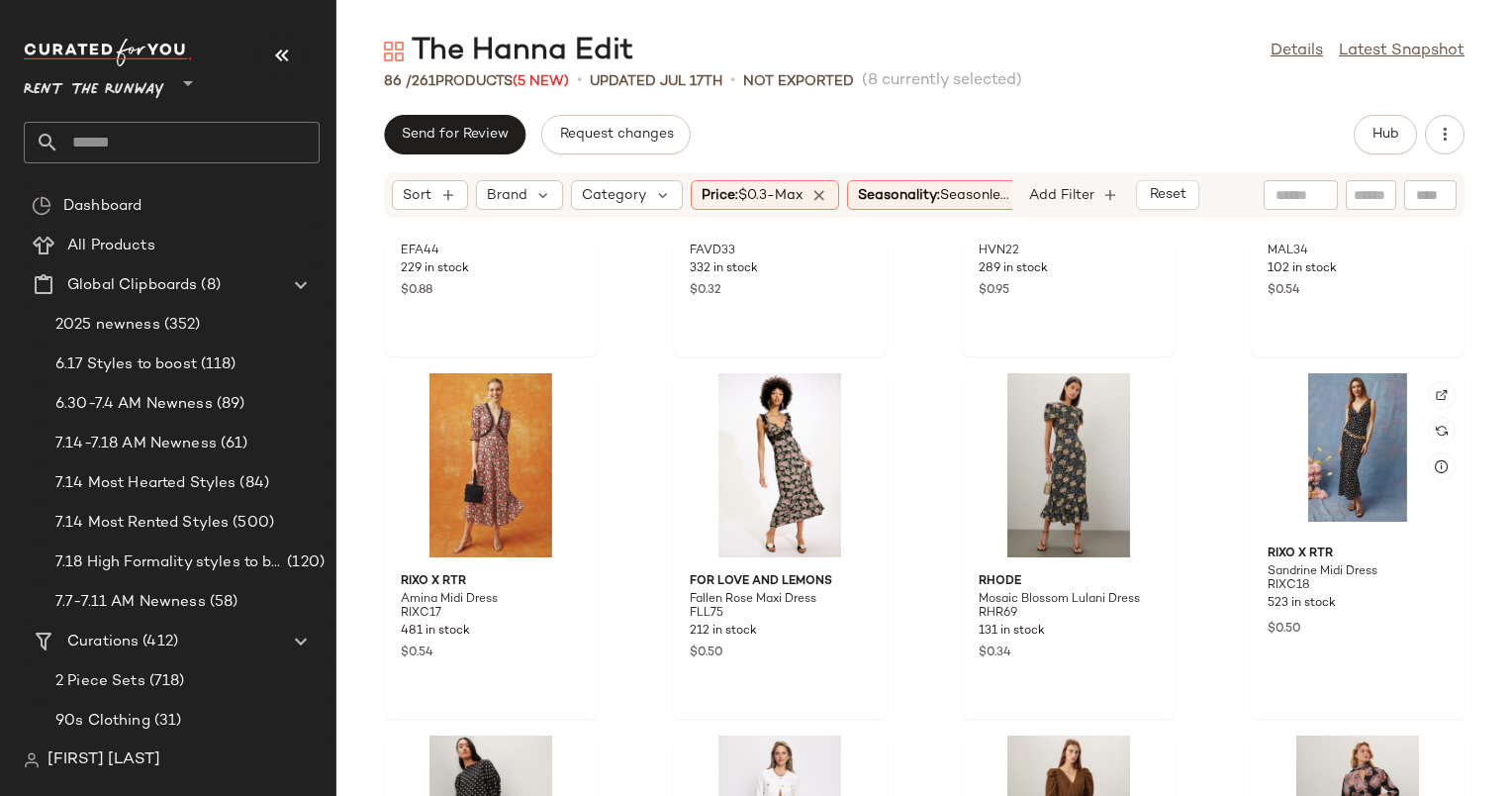 scroll, scrollTop: 6317, scrollLeft: 0, axis: vertical 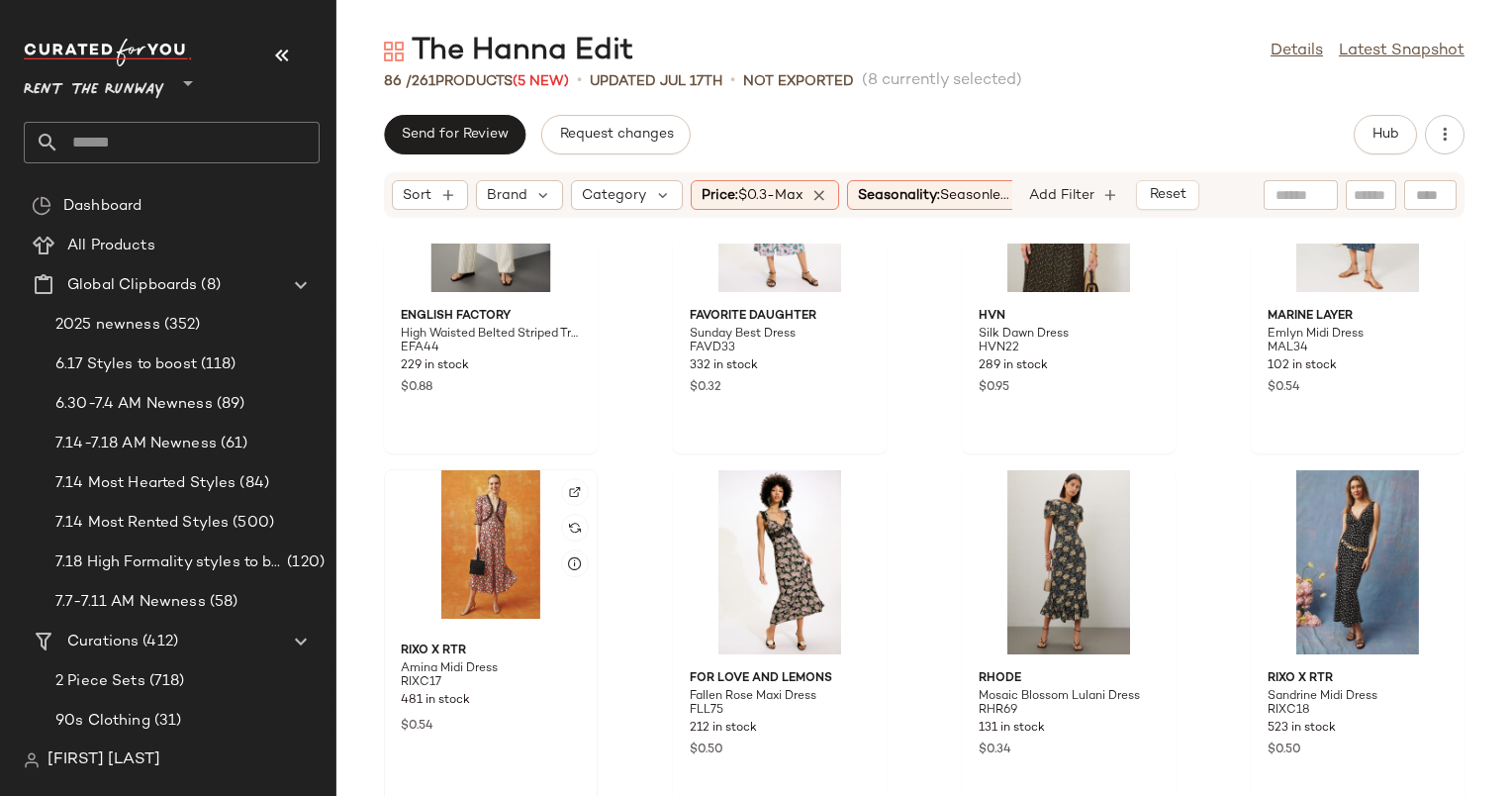 click 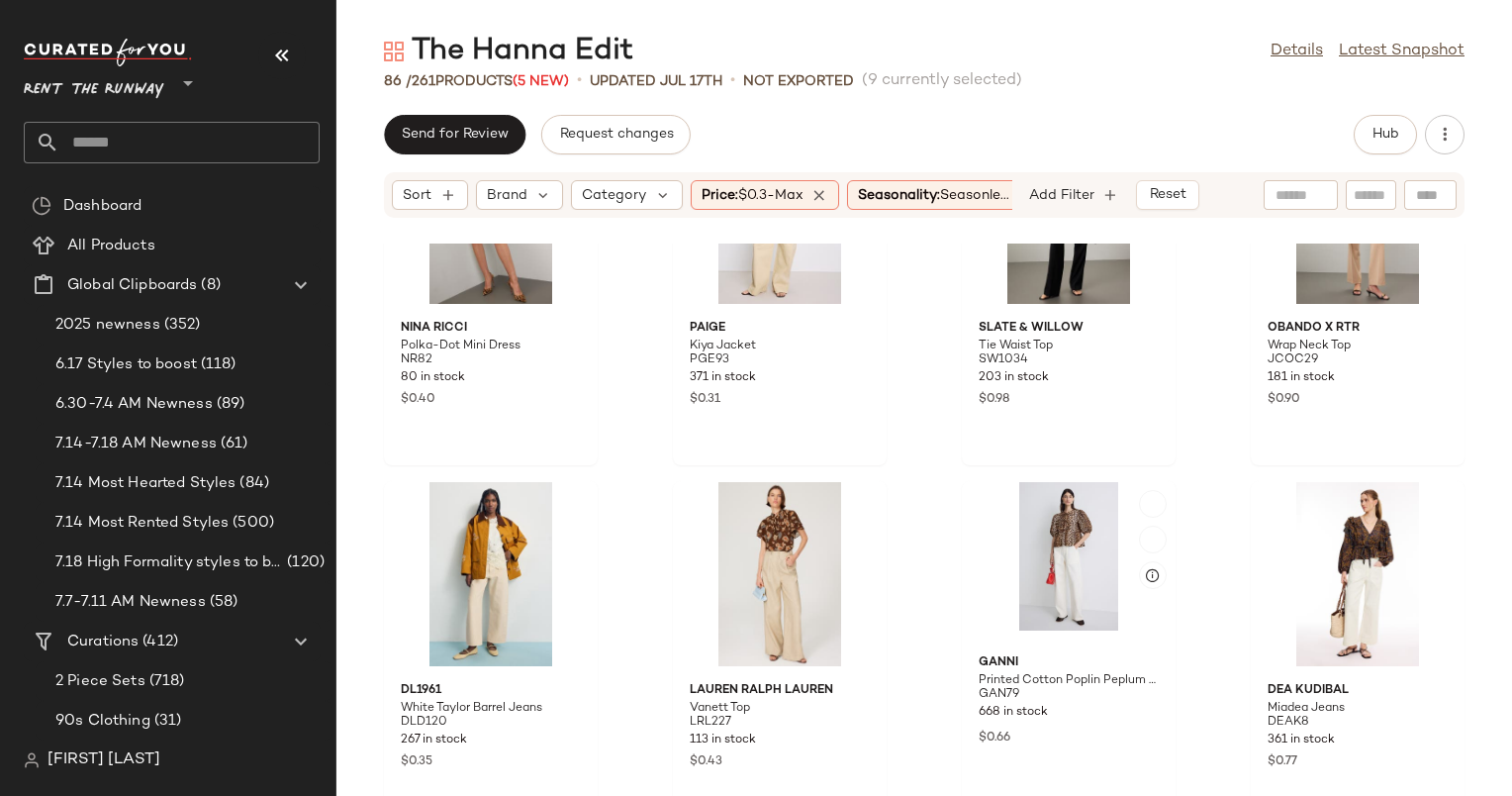 scroll, scrollTop: 7029, scrollLeft: 0, axis: vertical 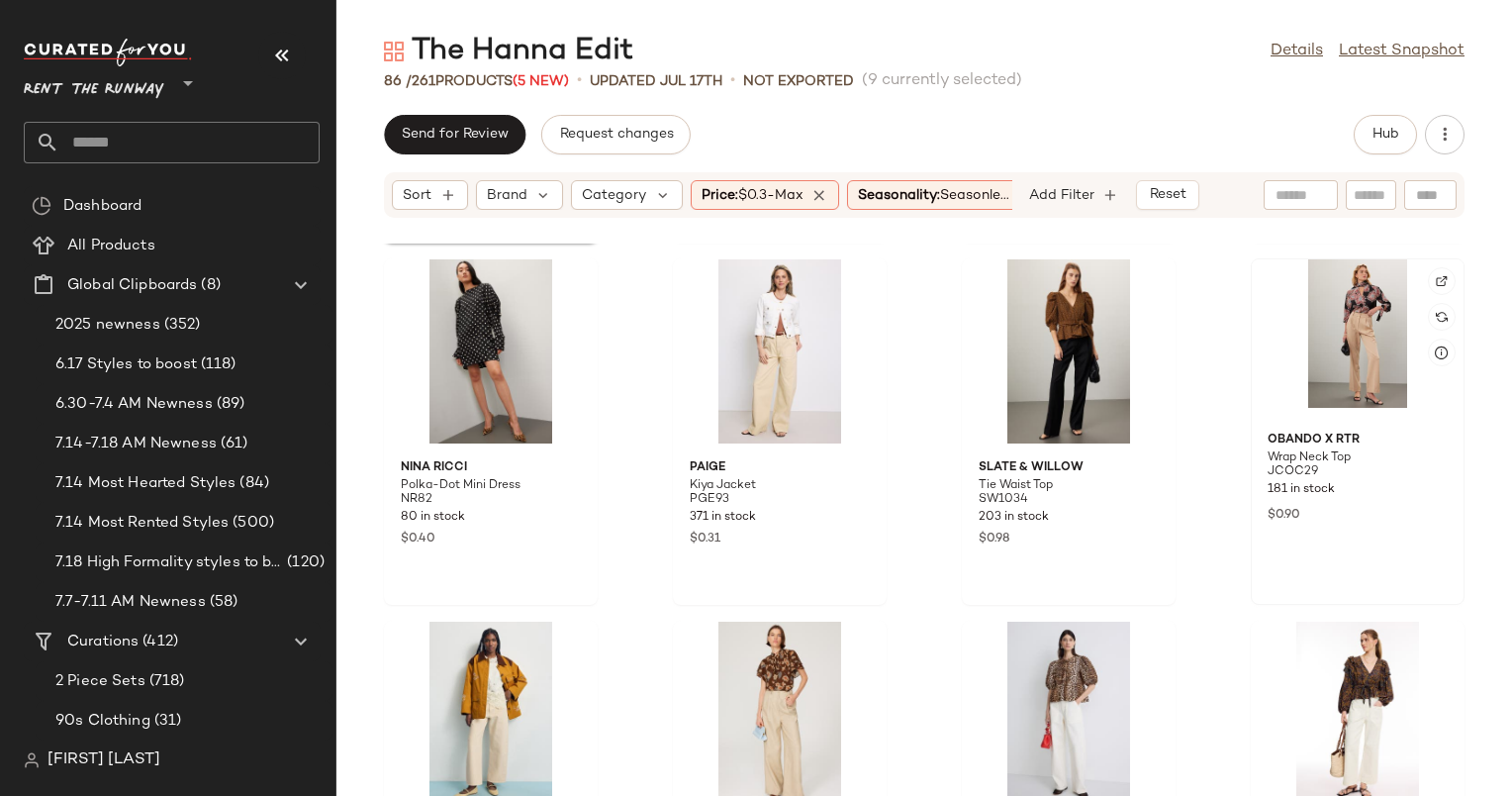 click 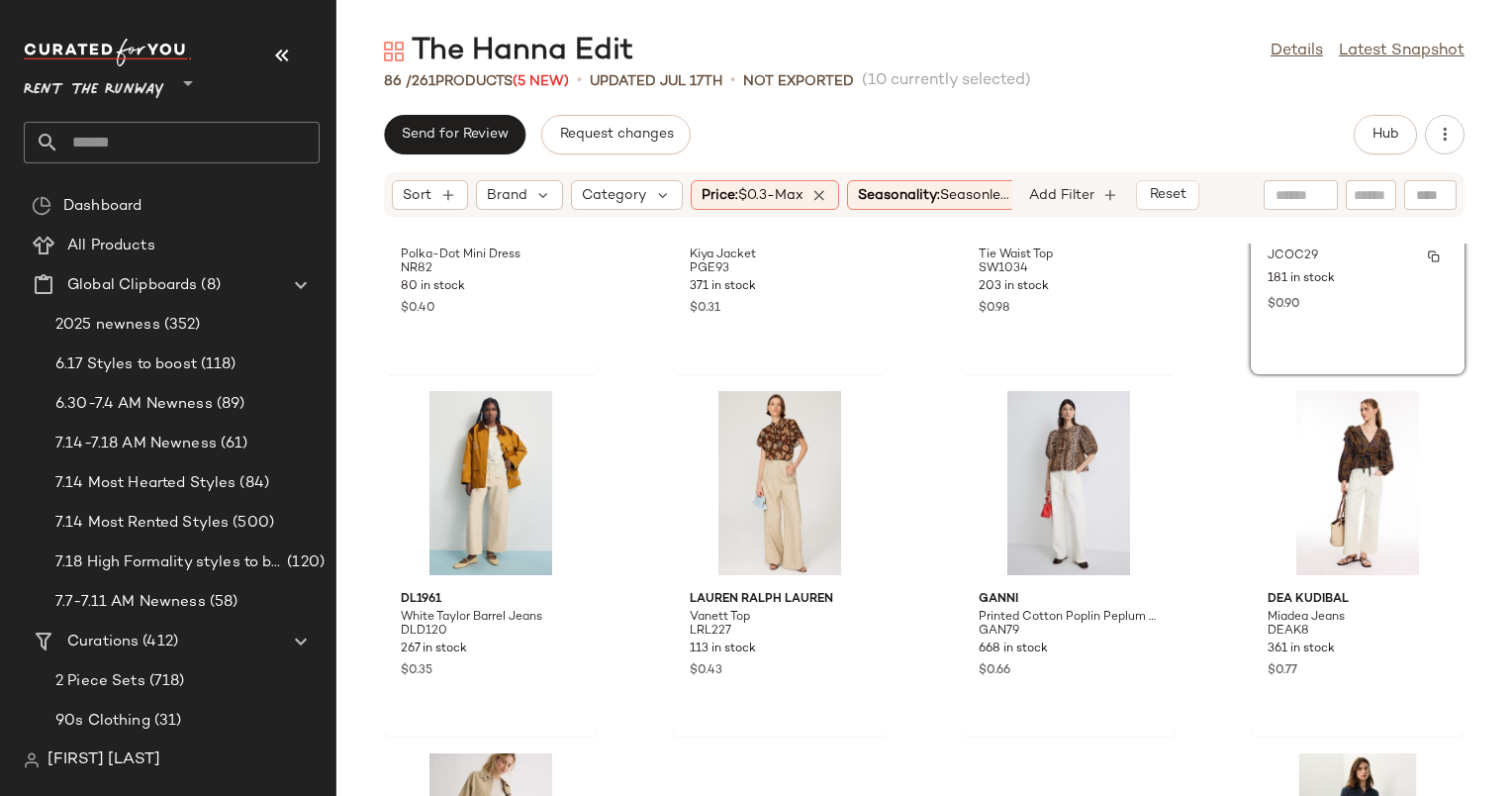 scroll, scrollTop: 7124, scrollLeft: 0, axis: vertical 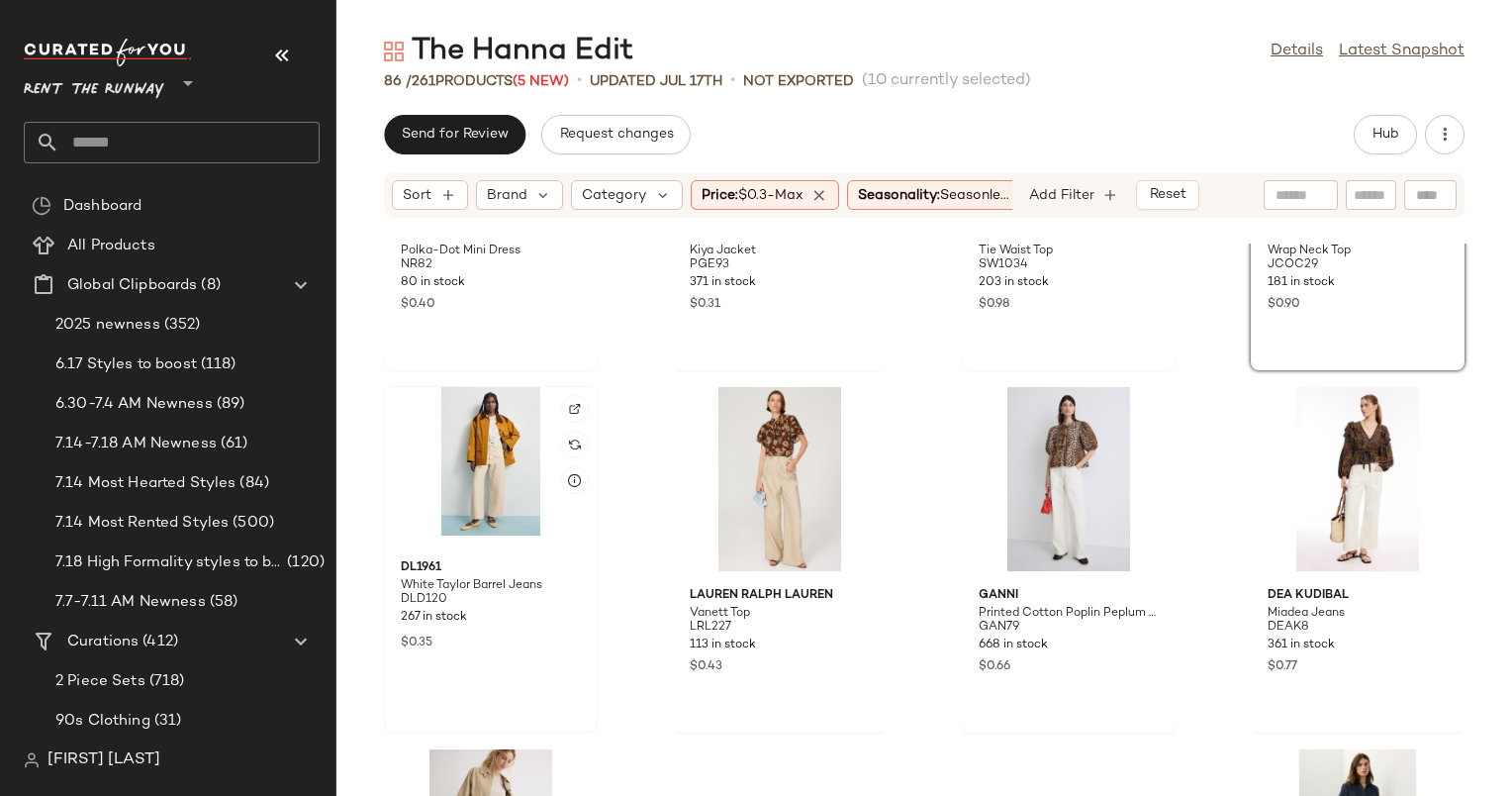 click 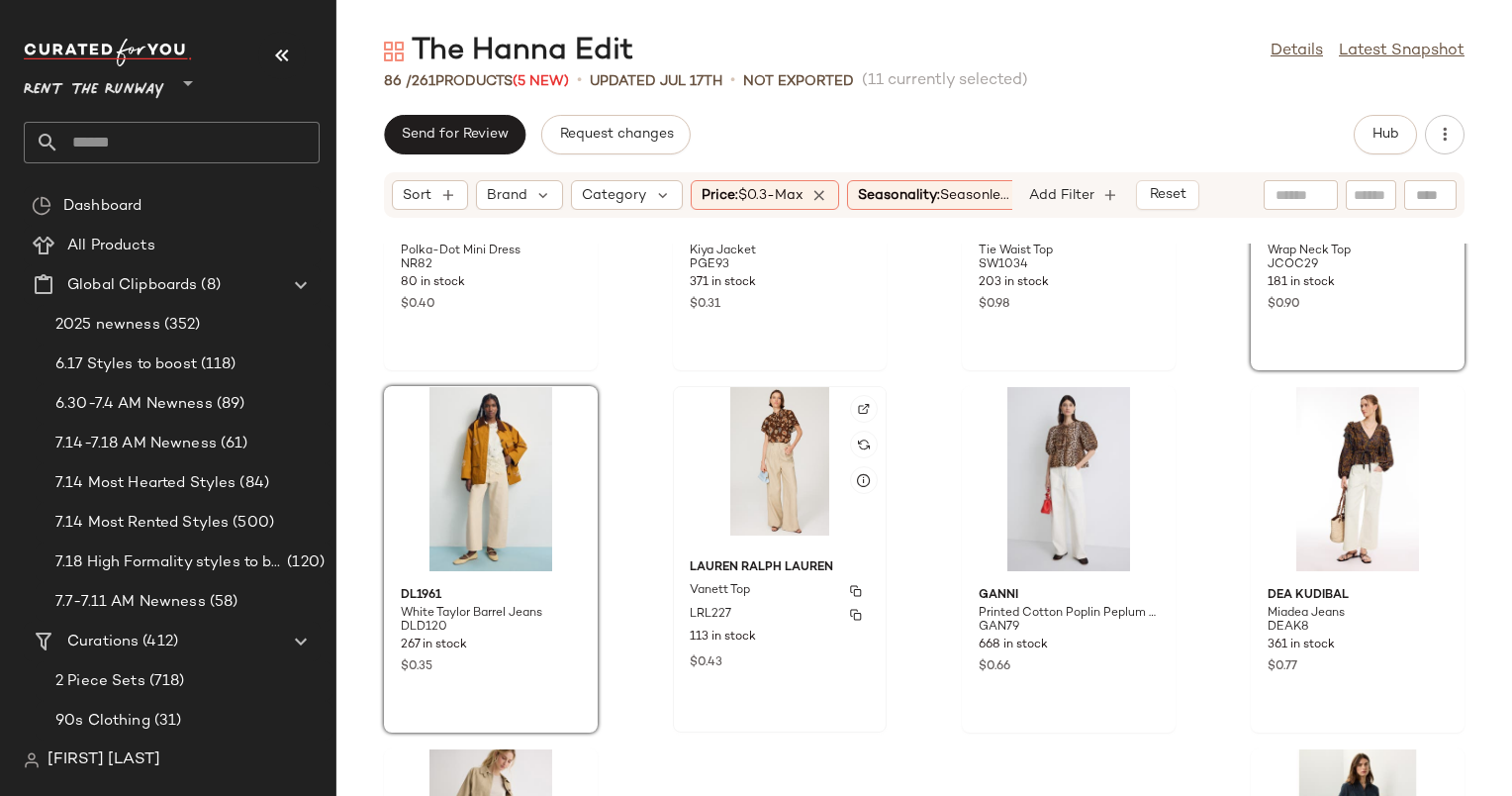 click on "Lauren Ralph Lauren Vanett Top LRL227 113 in stock $0.43" 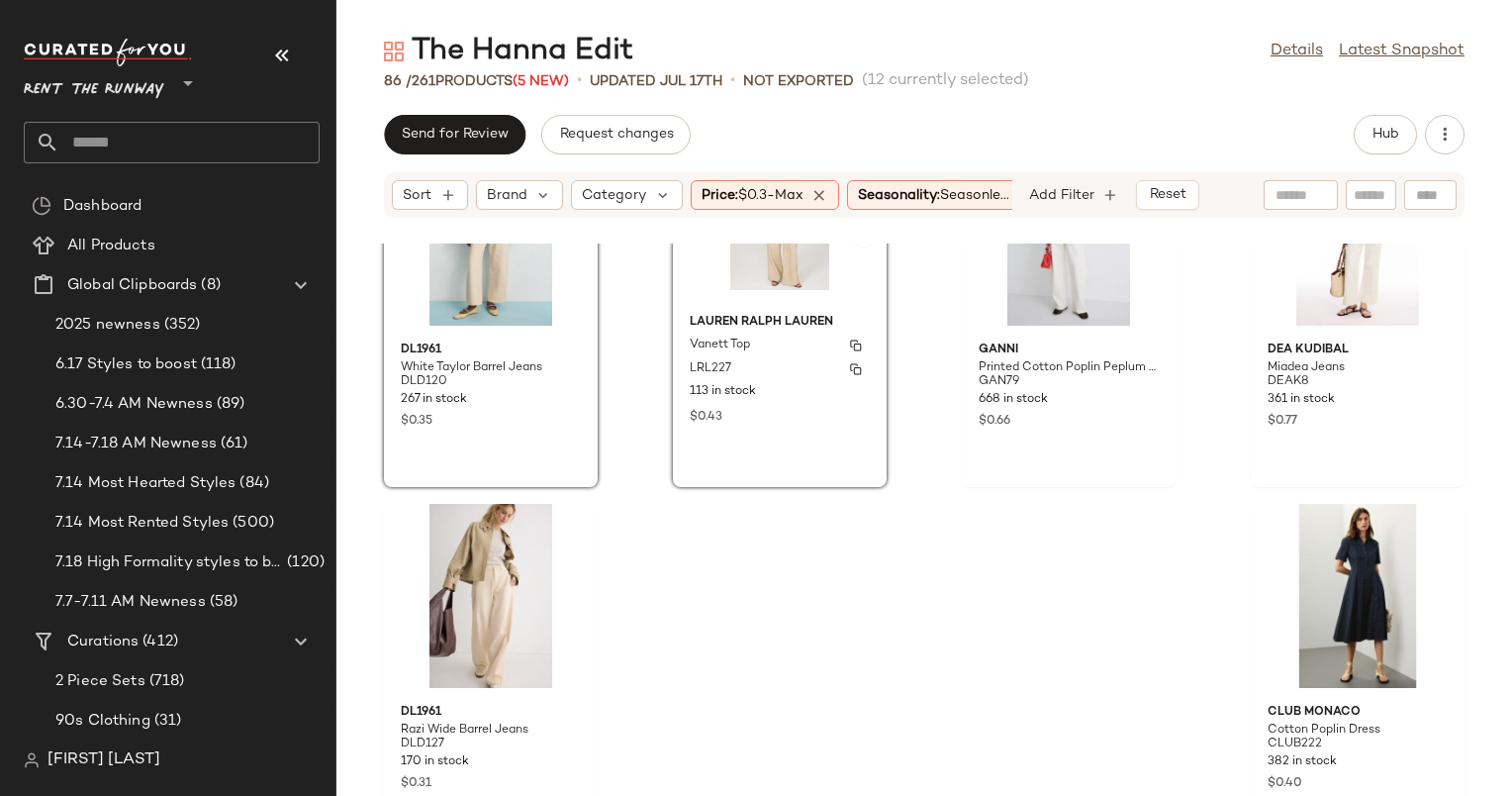 scroll, scrollTop: 7370, scrollLeft: 0, axis: vertical 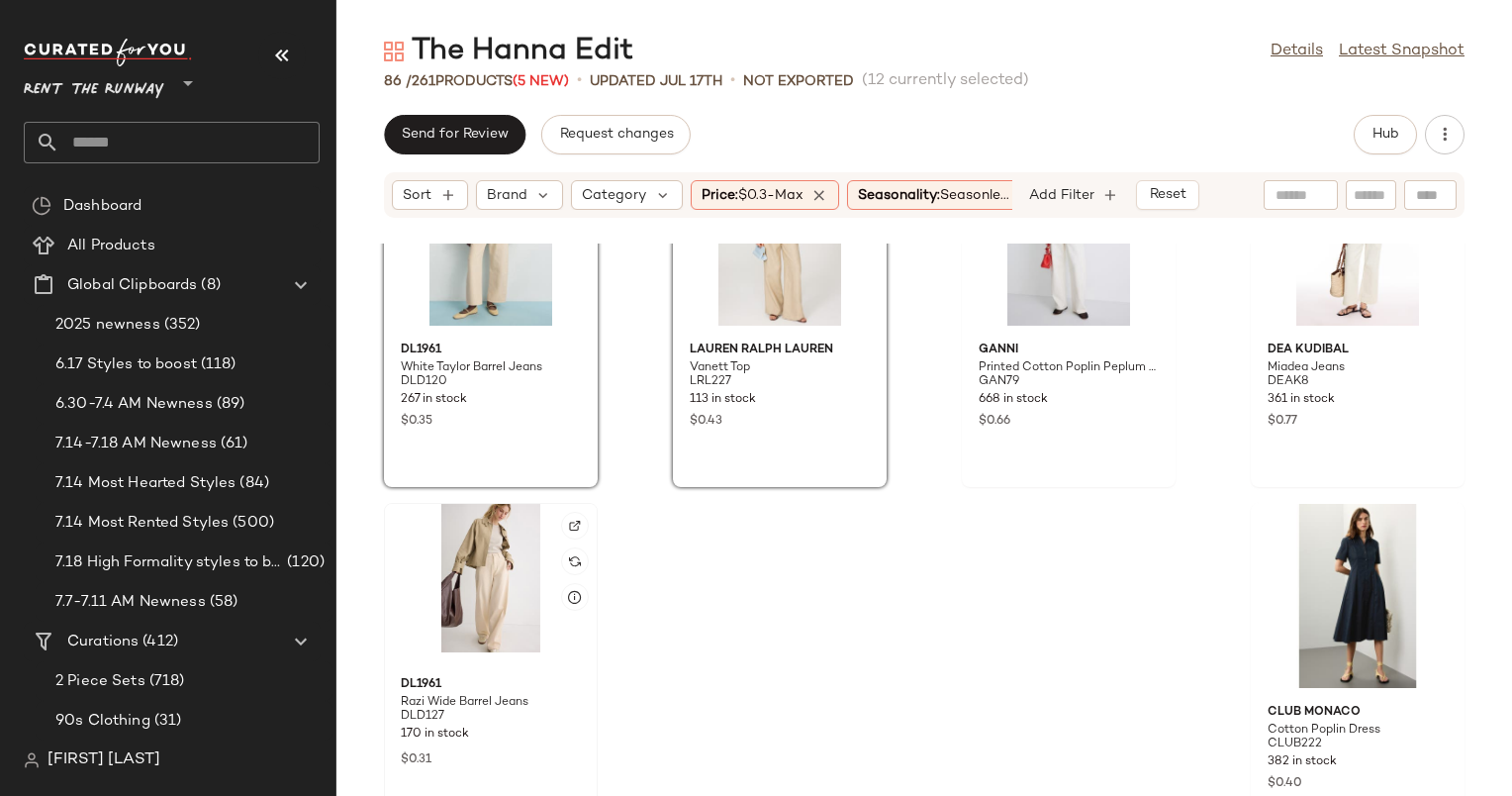click 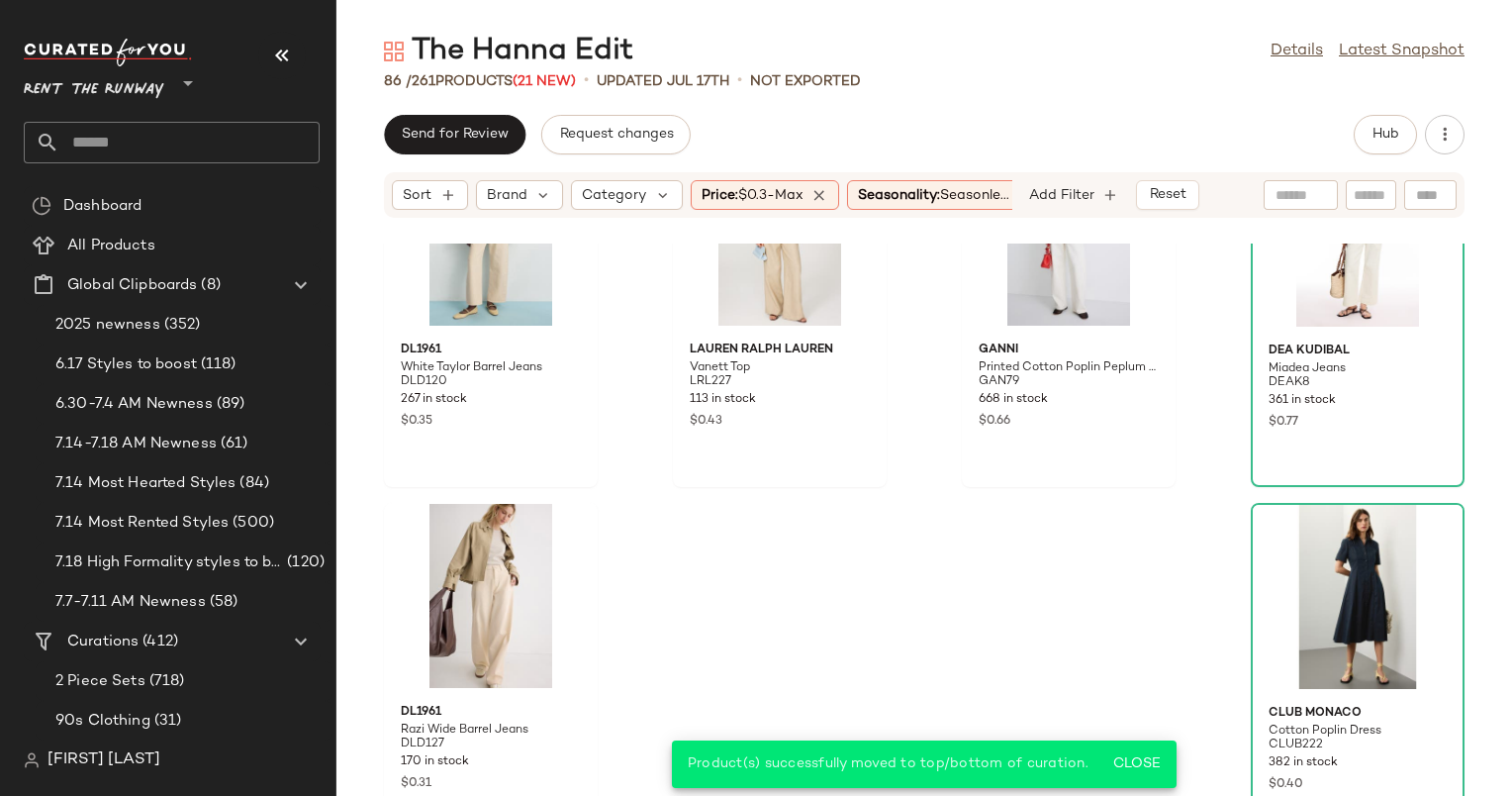 click on "Seasonality: Seasonle..." at bounding box center (933, 195) 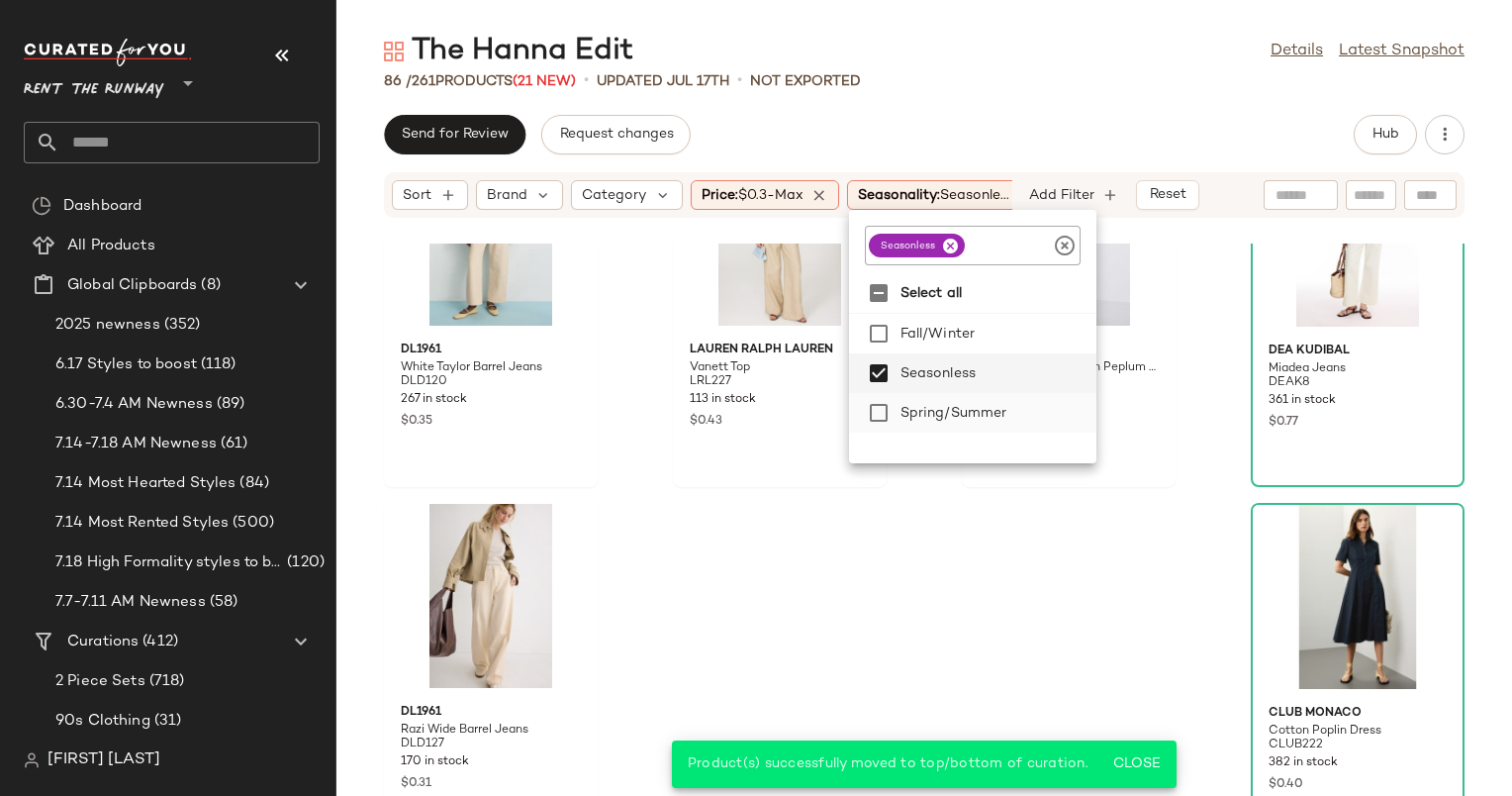 click on "Spring/Summer" at bounding box center [994, 413] 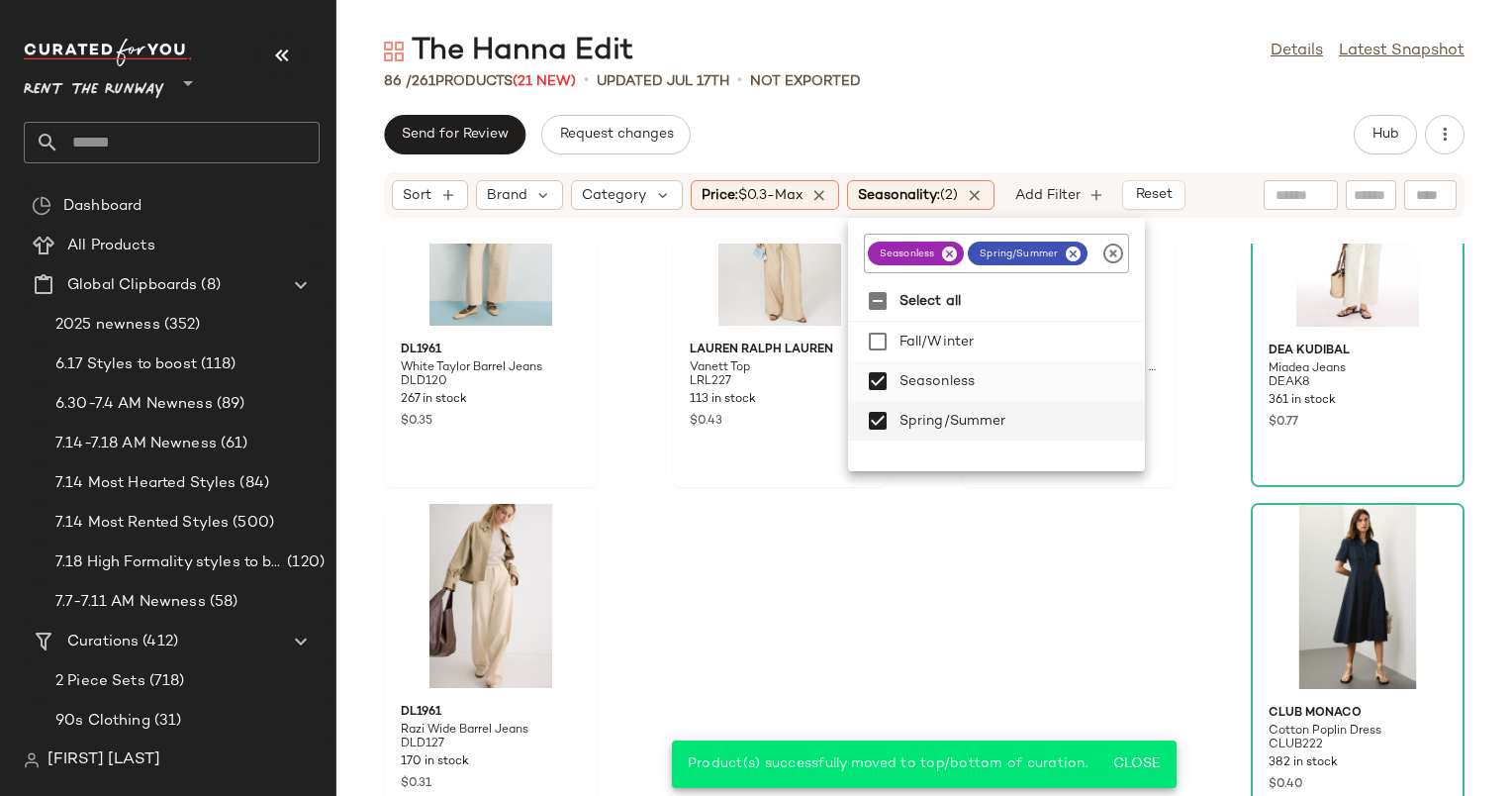 click on "Seasonless" at bounding box center [1018, 381] 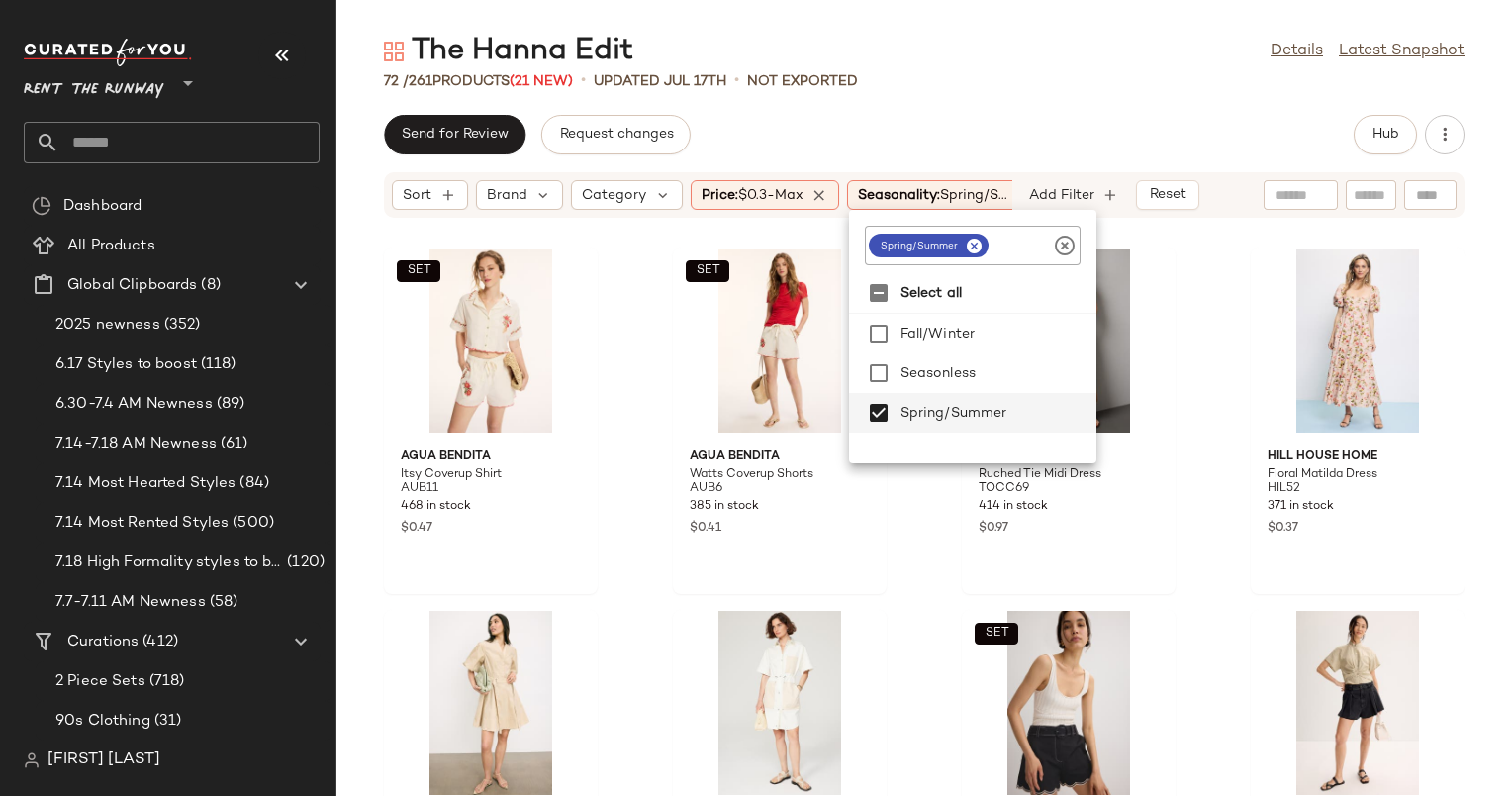 click on "Spring/S..." at bounding box center [974, 195] 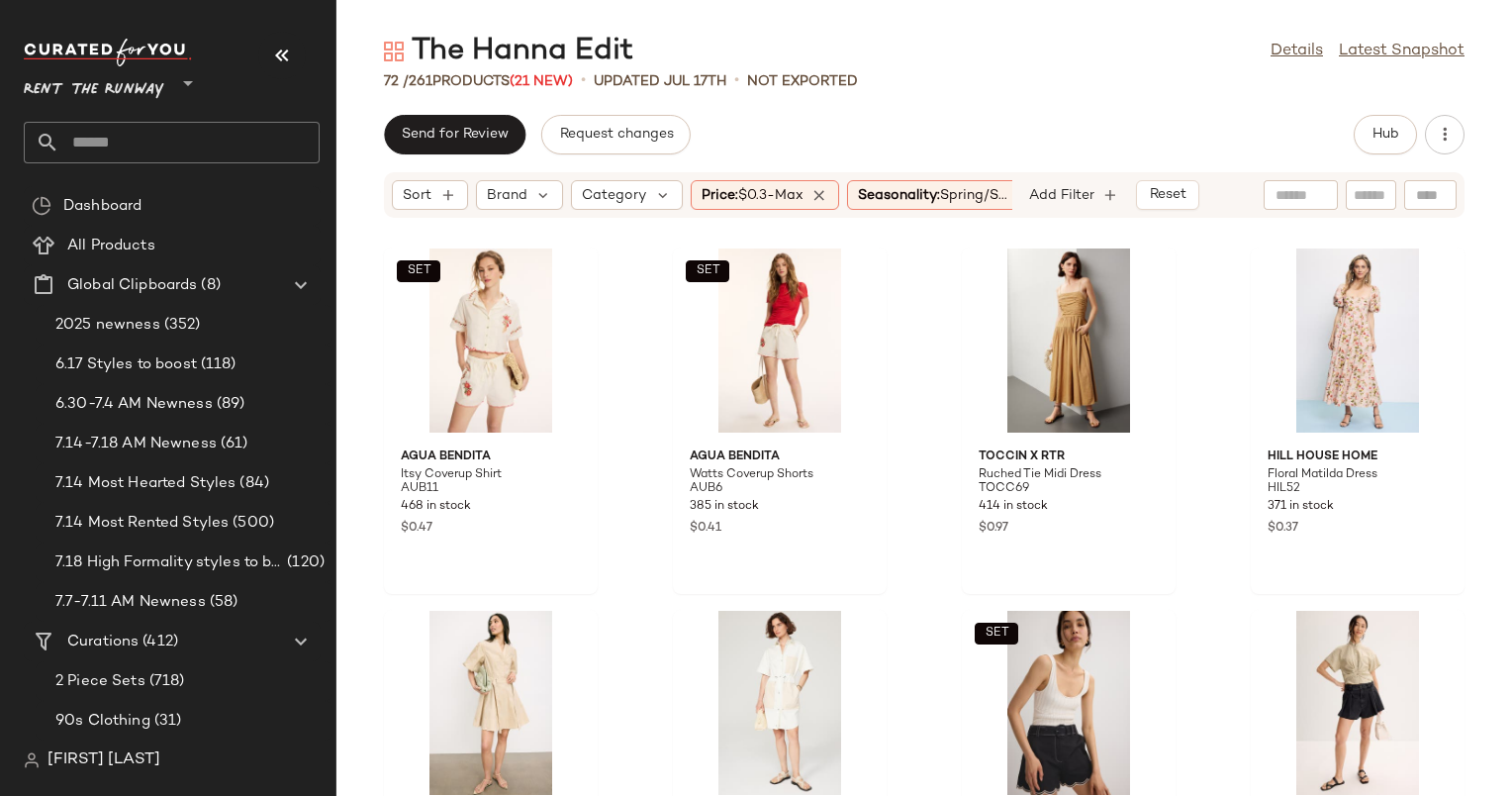 click on "Spring/S..." at bounding box center [974, 195] 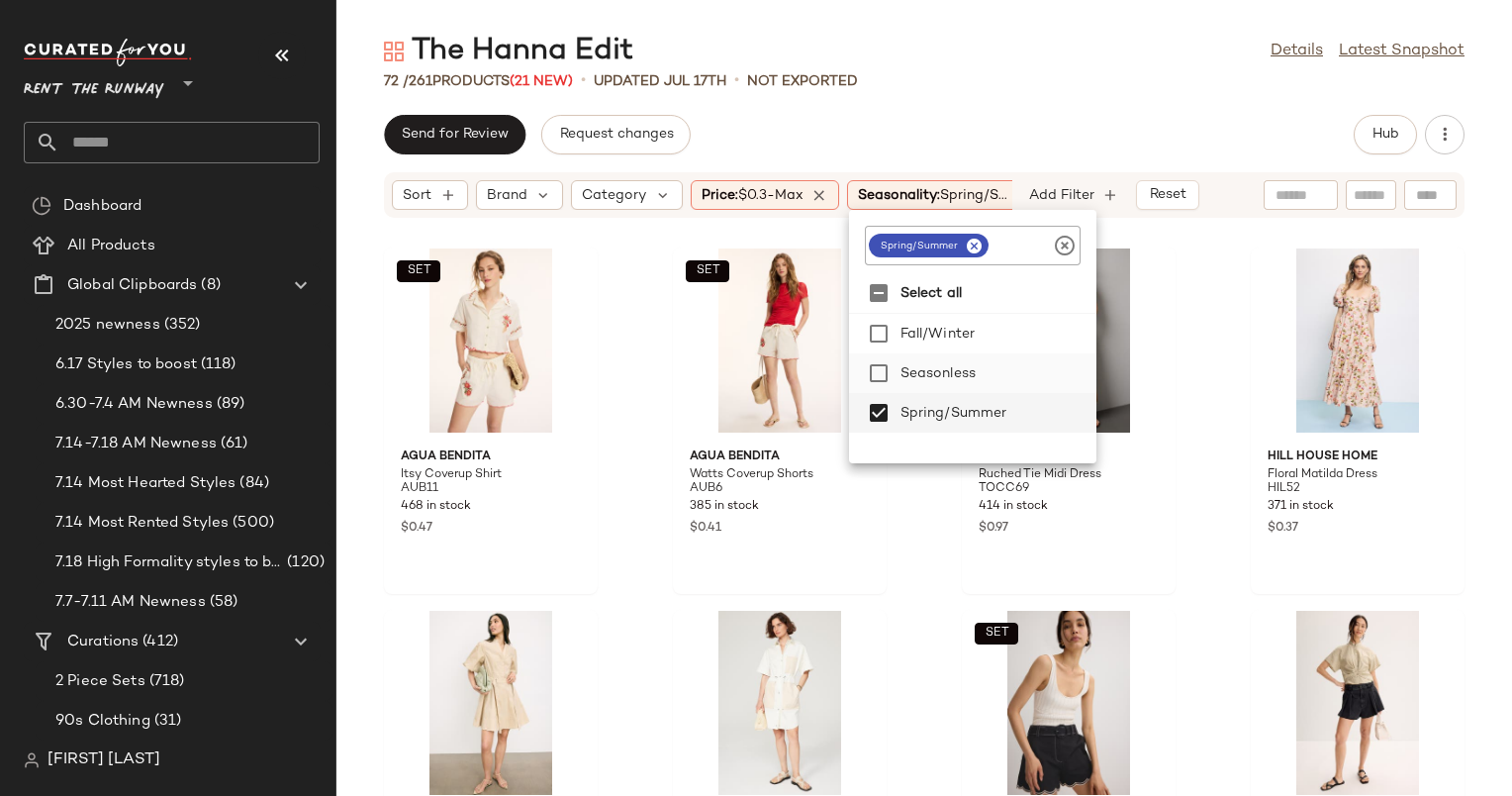 click on "Seasonless" at bounding box center [994, 373] 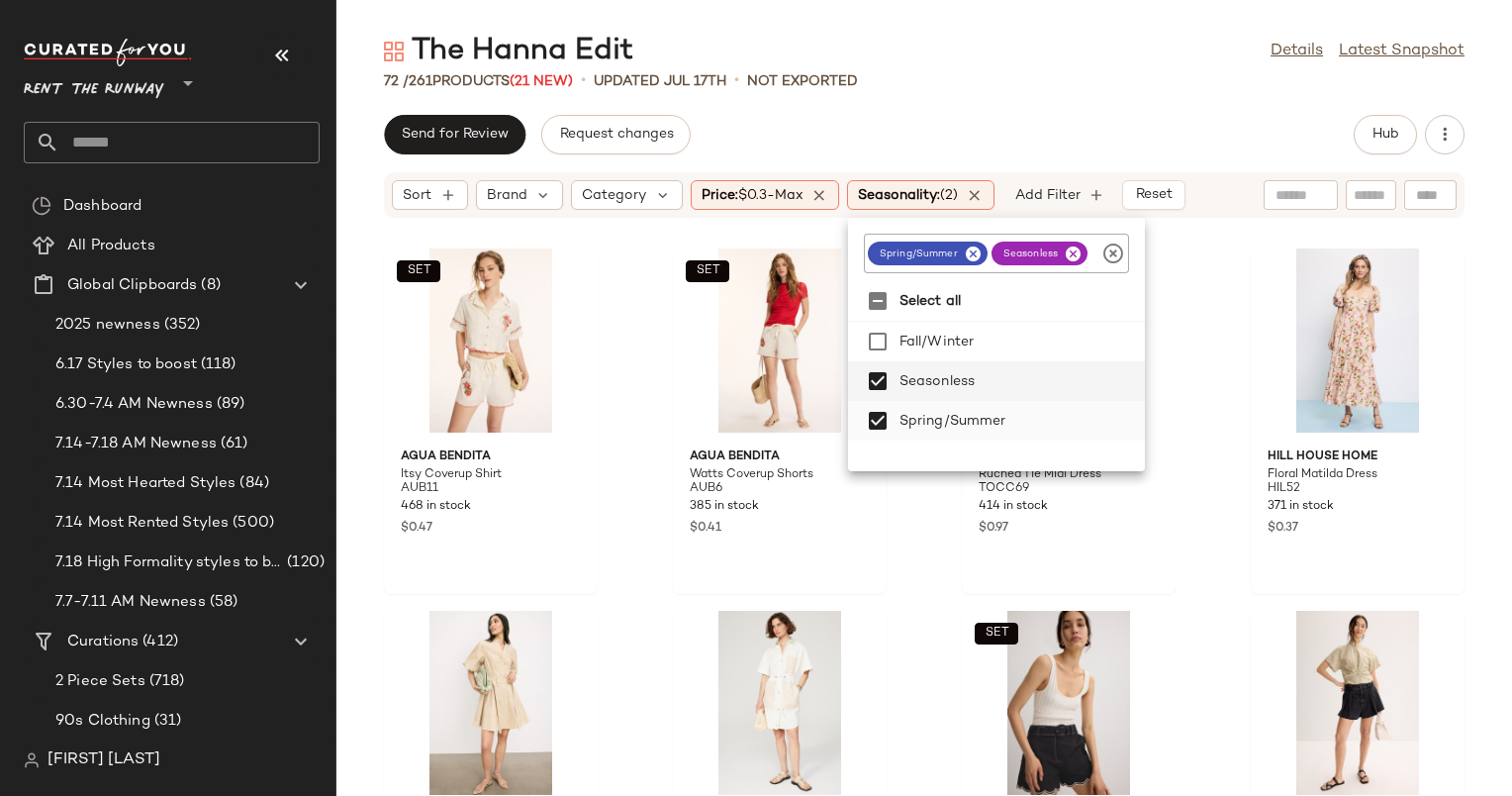 click on "Spring/Summer" 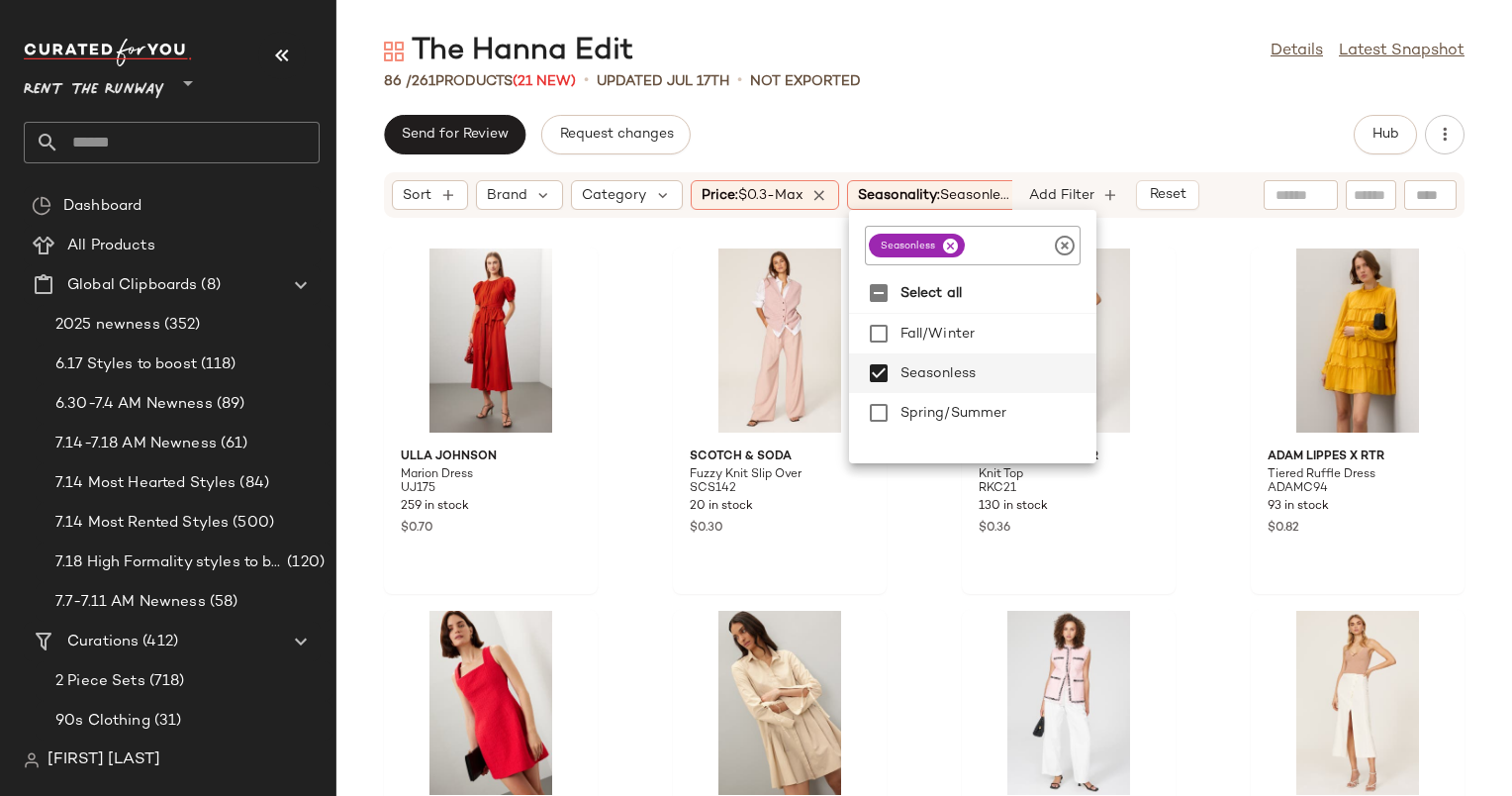 click on "[NUMBER] / 261 Products ([NUMBER] New) • updated [MM] [DD]th • Not Exported" 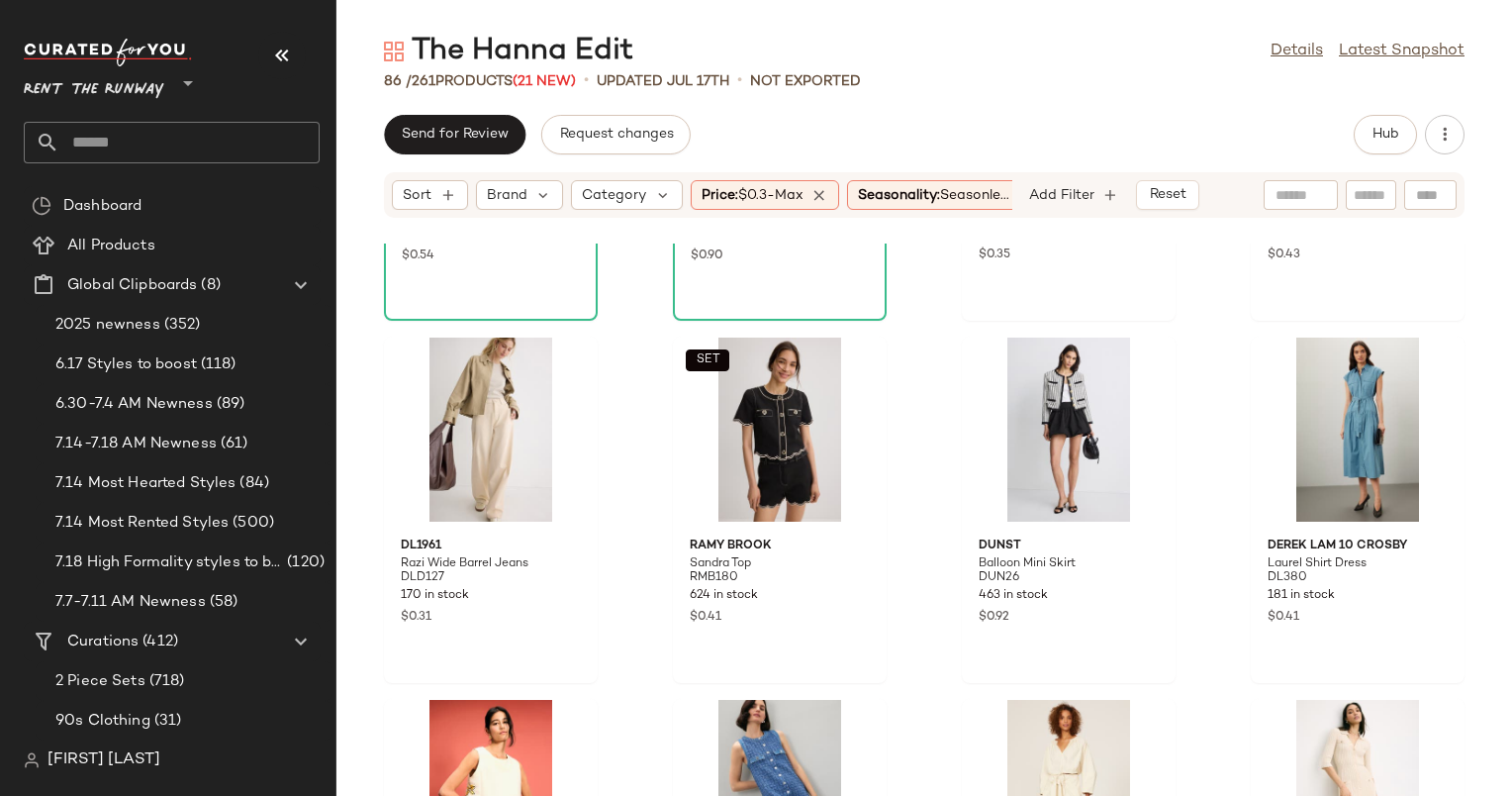scroll, scrollTop: 1014, scrollLeft: 0, axis: vertical 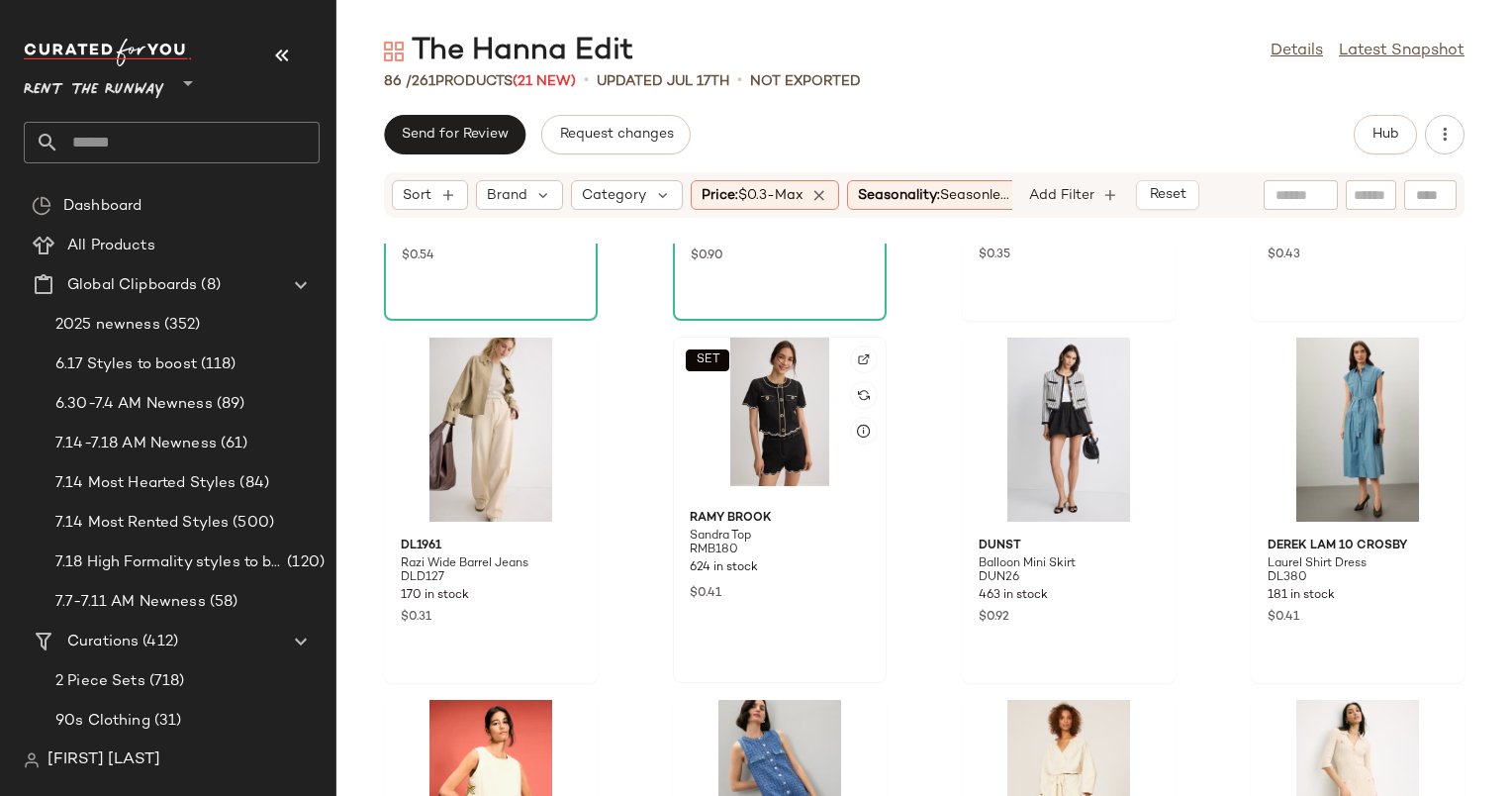click on "SET" 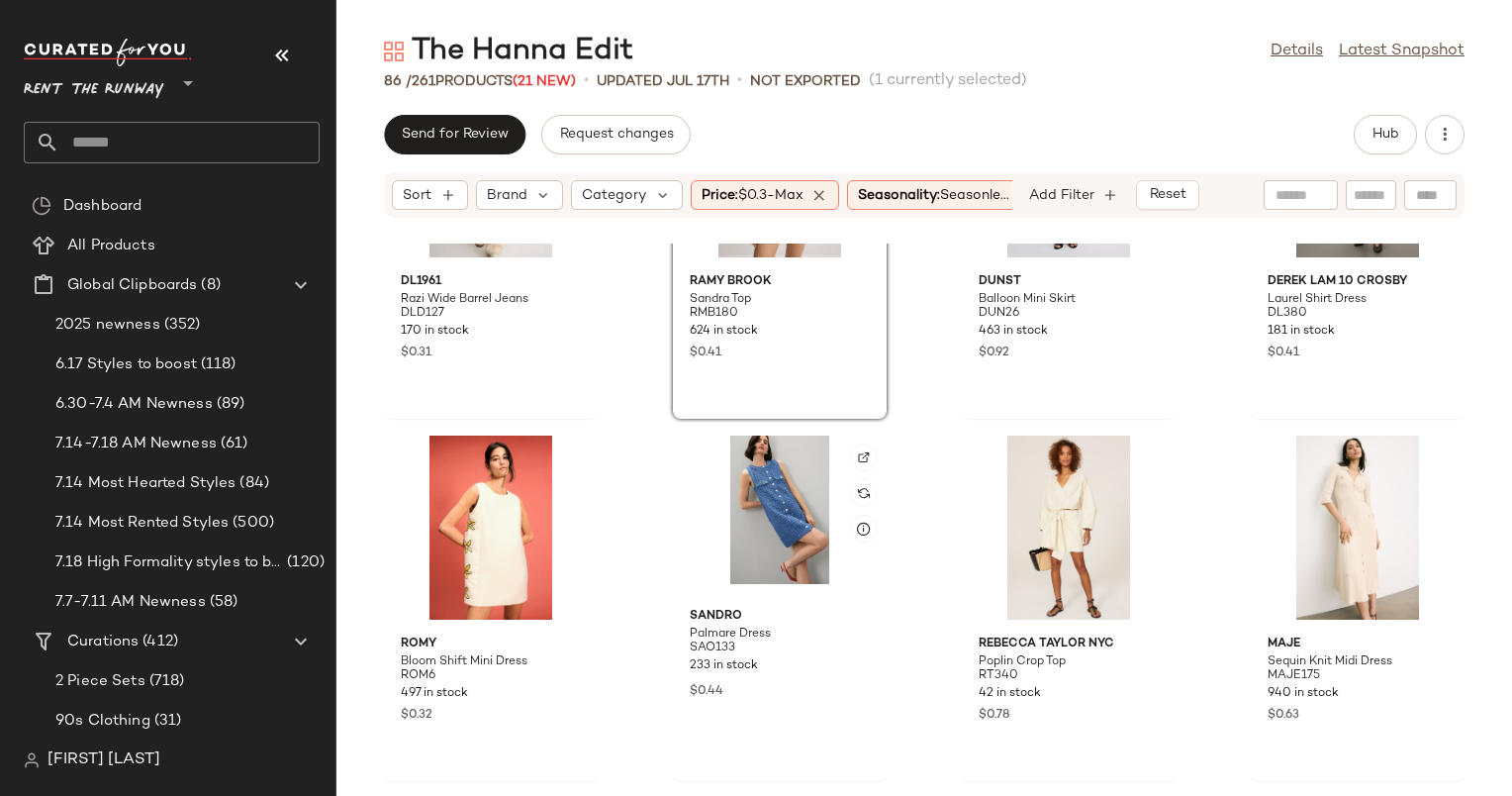 scroll, scrollTop: 1339, scrollLeft: 0, axis: vertical 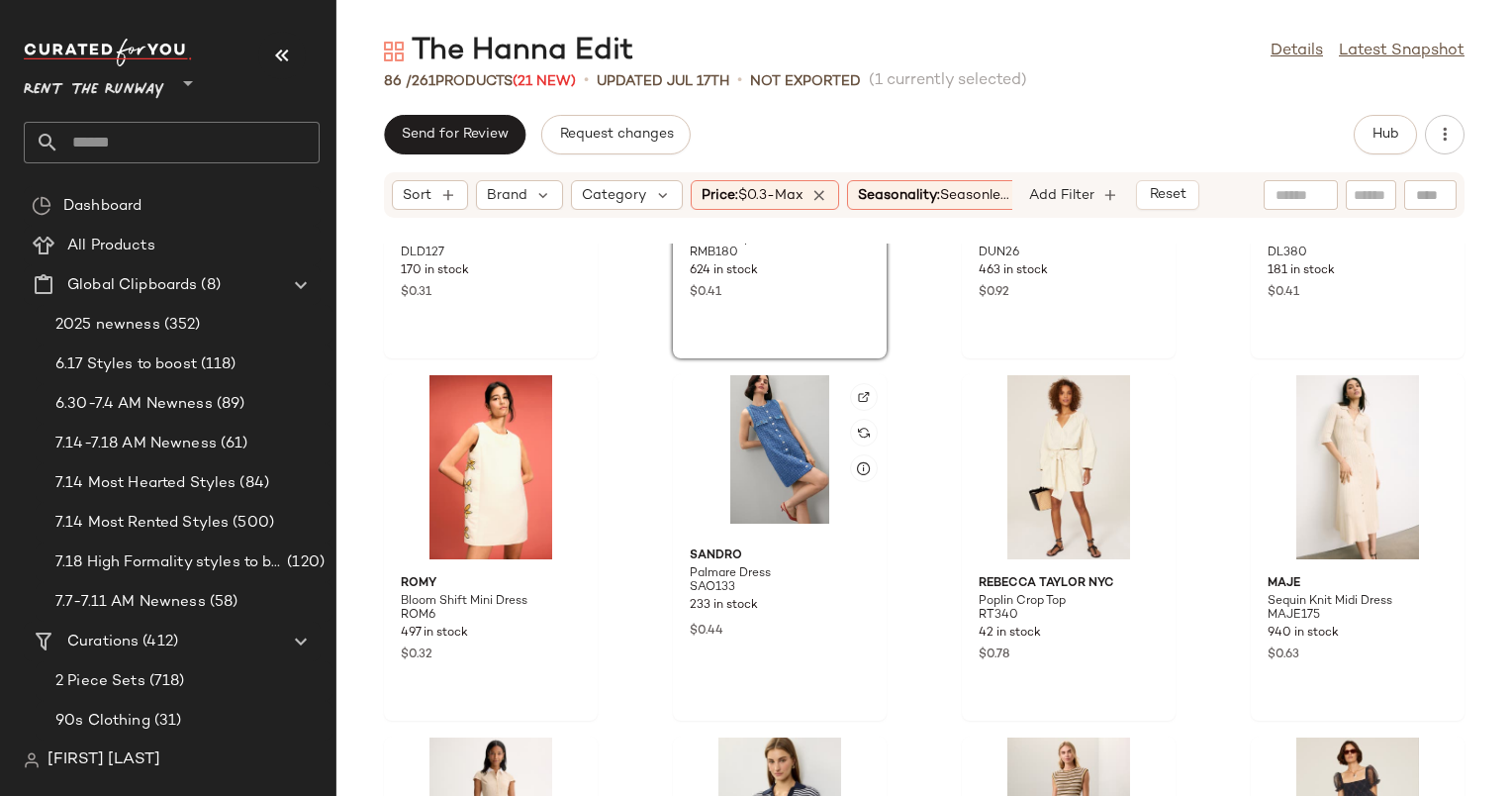 click 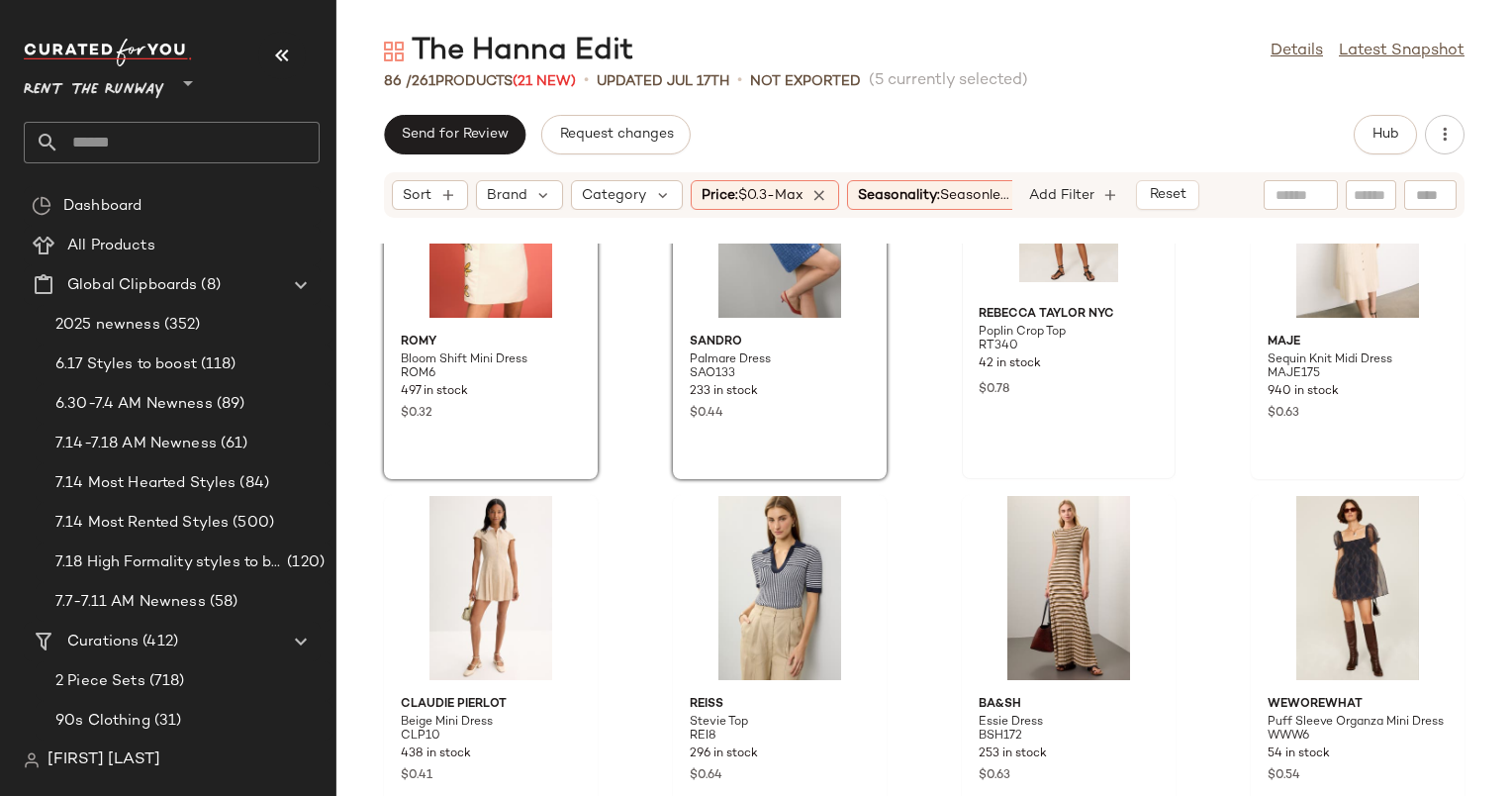 scroll, scrollTop: 1583, scrollLeft: 0, axis: vertical 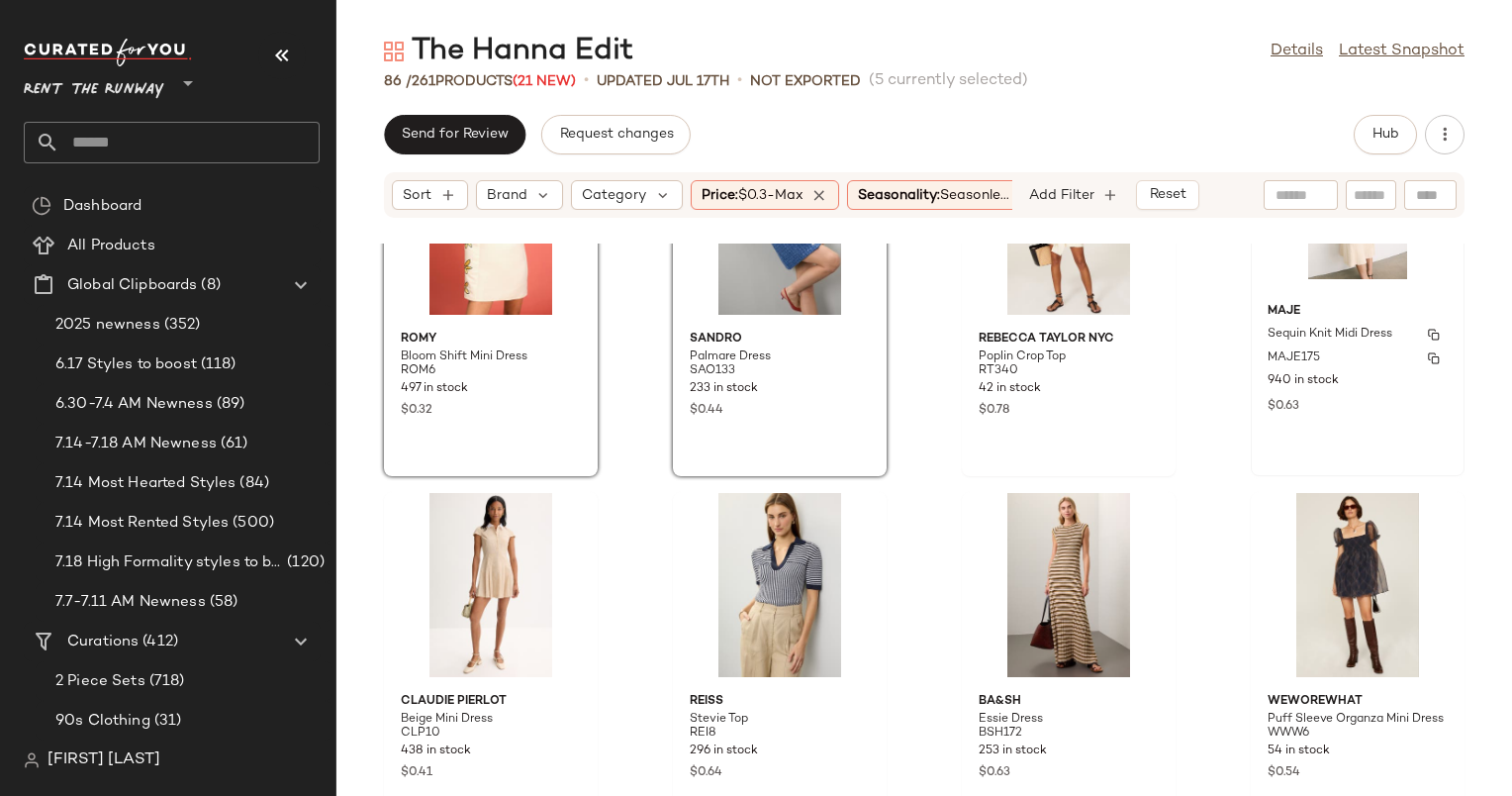 click on "MAJE175" at bounding box center [1358, 358] 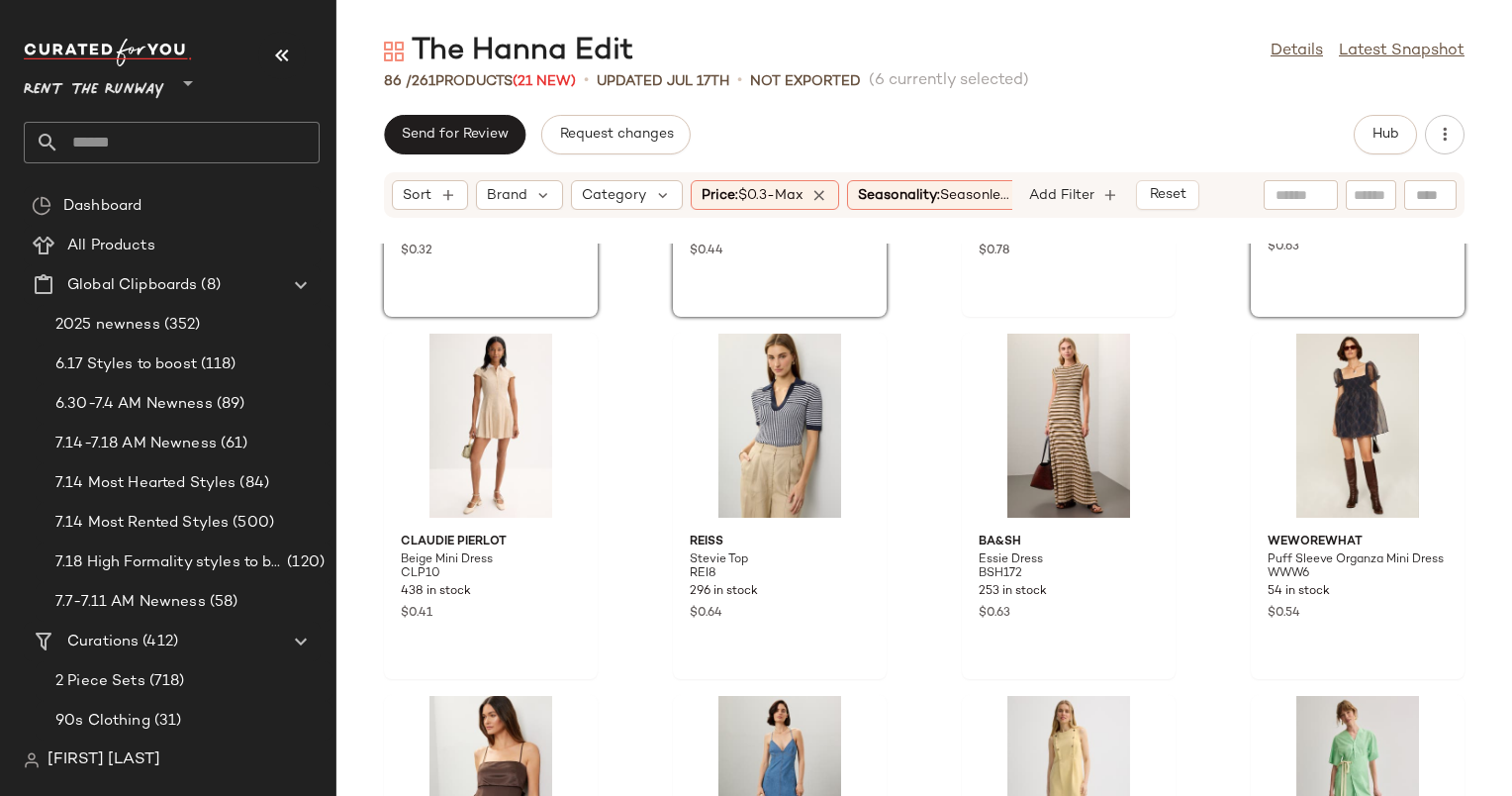 scroll, scrollTop: 1742, scrollLeft: 0, axis: vertical 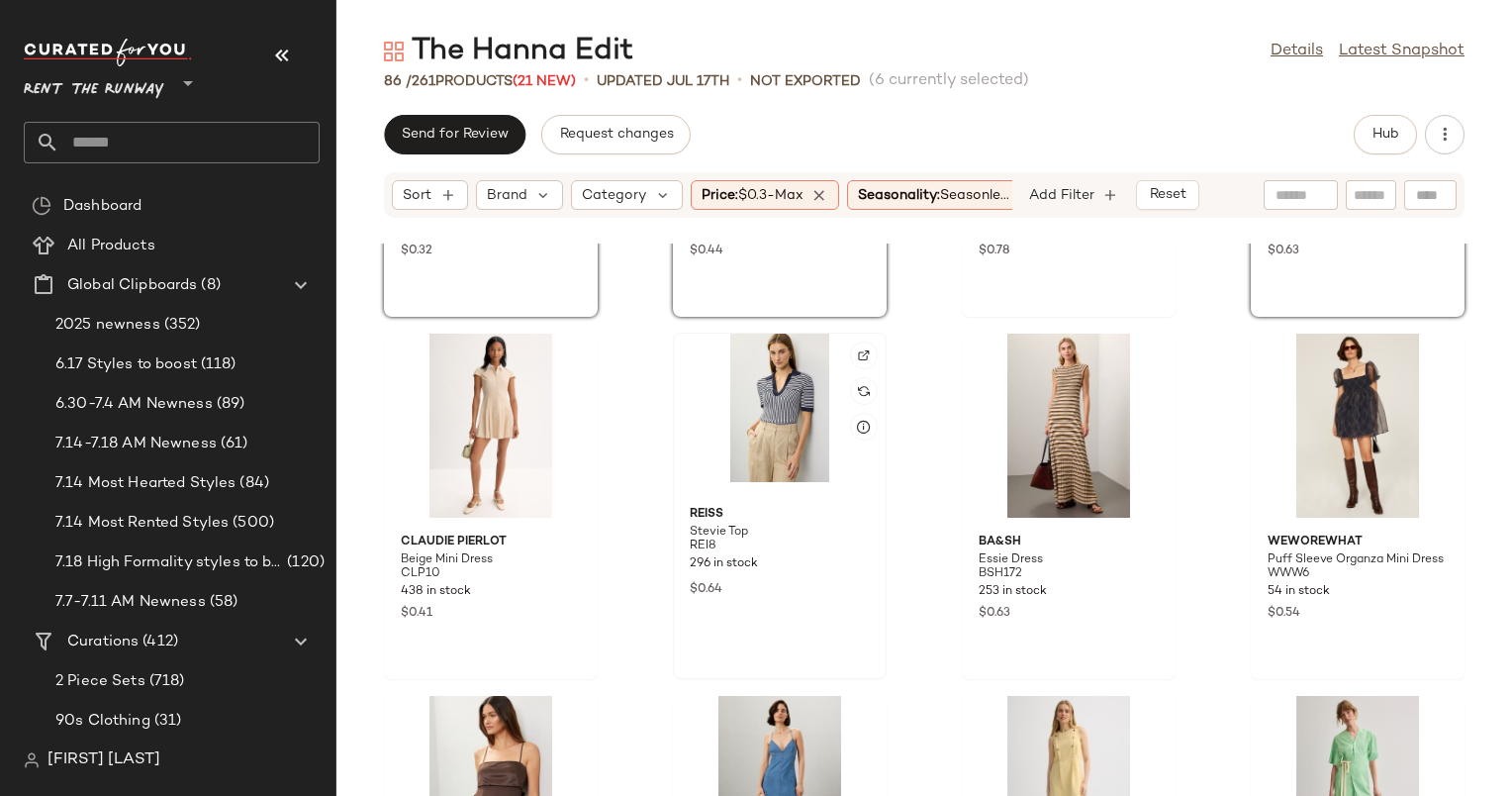 click 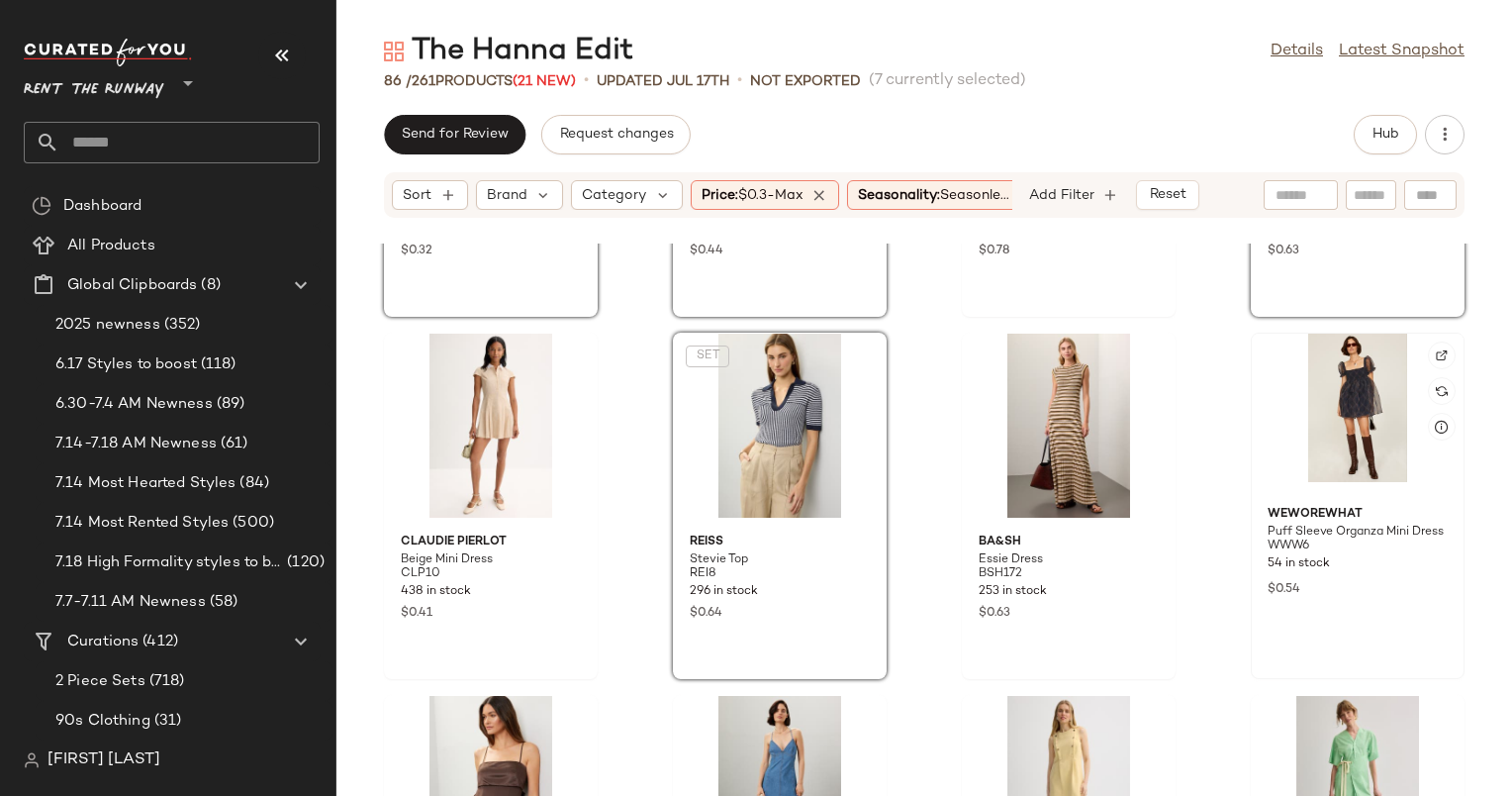 click 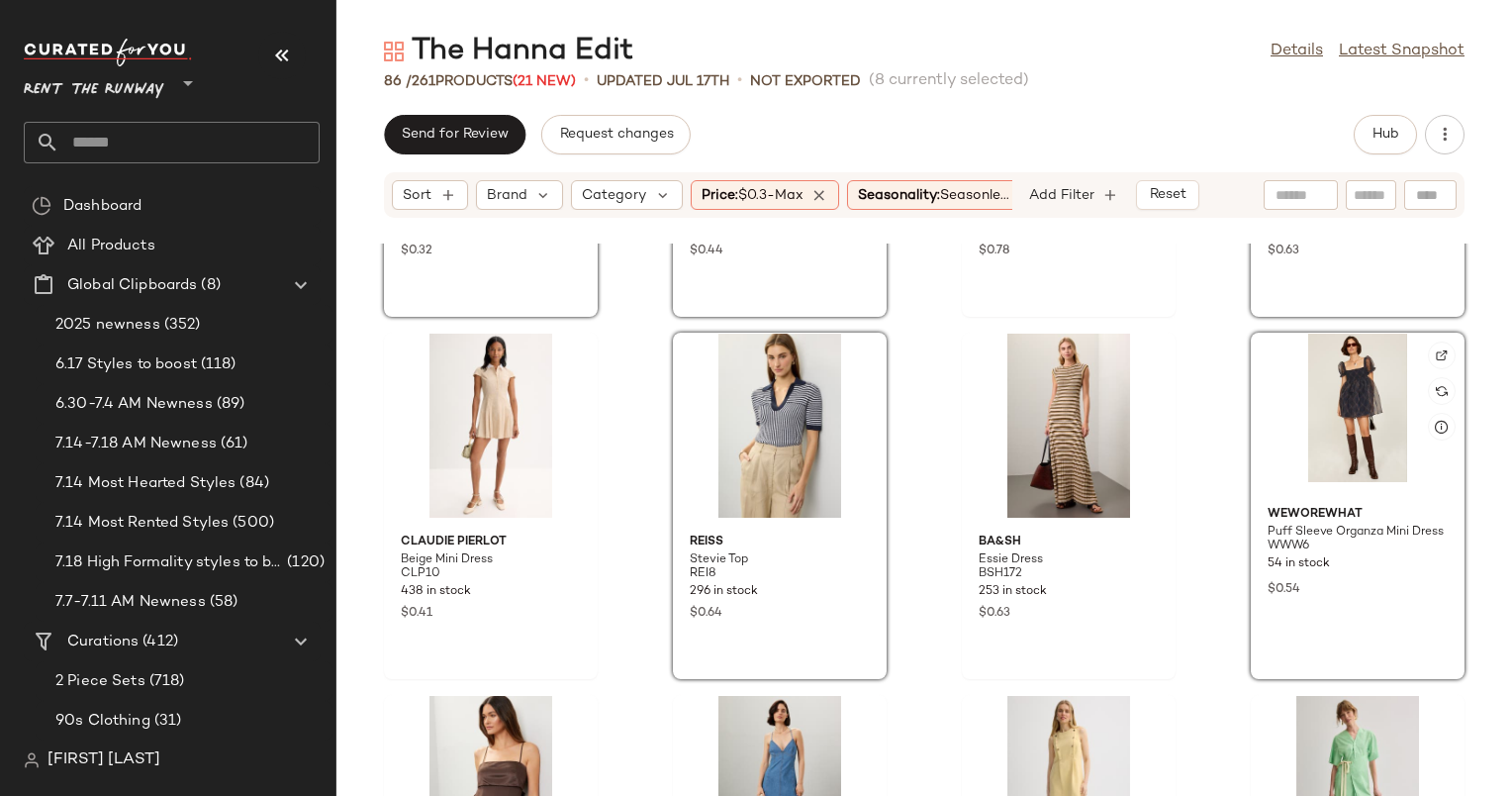 scroll, scrollTop: 2041, scrollLeft: 0, axis: vertical 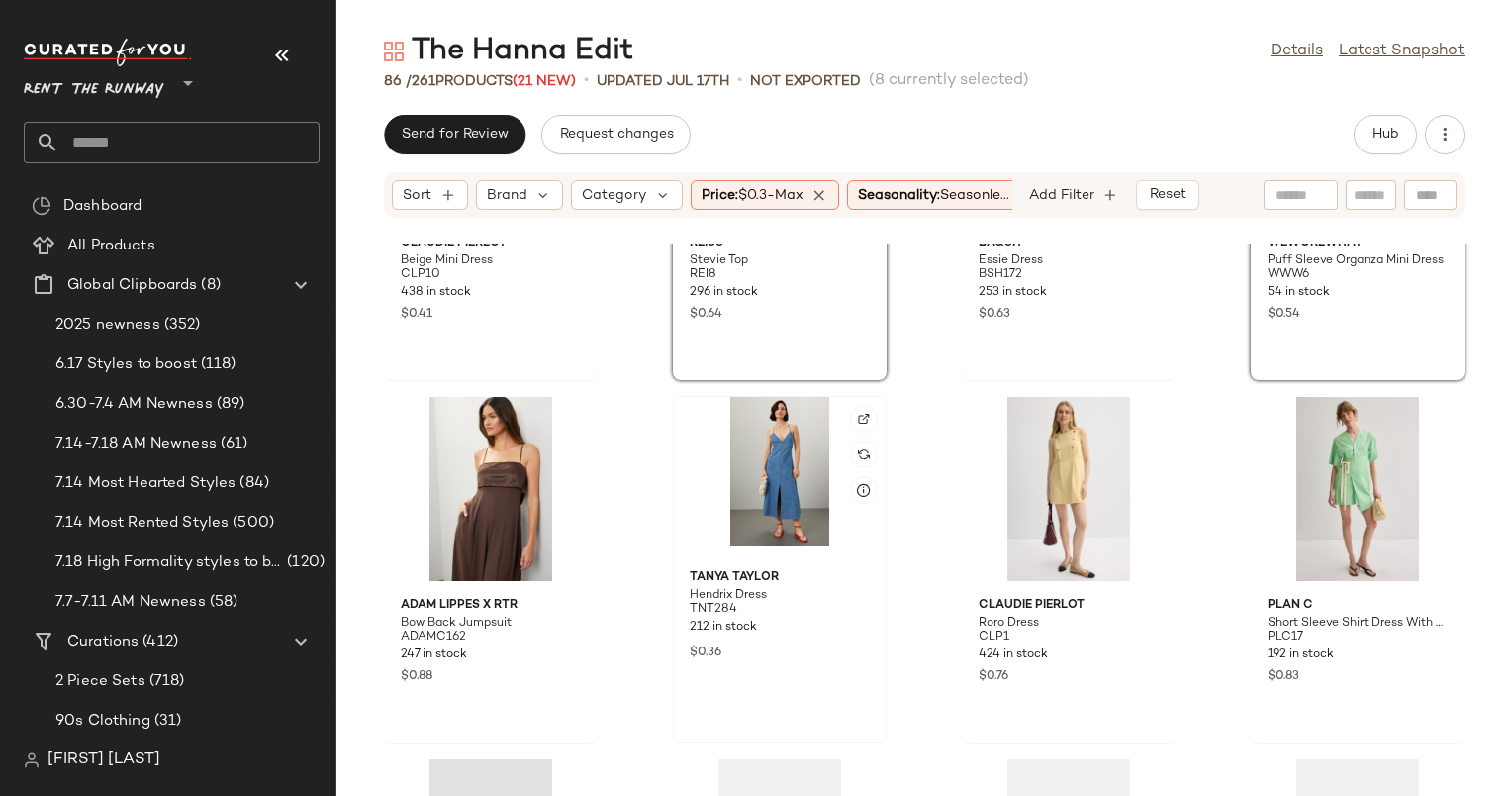 click 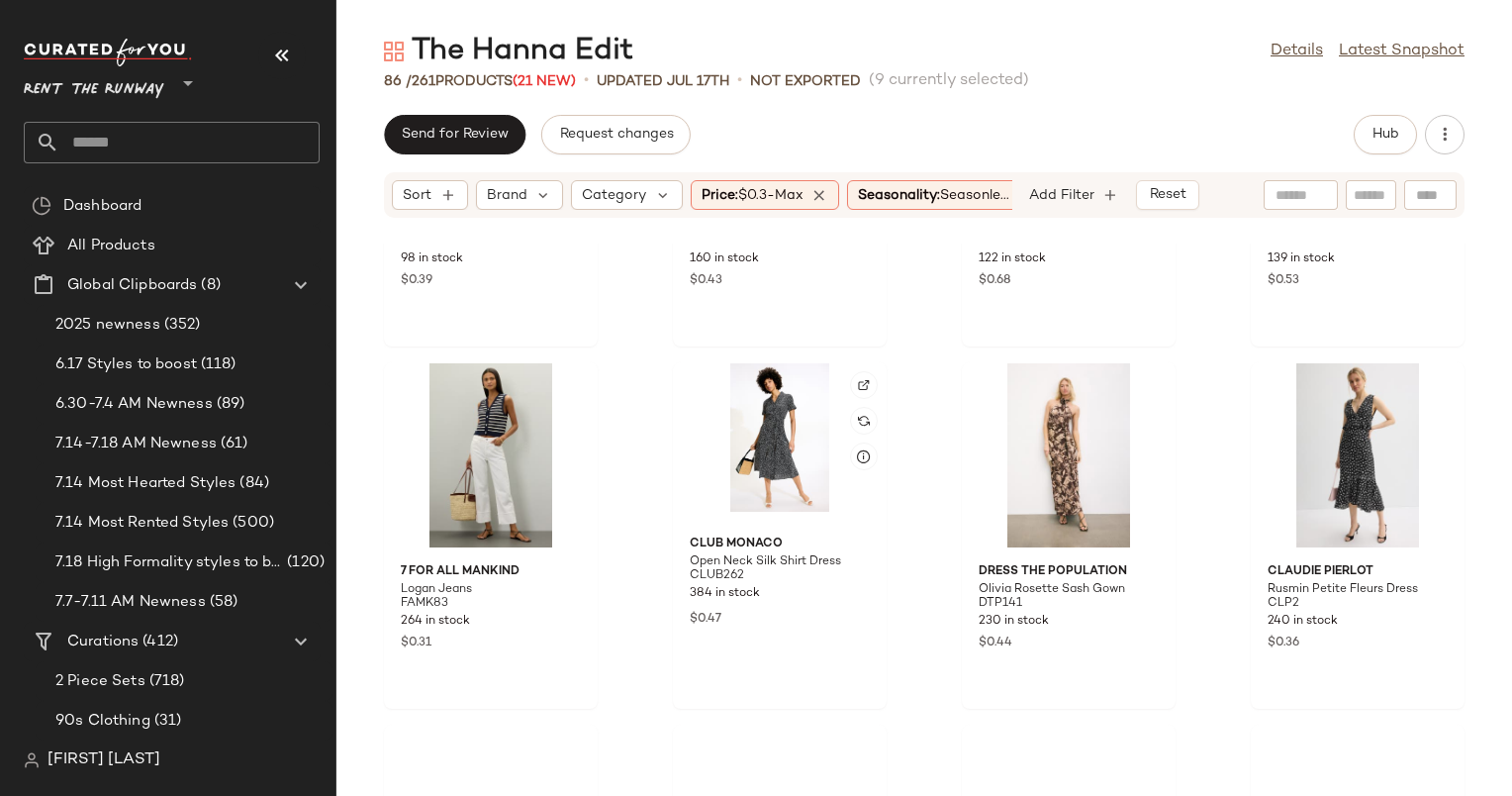 scroll, scrollTop: 2875, scrollLeft: 0, axis: vertical 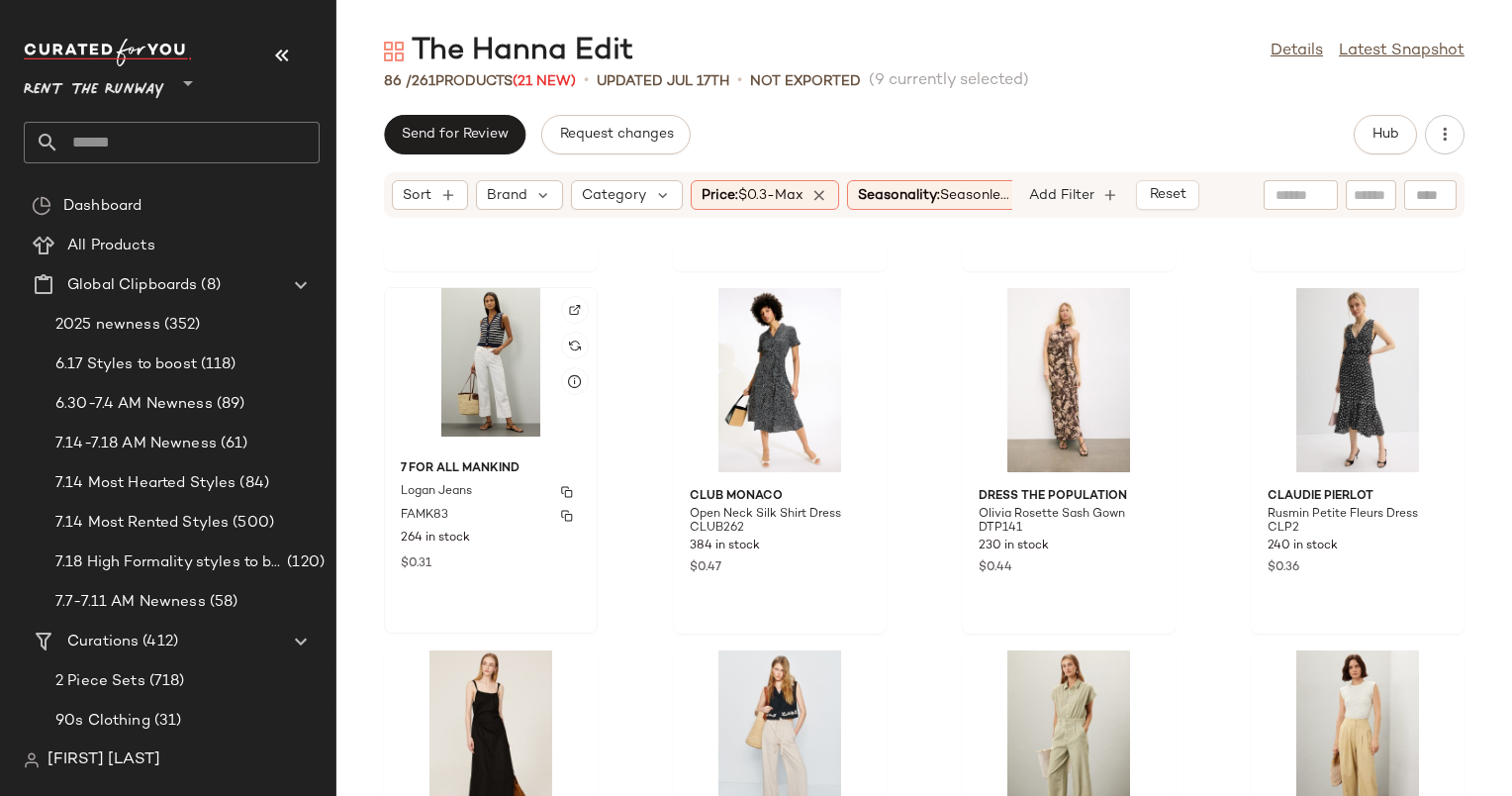 click on "7 For All Mankind Logan Jeans FAMK83 264 in stock $0.31" 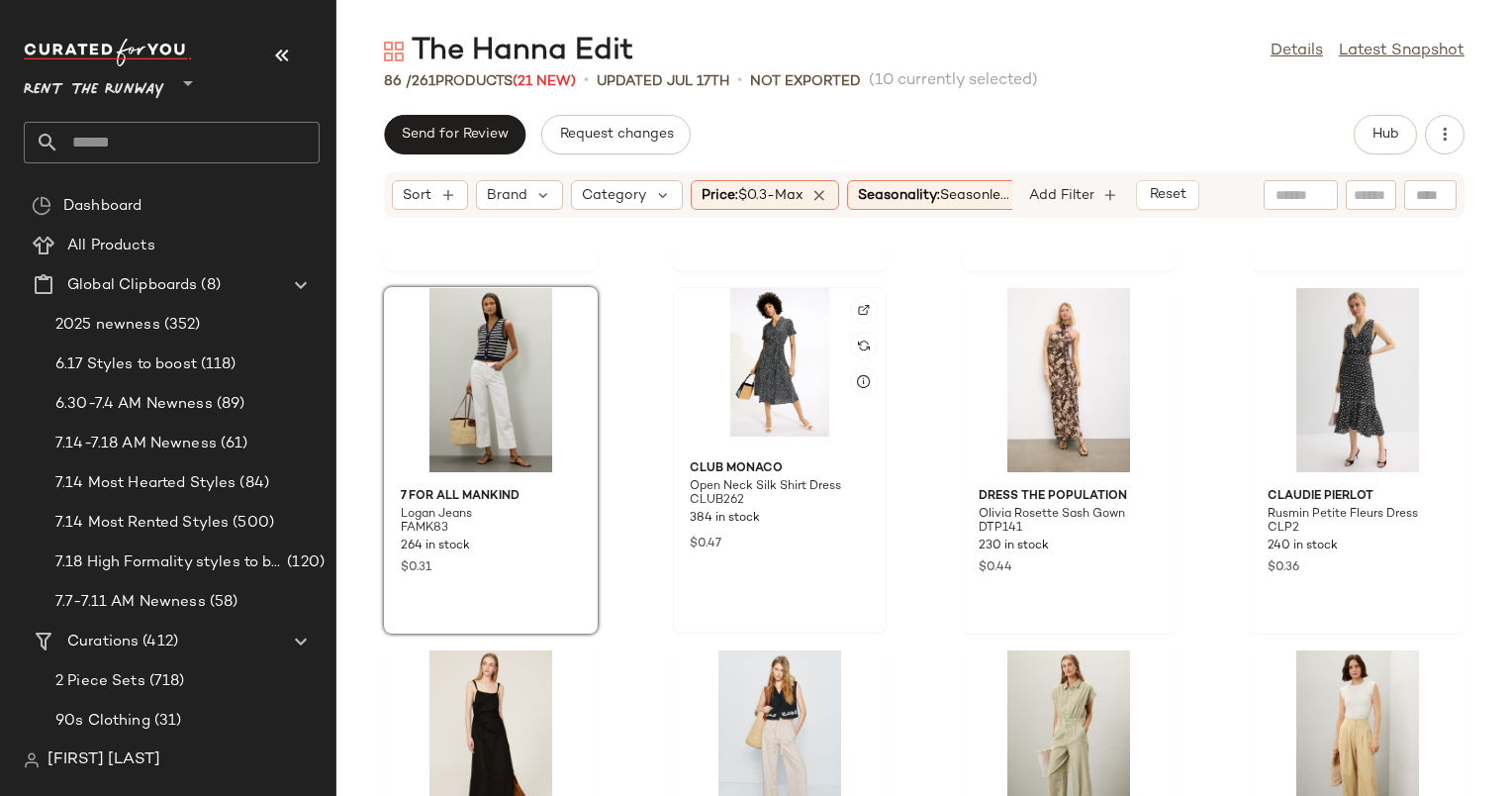 click 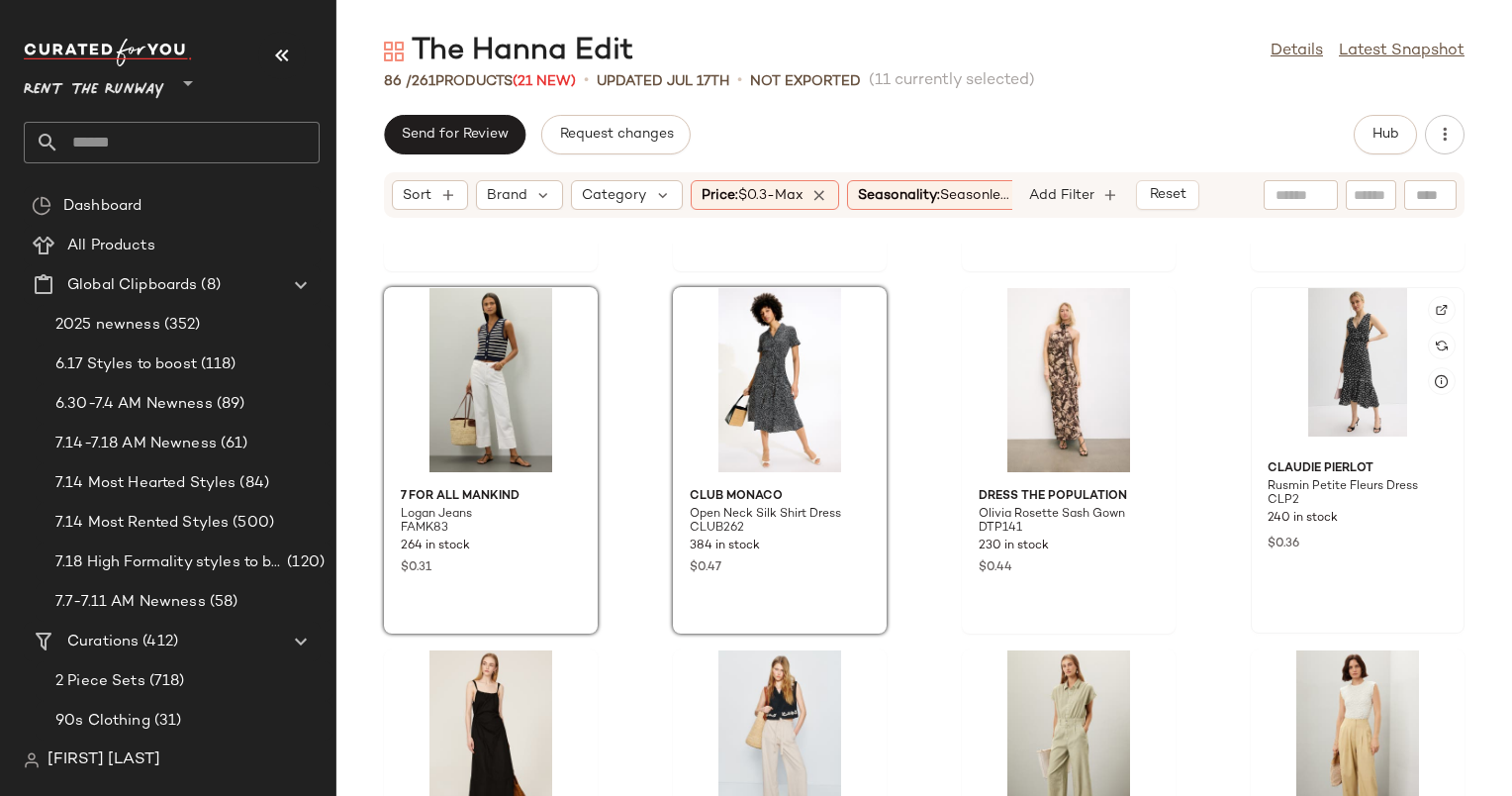 click 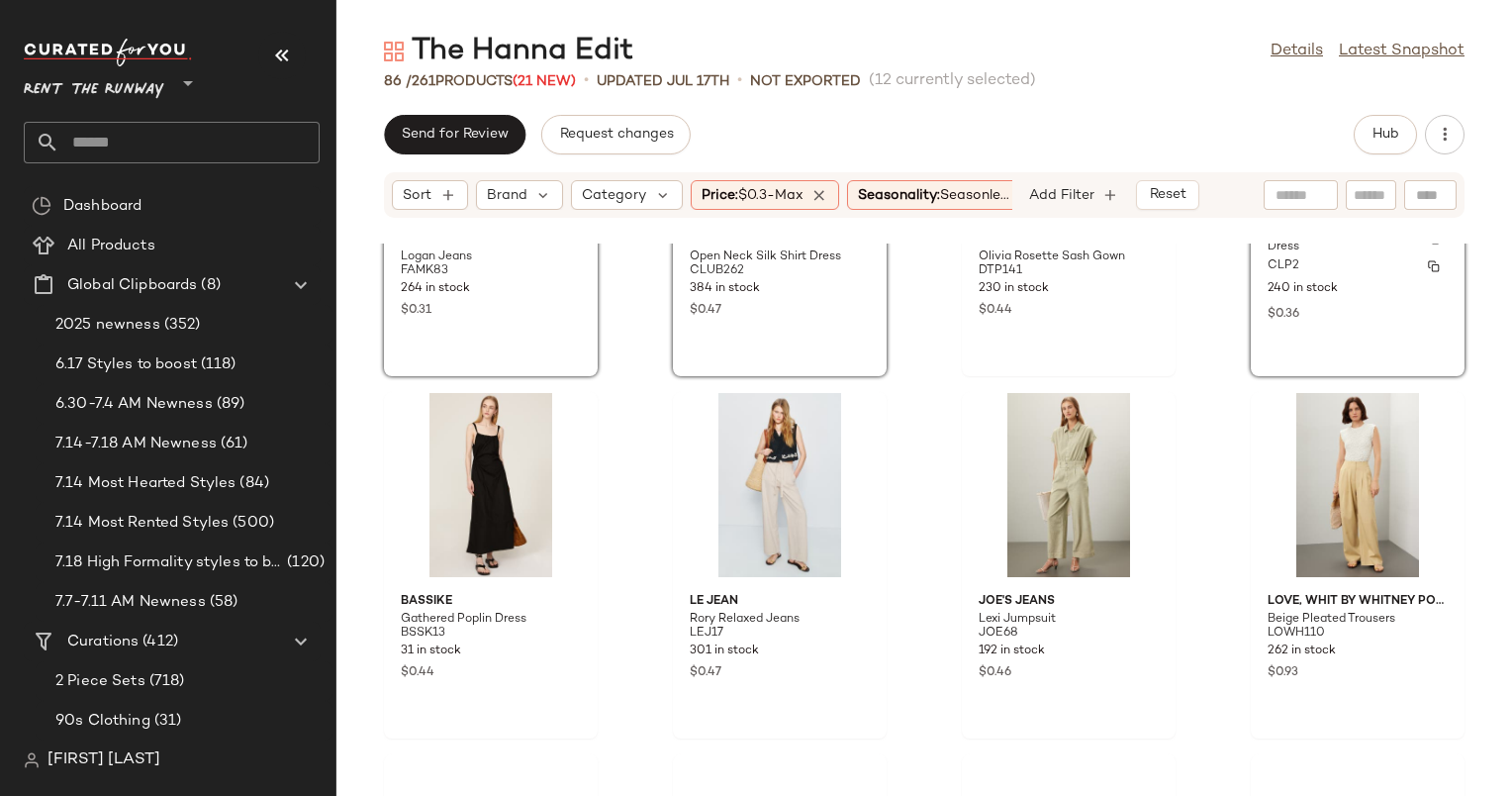 scroll, scrollTop: 3134, scrollLeft: 0, axis: vertical 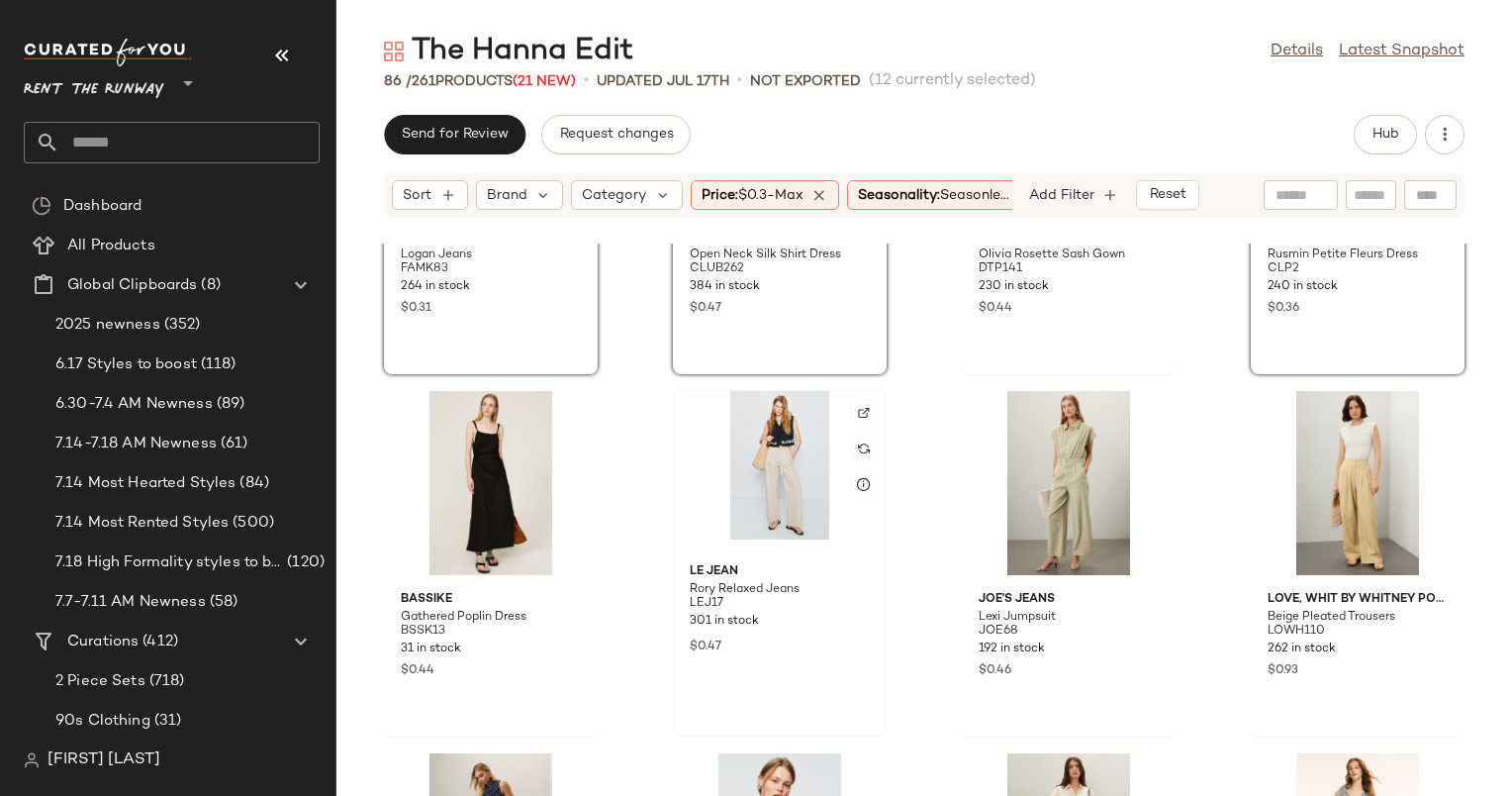click 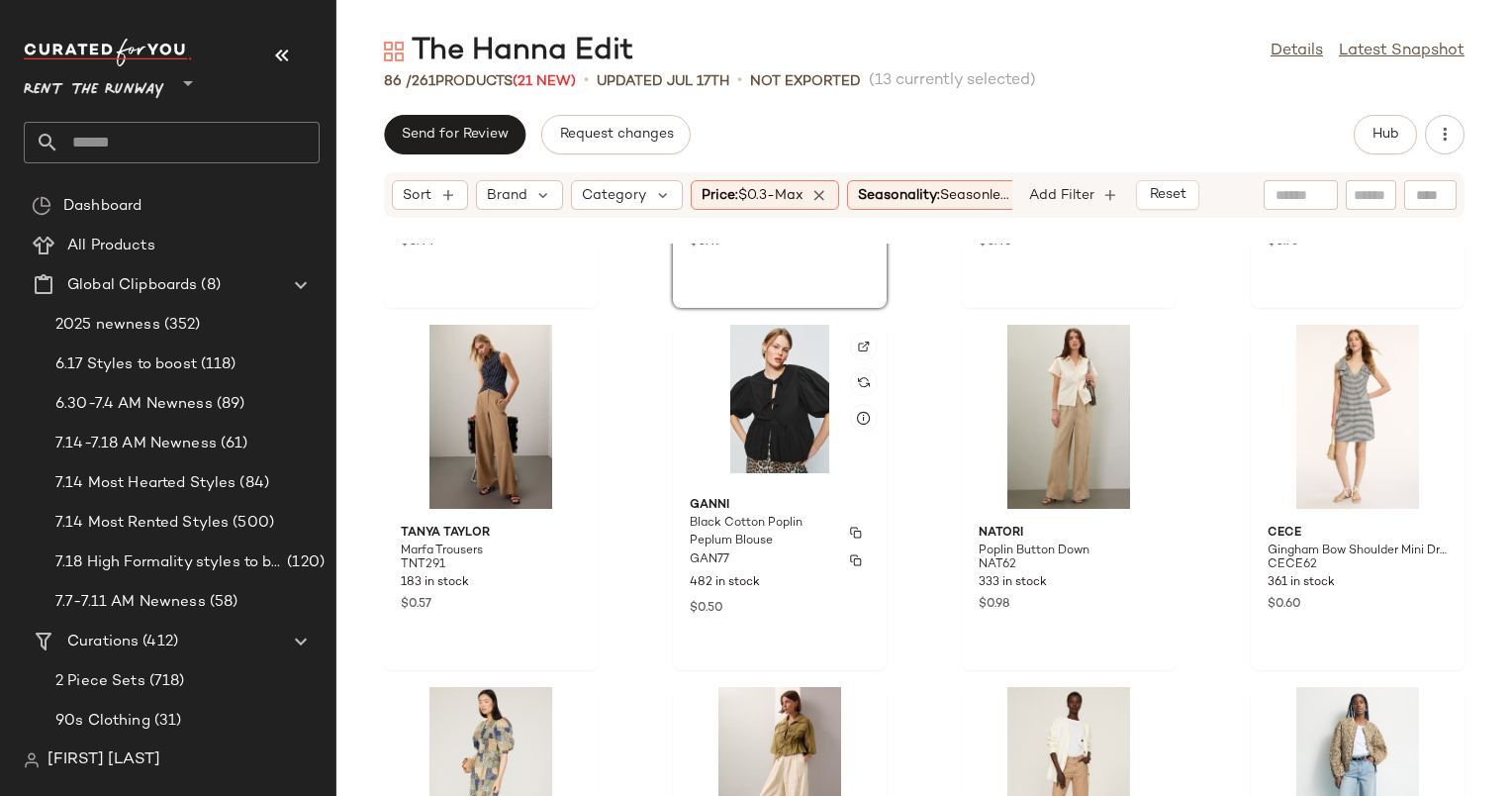 scroll, scrollTop: 3564, scrollLeft: 0, axis: vertical 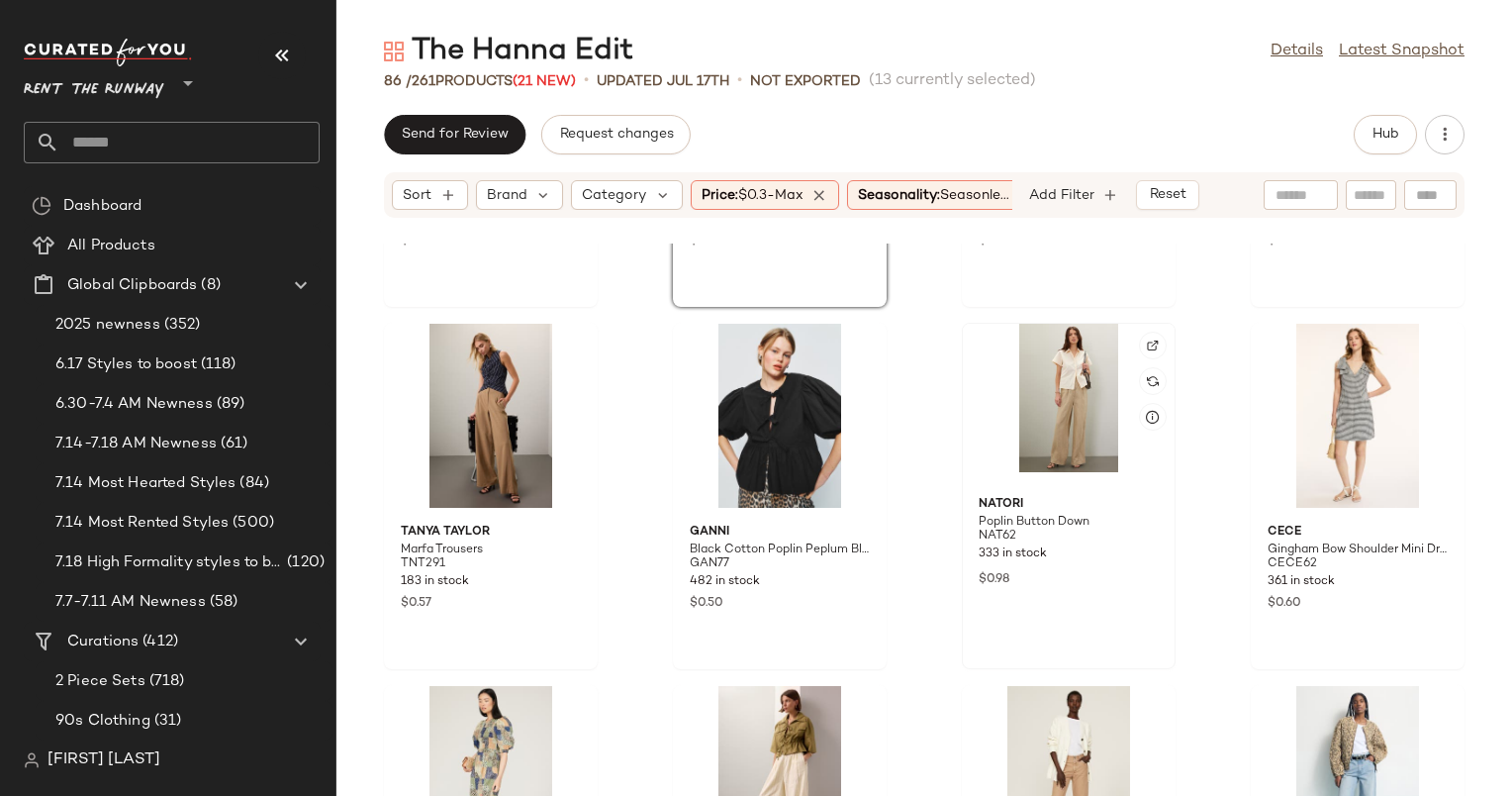click 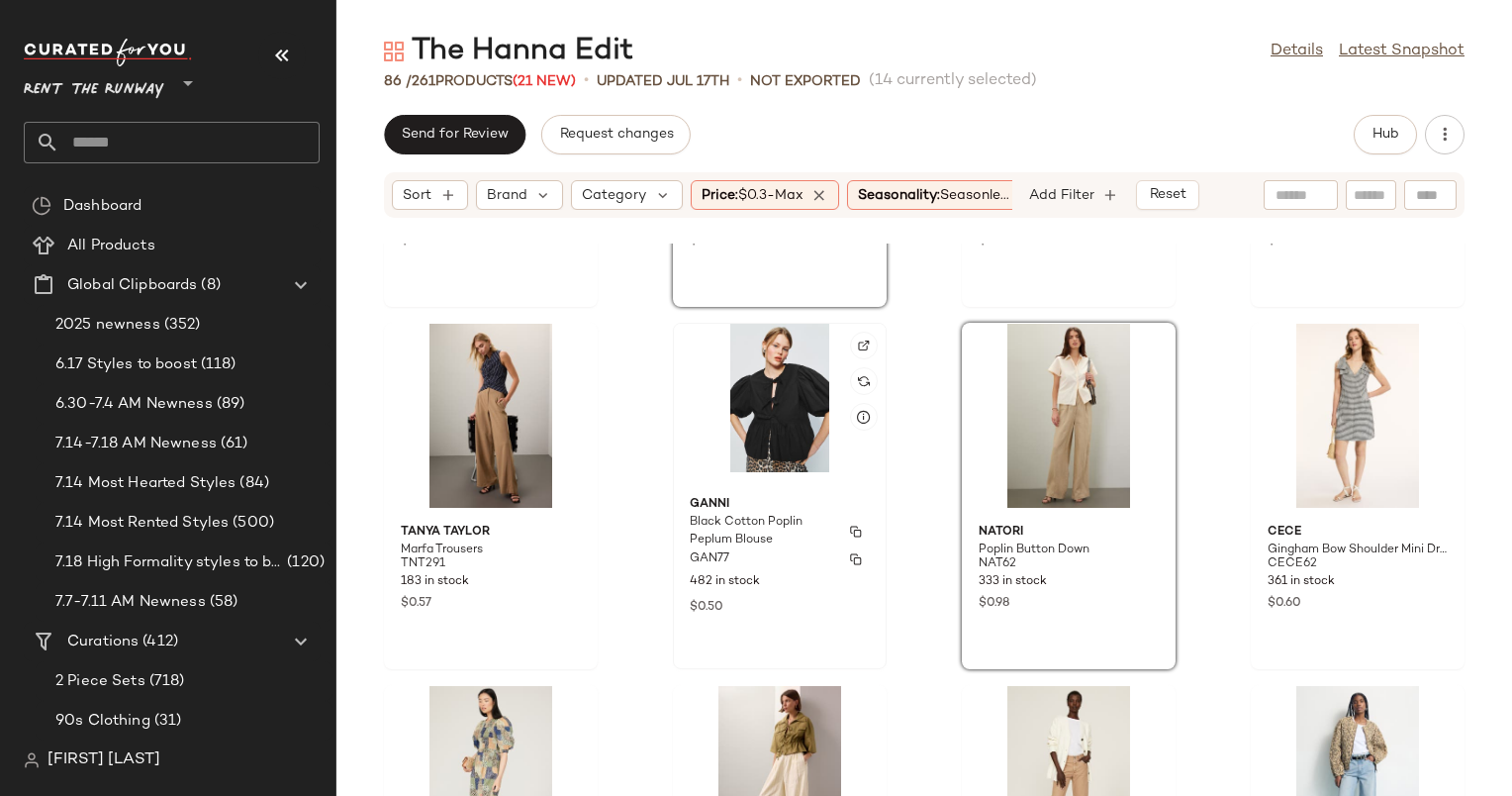 click on "GANNI Black Cotton Poplin Peplum Blouse GAN77 482 in stock $0.50" 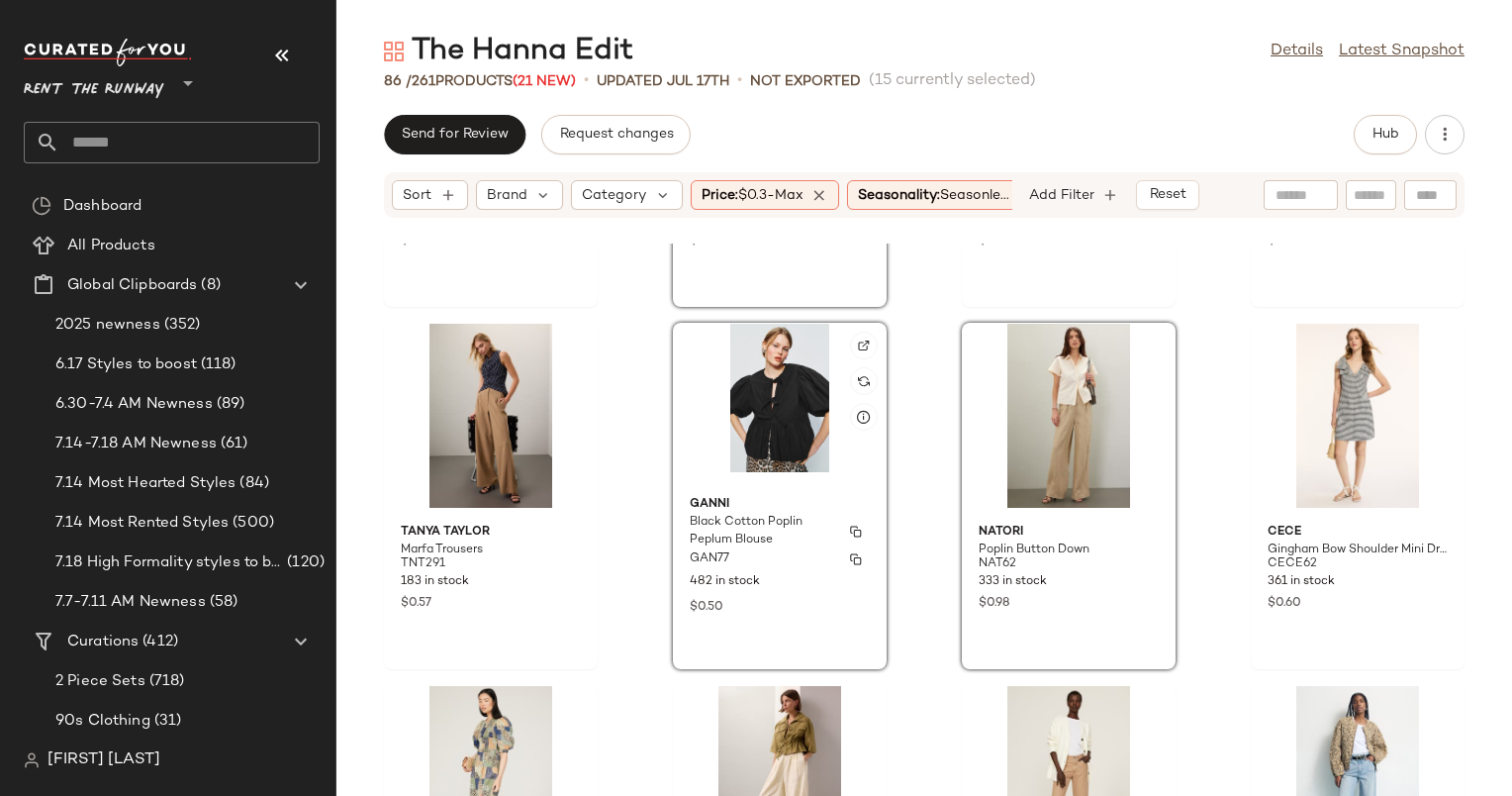 scroll, scrollTop: 3681, scrollLeft: 0, axis: vertical 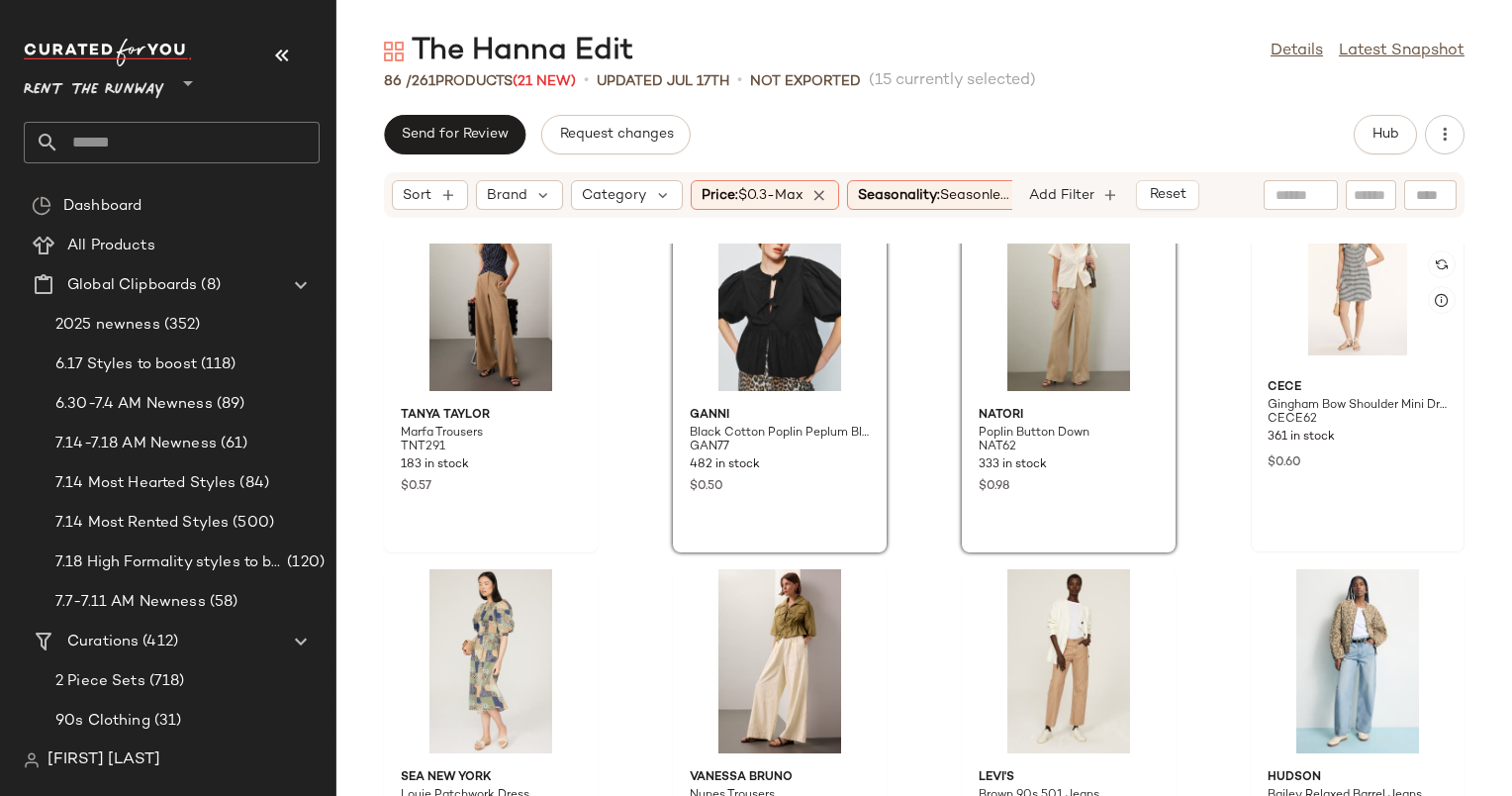 click 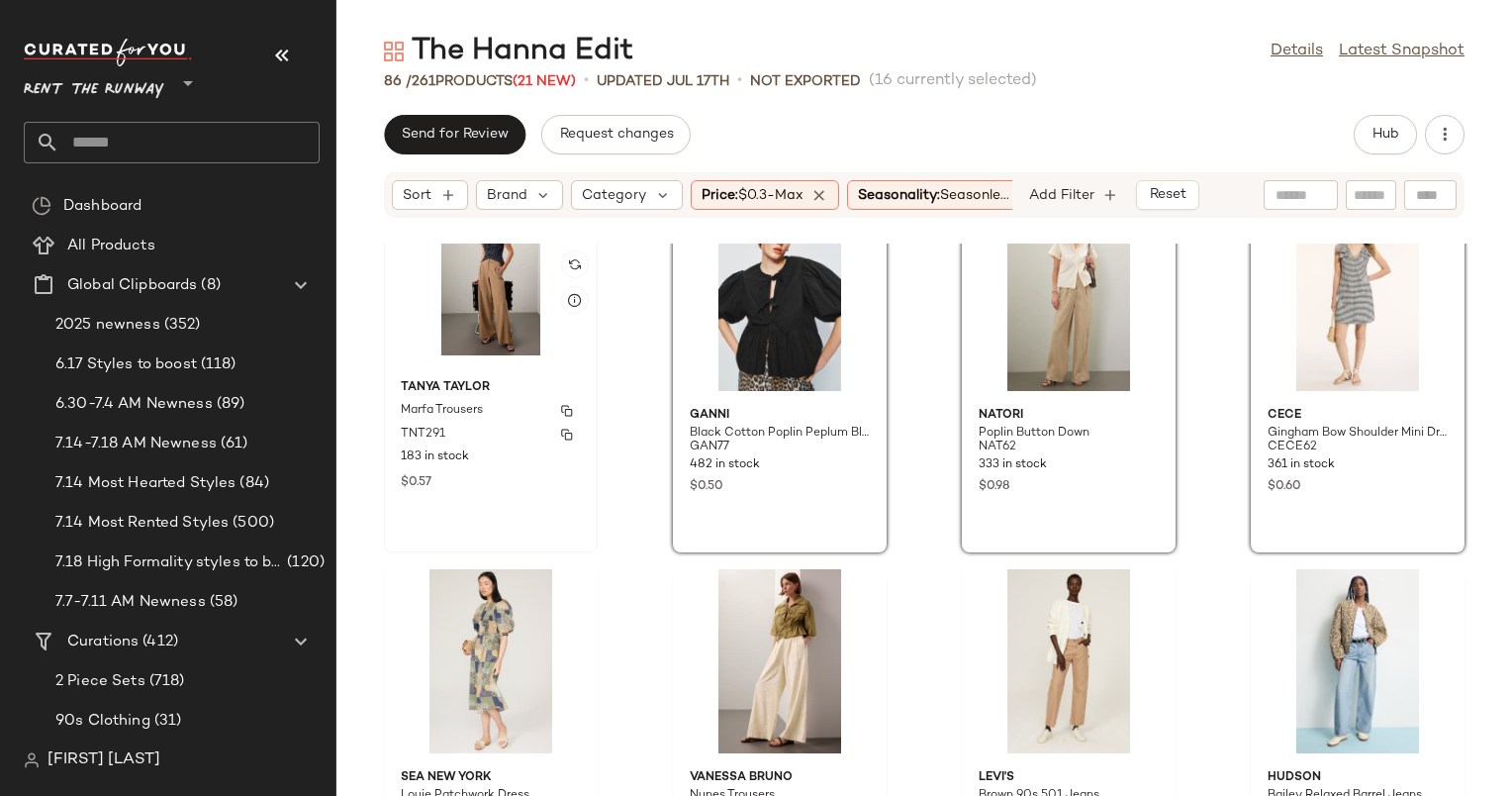 click on "Marfa Trousers" at bounding box center [491, 411] 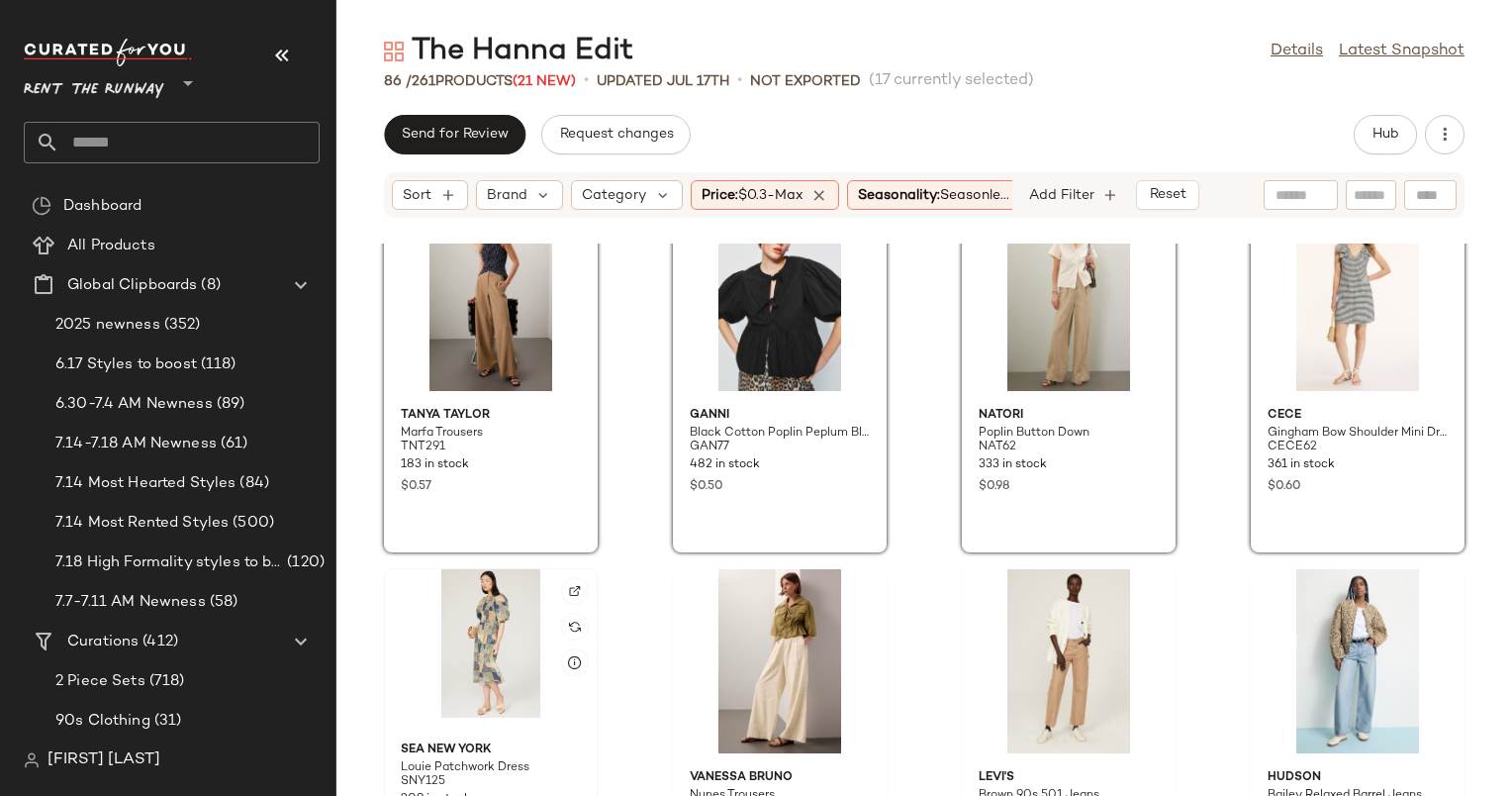 click 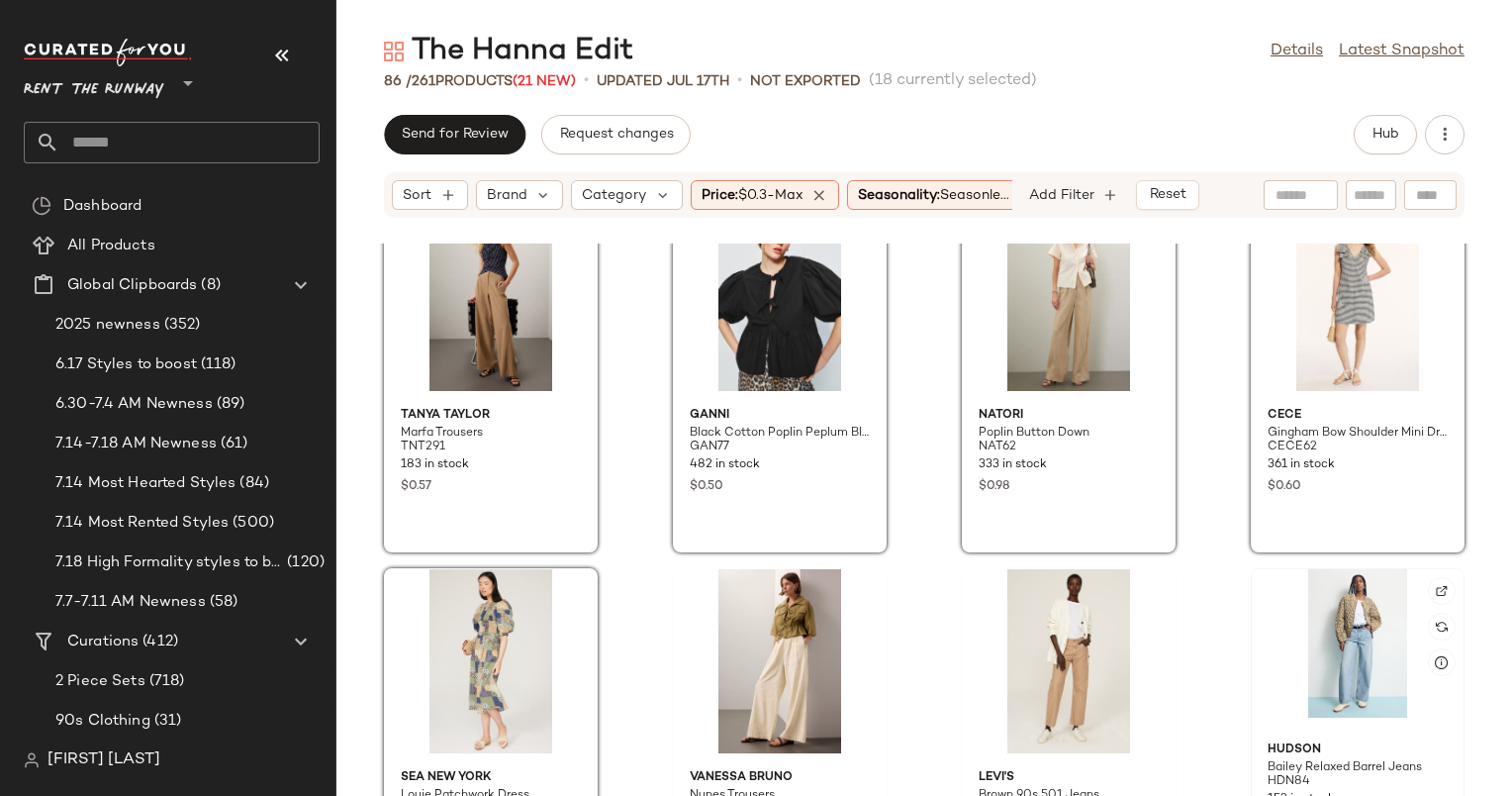 click 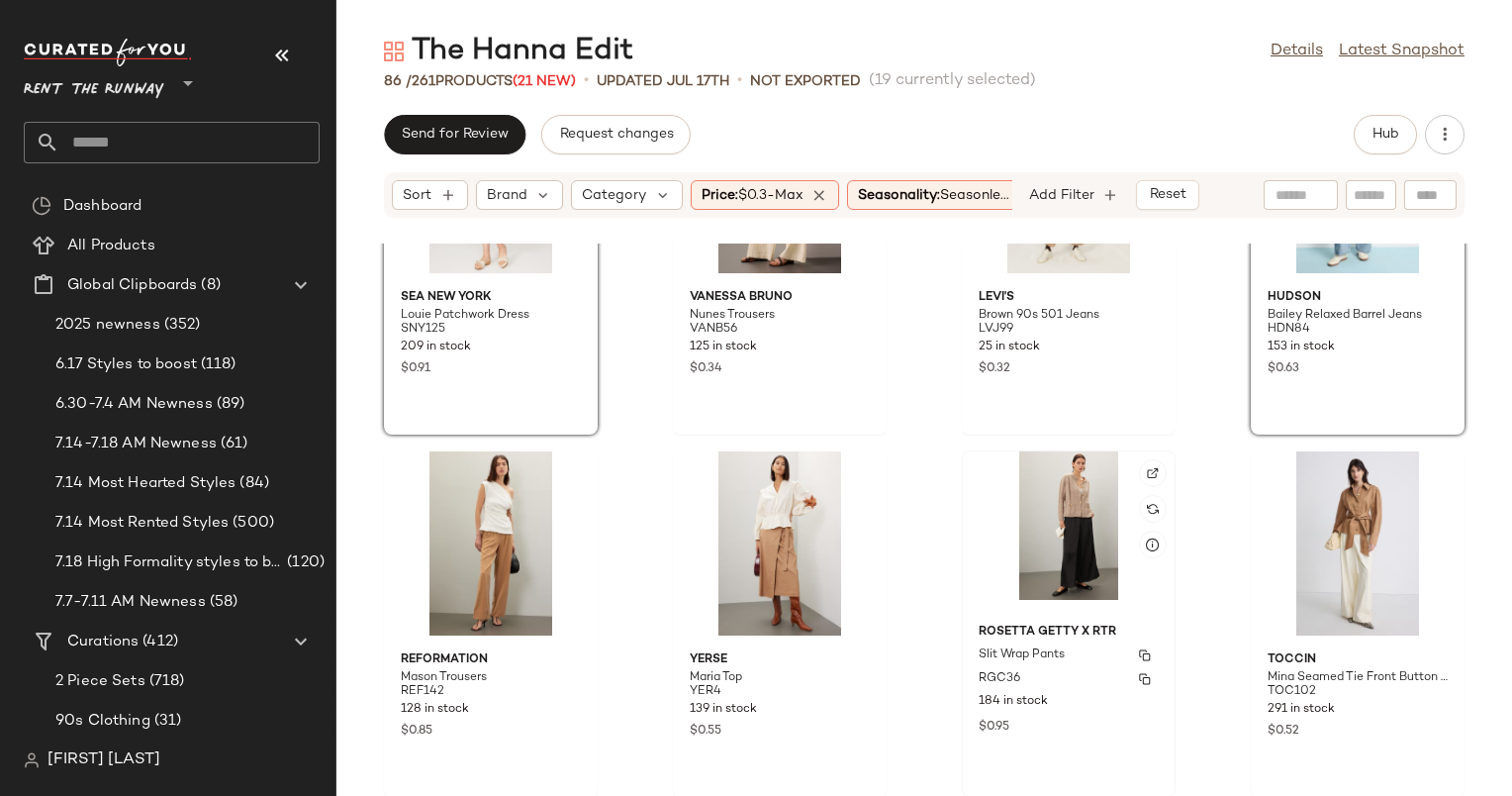 scroll, scrollTop: 4275, scrollLeft: 0, axis: vertical 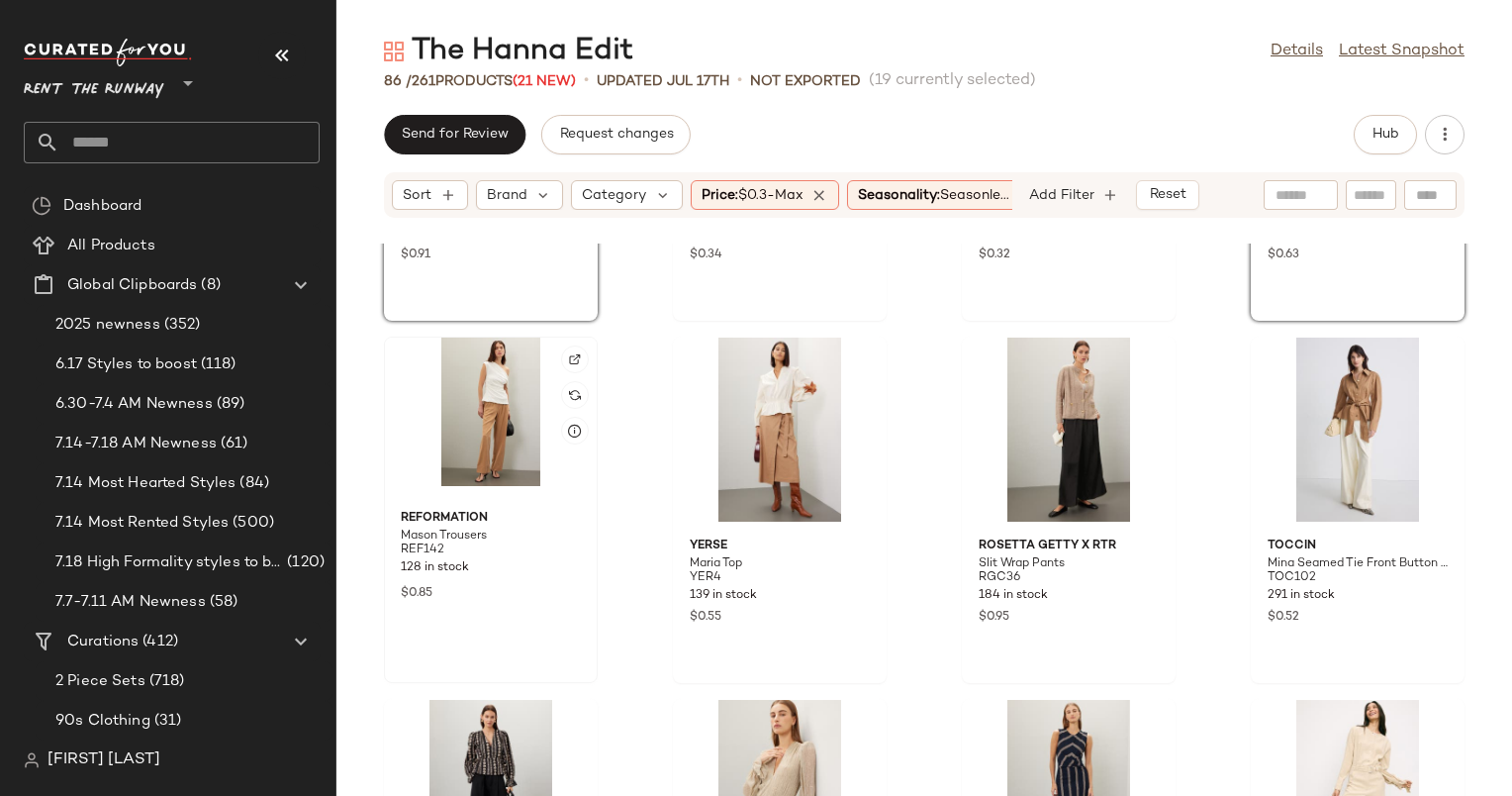 click 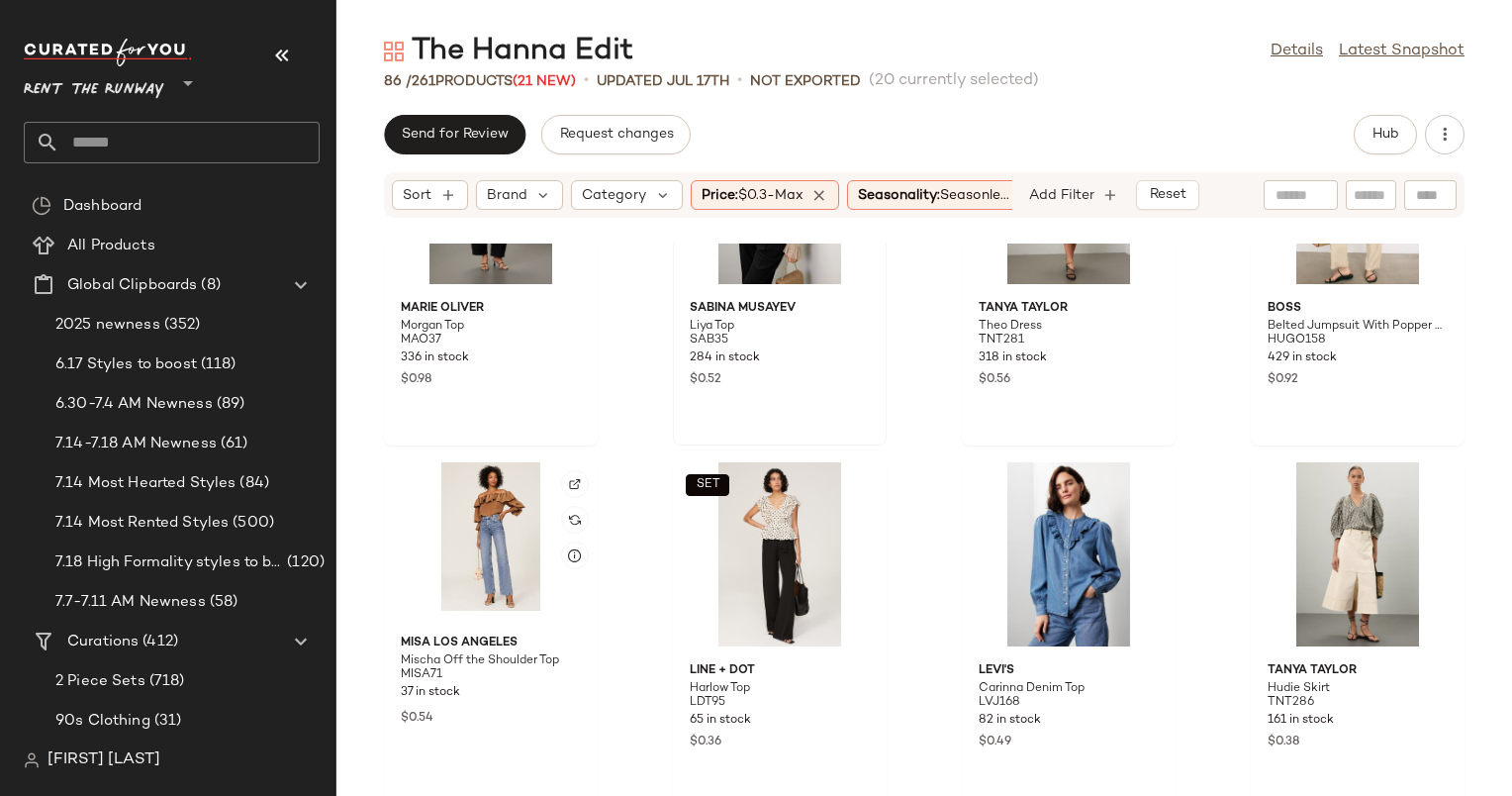 scroll, scrollTop: 4877, scrollLeft: 0, axis: vertical 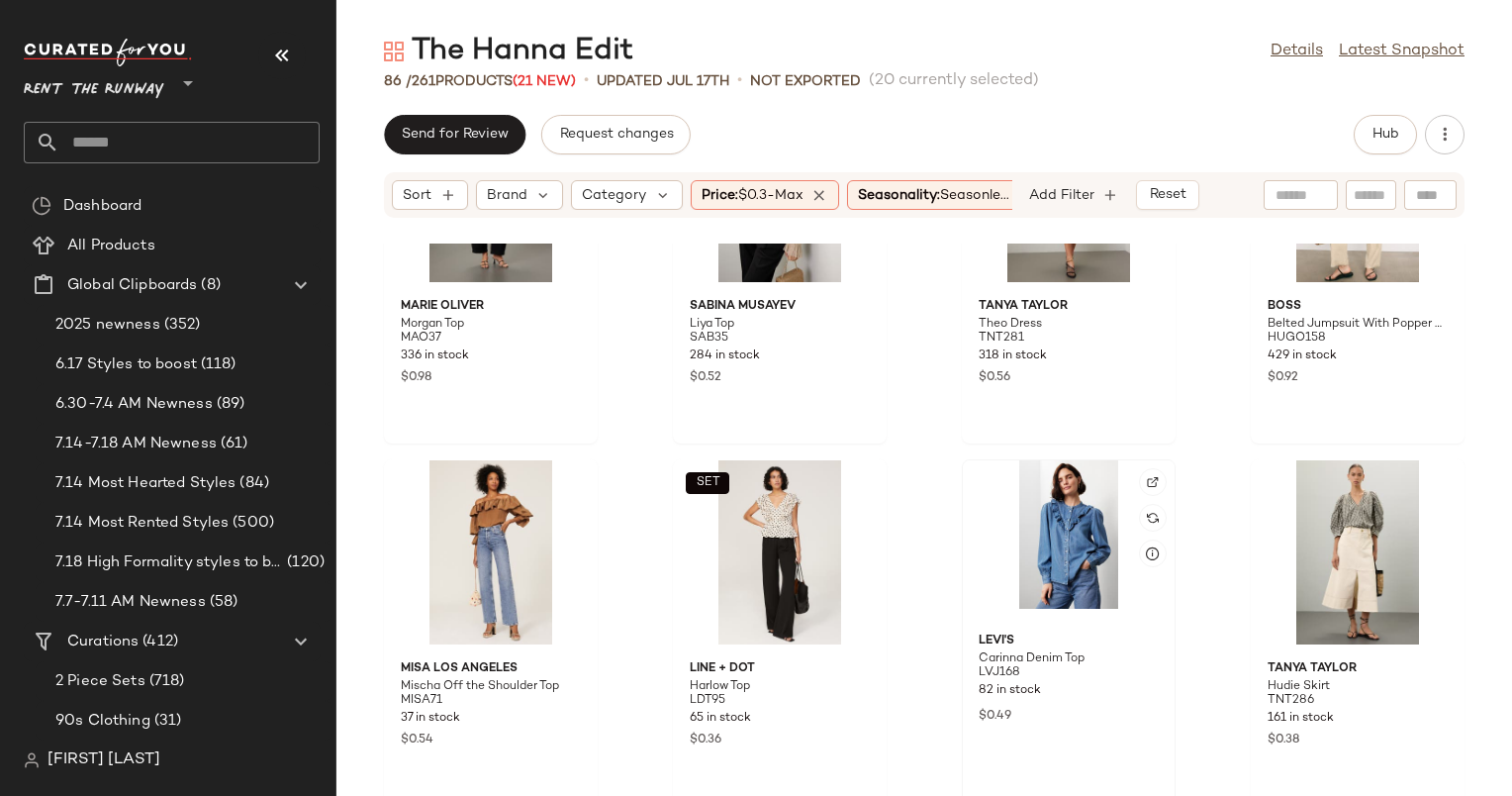 click 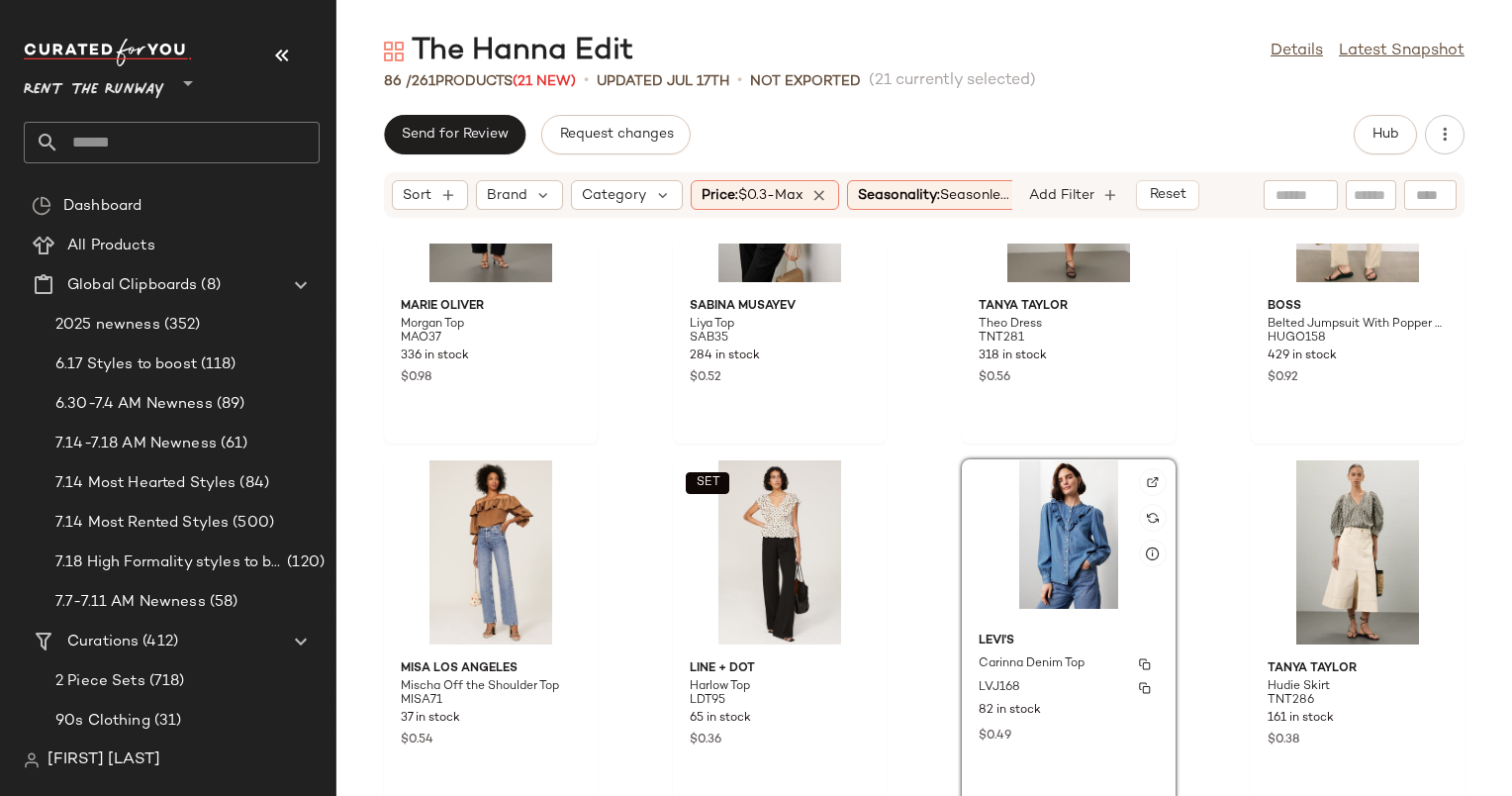 scroll, scrollTop: 5085, scrollLeft: 0, axis: vertical 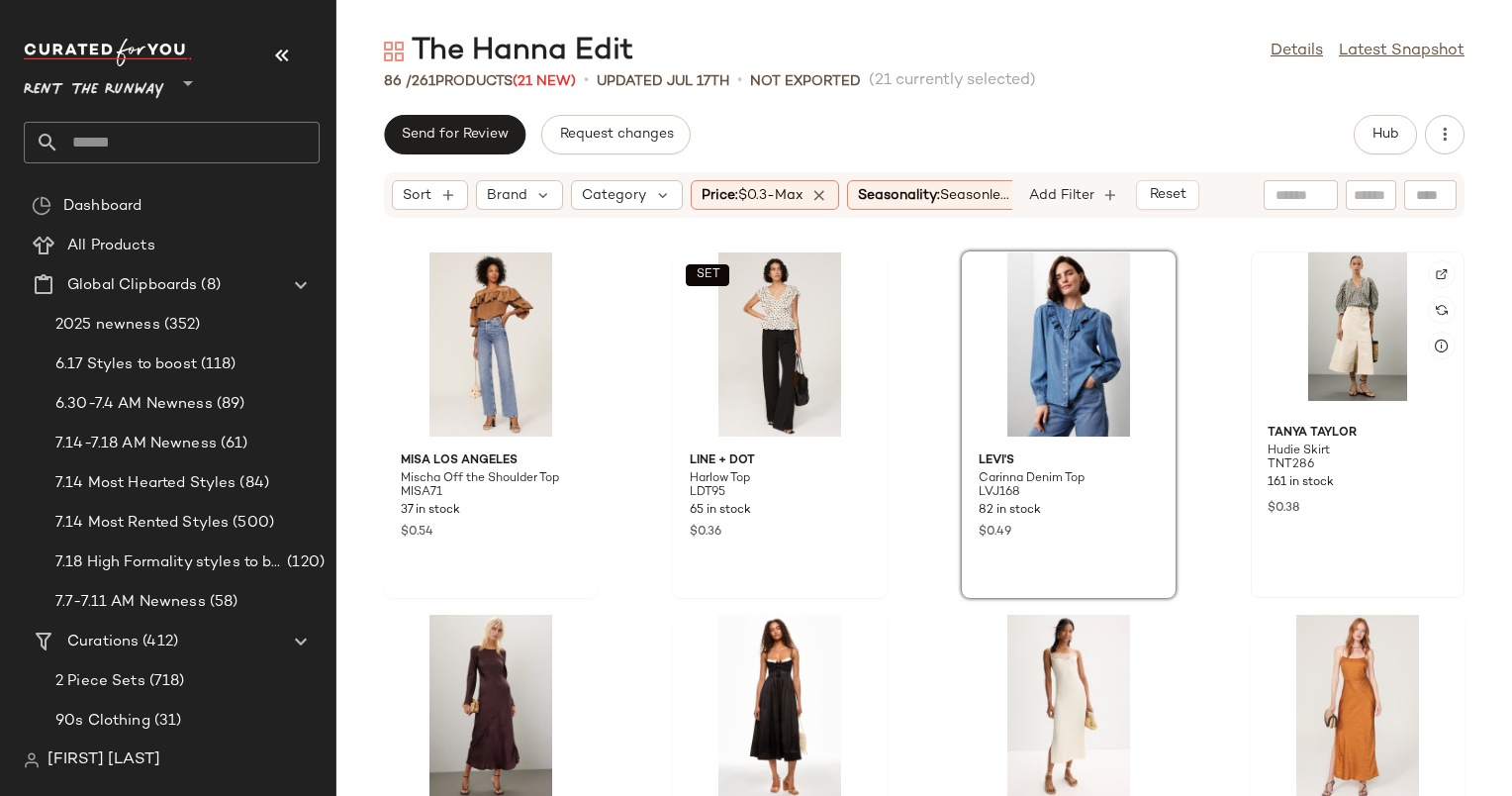 click 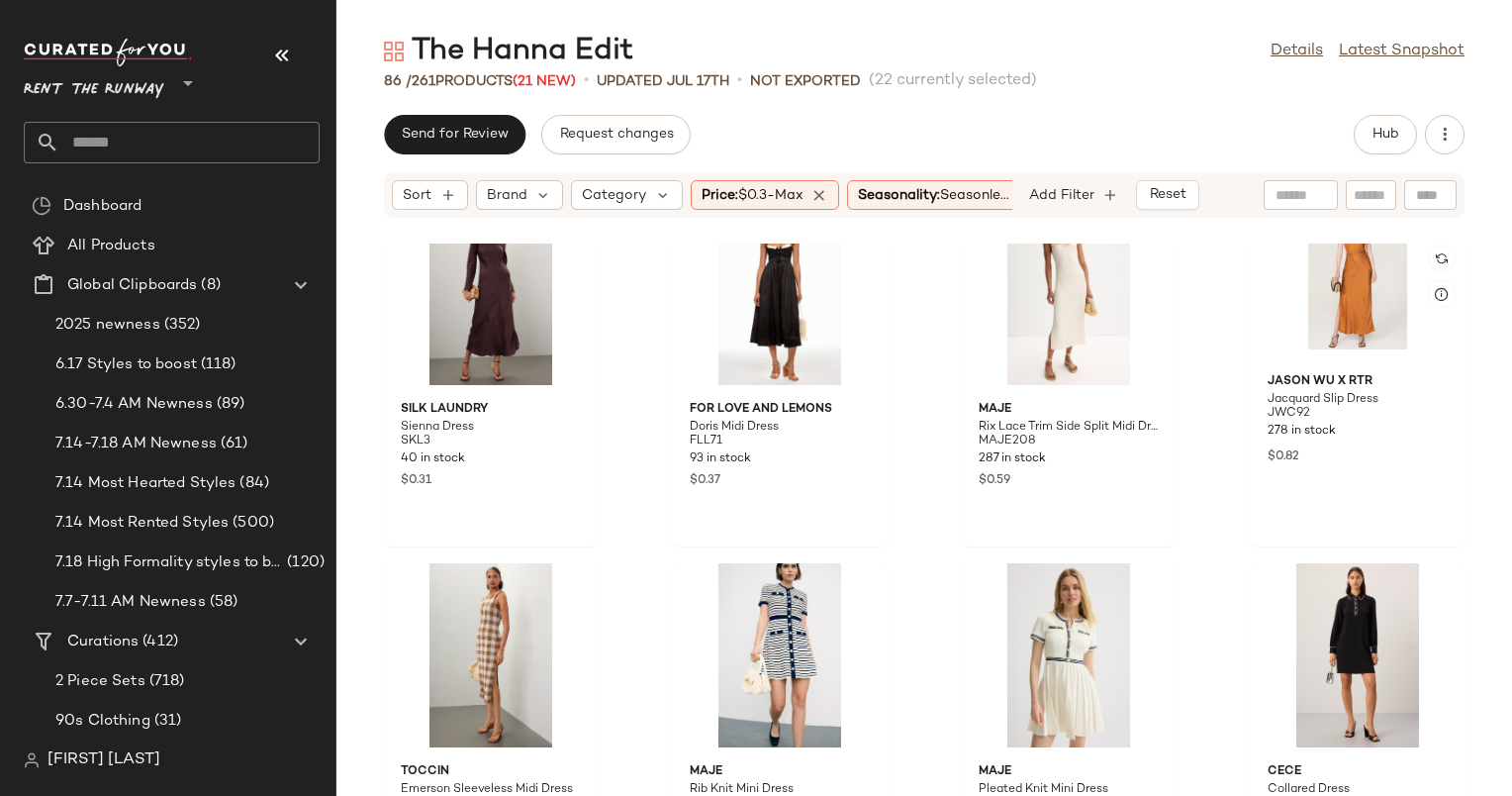 scroll, scrollTop: 5513, scrollLeft: 0, axis: vertical 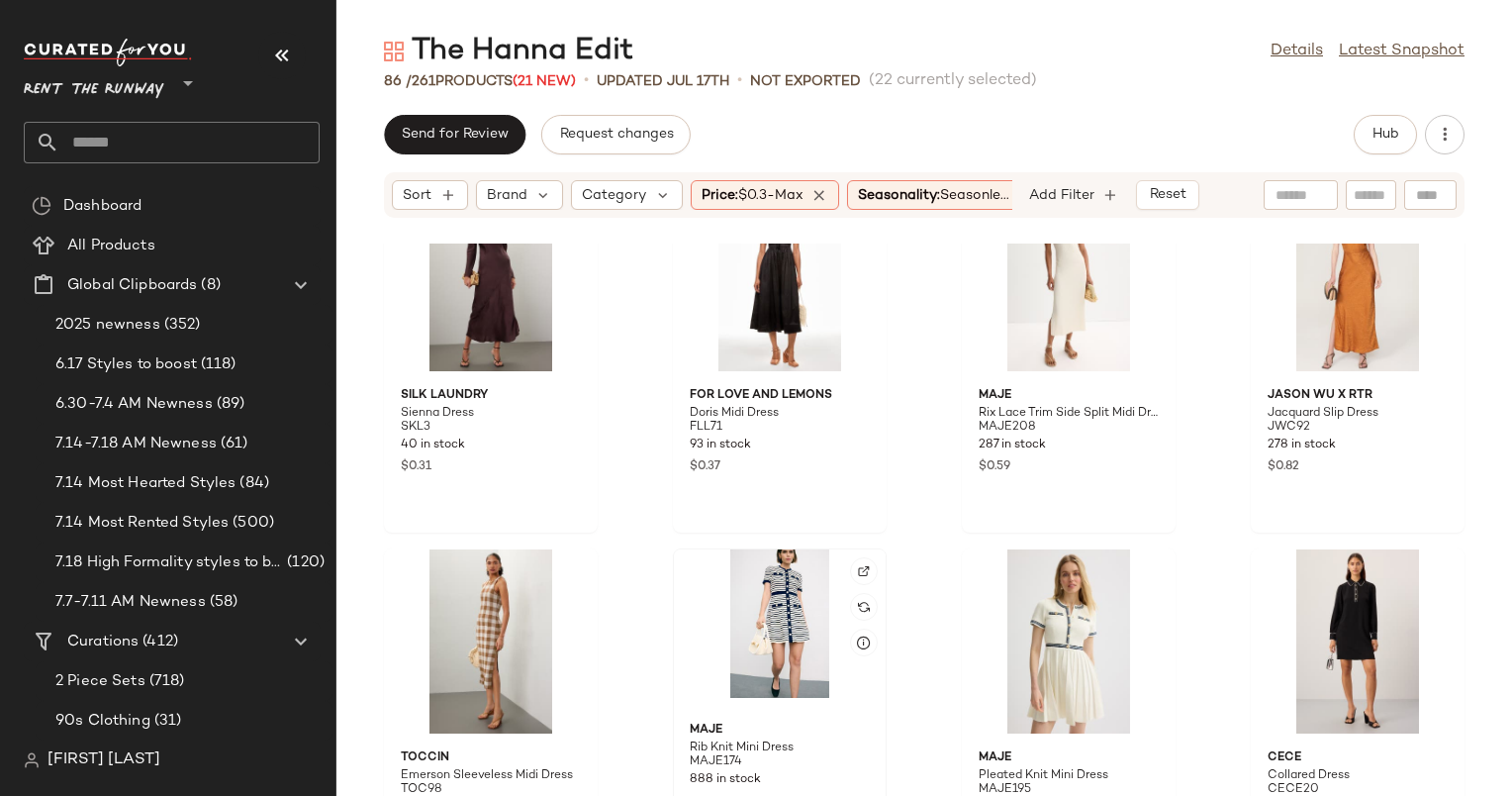 click 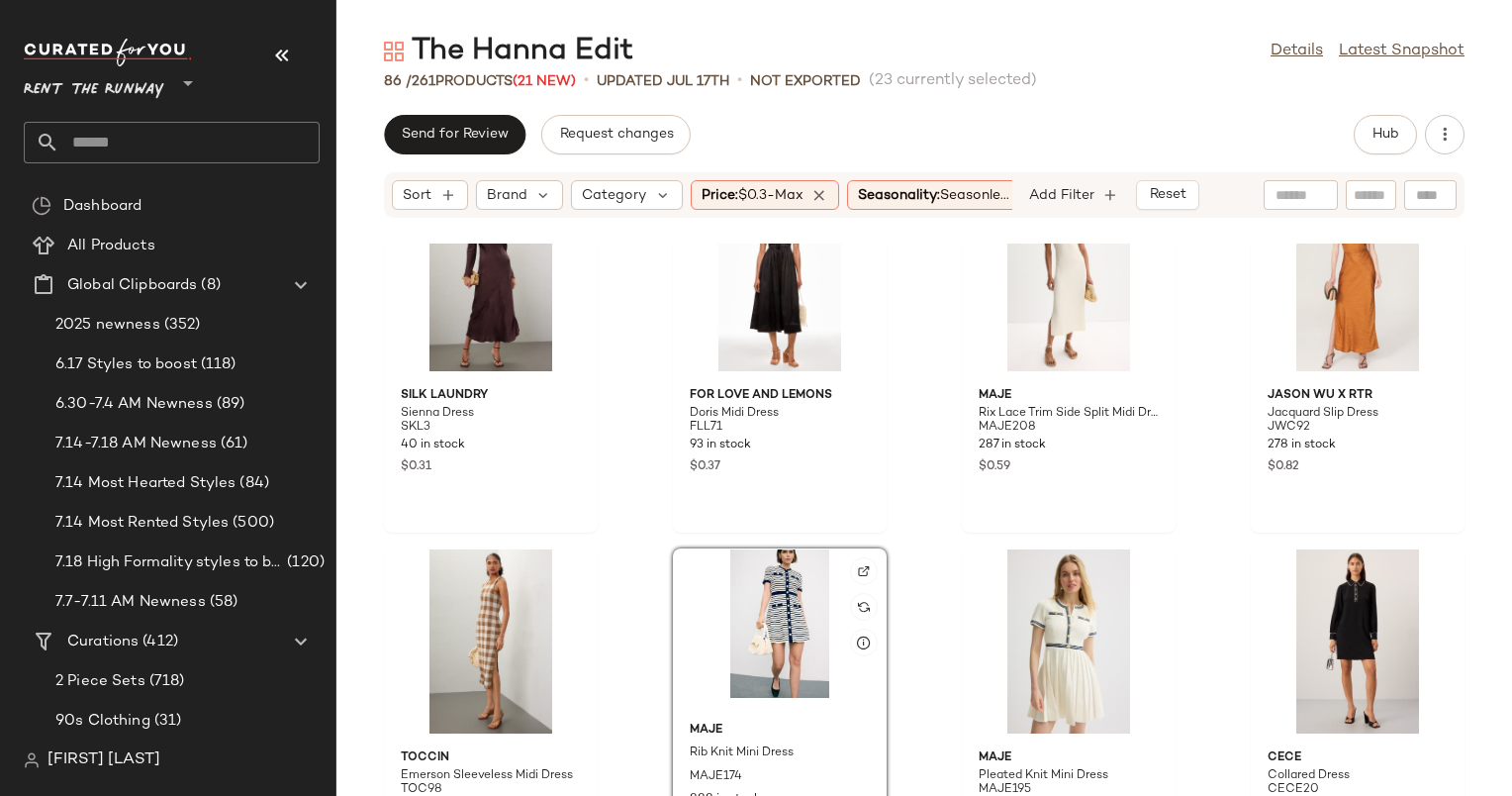 scroll, scrollTop: 5837, scrollLeft: 0, axis: vertical 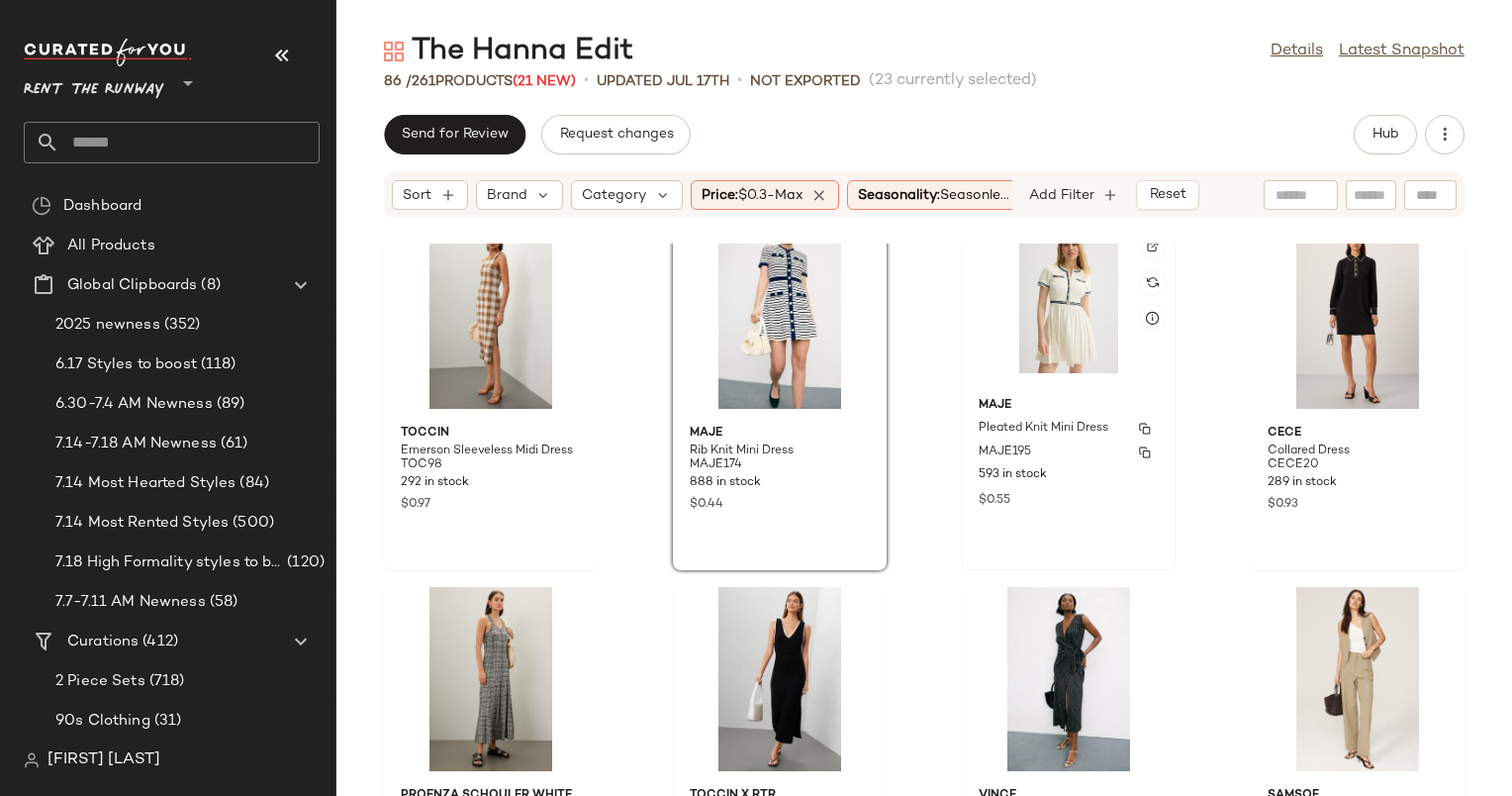 click on "593 in stock" 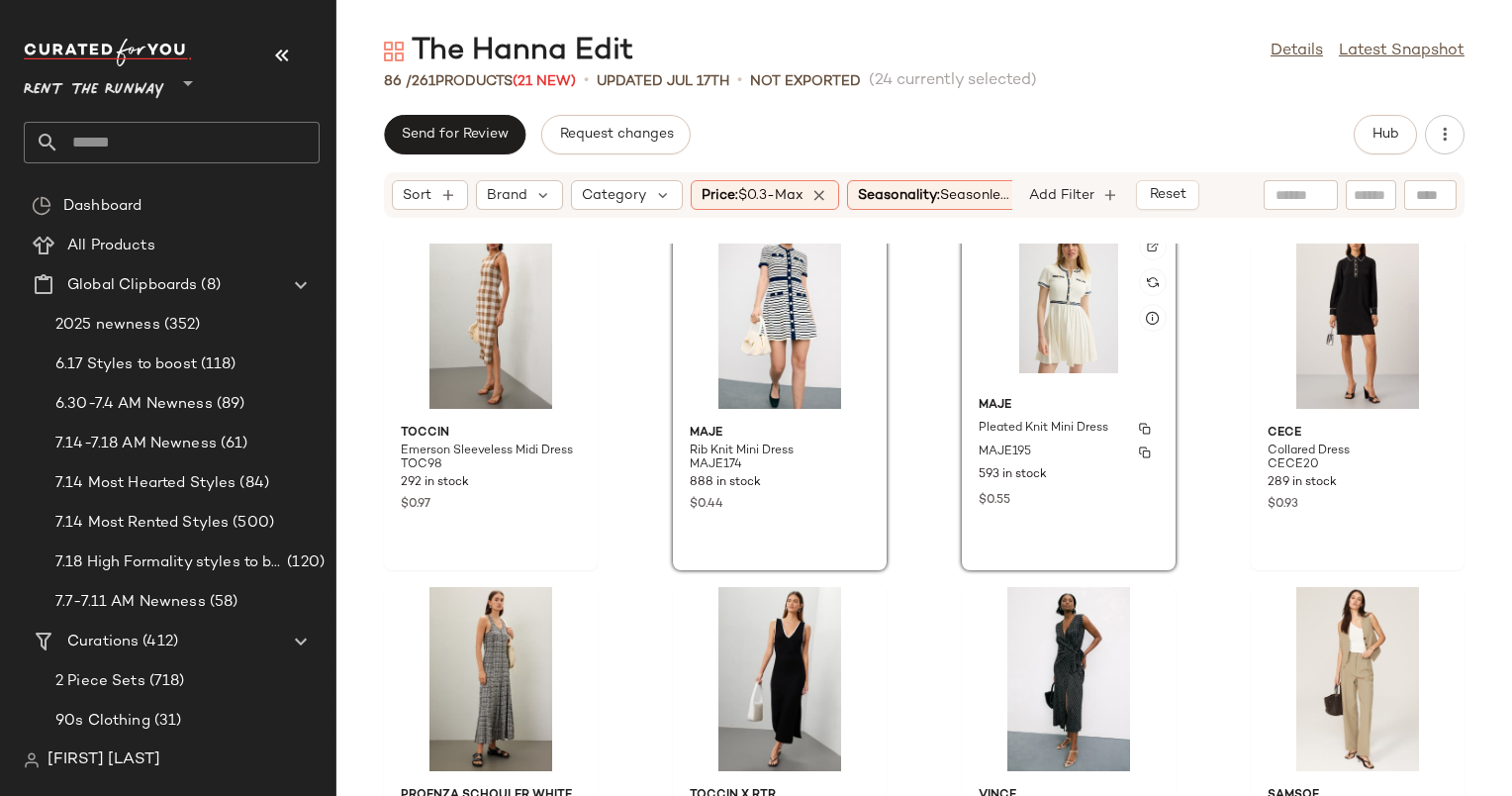 scroll, scrollTop: 6241, scrollLeft: 0, axis: vertical 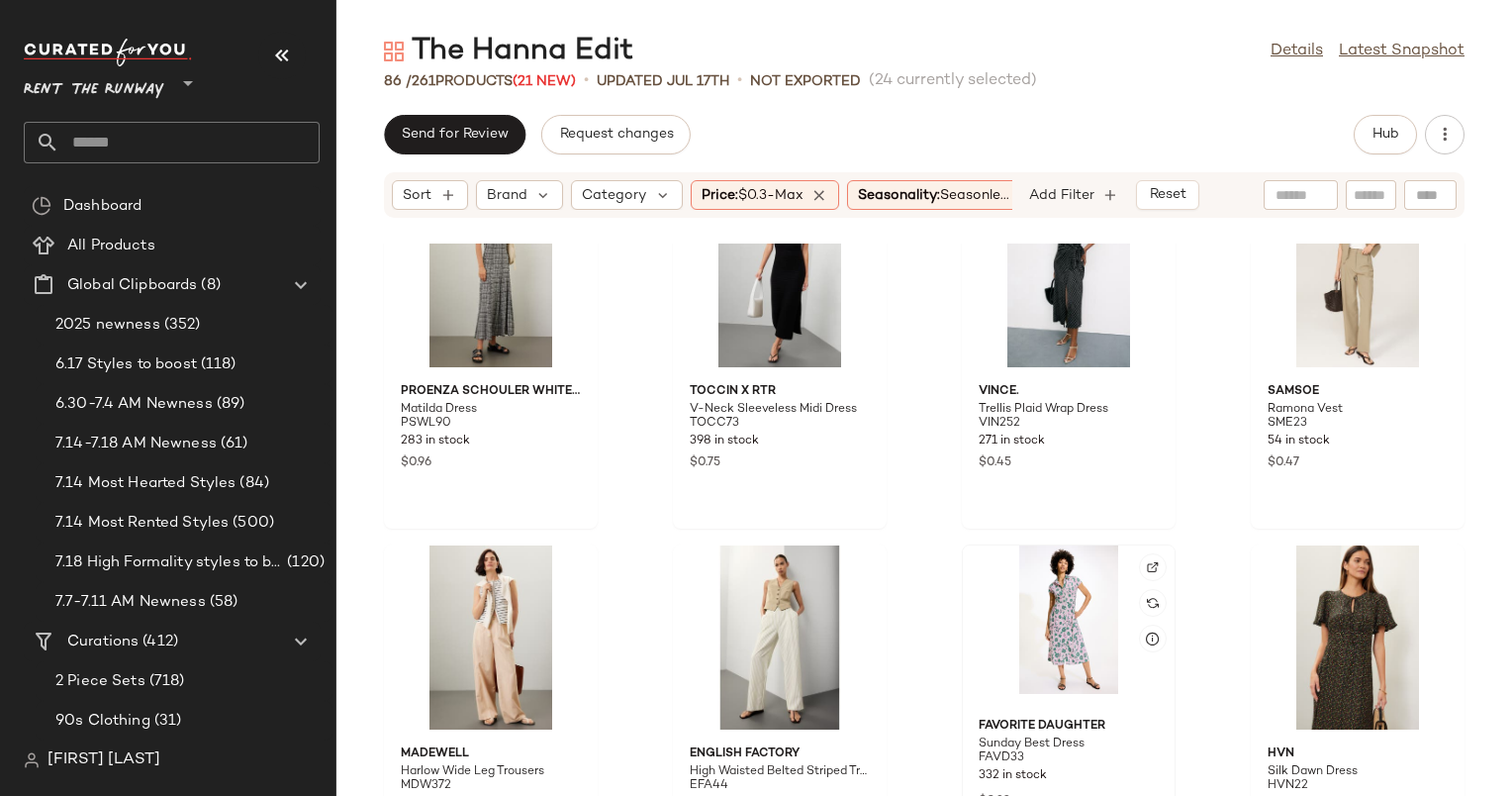 click 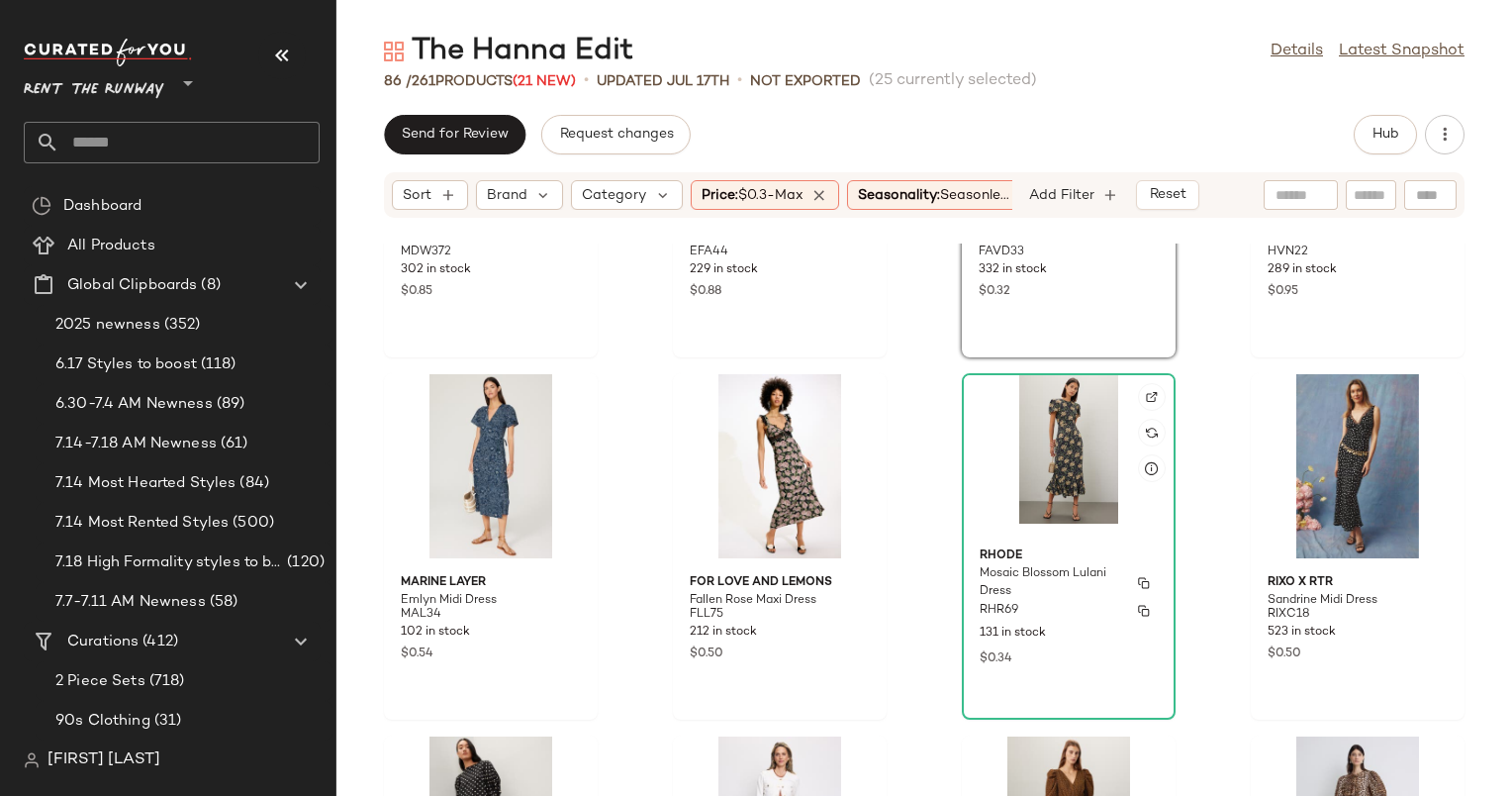 scroll, scrollTop: 6803, scrollLeft: 0, axis: vertical 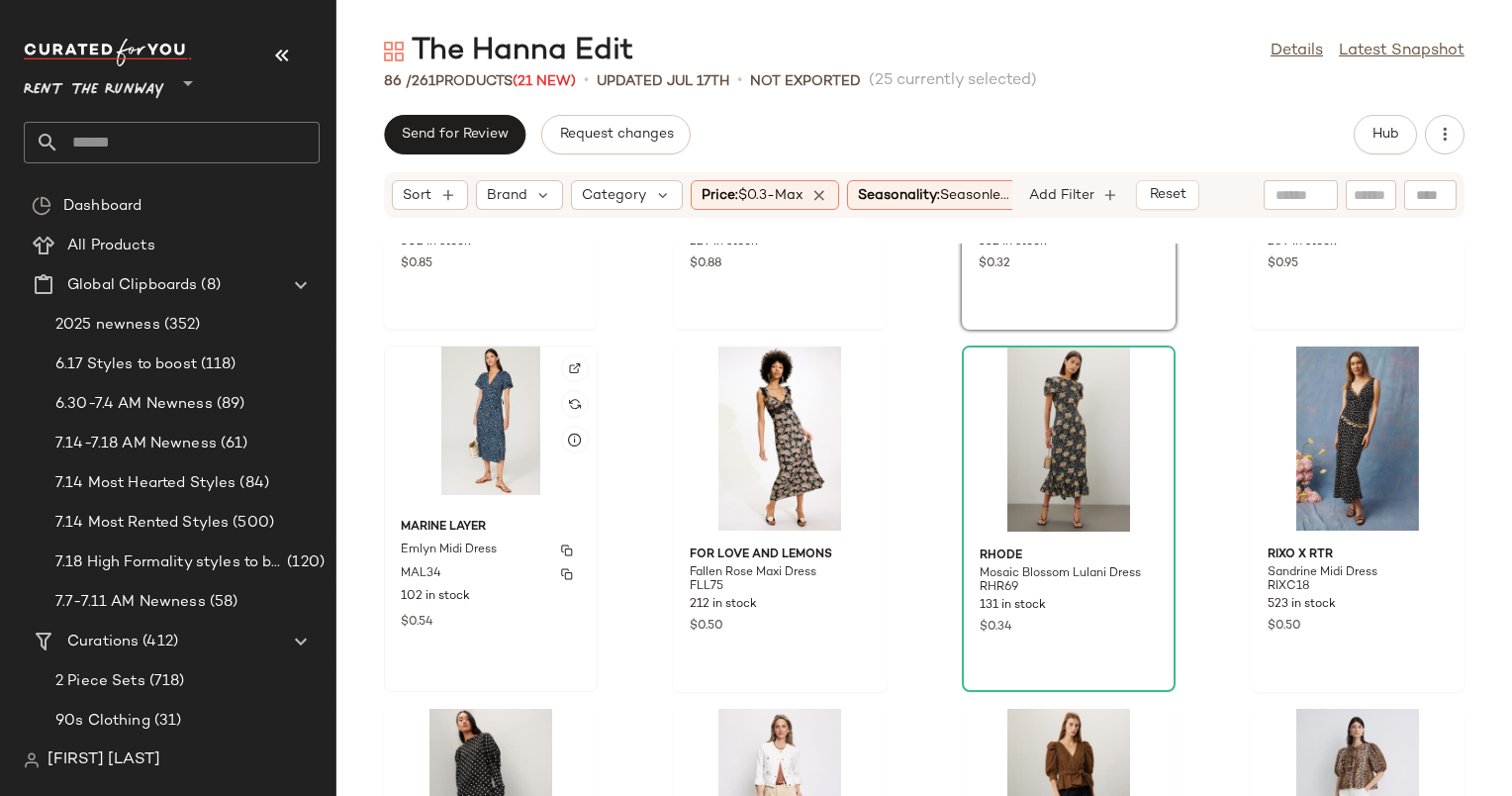 click 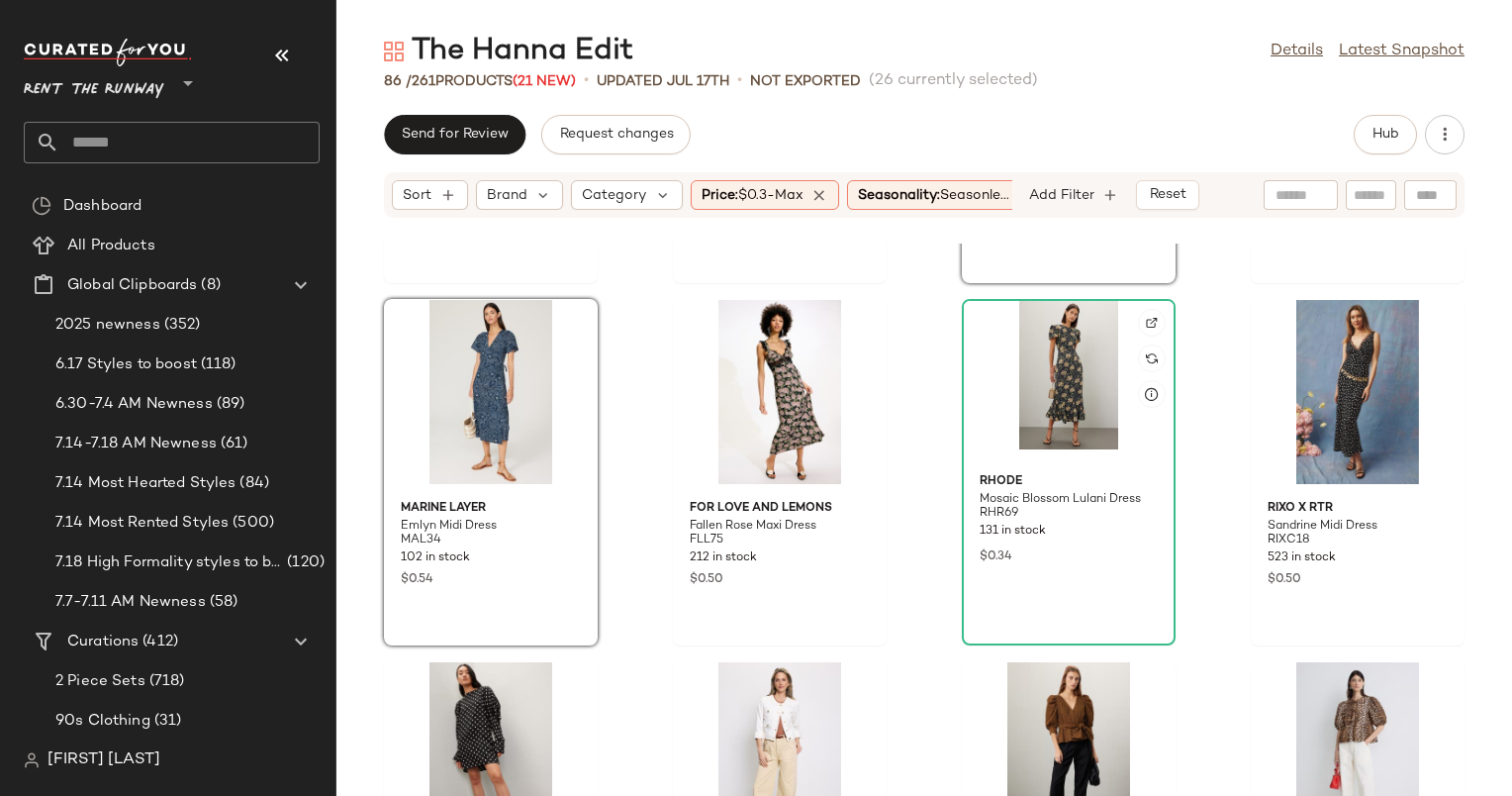 scroll, scrollTop: 6887, scrollLeft: 0, axis: vertical 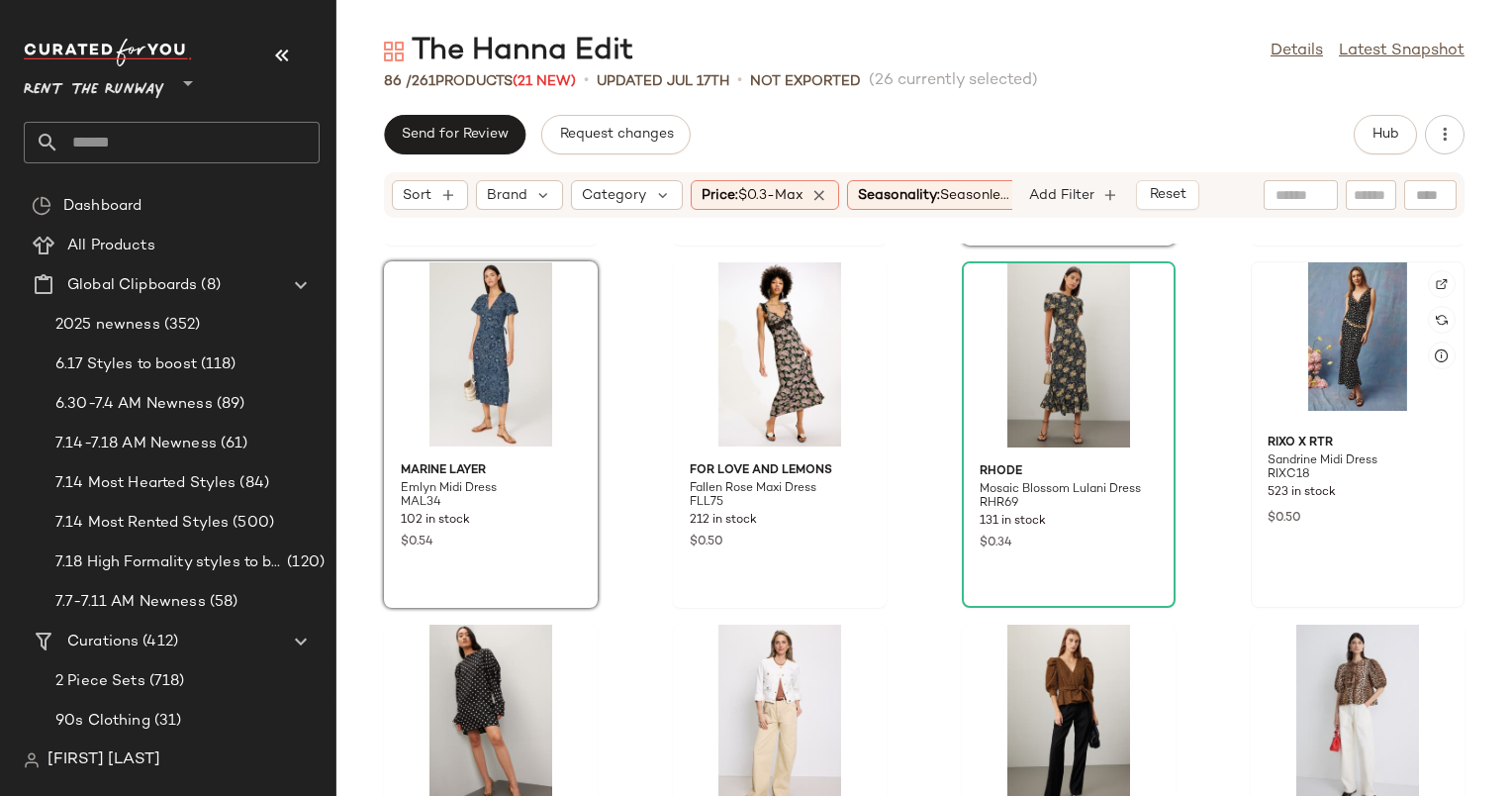 click 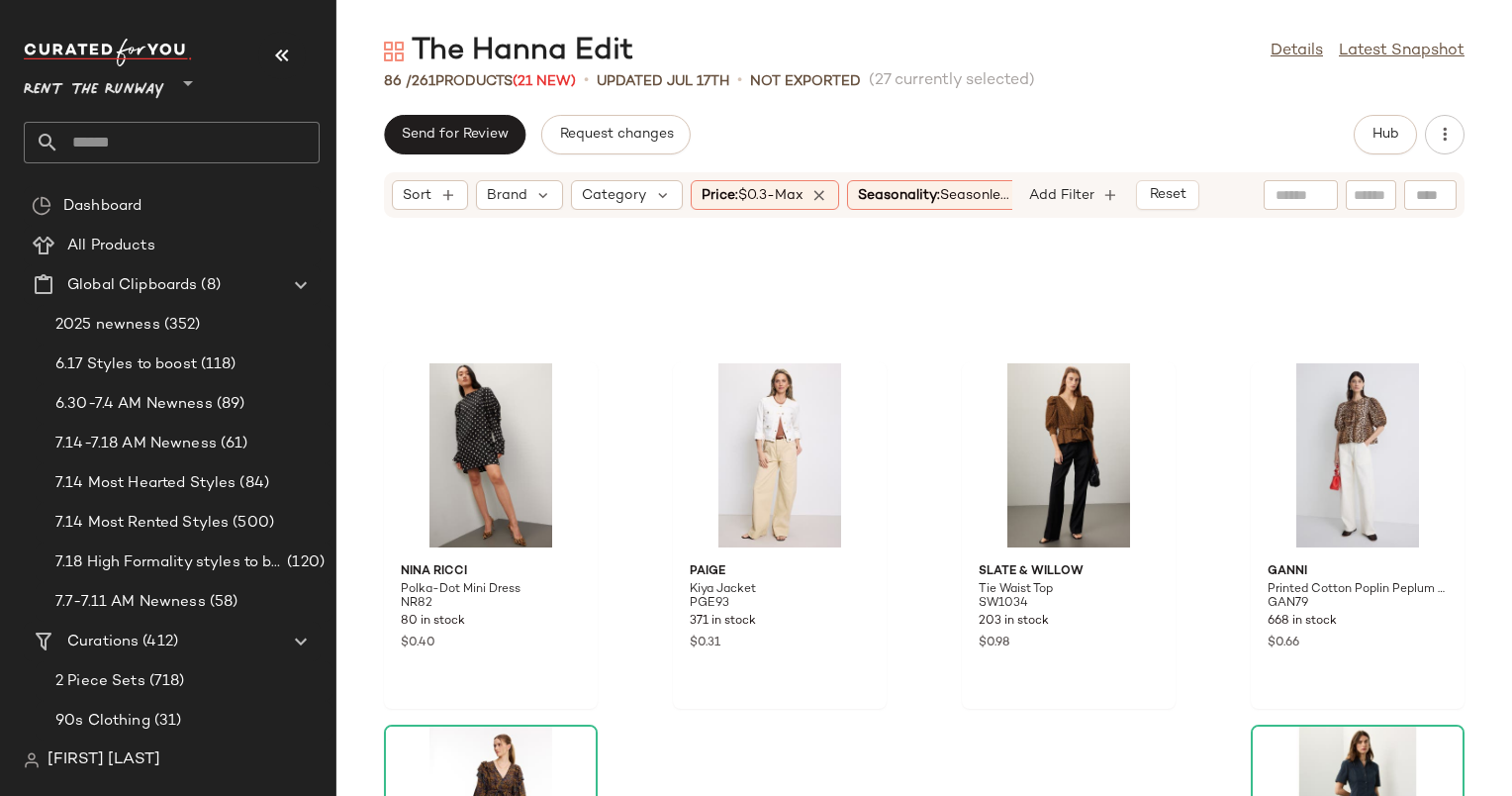 scroll, scrollTop: 7352, scrollLeft: 0, axis: vertical 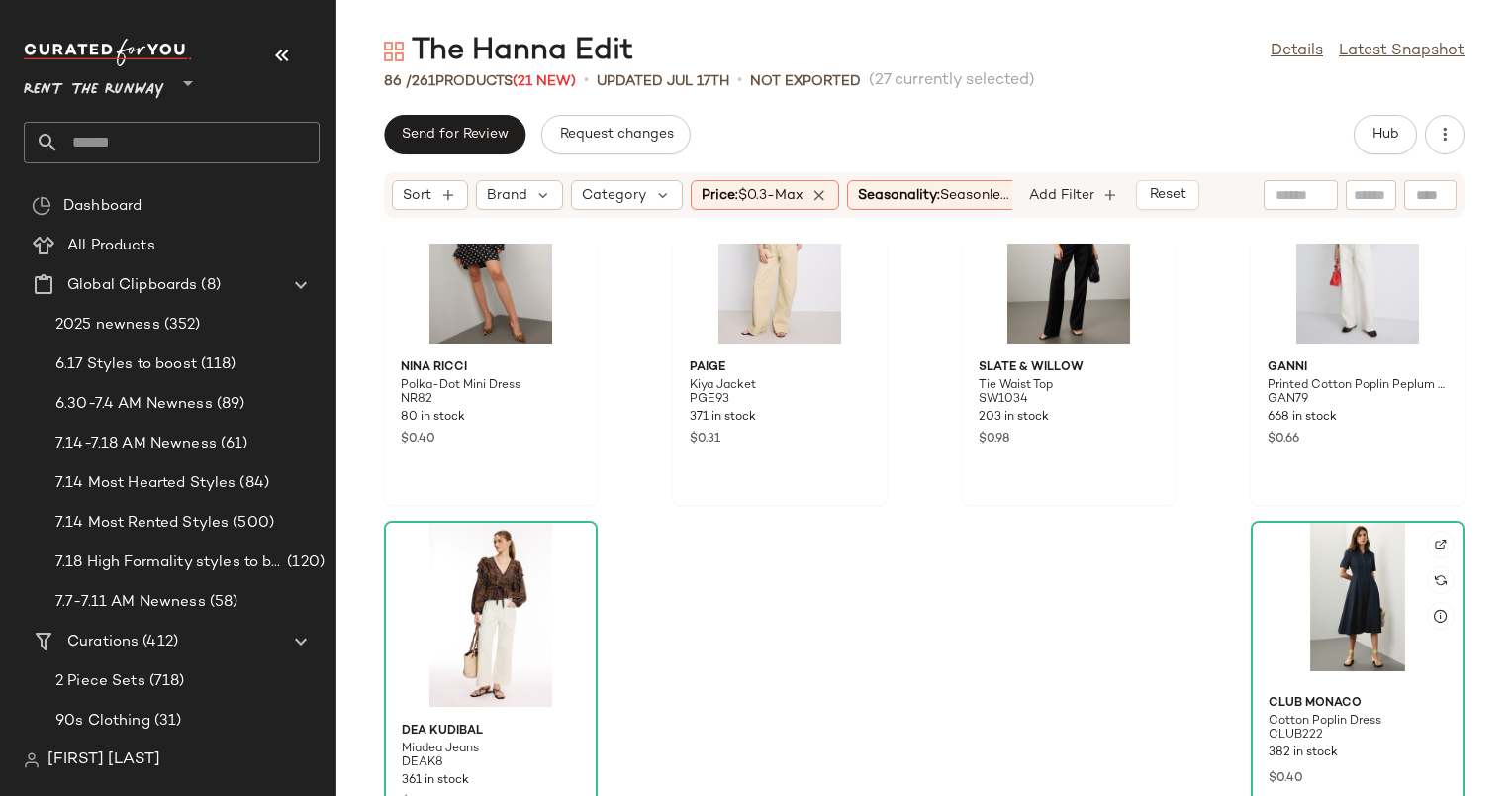 click 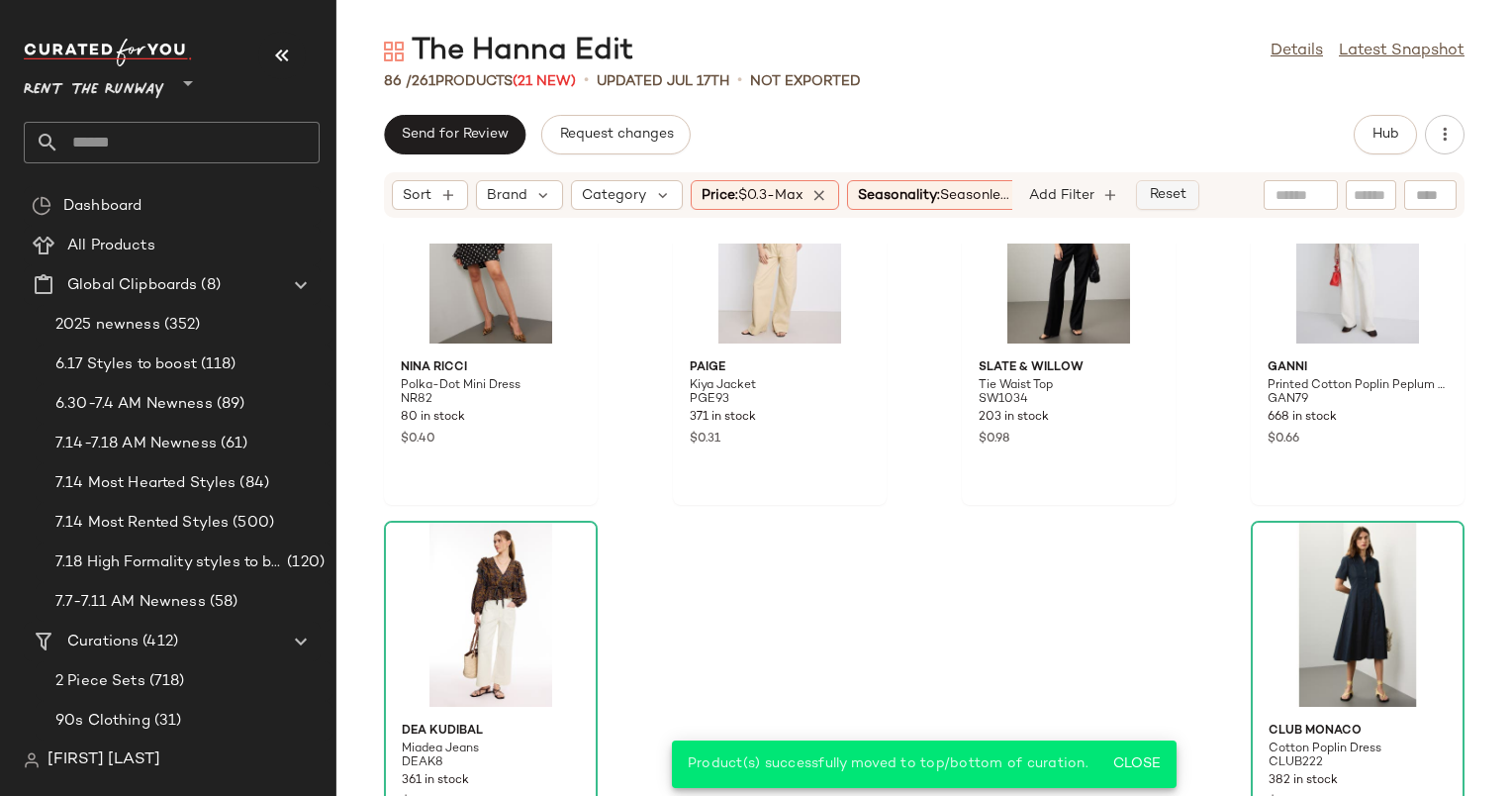 click on "Reset" 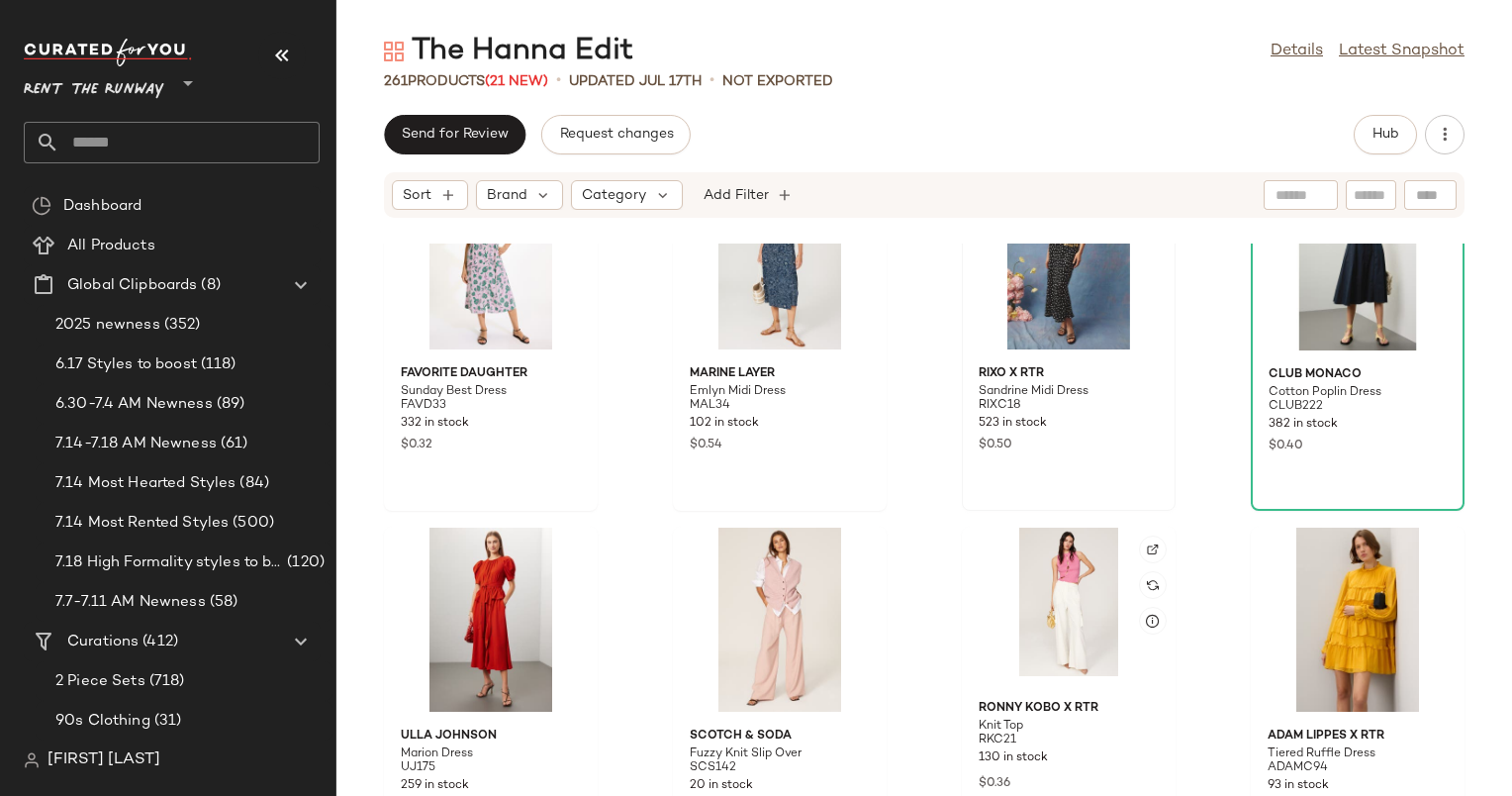 scroll, scrollTop: 2436, scrollLeft: 0, axis: vertical 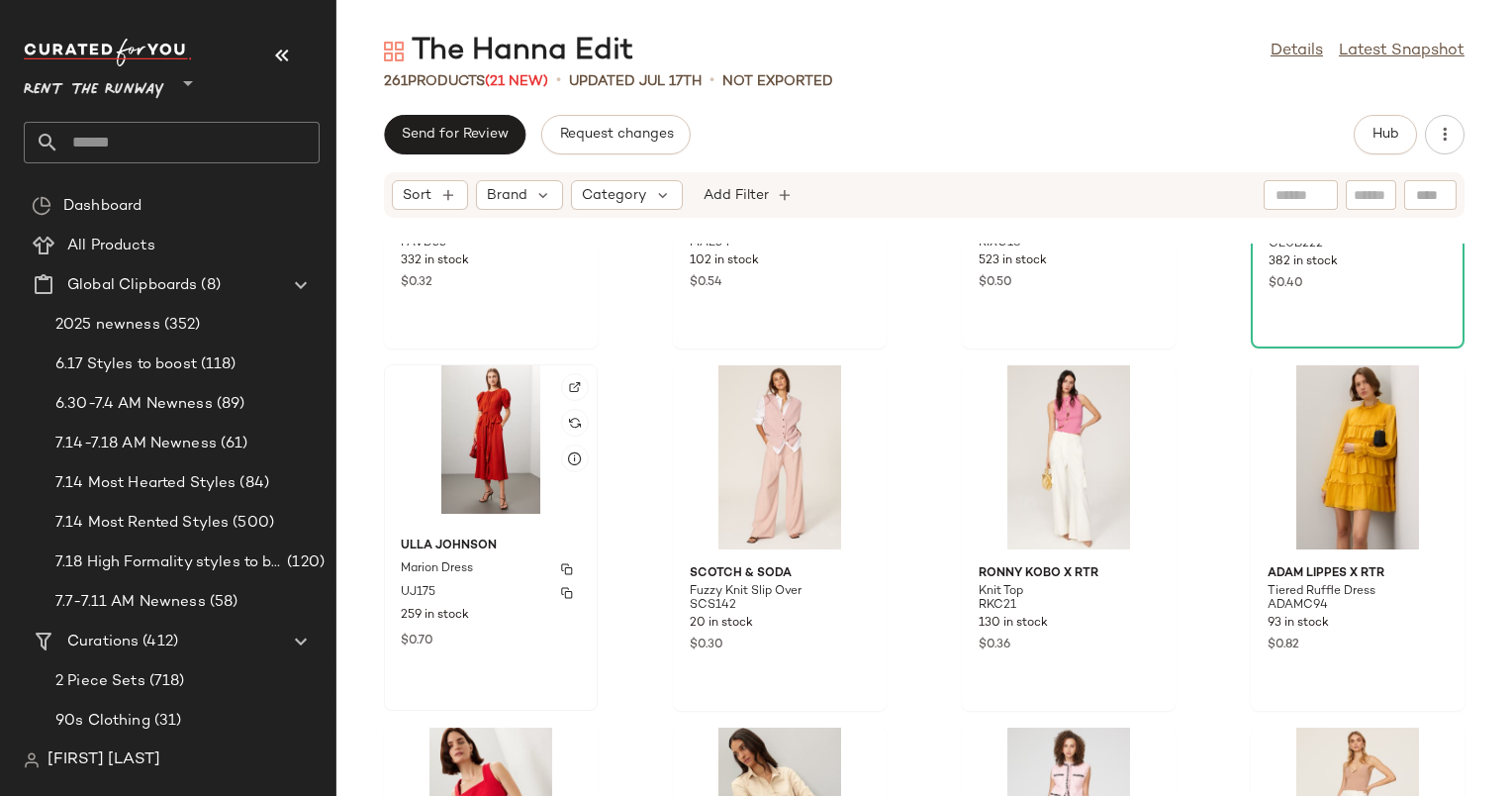 click on "Ulla Johnson" at bounding box center [491, 547] 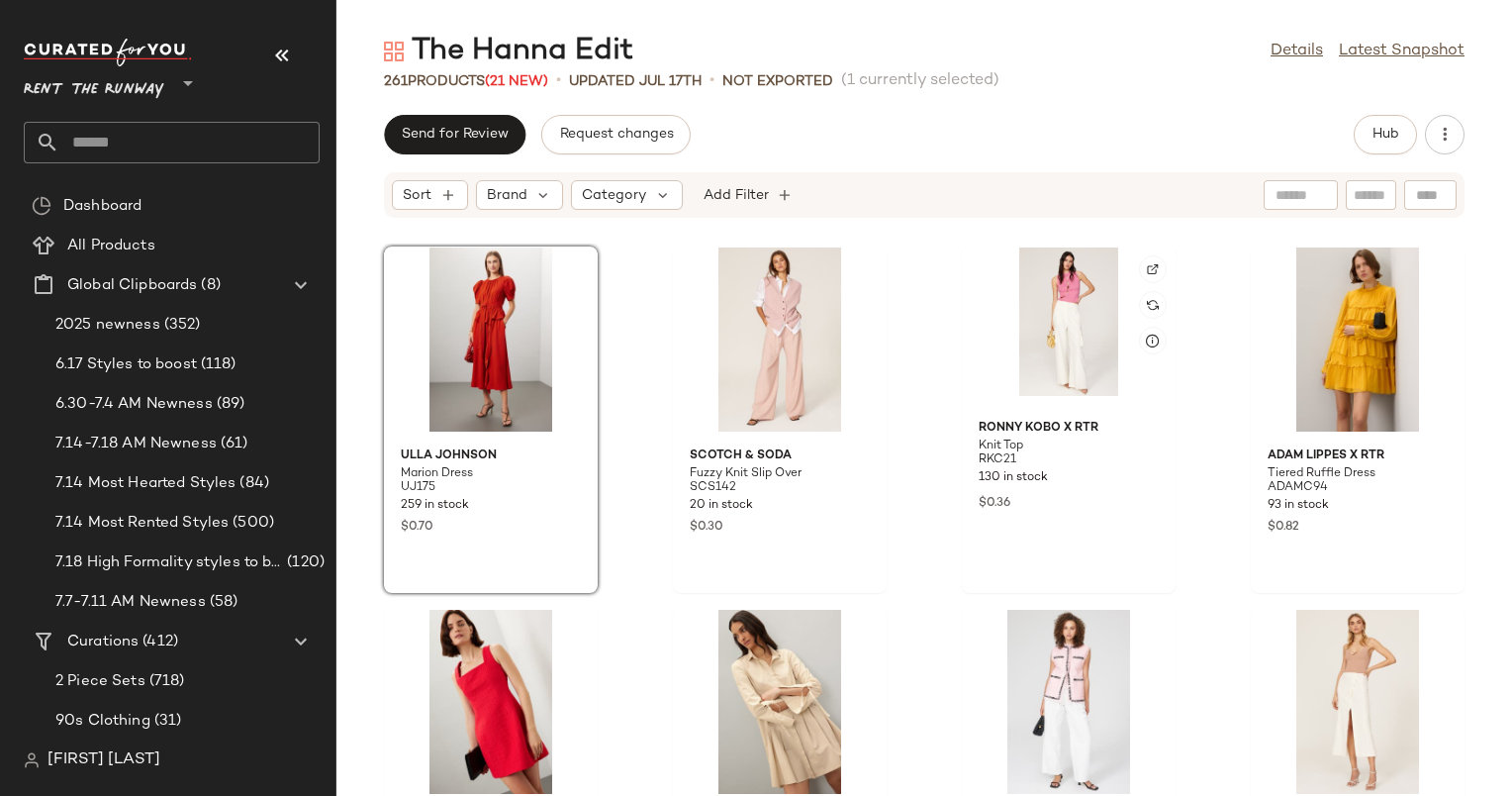 scroll, scrollTop: 2441, scrollLeft: 0, axis: vertical 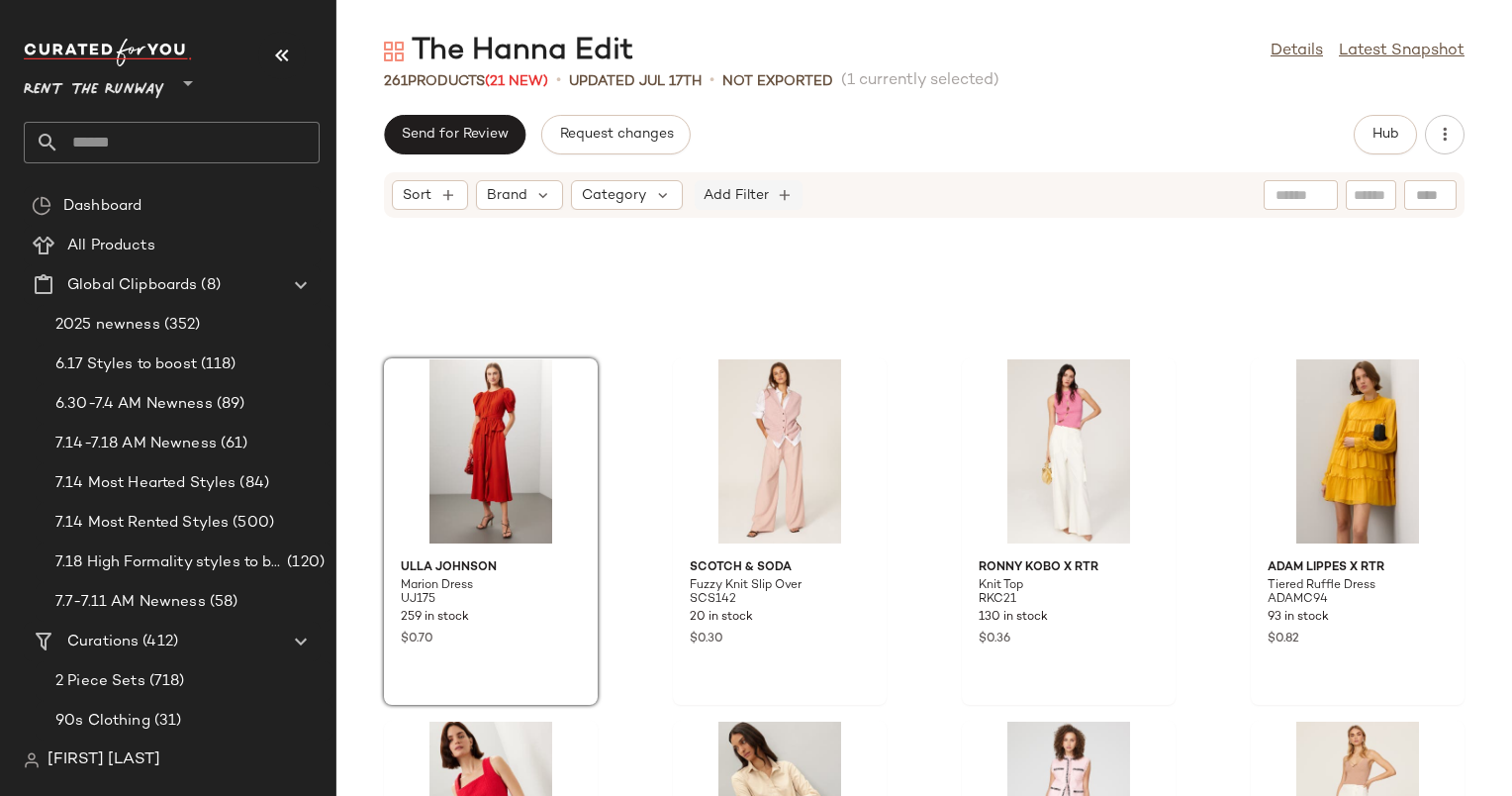 click on "Add Filter" at bounding box center (736, 195) 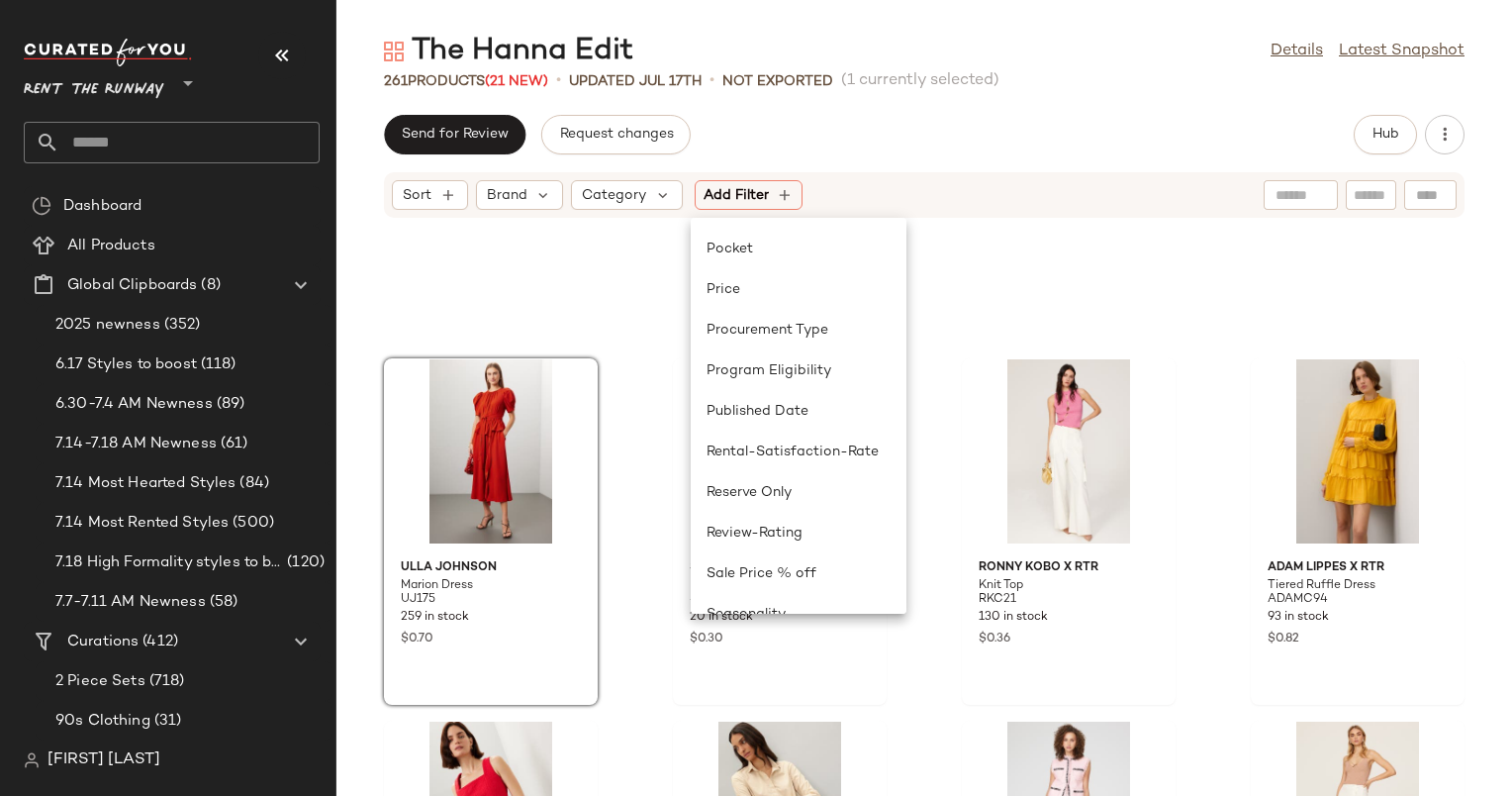 scroll, scrollTop: 1343, scrollLeft: 0, axis: vertical 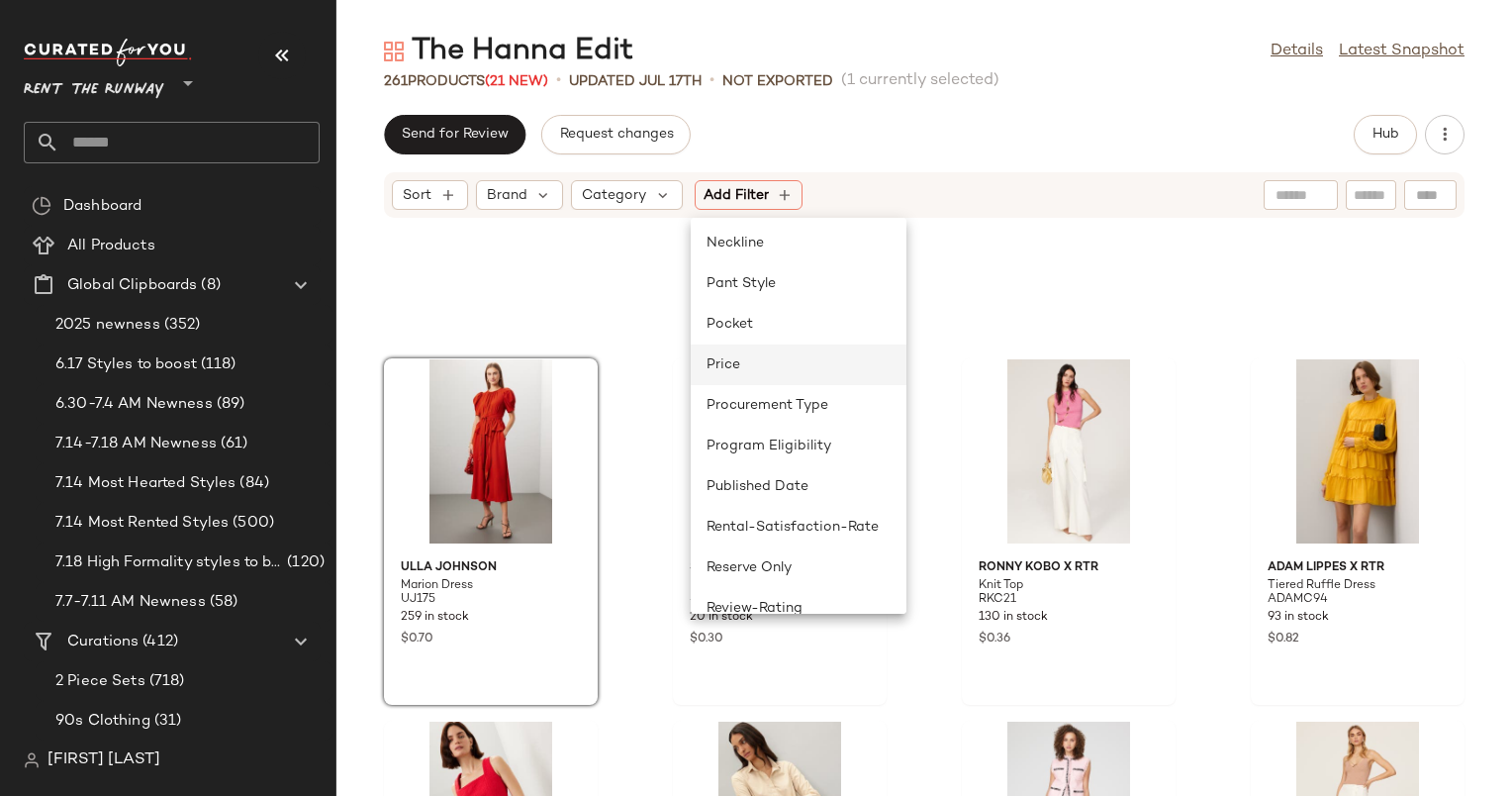 click on "Price" 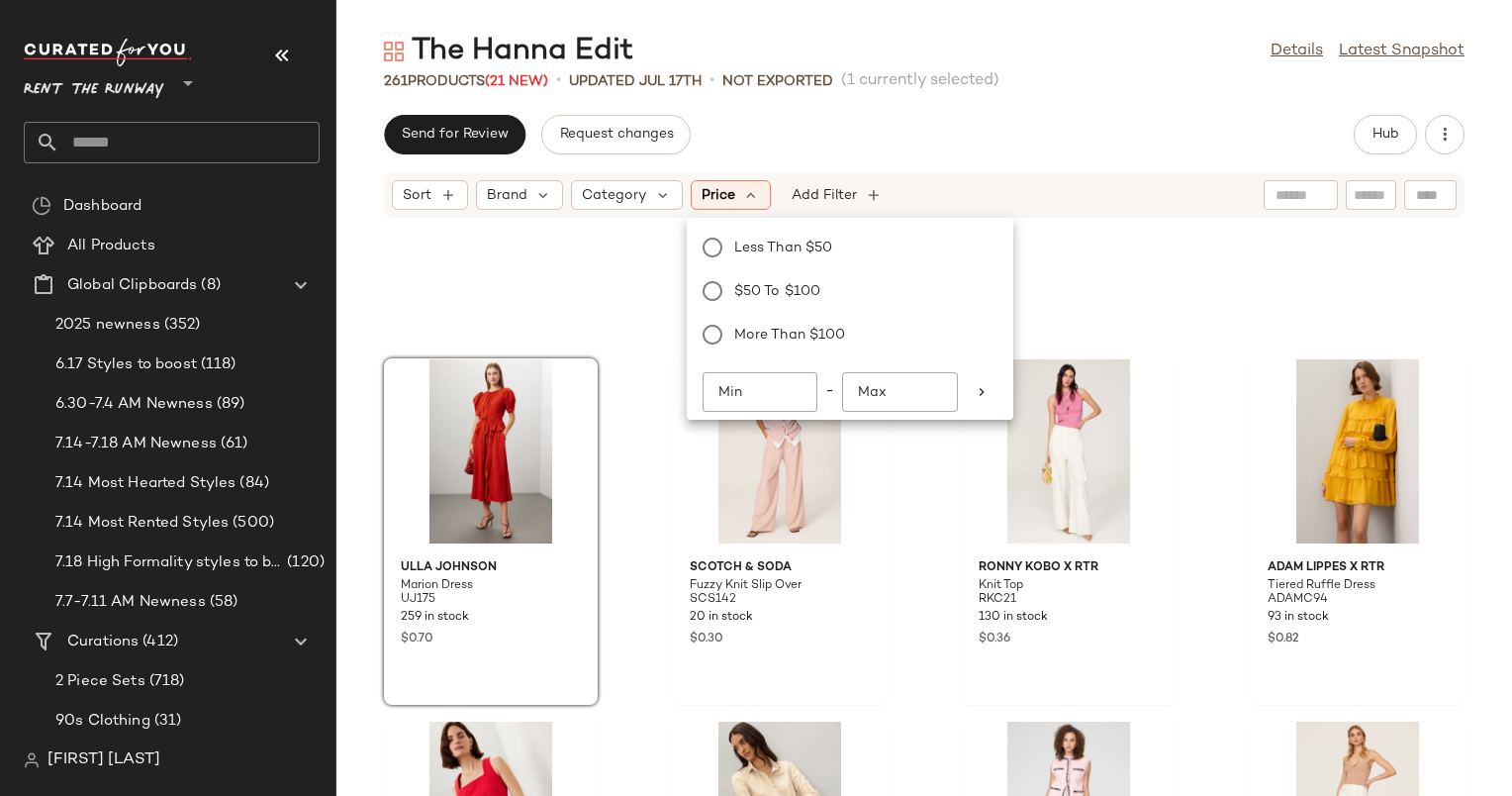 type on "**" 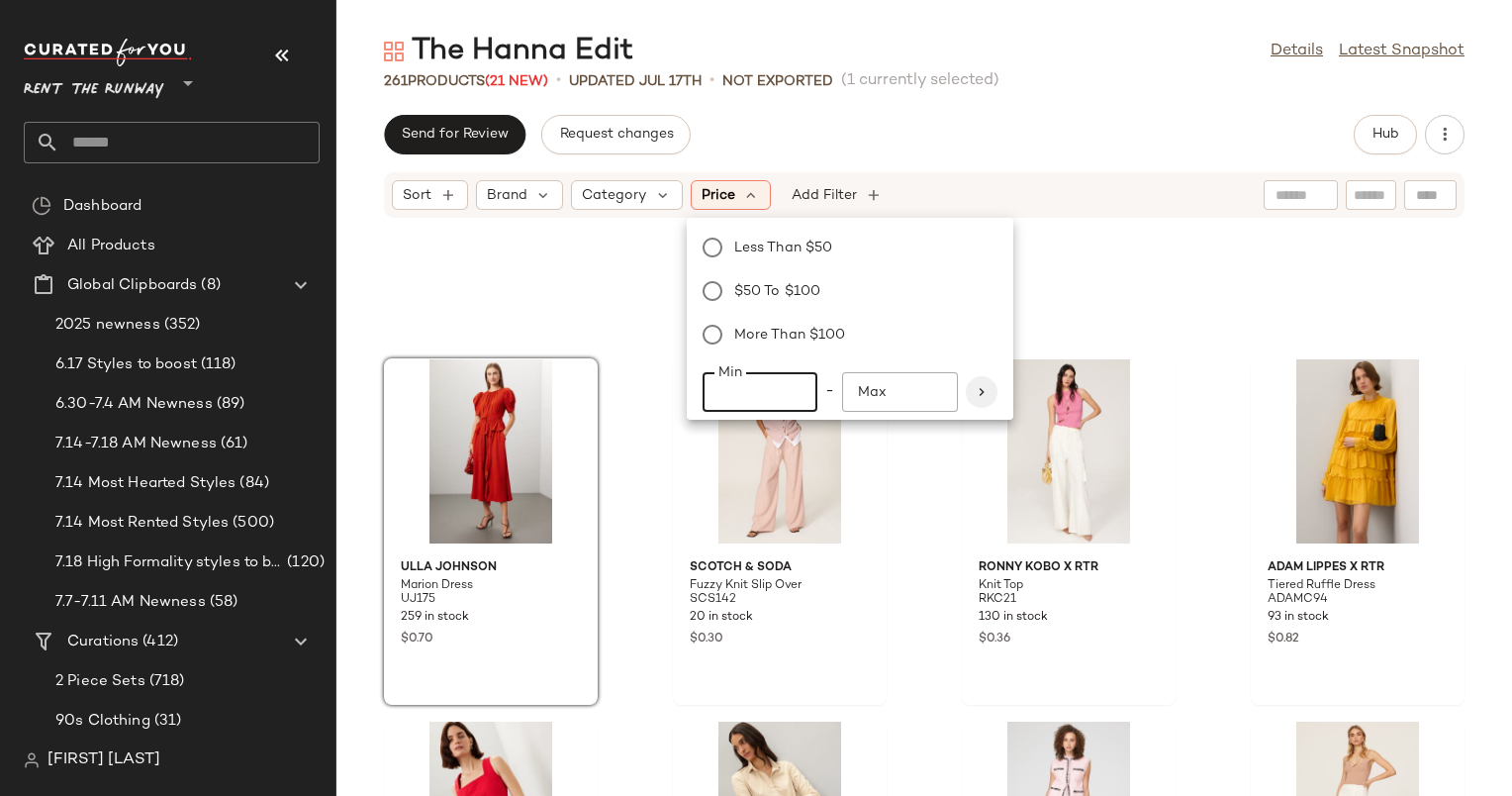type on "***" 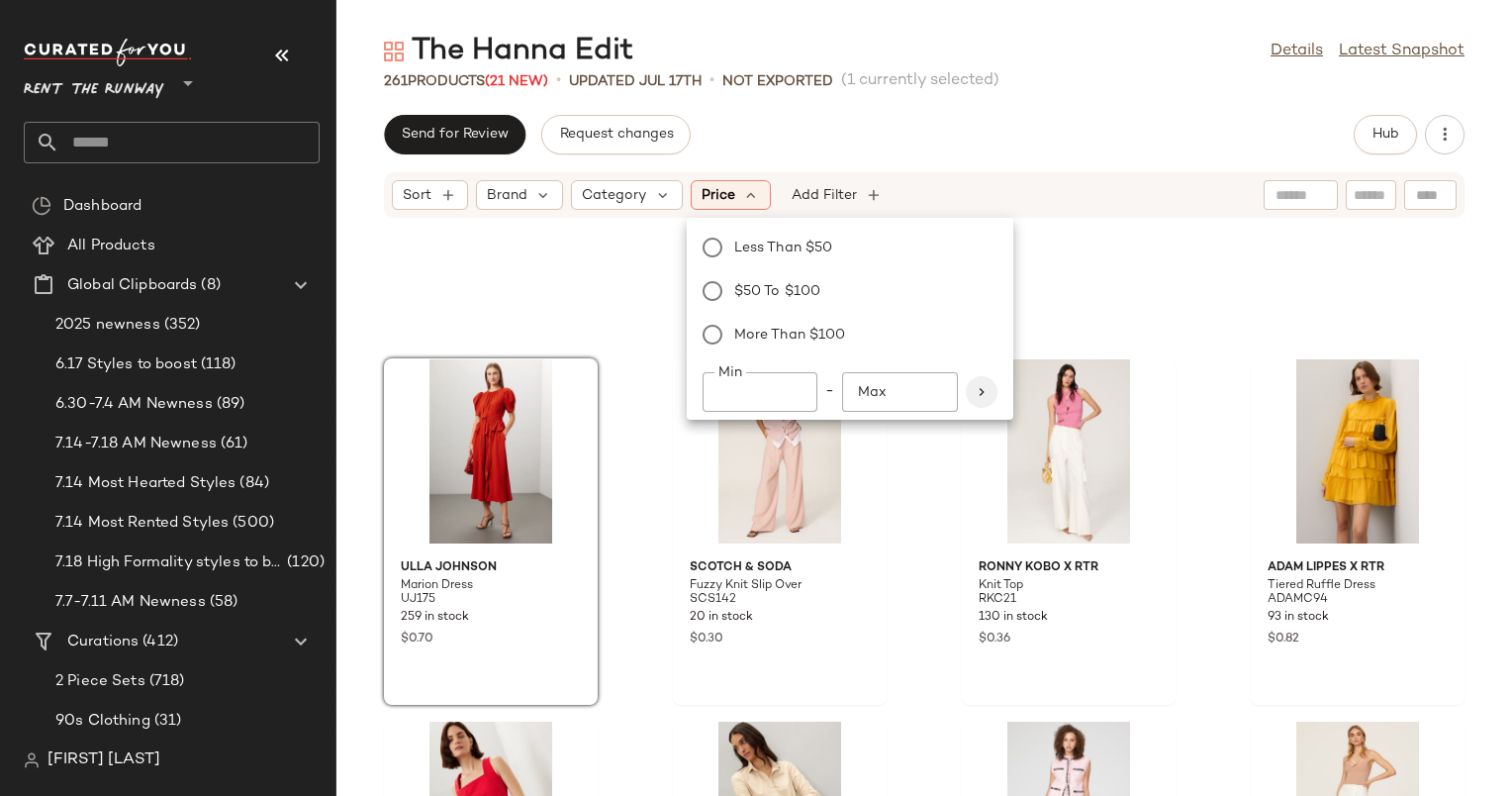 click at bounding box center [982, 392] 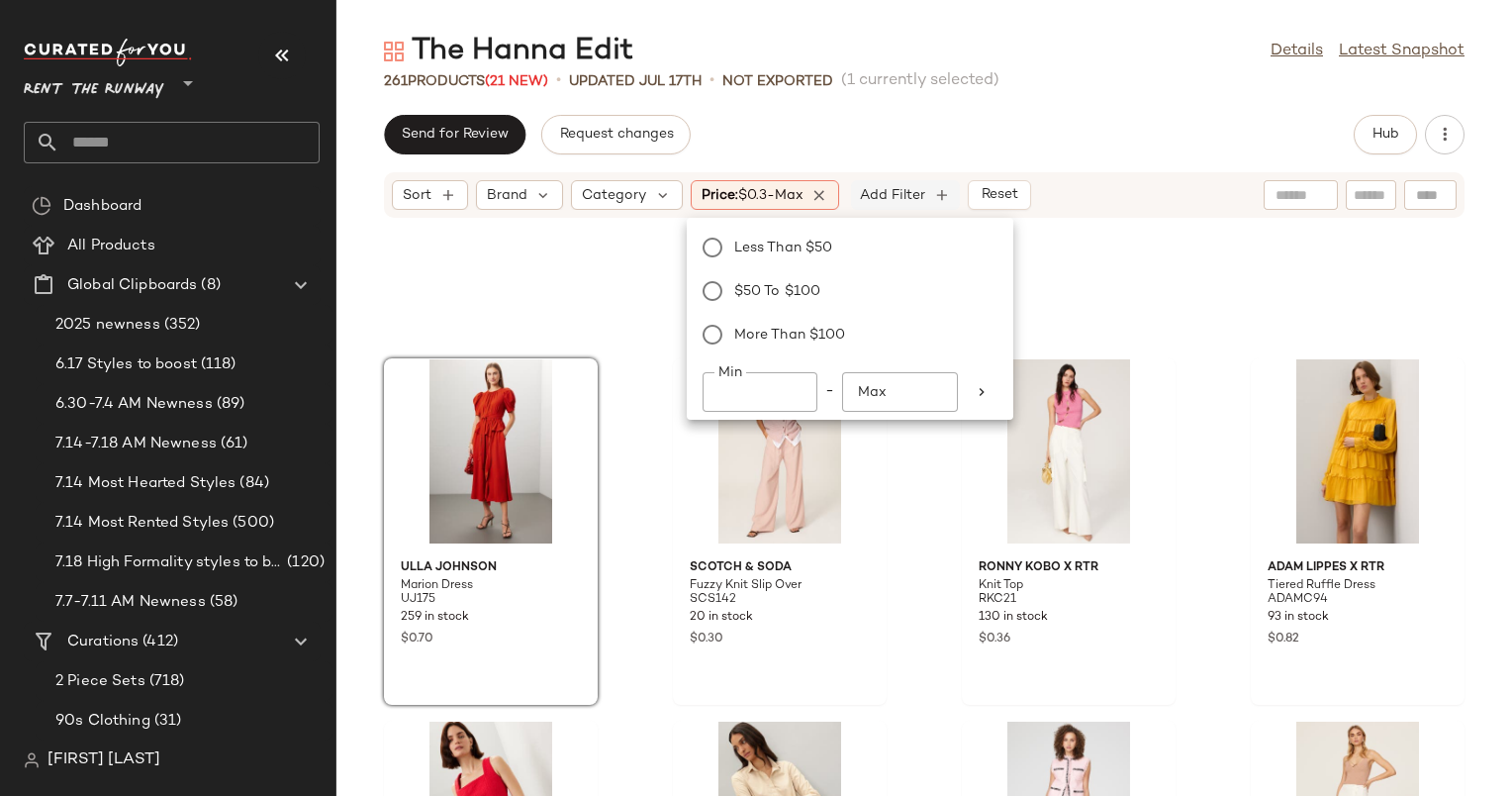 click on "Add Filter" 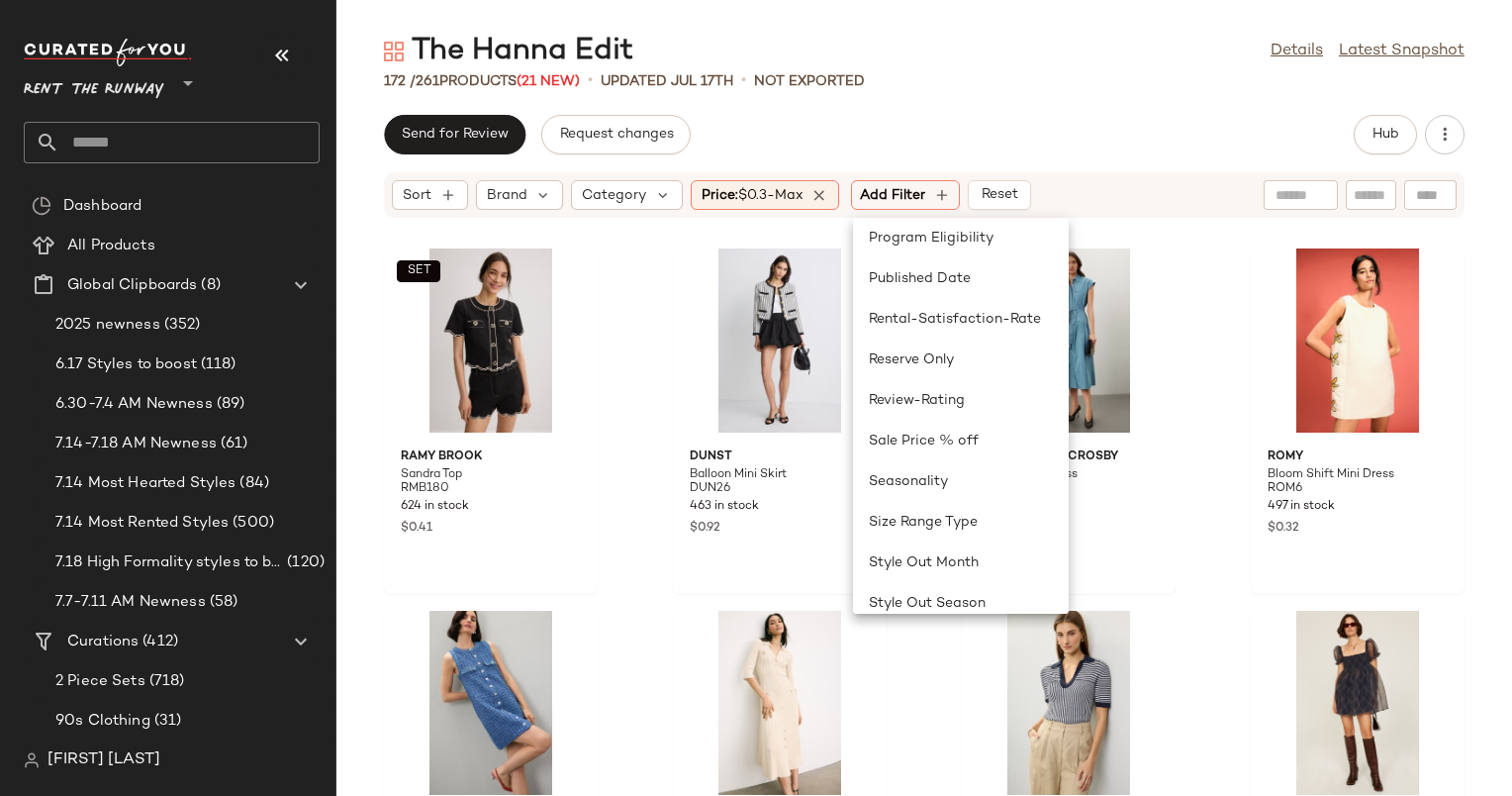 scroll, scrollTop: 1521, scrollLeft: 0, axis: vertical 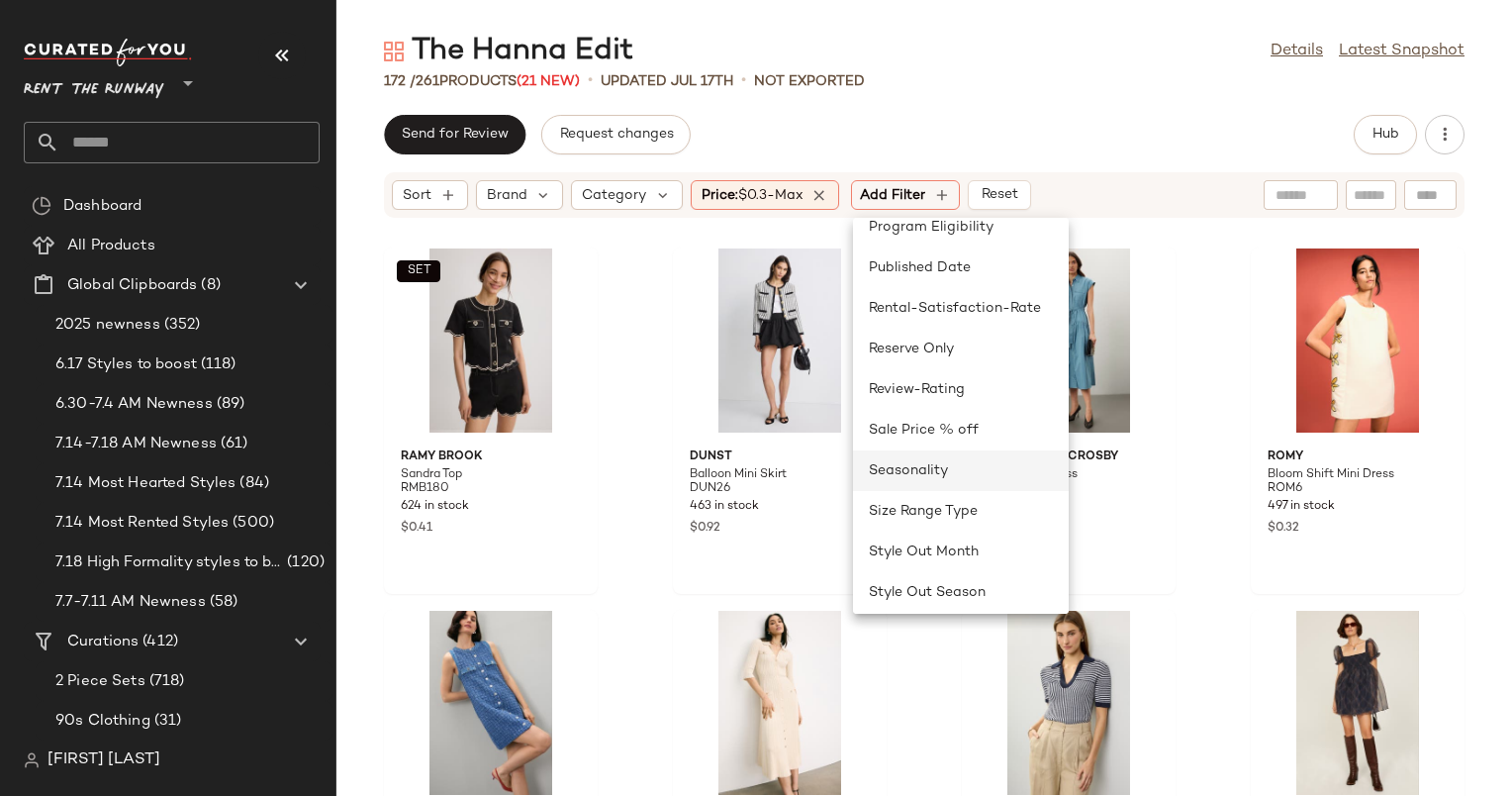 click on "Seasonality" 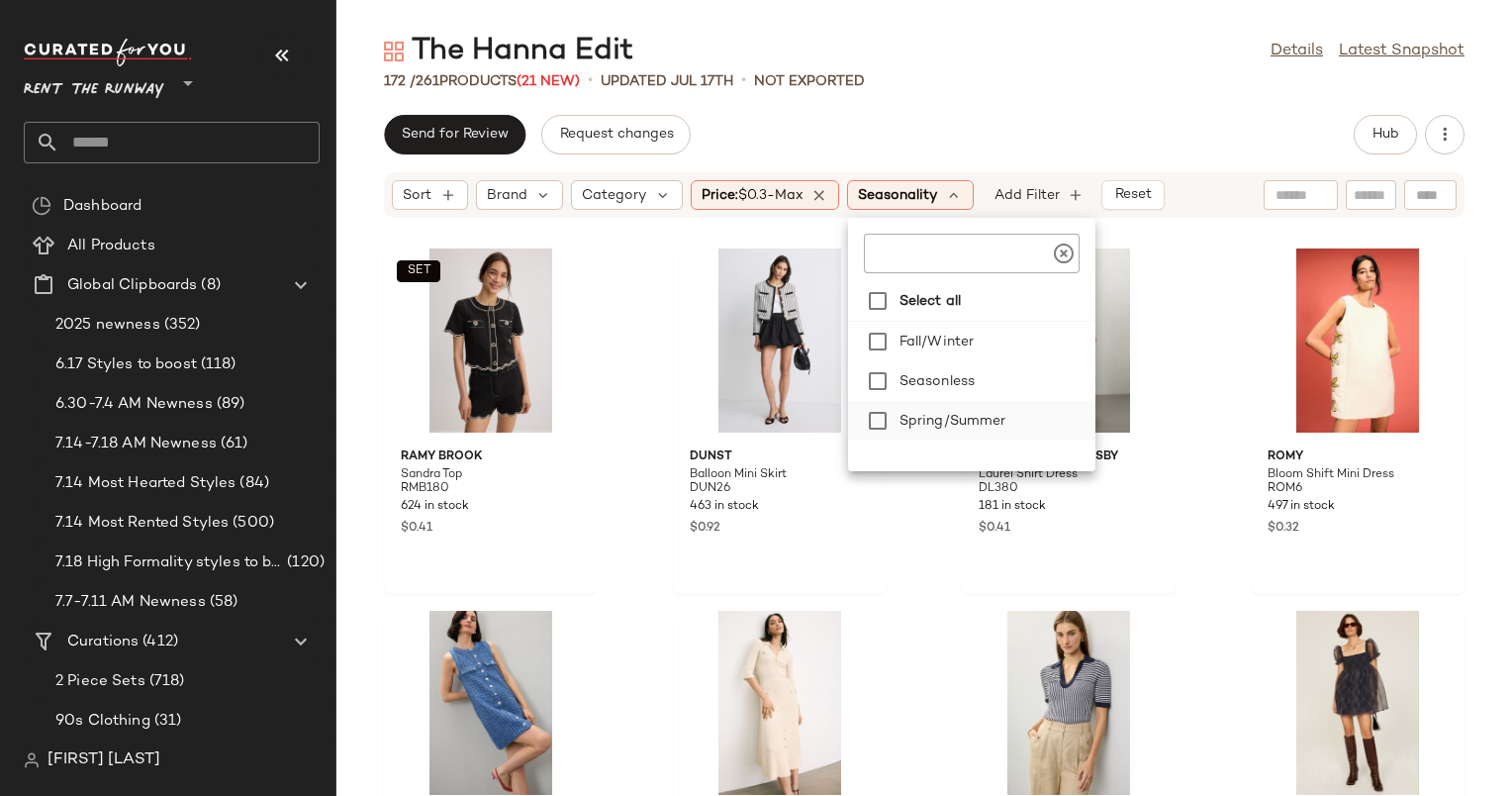 click on "Spring/Summer" 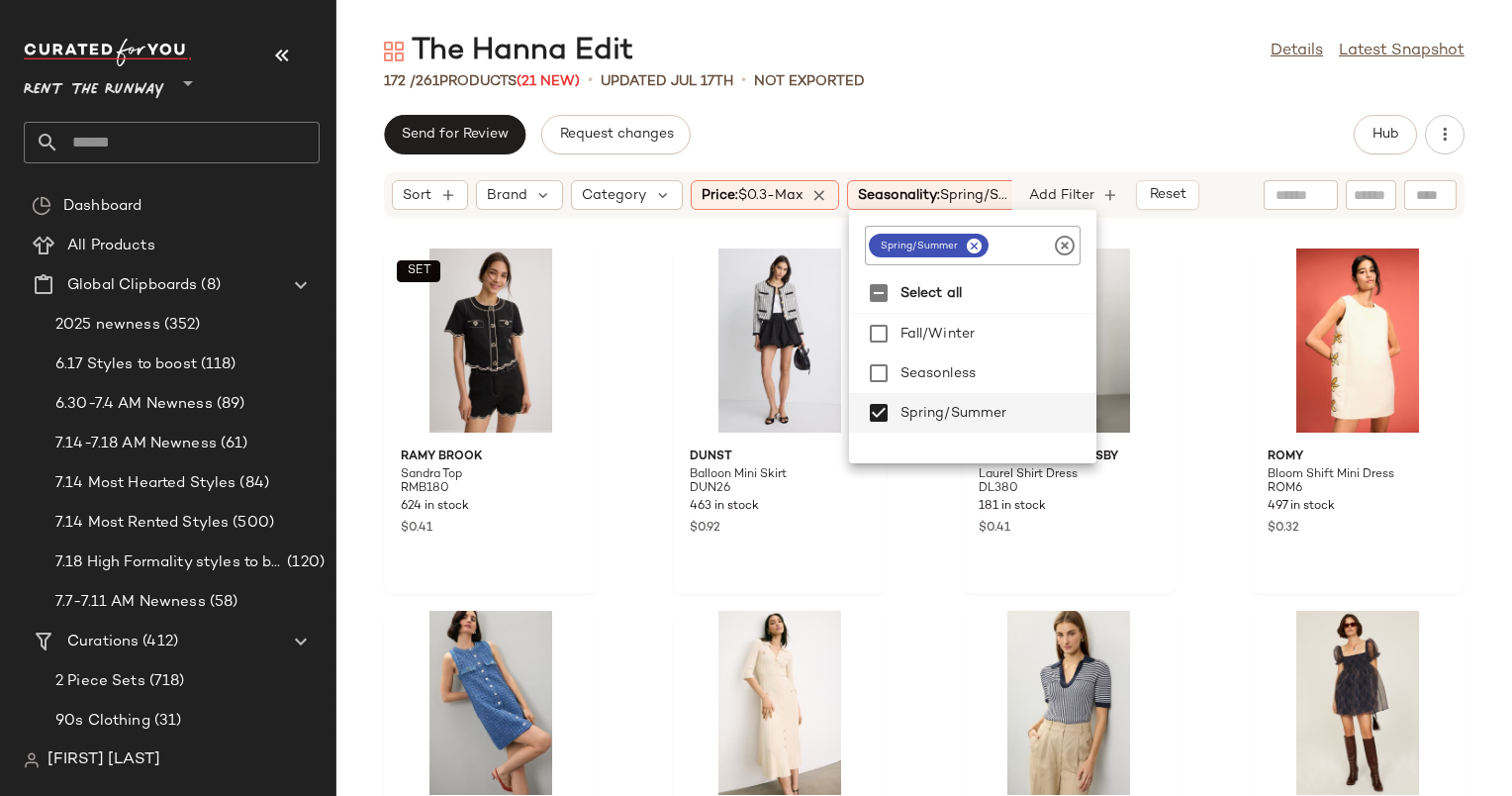 click on "Send for Review   Request changes   Hub" 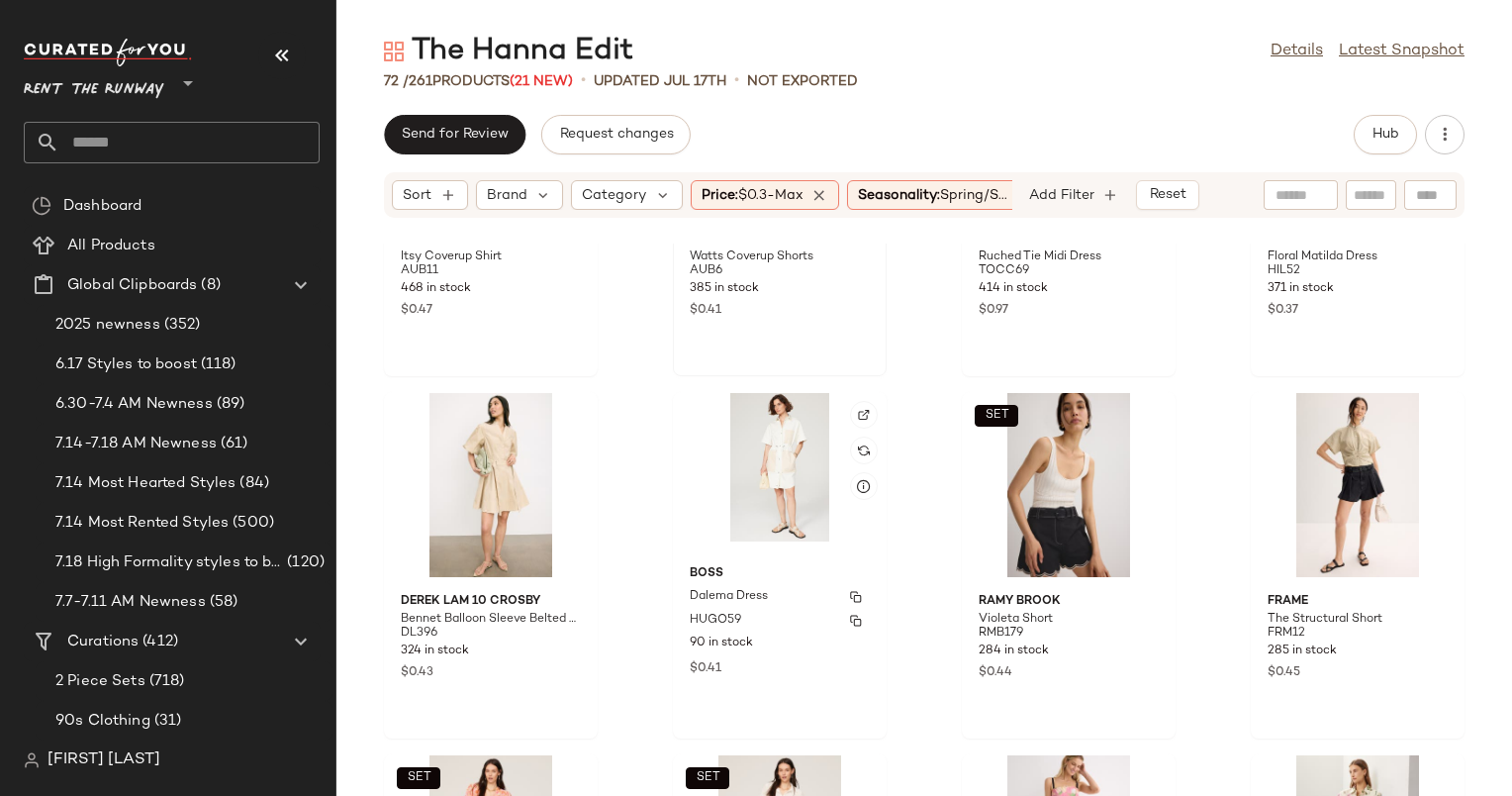 scroll, scrollTop: 0, scrollLeft: 0, axis: both 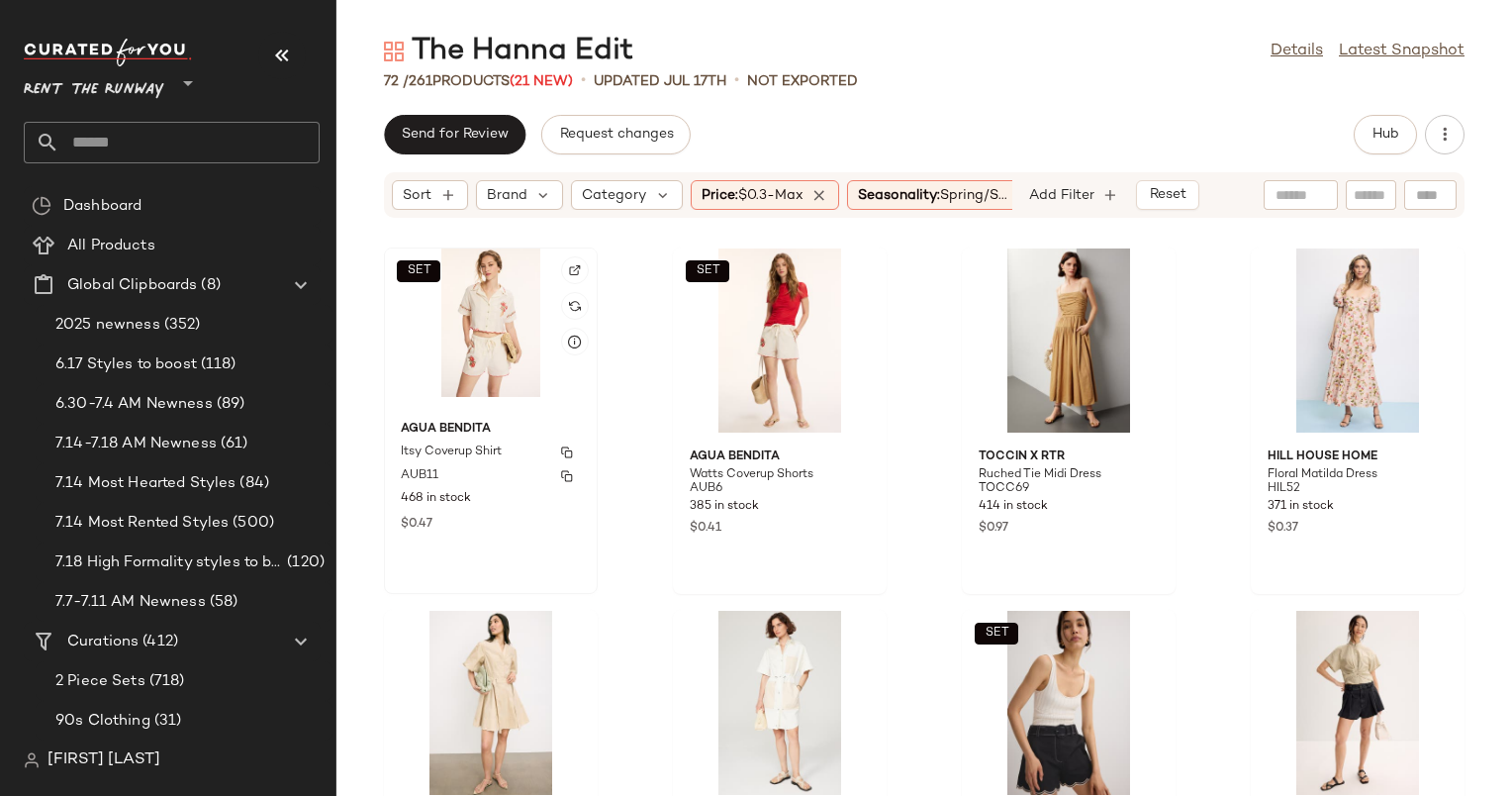 click on "Agua Bendita Itsy Coverup Shirt AUB11 468 in stock $0.47" 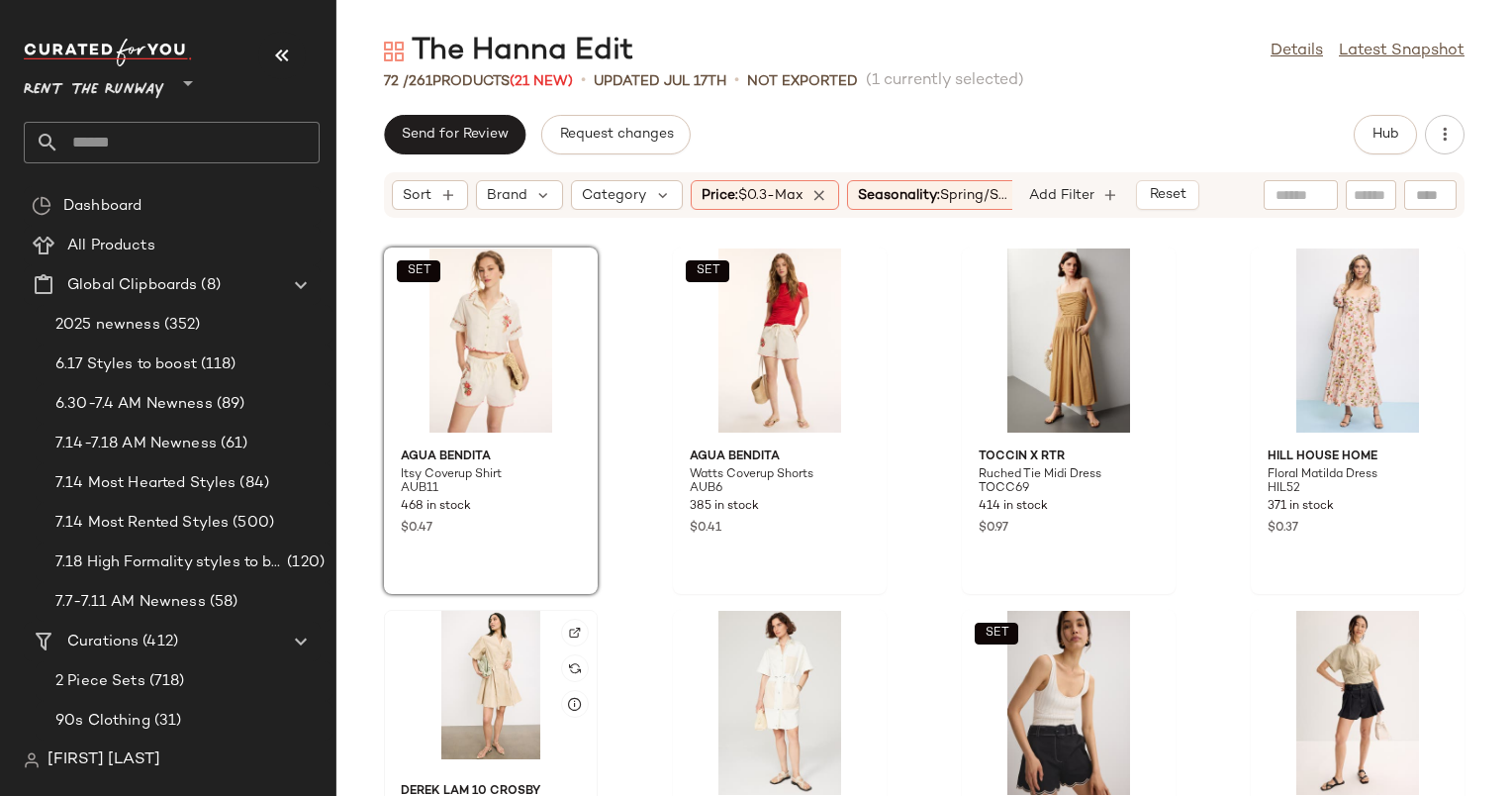 click 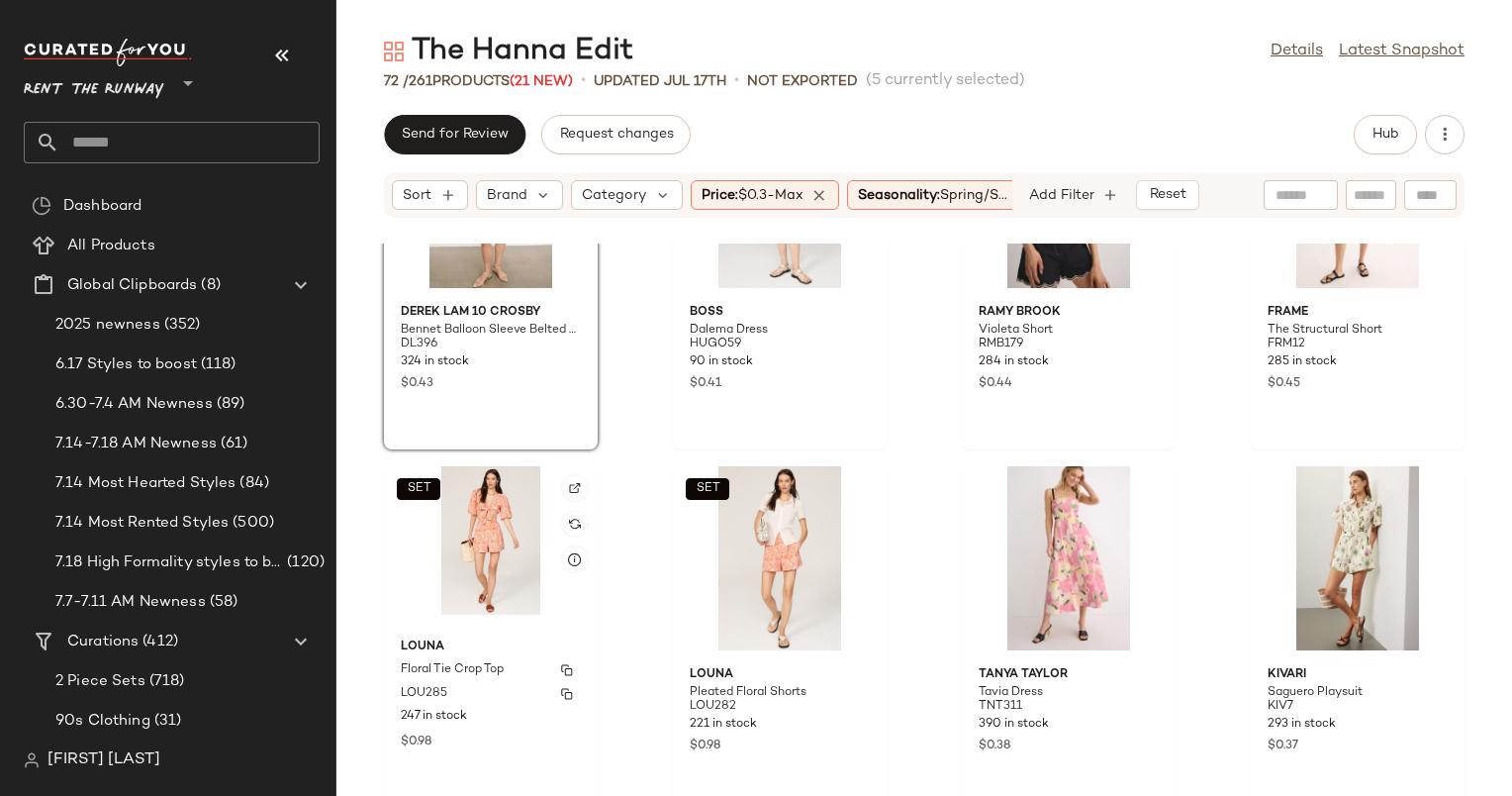 scroll, scrollTop: 586, scrollLeft: 0, axis: vertical 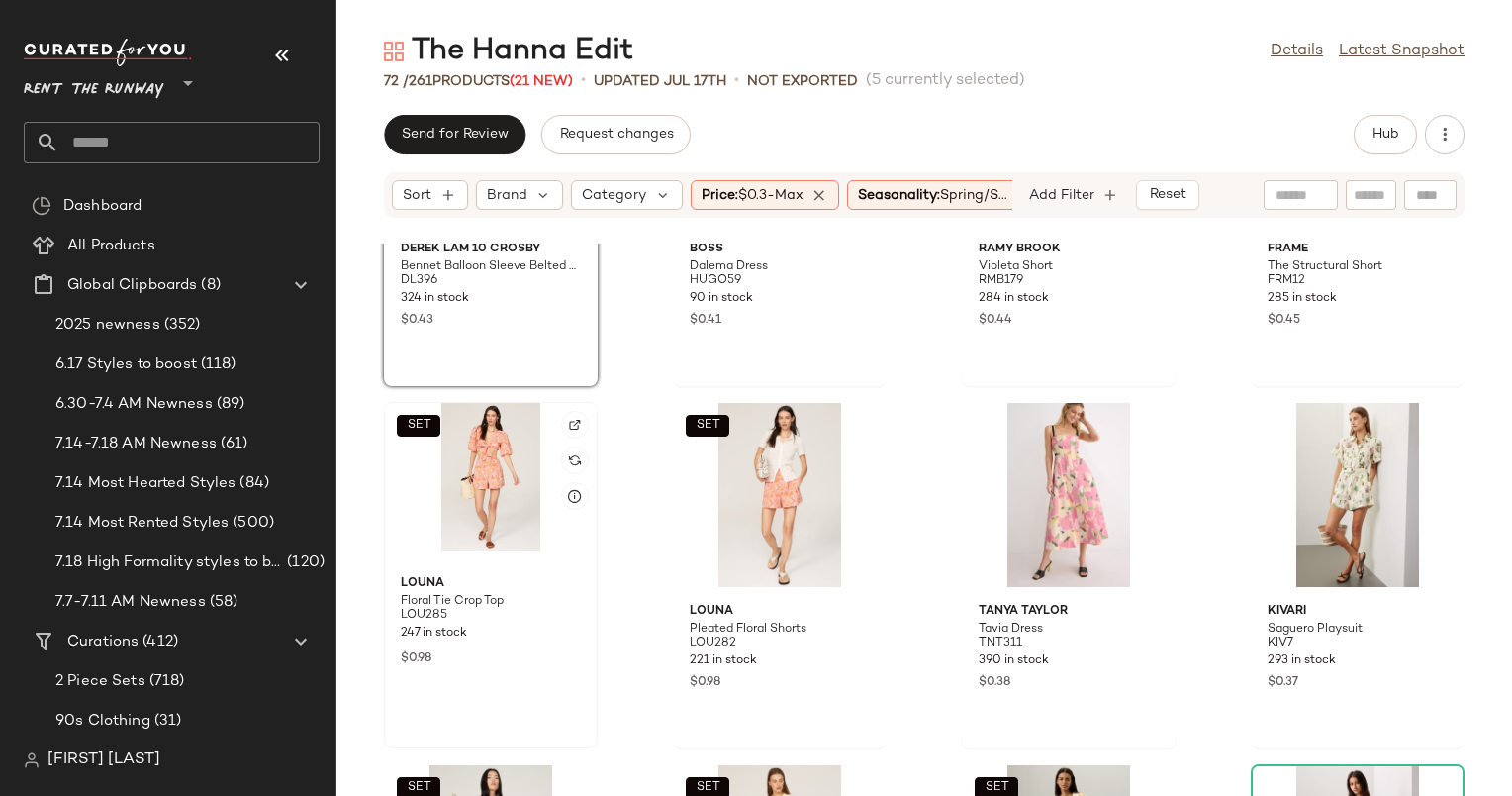 click on "SET" 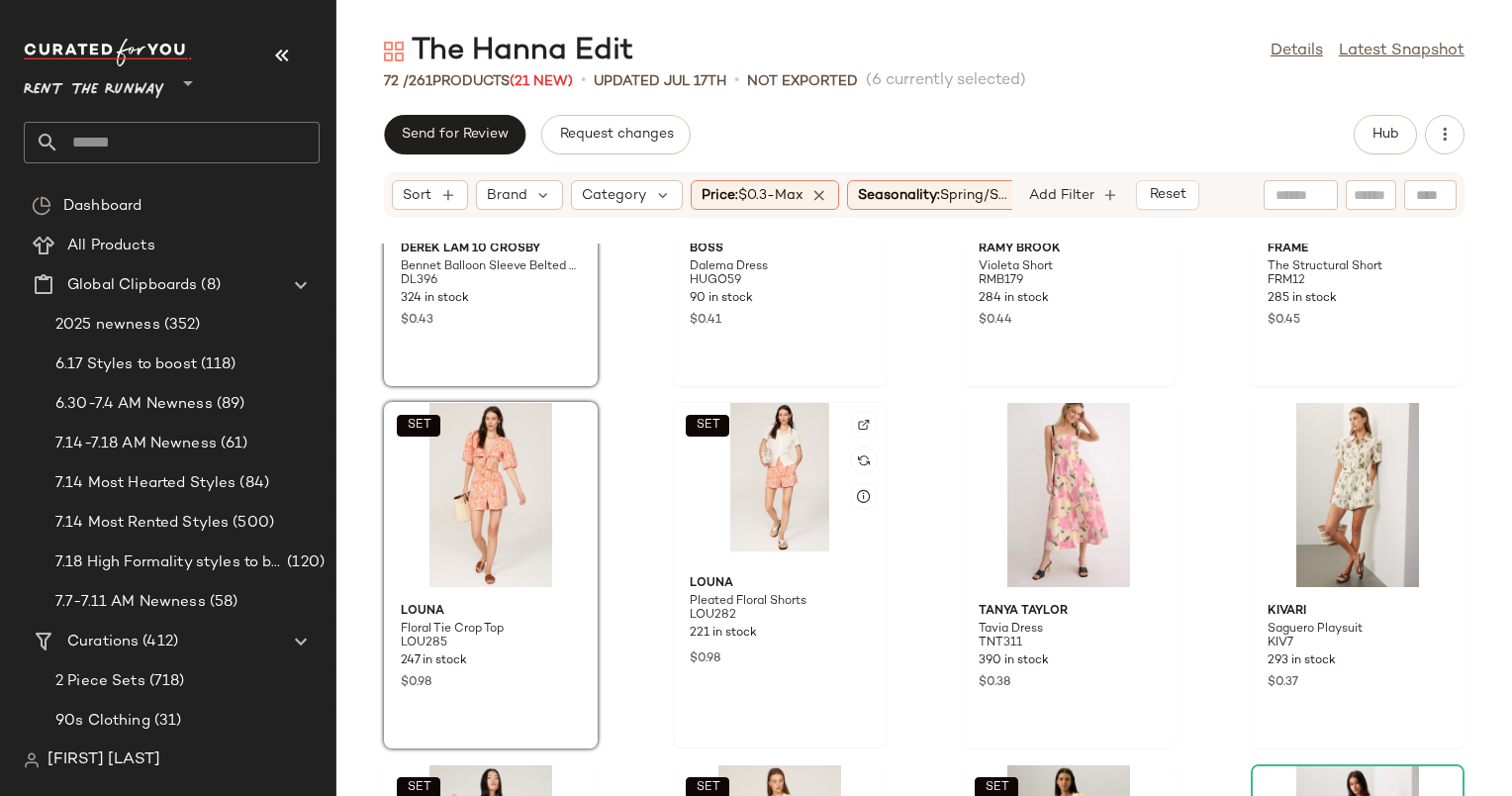 click on "SET" 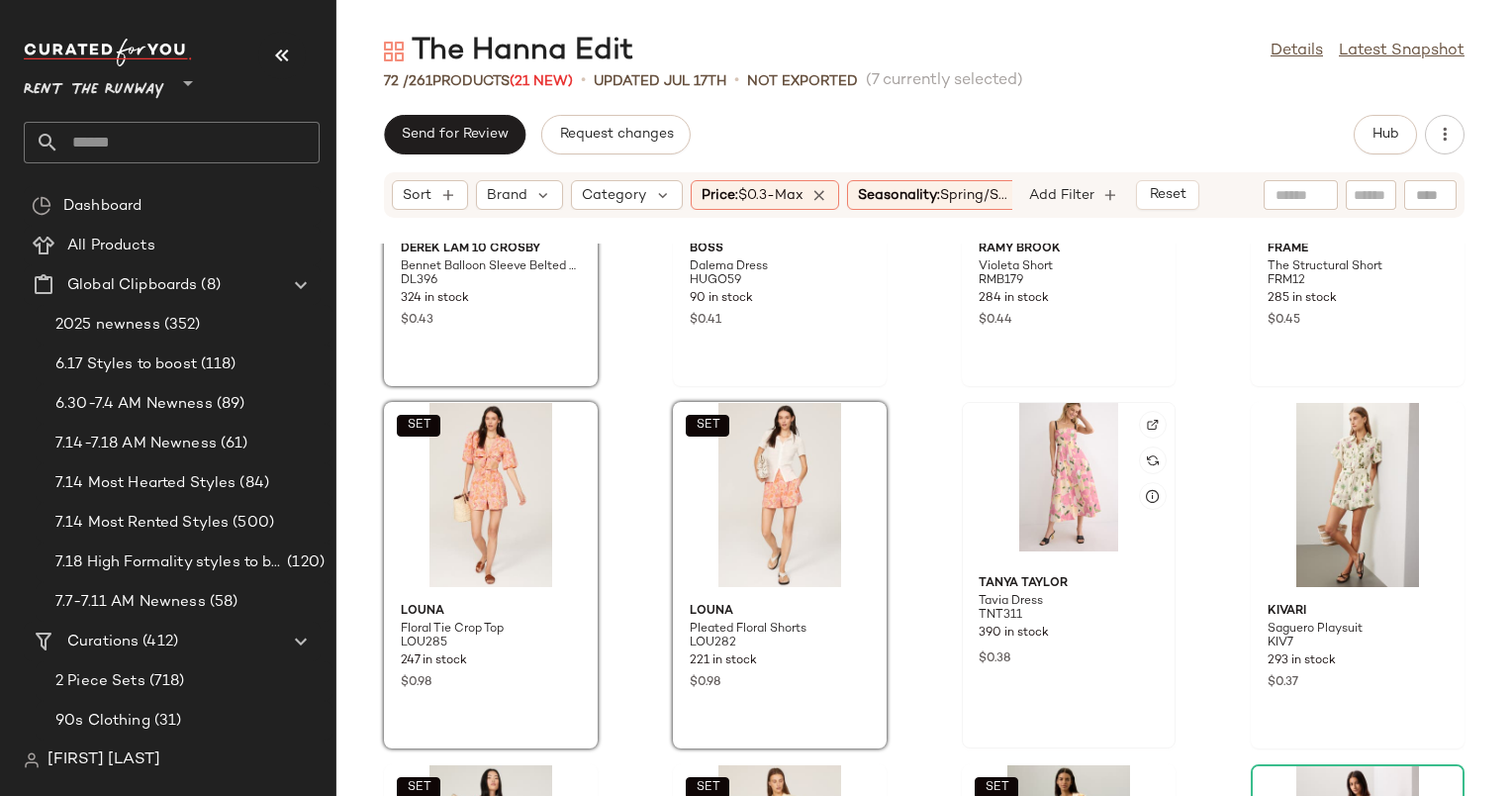 click 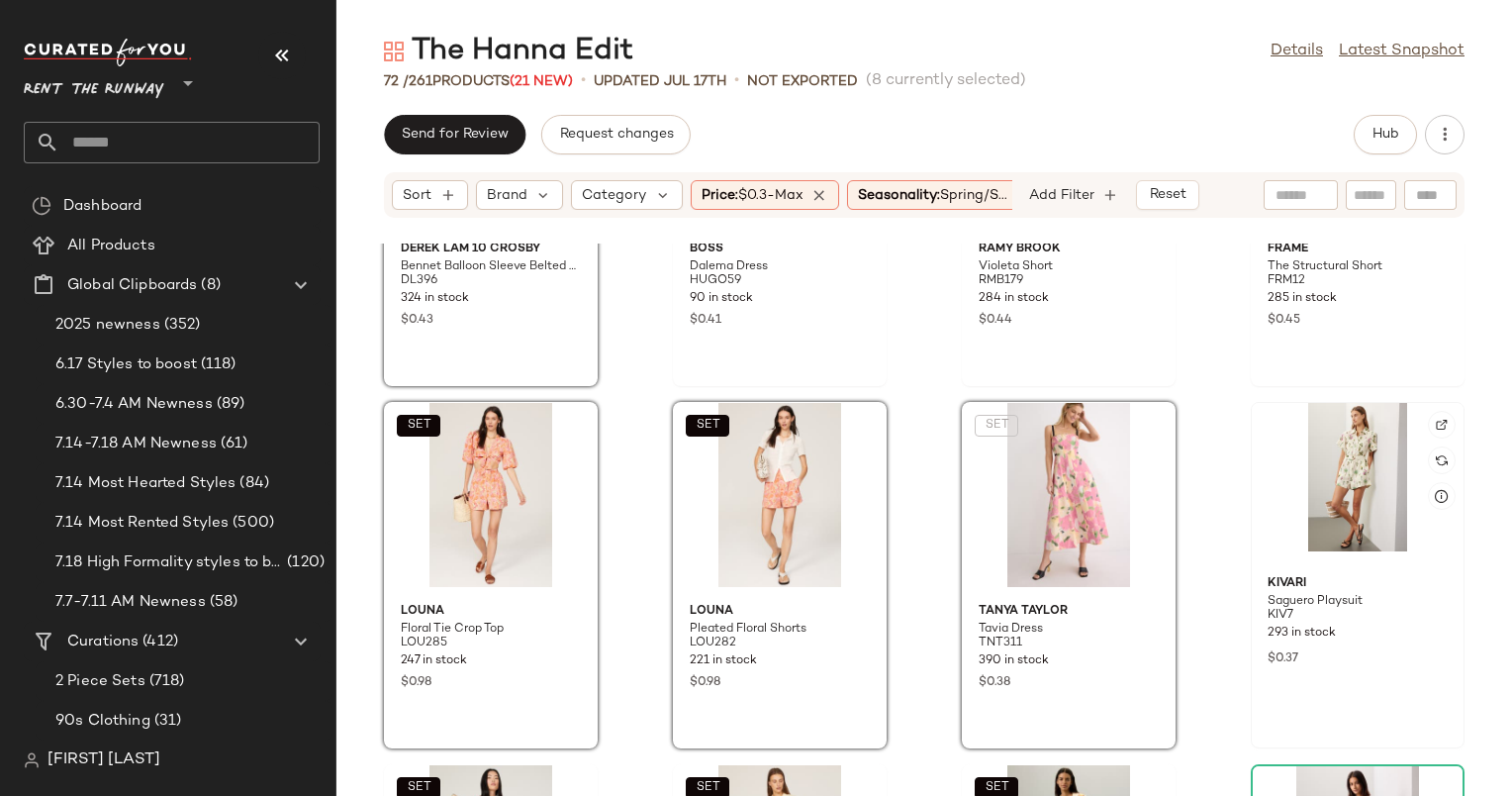 click 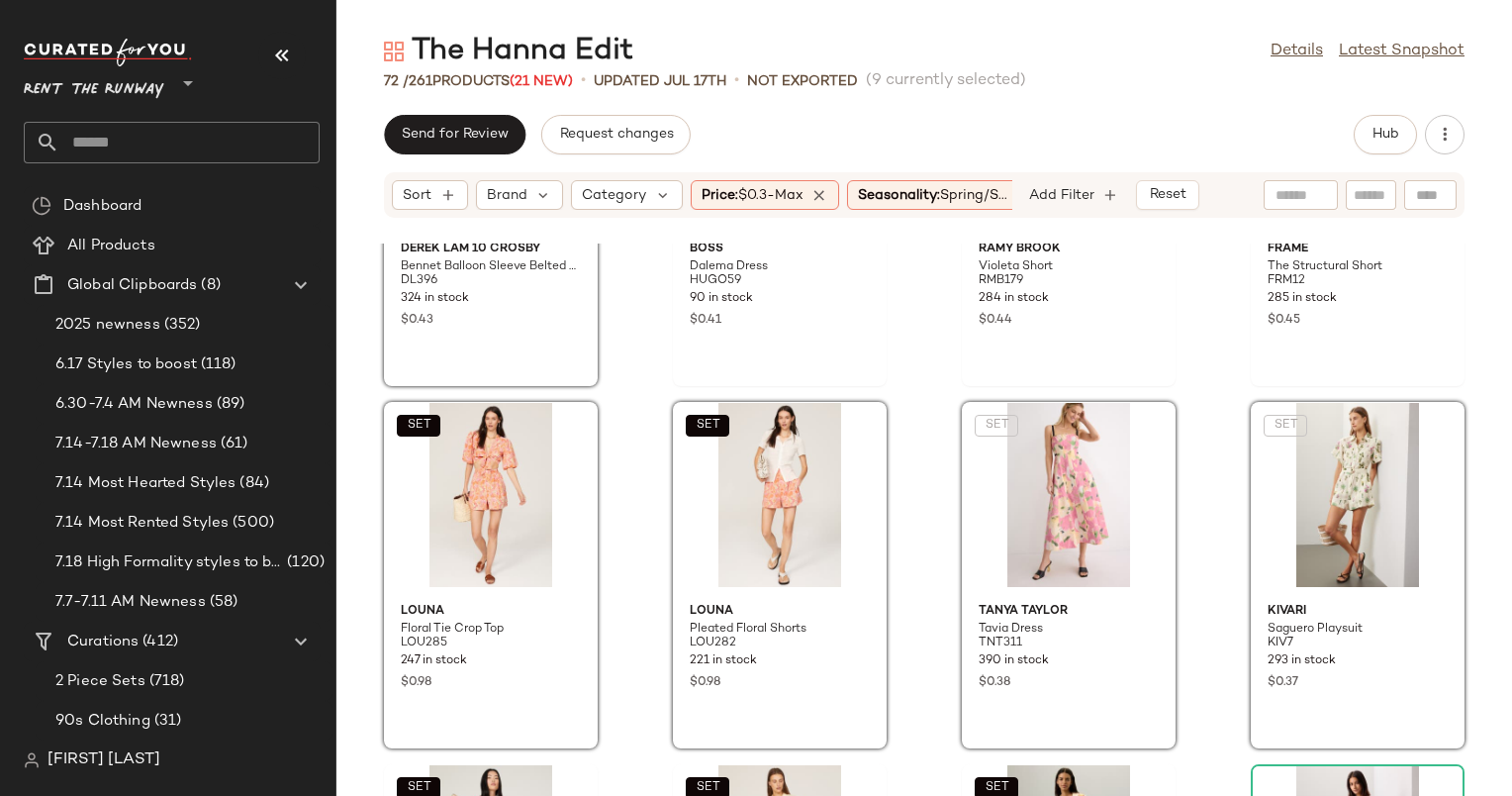 click on "SET Derek Lam 10 Crosby Bennet Balloon Sleeve Belted Dress DL396 324 in stock $0.43 BOSS Dalema Dress HUGO59 90 in stock $0.41 SET Ramy Brook Violeta Short RMB179 284 in stock $0.44 FRAME The Structural Short FRM12 285 in stock $0.45 SET Louna Floral Tie Crop Top LOU285 247 in stock $0.98 SET Louna Pleated Floral Shorts LOU282 221 in stock $0.98 SET Tanya Taylor Tavia Dress TNT311 390 in stock $0.38 SET KIVARI Saguero Playsuit KIV7 293 in stock $0.37 SET rag & bone Emma Shorts RB139 192 in stock $0.95 SET Sandy Liang Dani Skirt SLG54 43 in stock $0.50 SET RHODE Audrina Short RHR78 175 in stock $0.33 LoveShackFancy Clemente Dress LSH101 188 in stock $0.80 VINCE. Tie Back Cami Dress VIN205 93 in stock $0.36 Louna Printed Mini Dress LOU259 190 in stock $0.93 SZ Blockprints Aria Dress SZB7 358 in stock $0.88 Madewell Kirkley Mini Dress MDW325 50 in stock $0.55" 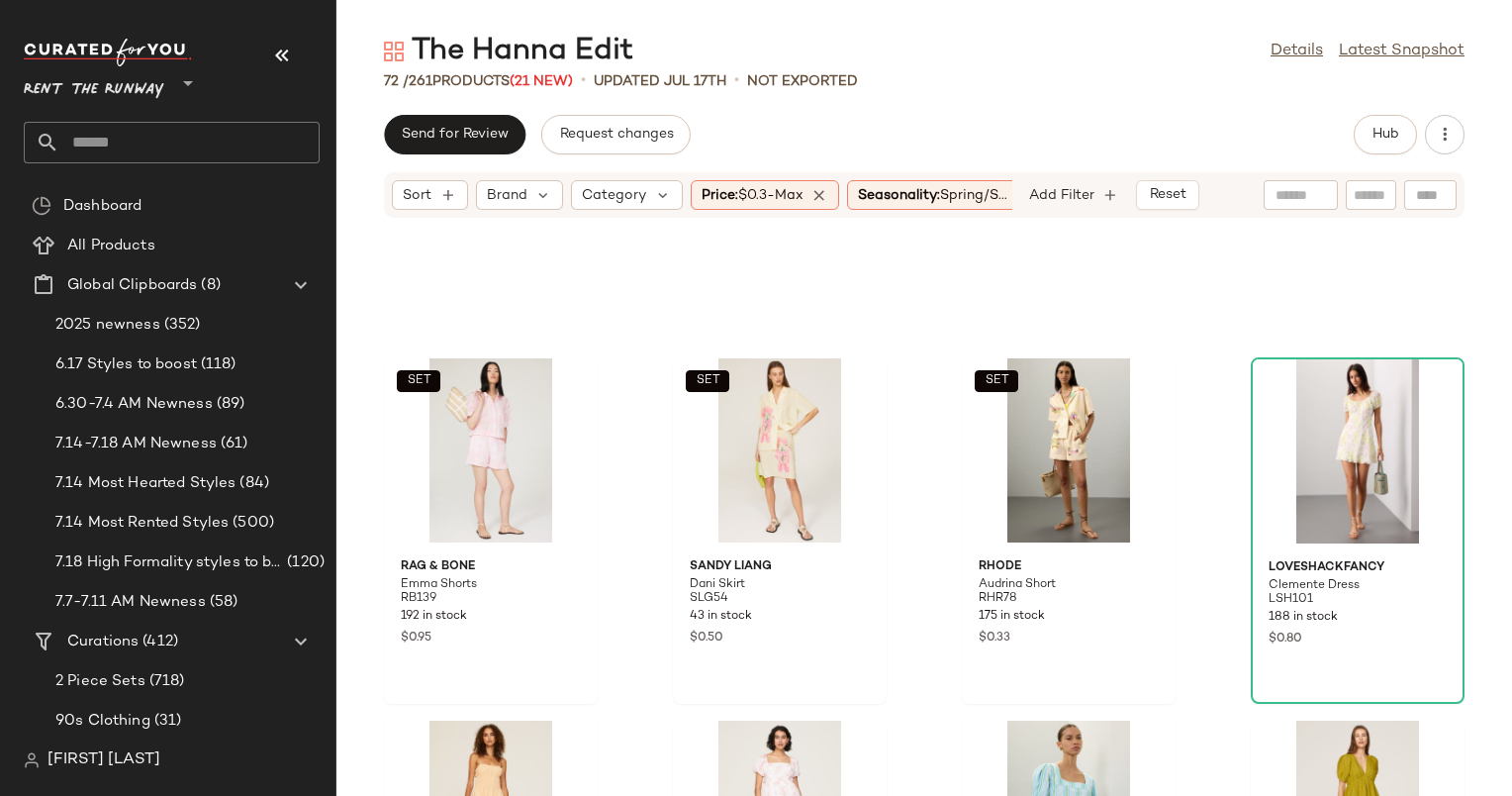 scroll, scrollTop: 1295, scrollLeft: 0, axis: vertical 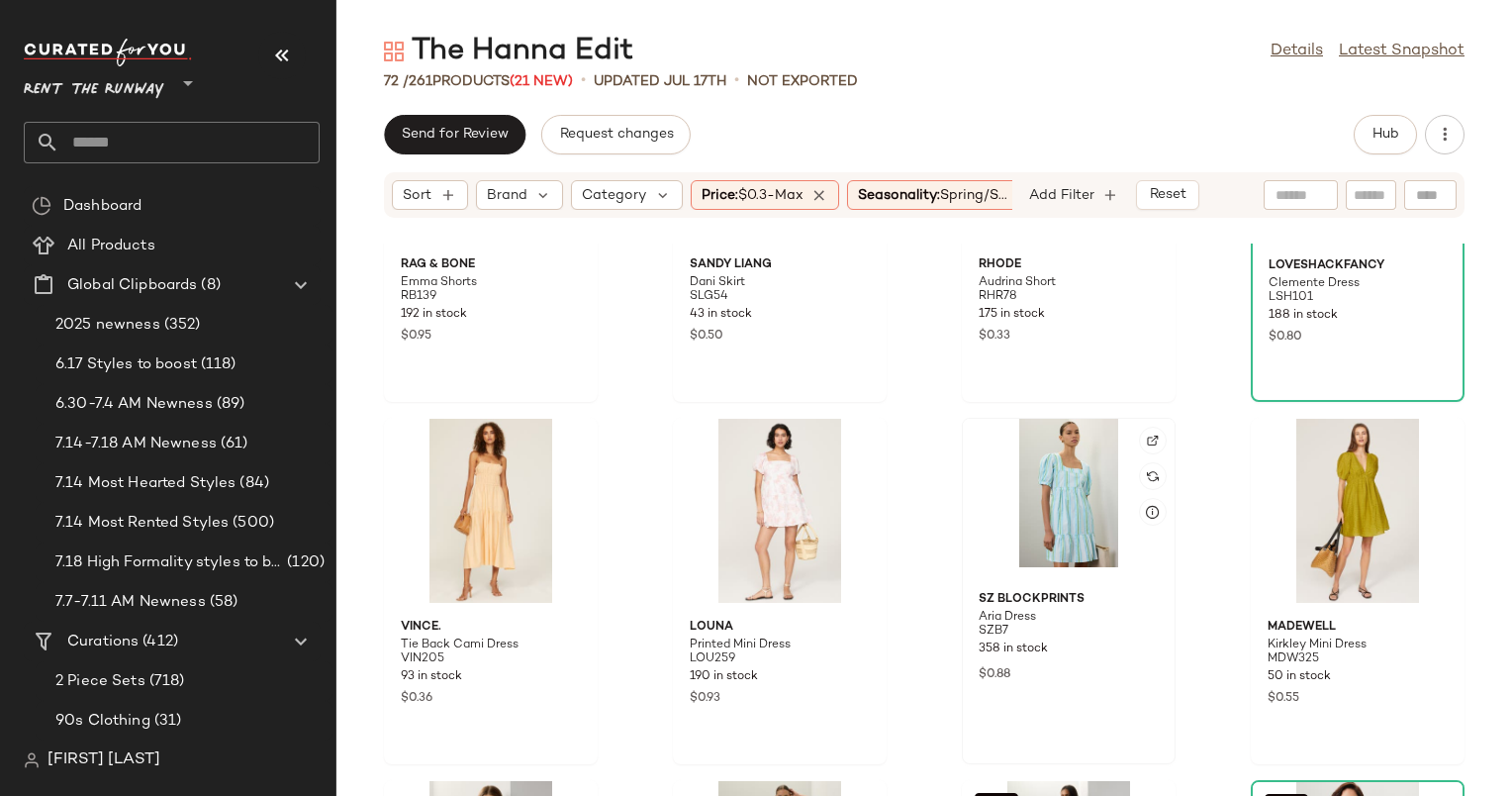 click 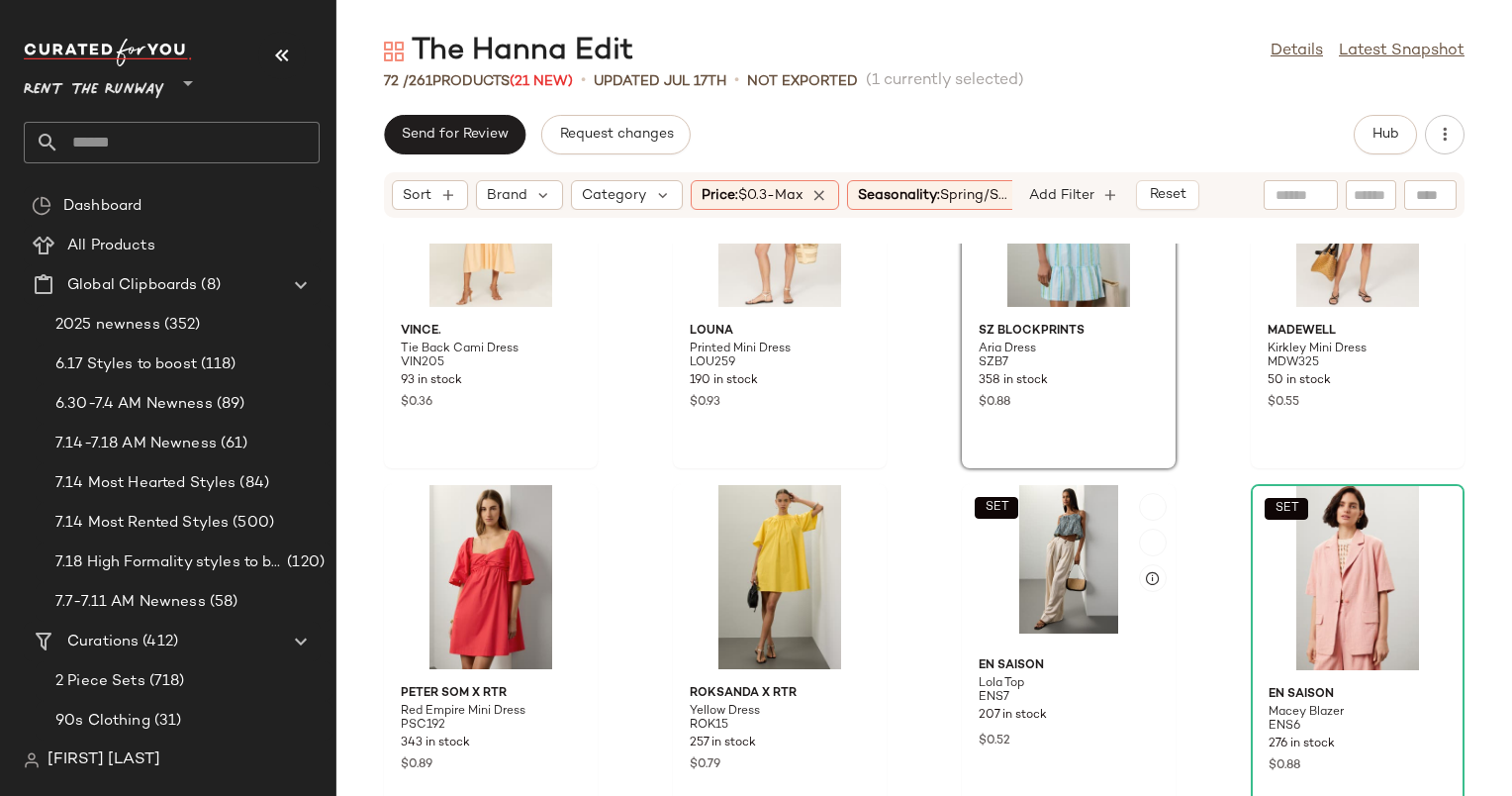 scroll, scrollTop: 1643, scrollLeft: 0, axis: vertical 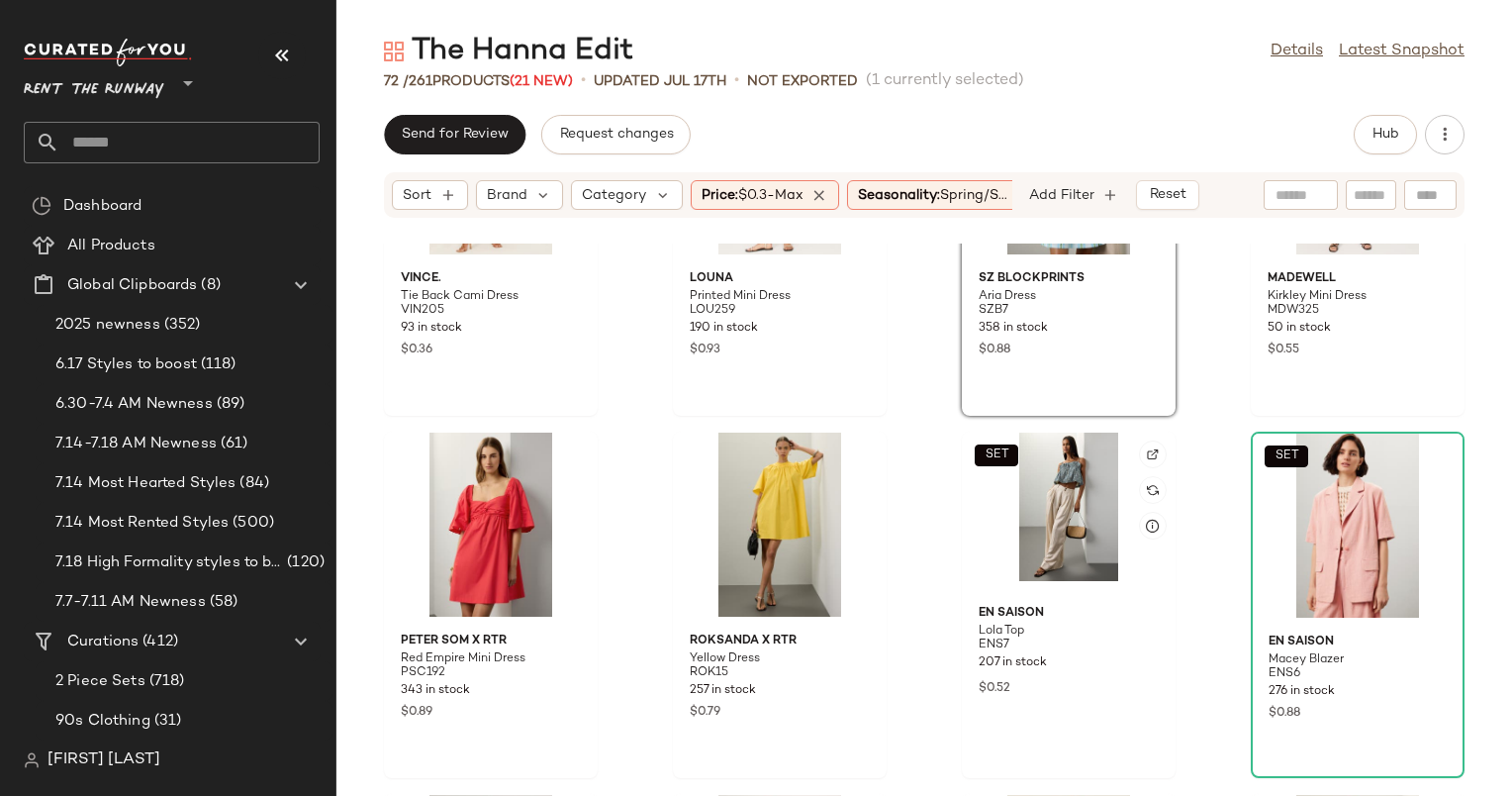click on "SET" 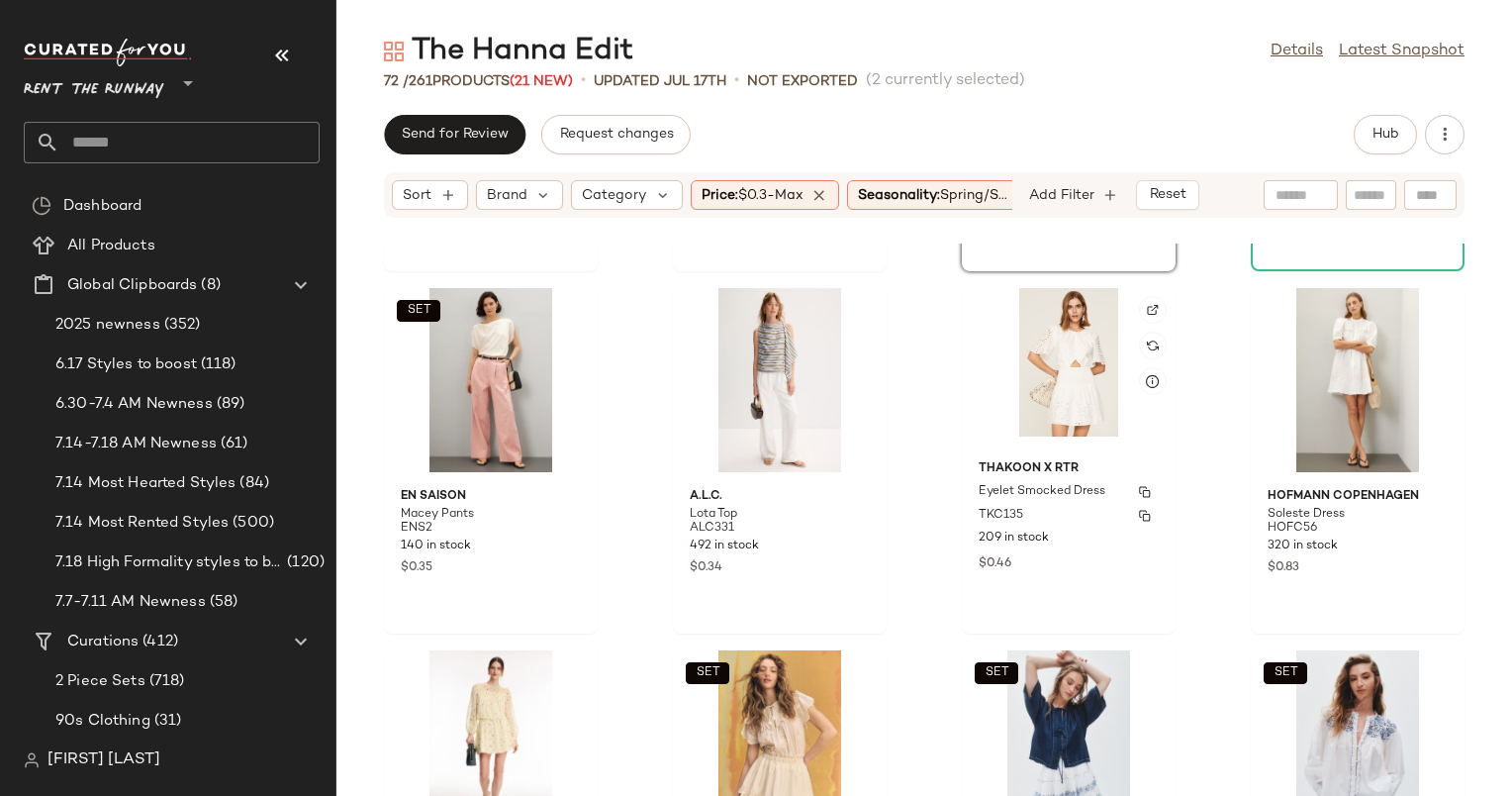 scroll, scrollTop: 2152, scrollLeft: 0, axis: vertical 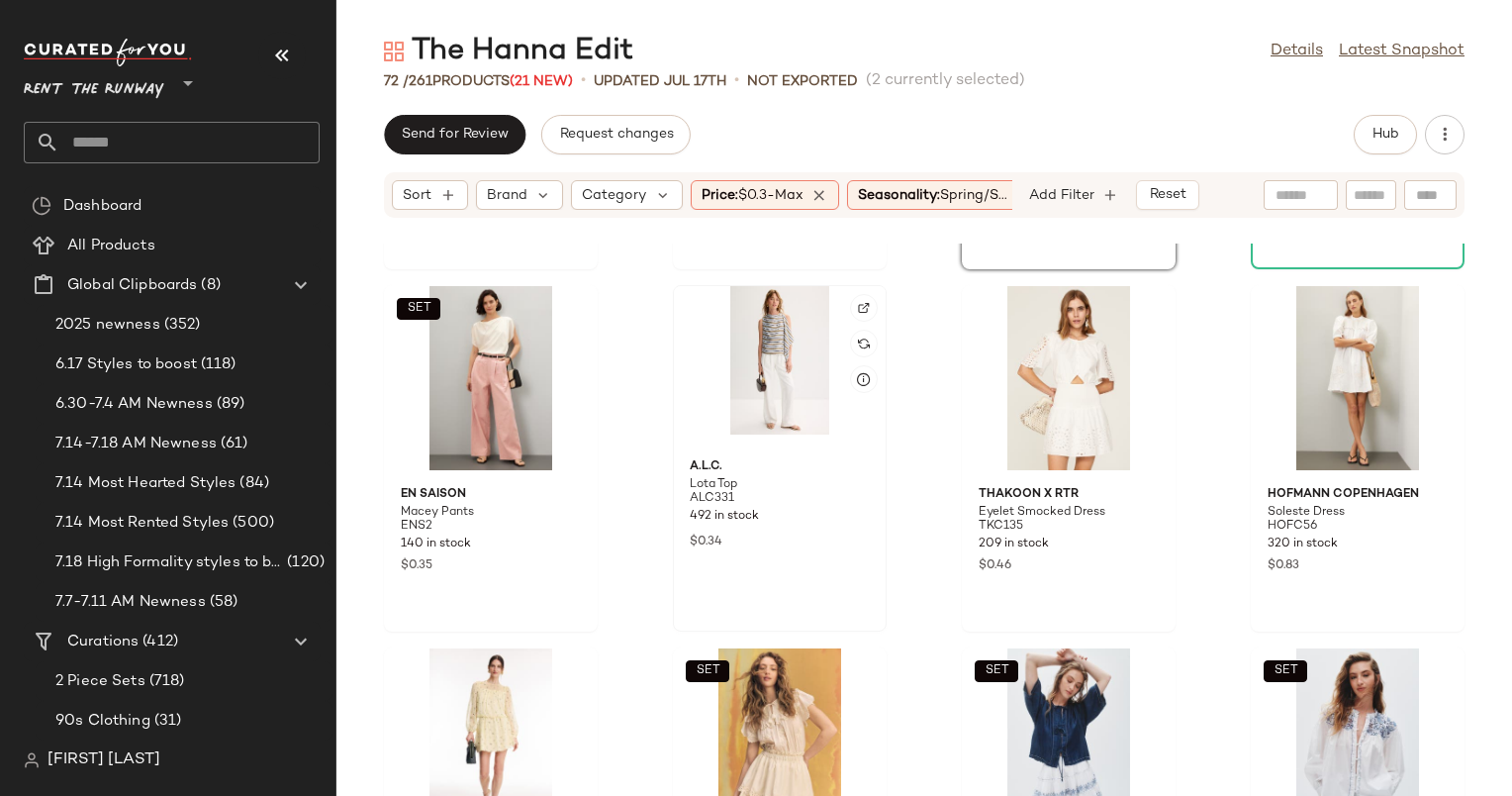 click 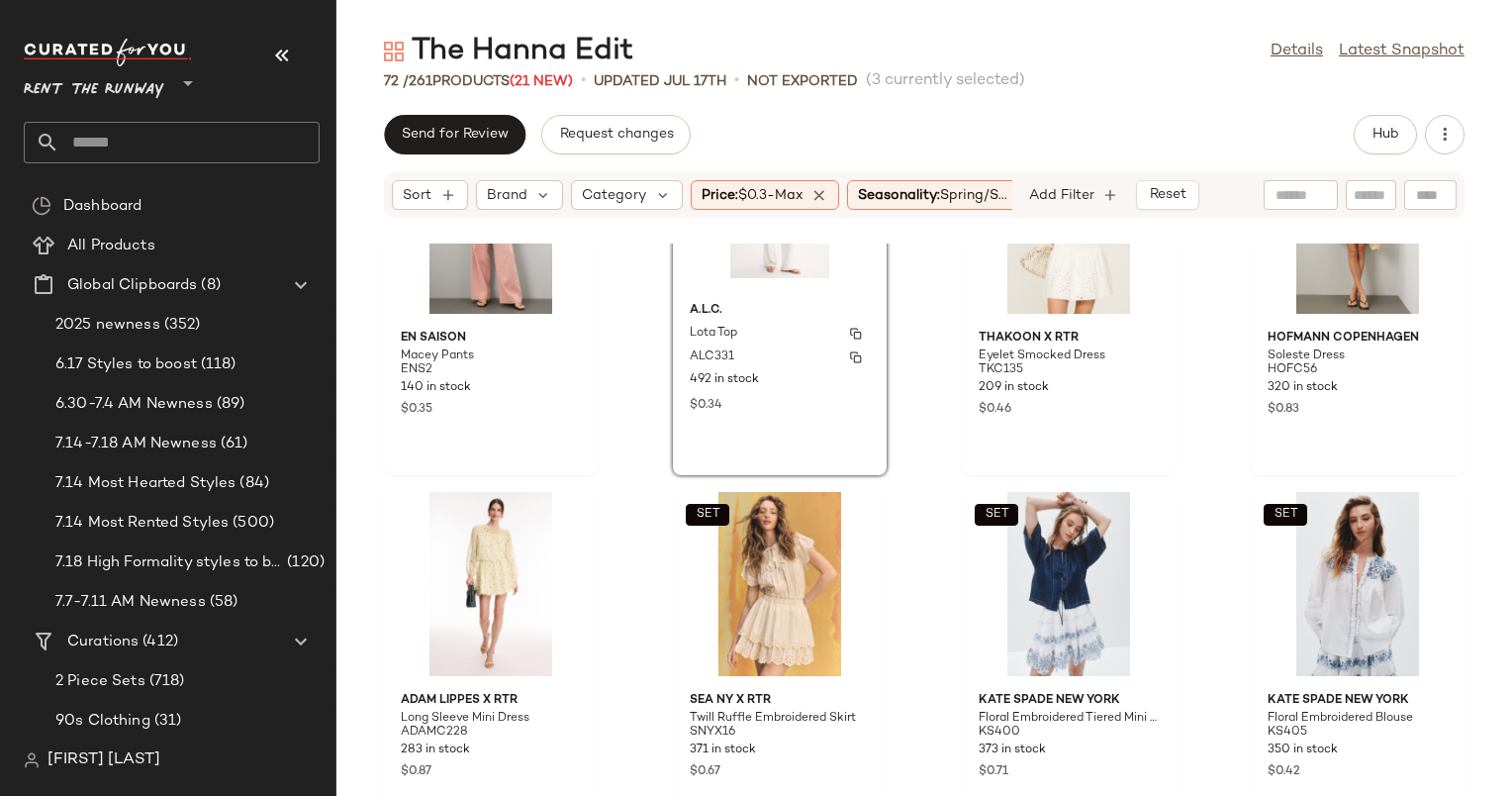 scroll, scrollTop: 2311, scrollLeft: 0, axis: vertical 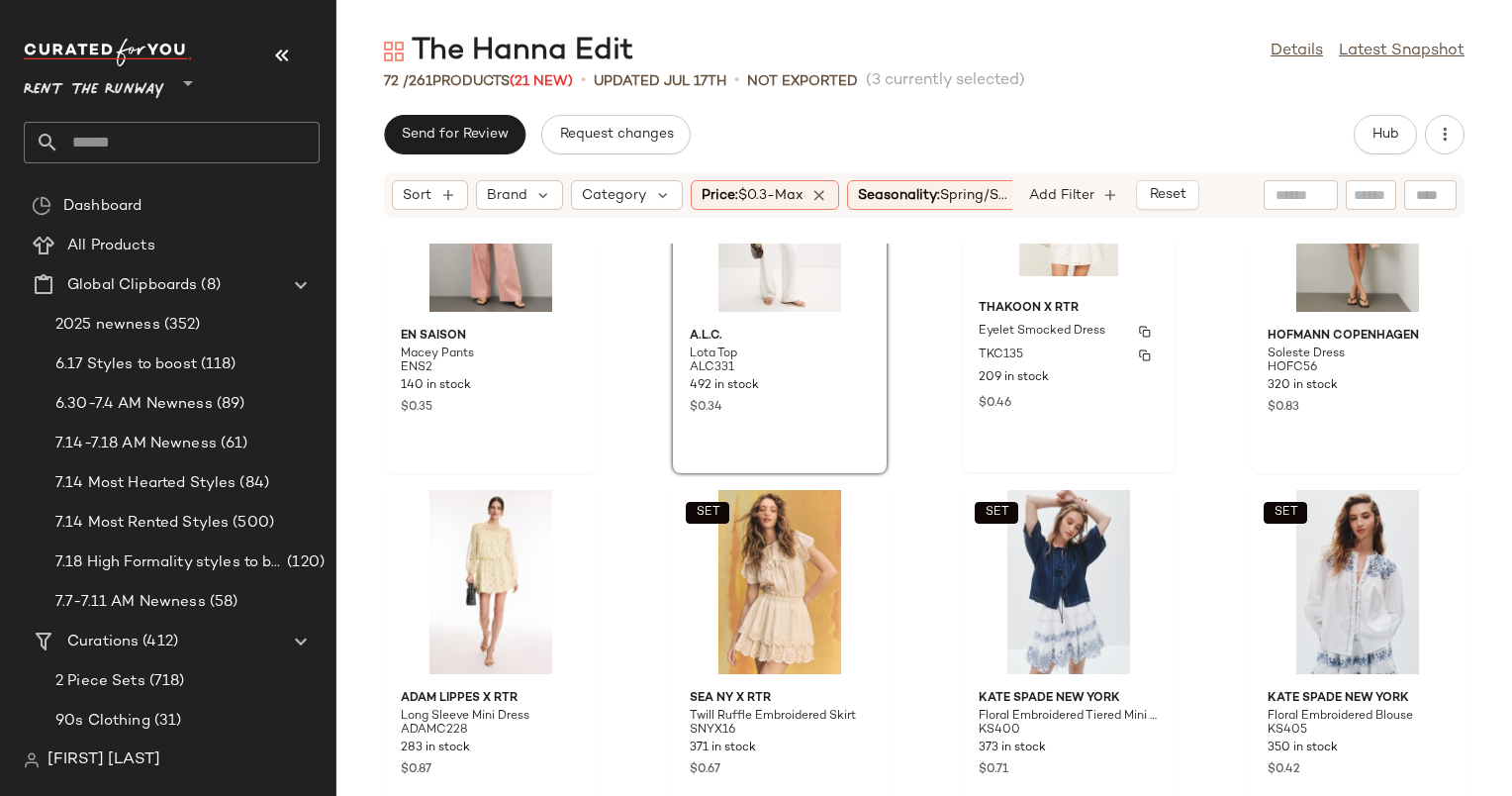 click on "Thakoon x RTR Eyelet Smocked Dress TKC135 209 in stock $0.46" 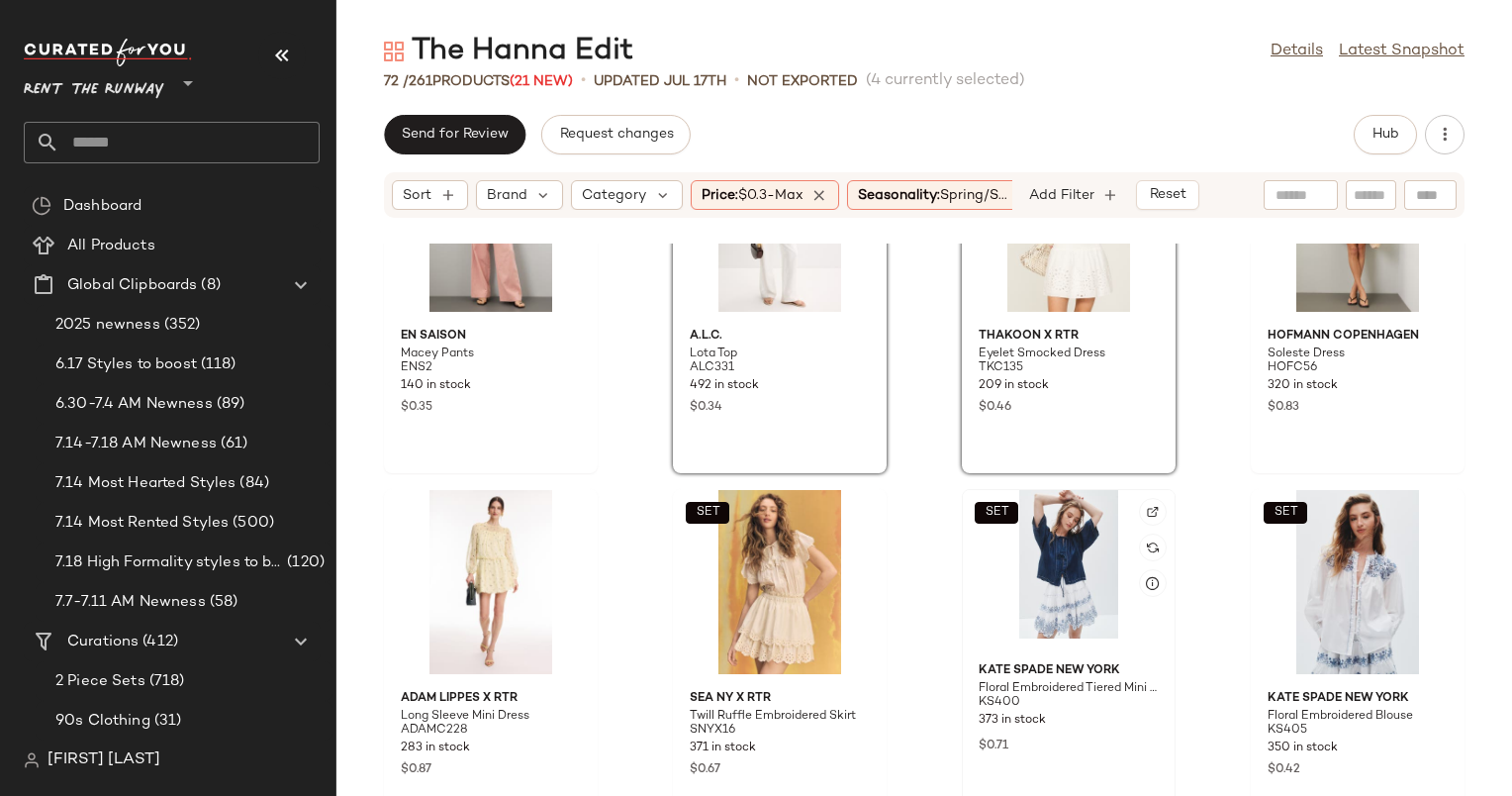 click on "SET" 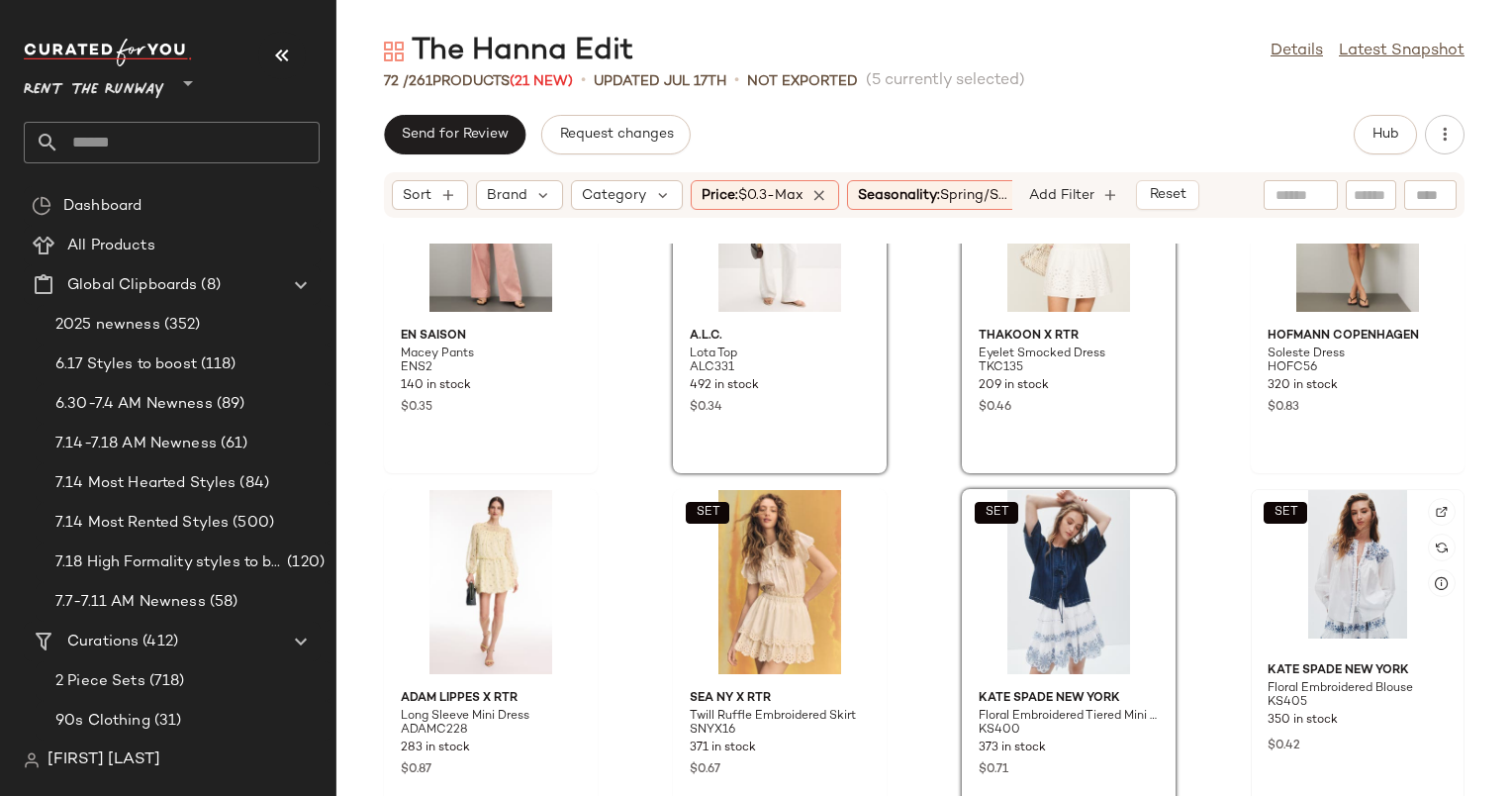 click on "SET" 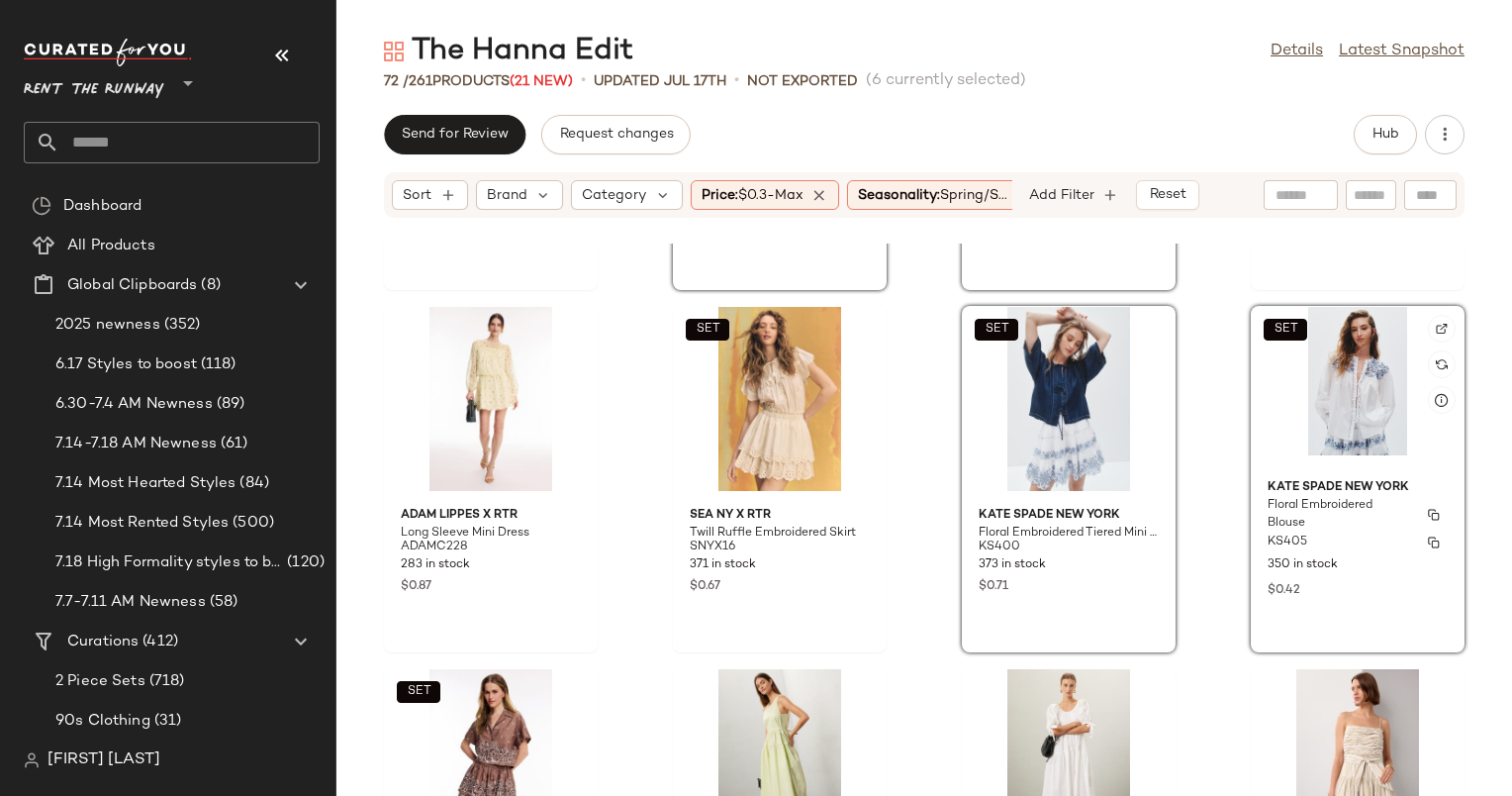 scroll, scrollTop: 2526, scrollLeft: 0, axis: vertical 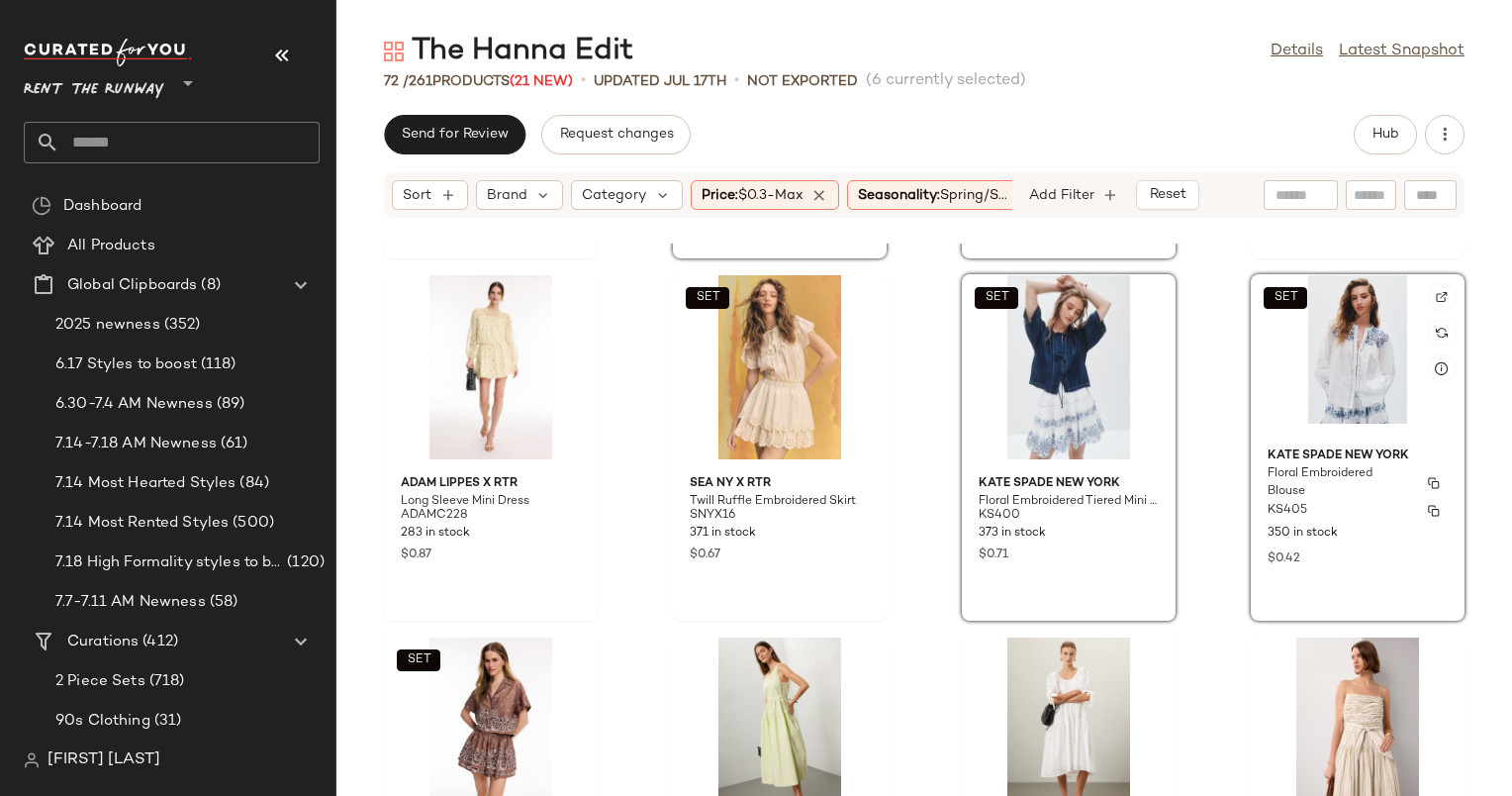 click on "Floral Embroidered Blouse" at bounding box center (1340, 483) 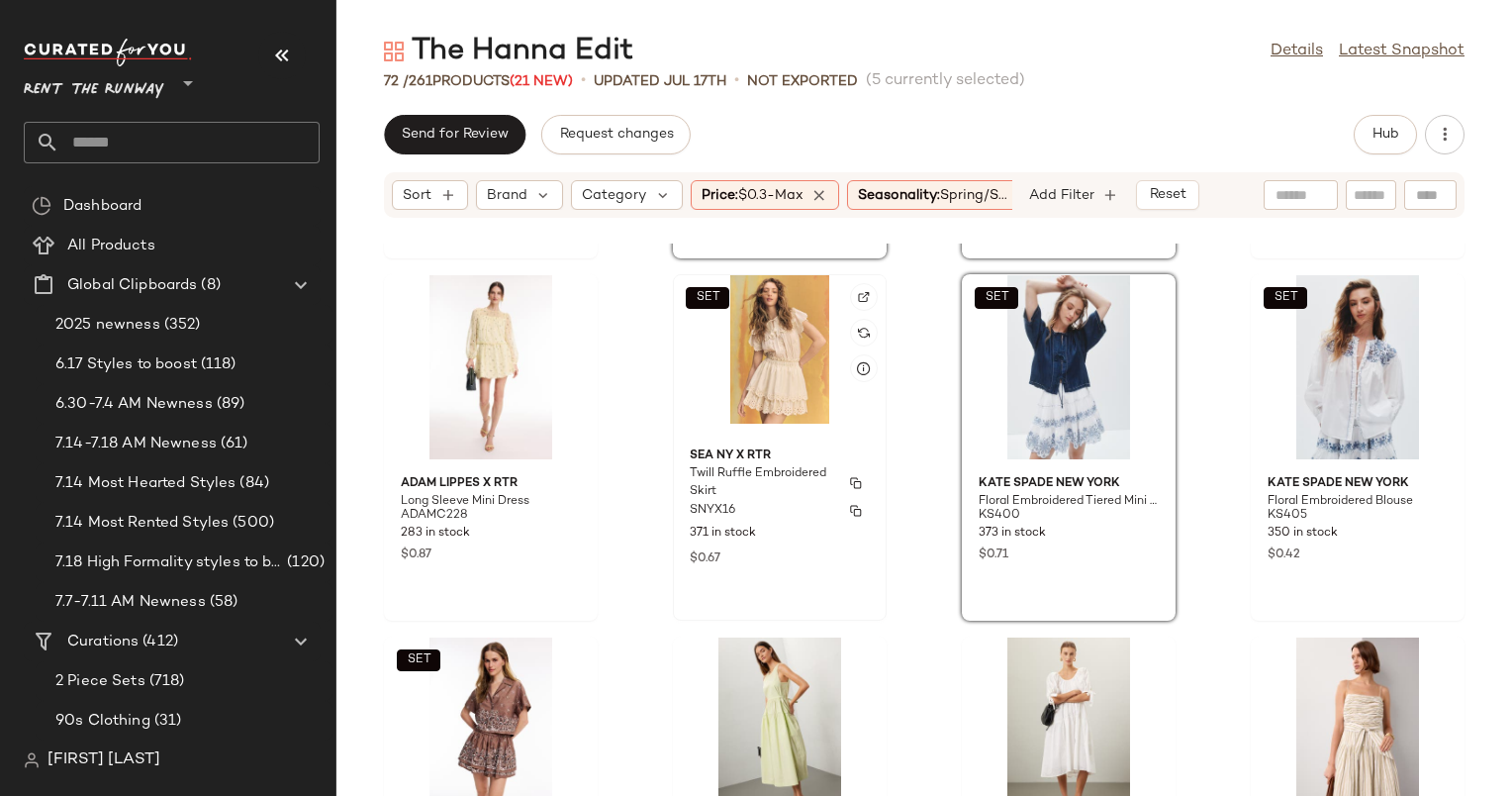 click on "Sea NY x RTR" at bounding box center (780, 456) 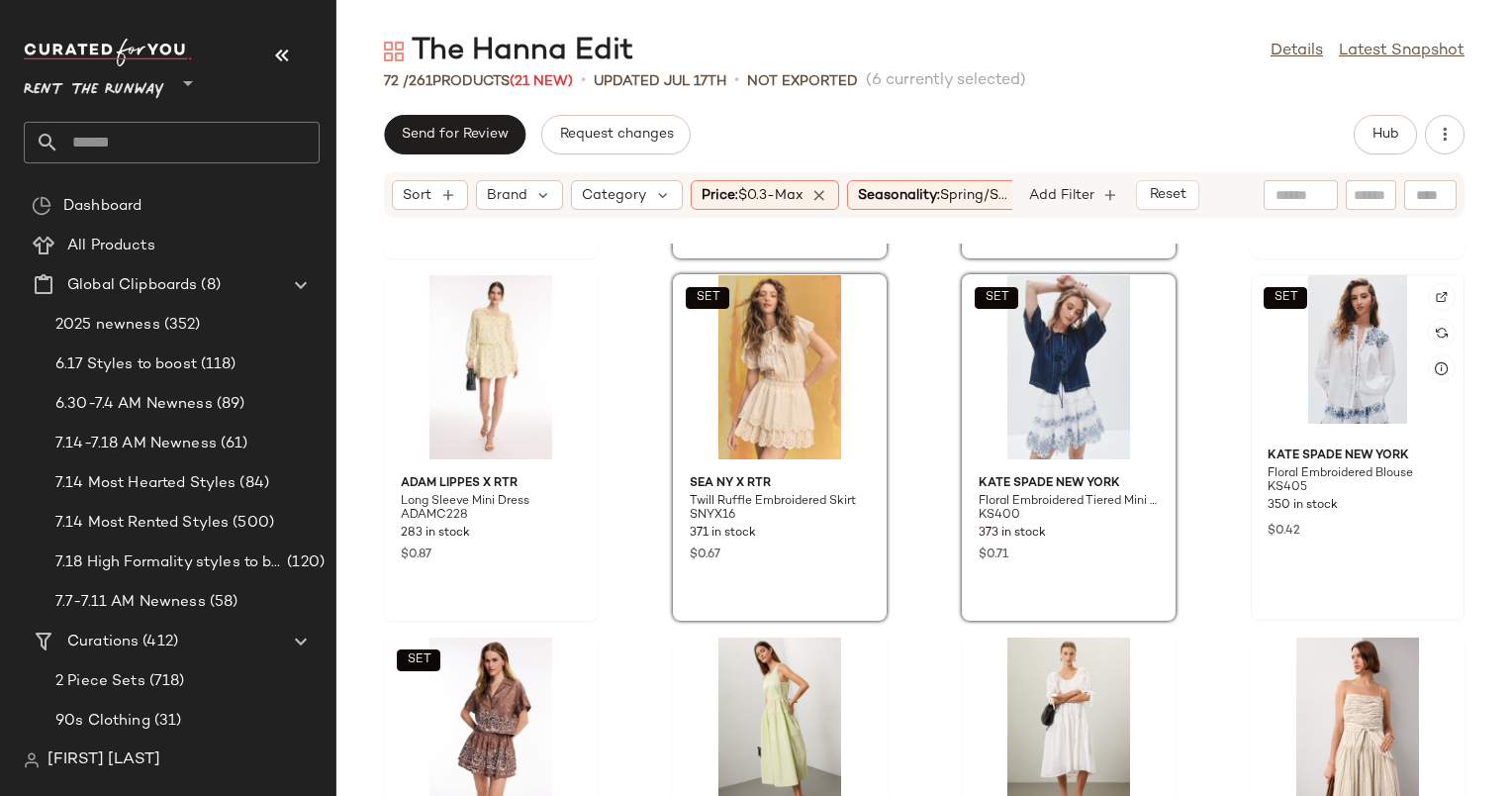 click on "SET" 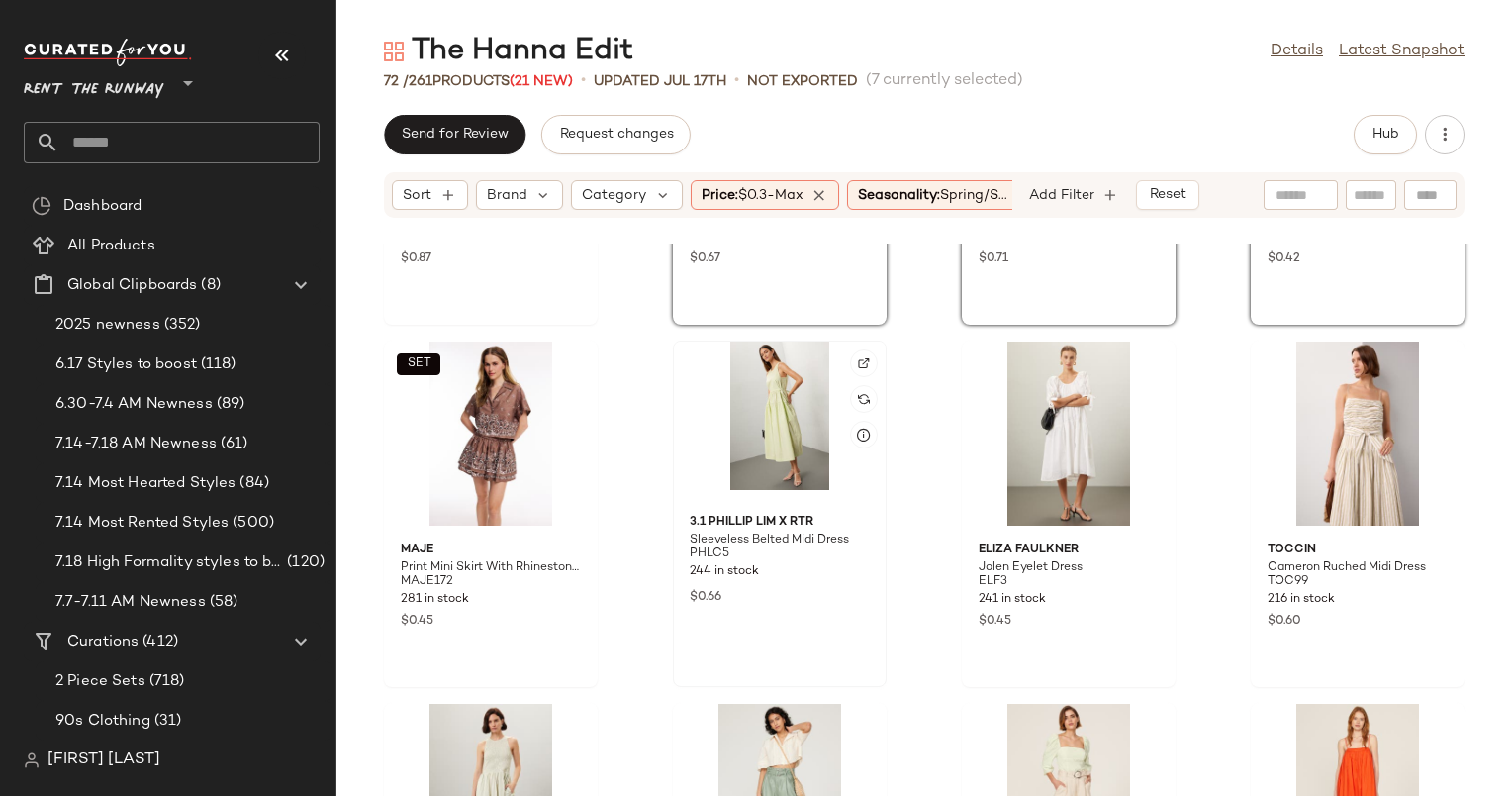 scroll, scrollTop: 2823, scrollLeft: 0, axis: vertical 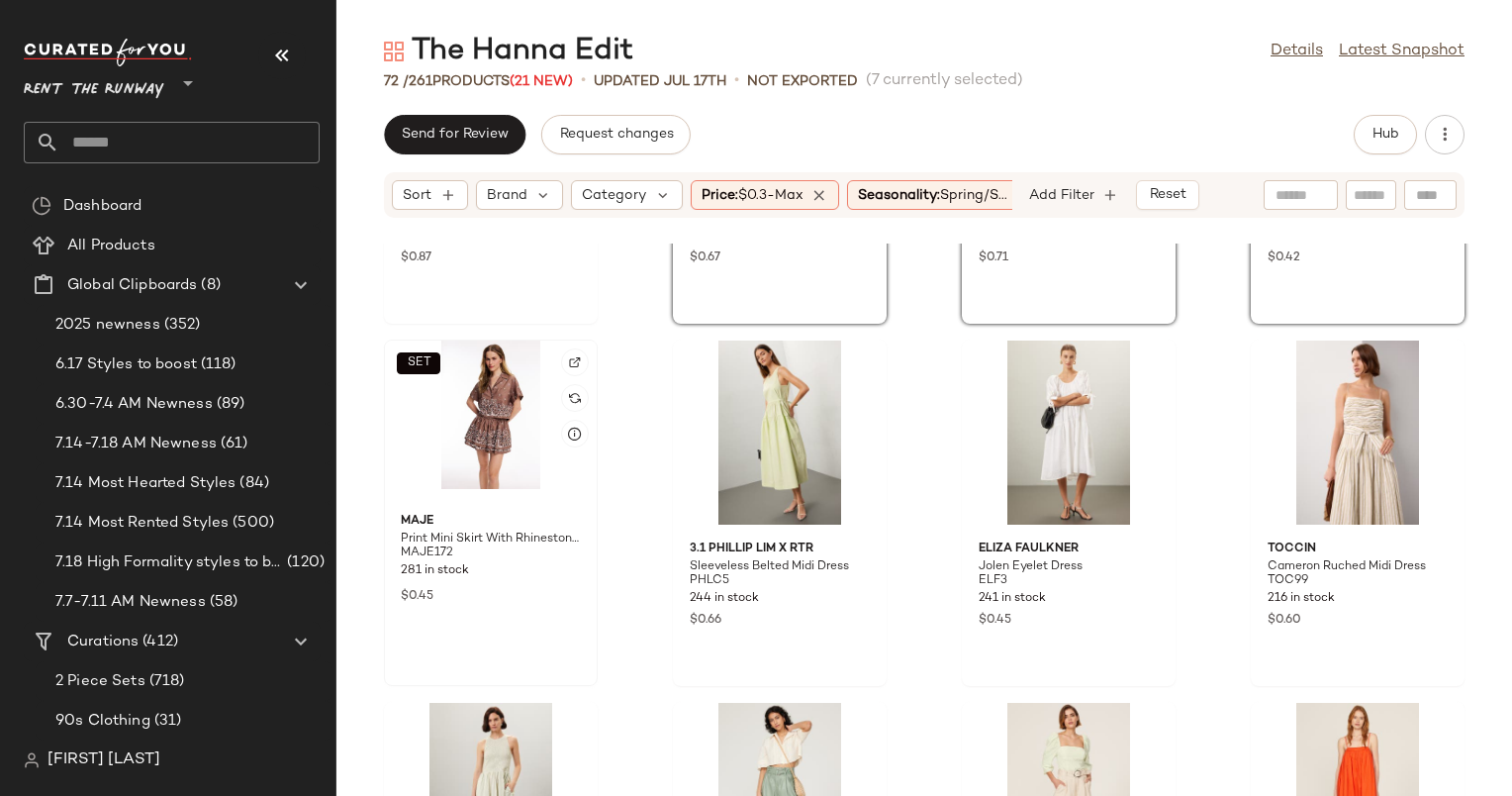 click on "SET" 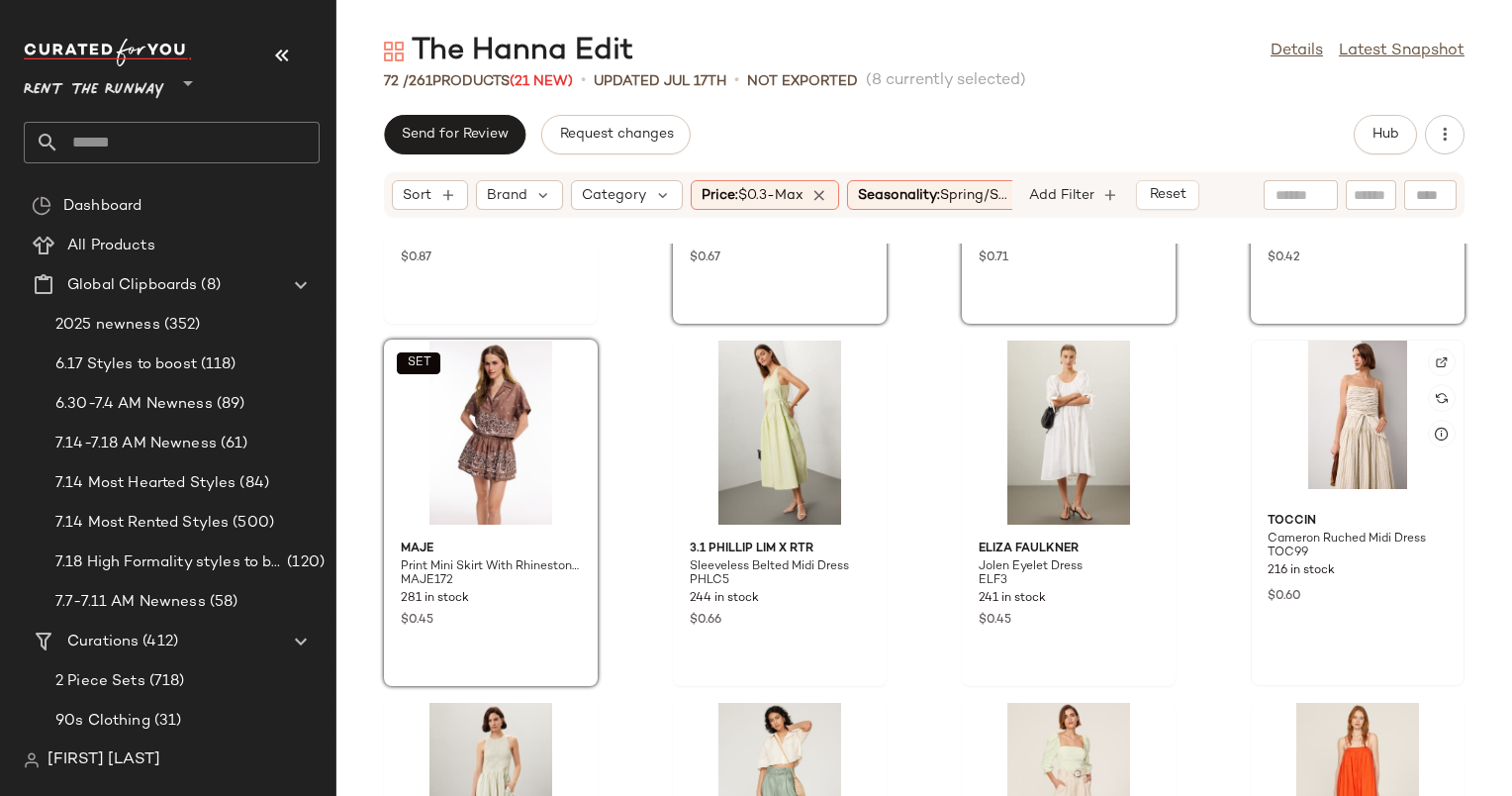 click 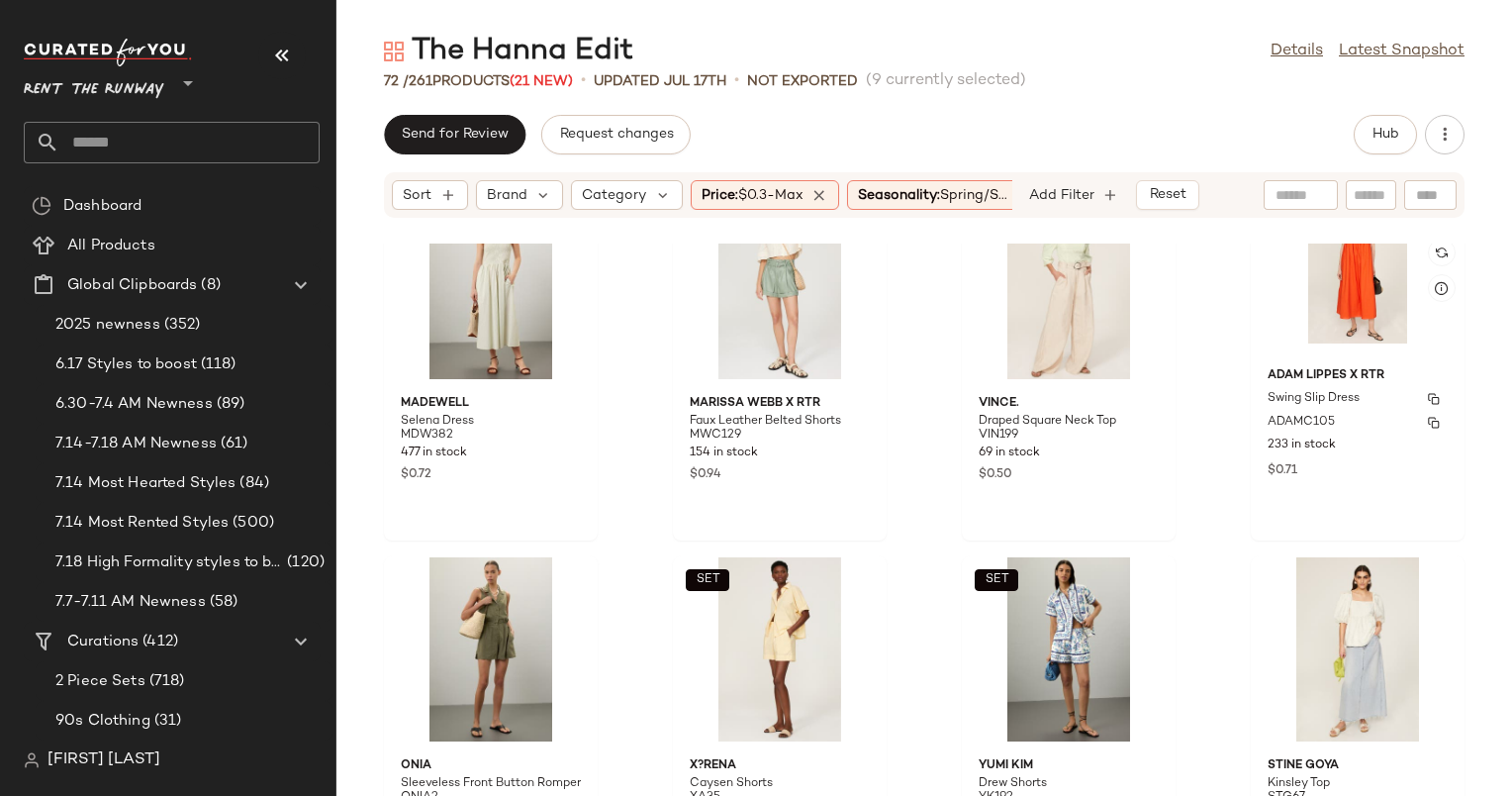 scroll, scrollTop: 3331, scrollLeft: 0, axis: vertical 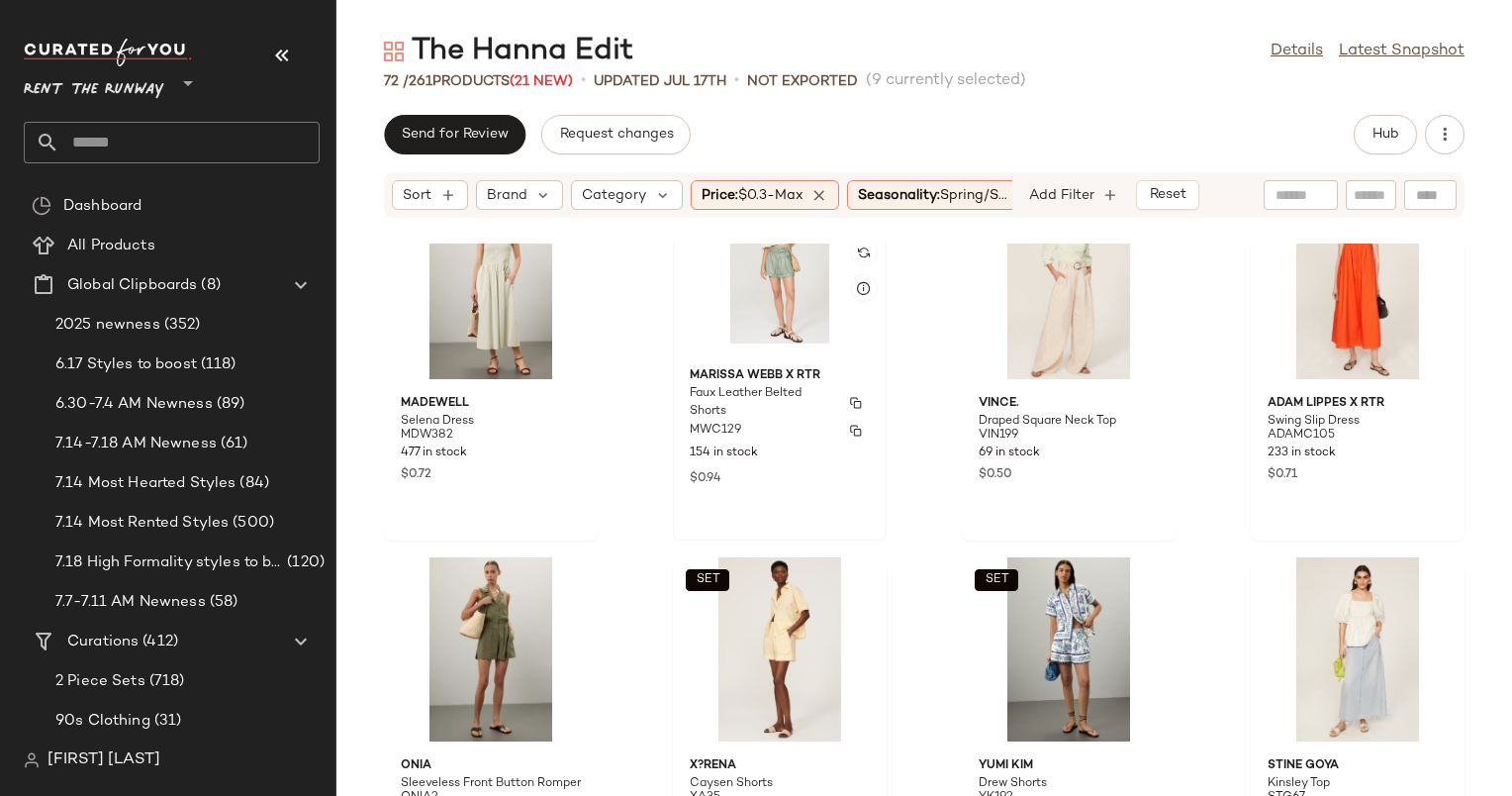 click on "Faux Leather Belted Shorts" at bounding box center (762, 403) 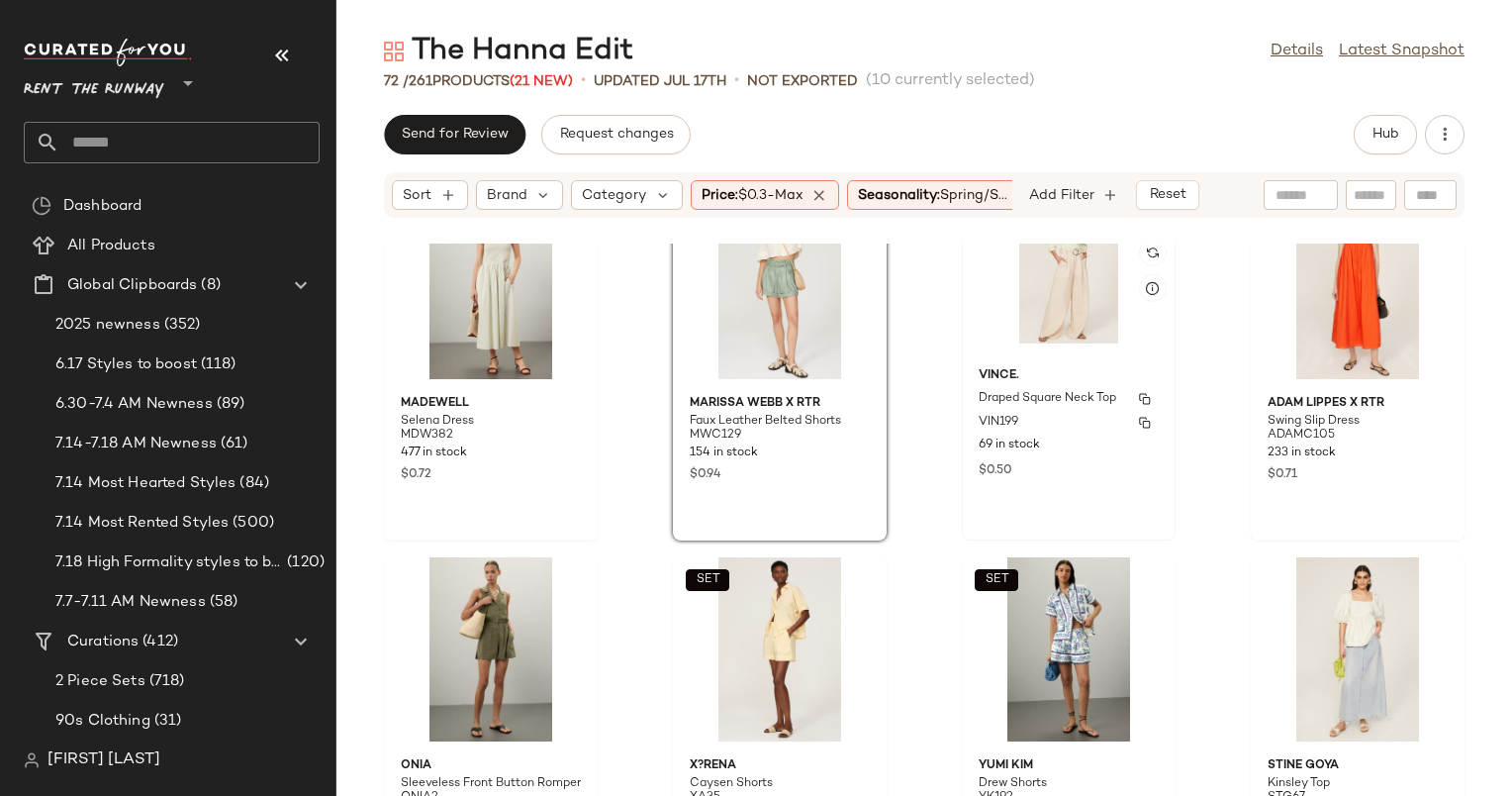 click on "VINCE." at bounding box center [1069, 376] 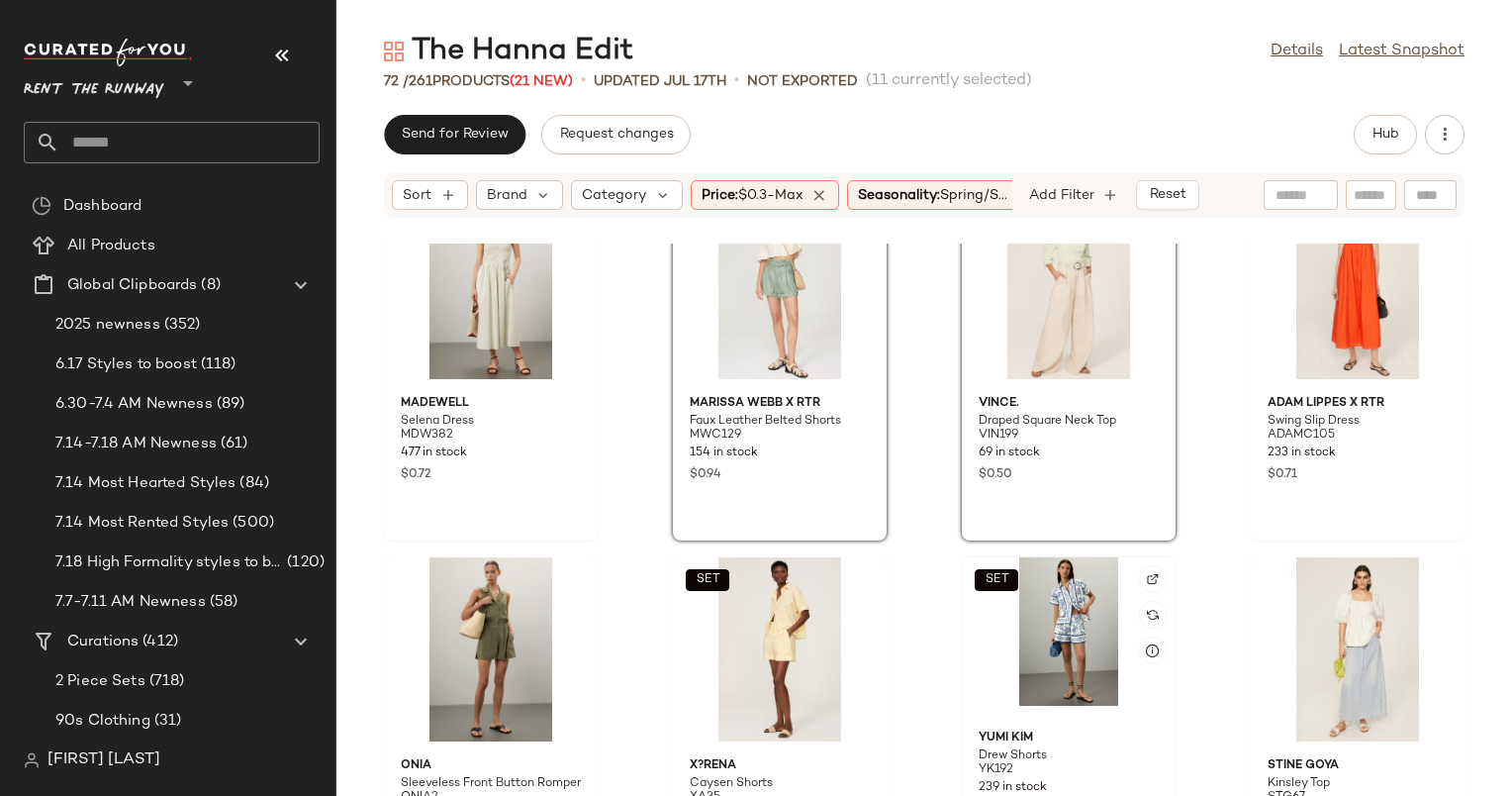 click on "SET" 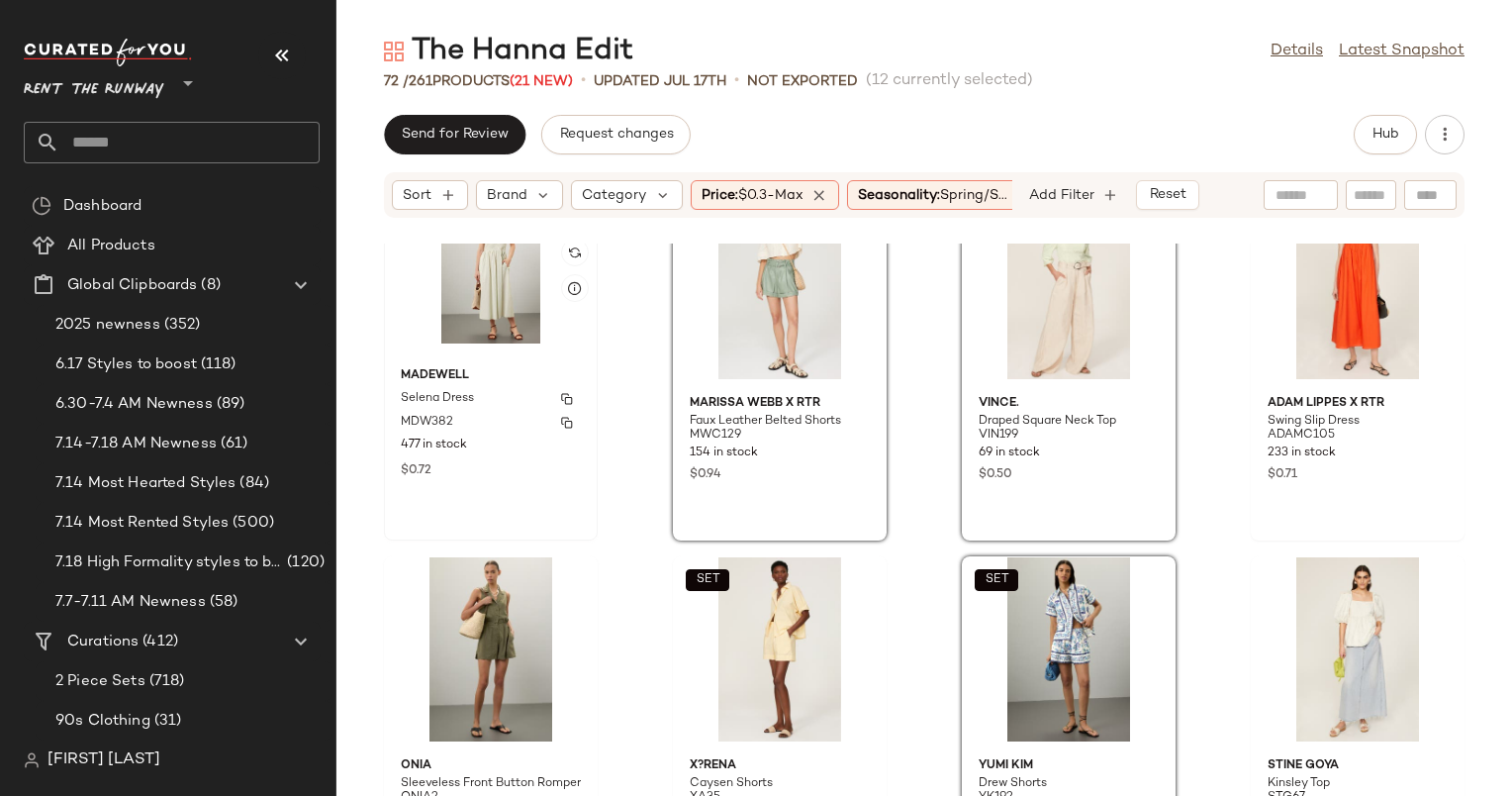 click on "Madewell" at bounding box center (491, 376) 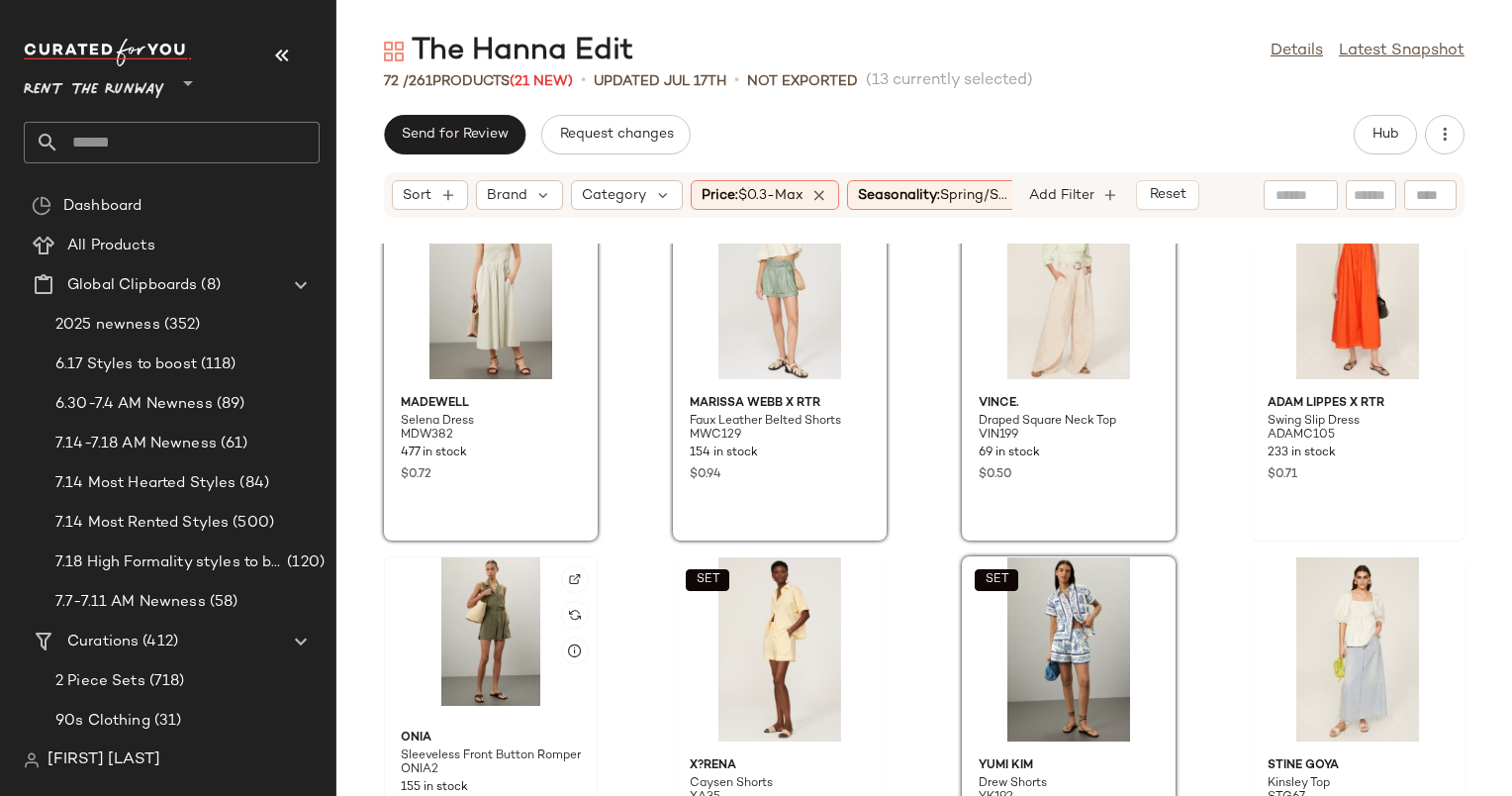 click 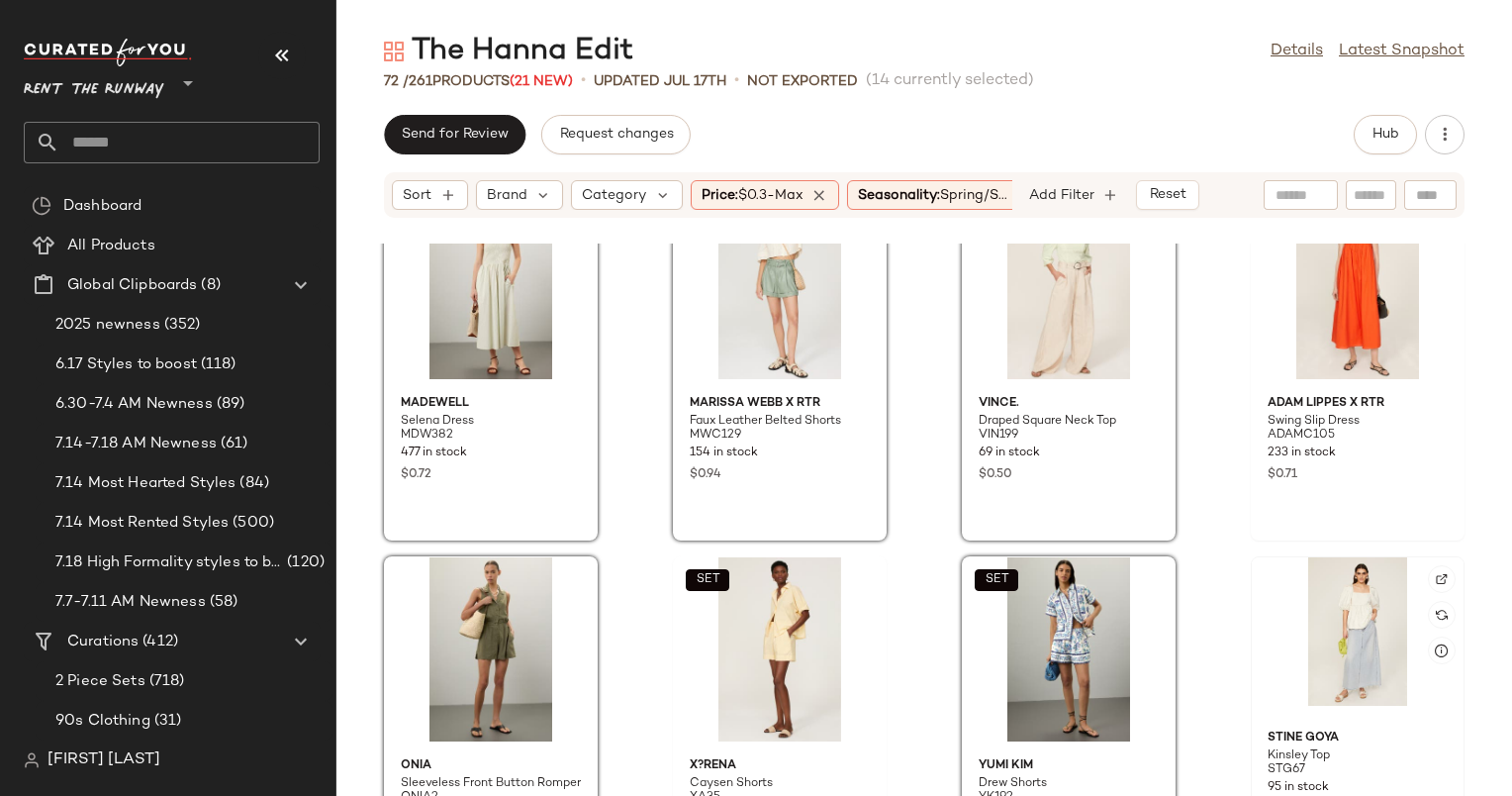 click 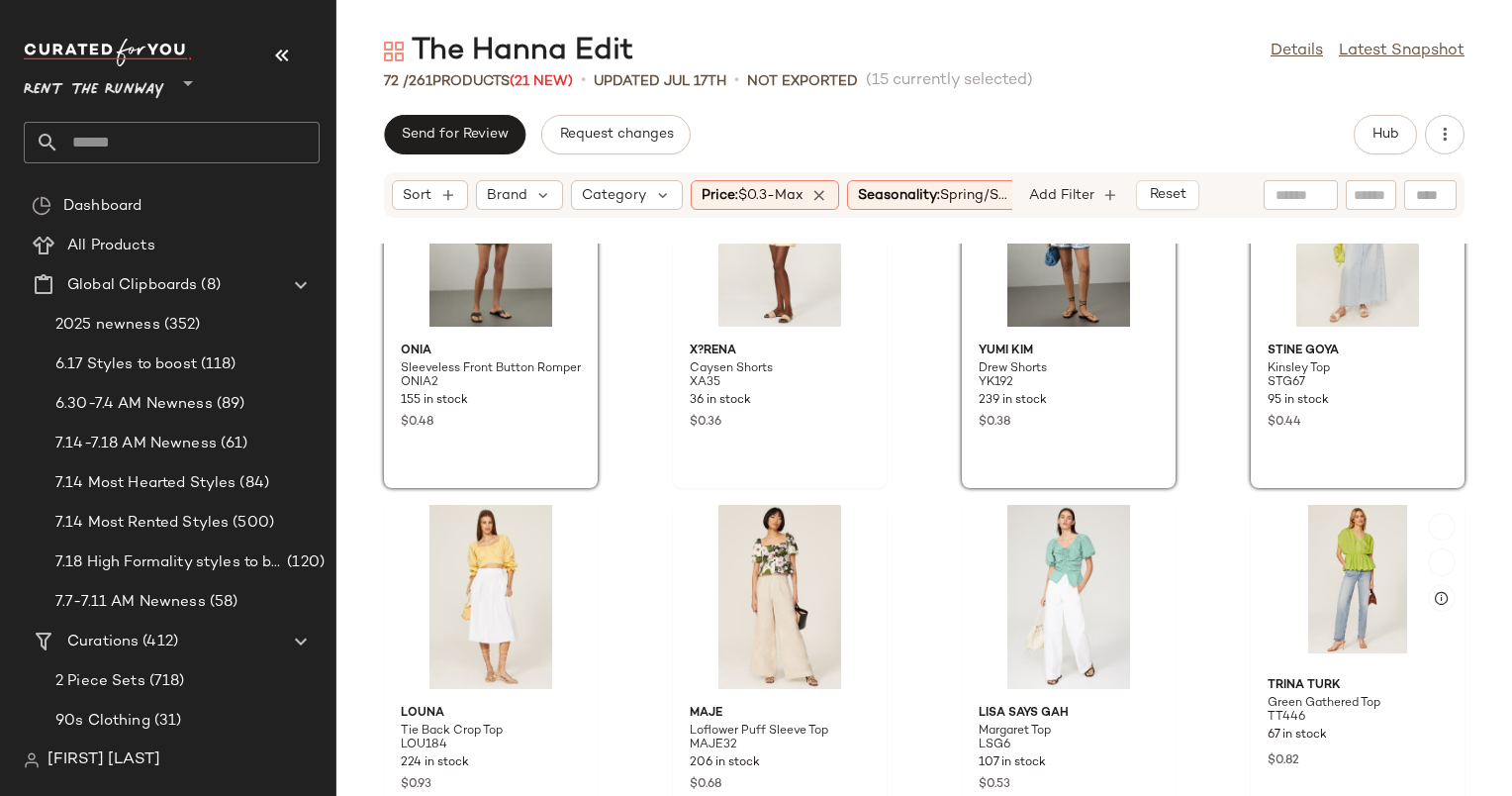 scroll, scrollTop: 3796, scrollLeft: 0, axis: vertical 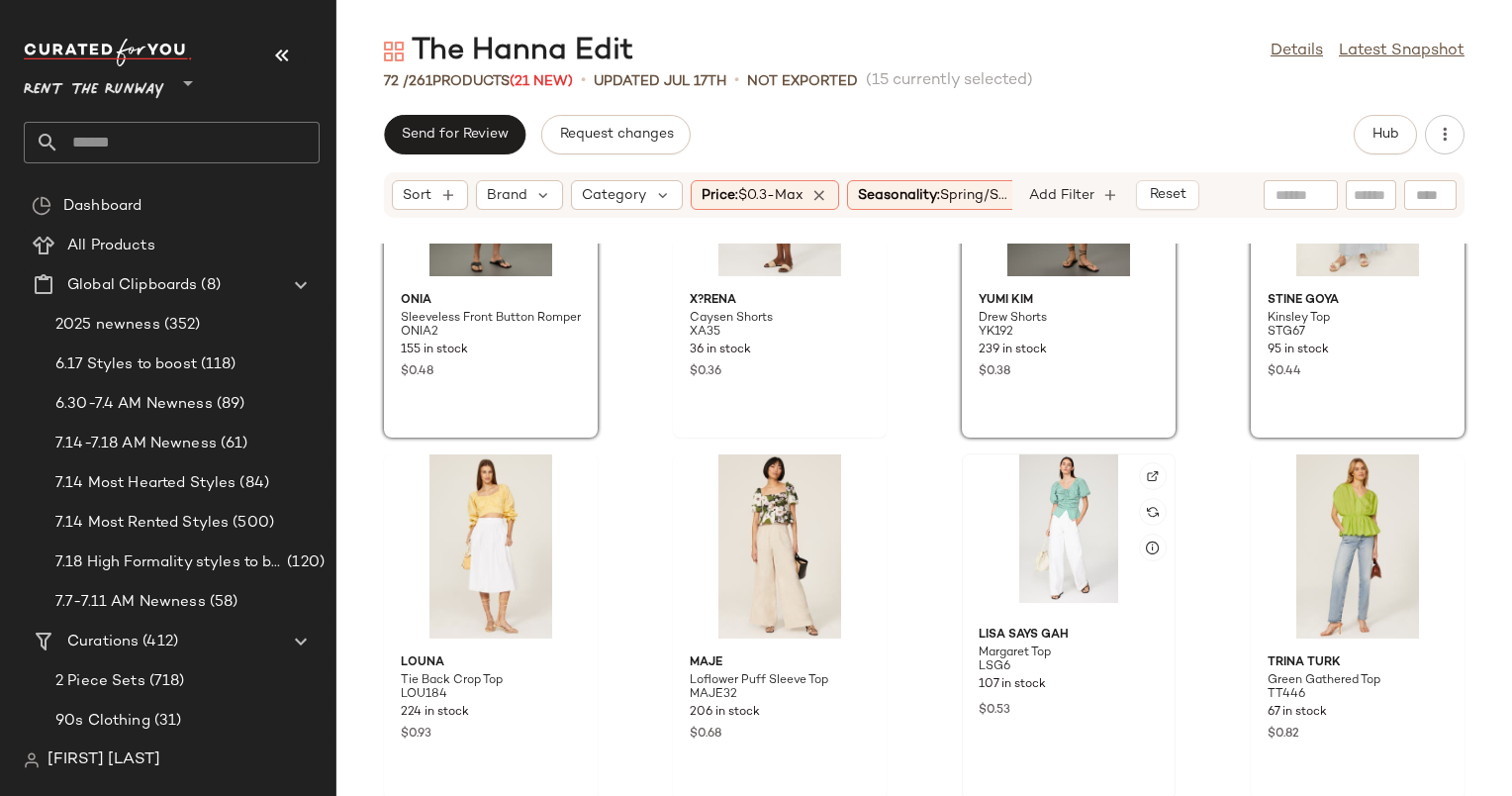 click 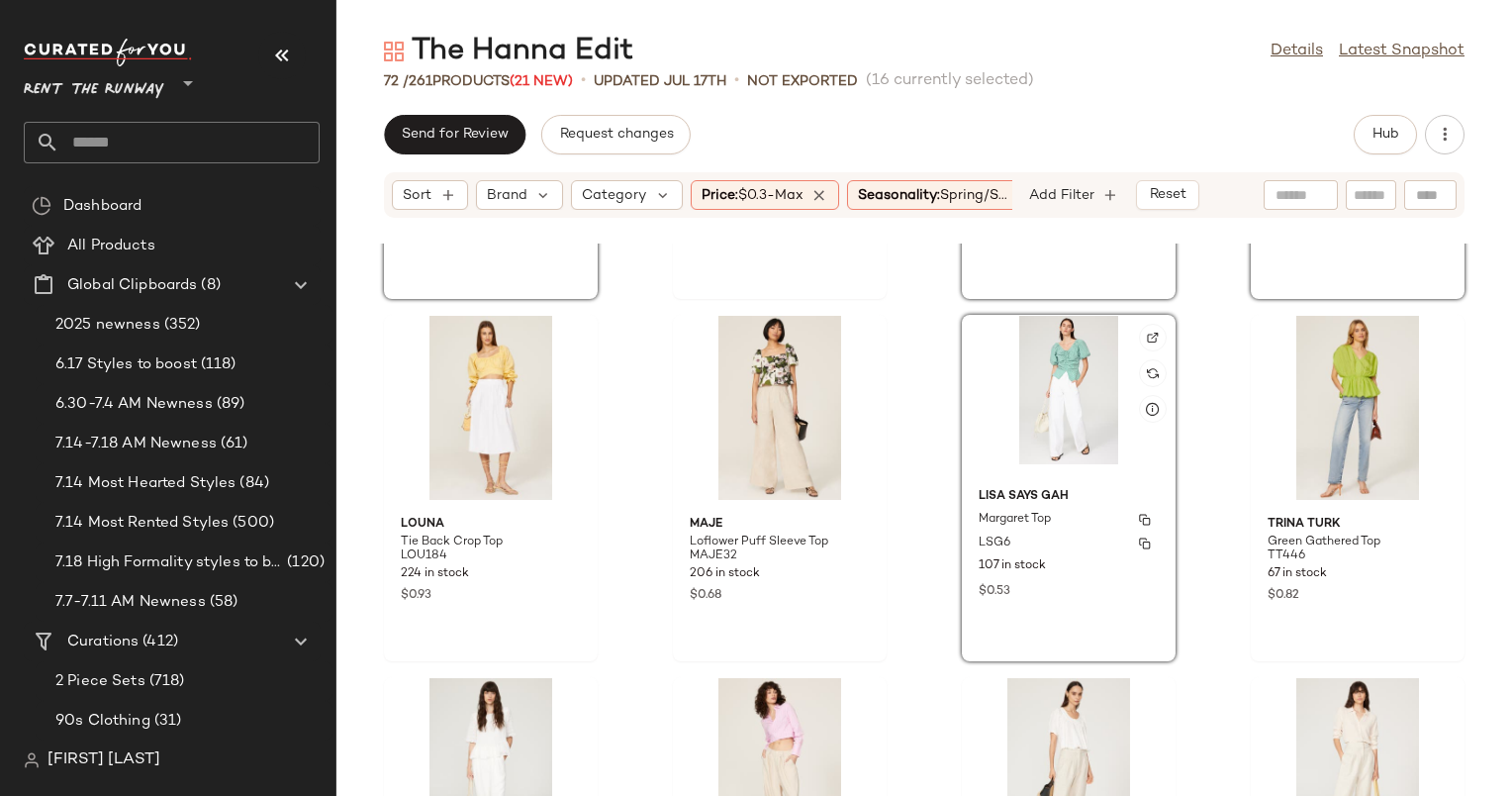scroll, scrollTop: 3948, scrollLeft: 0, axis: vertical 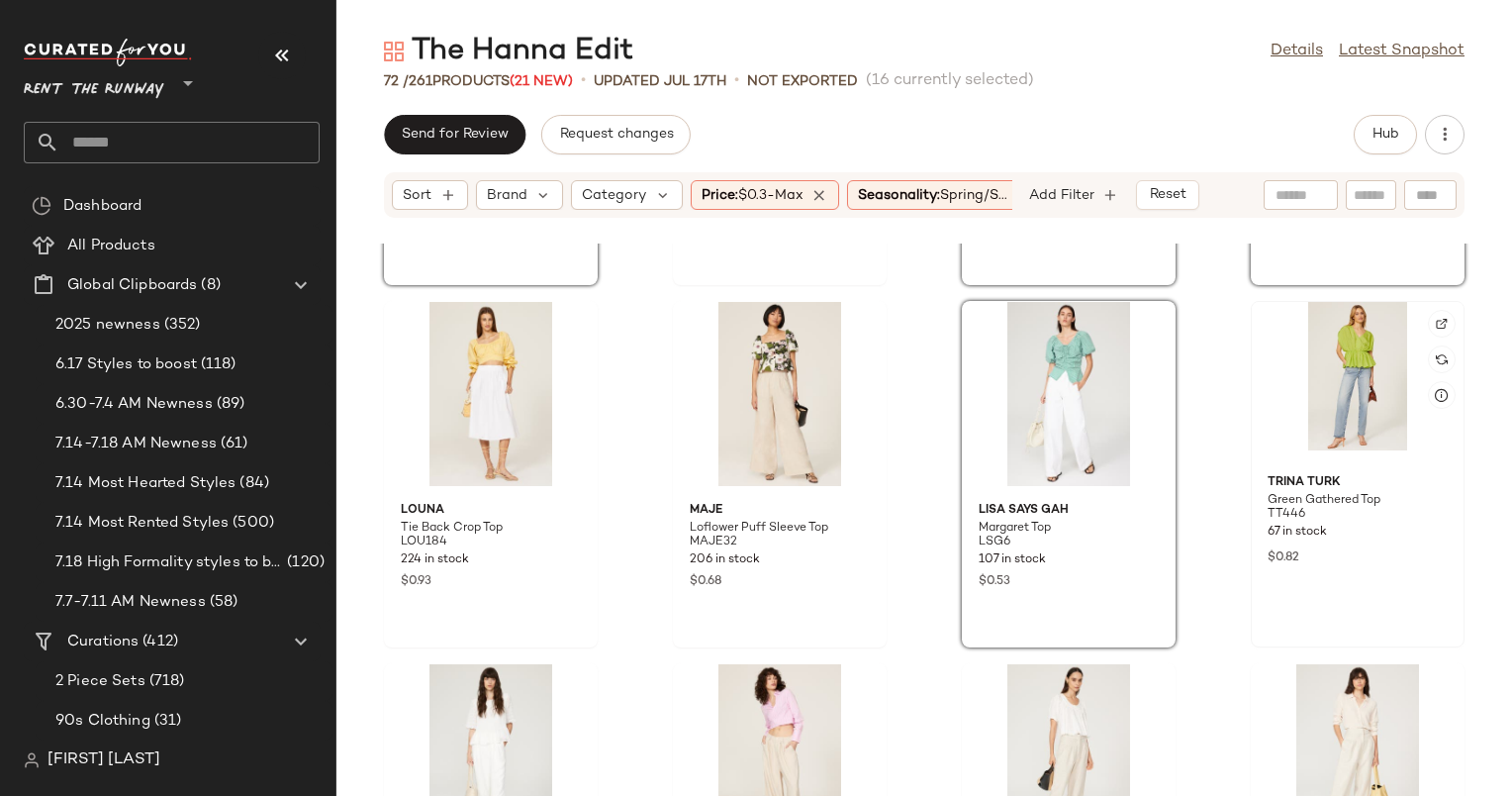 click 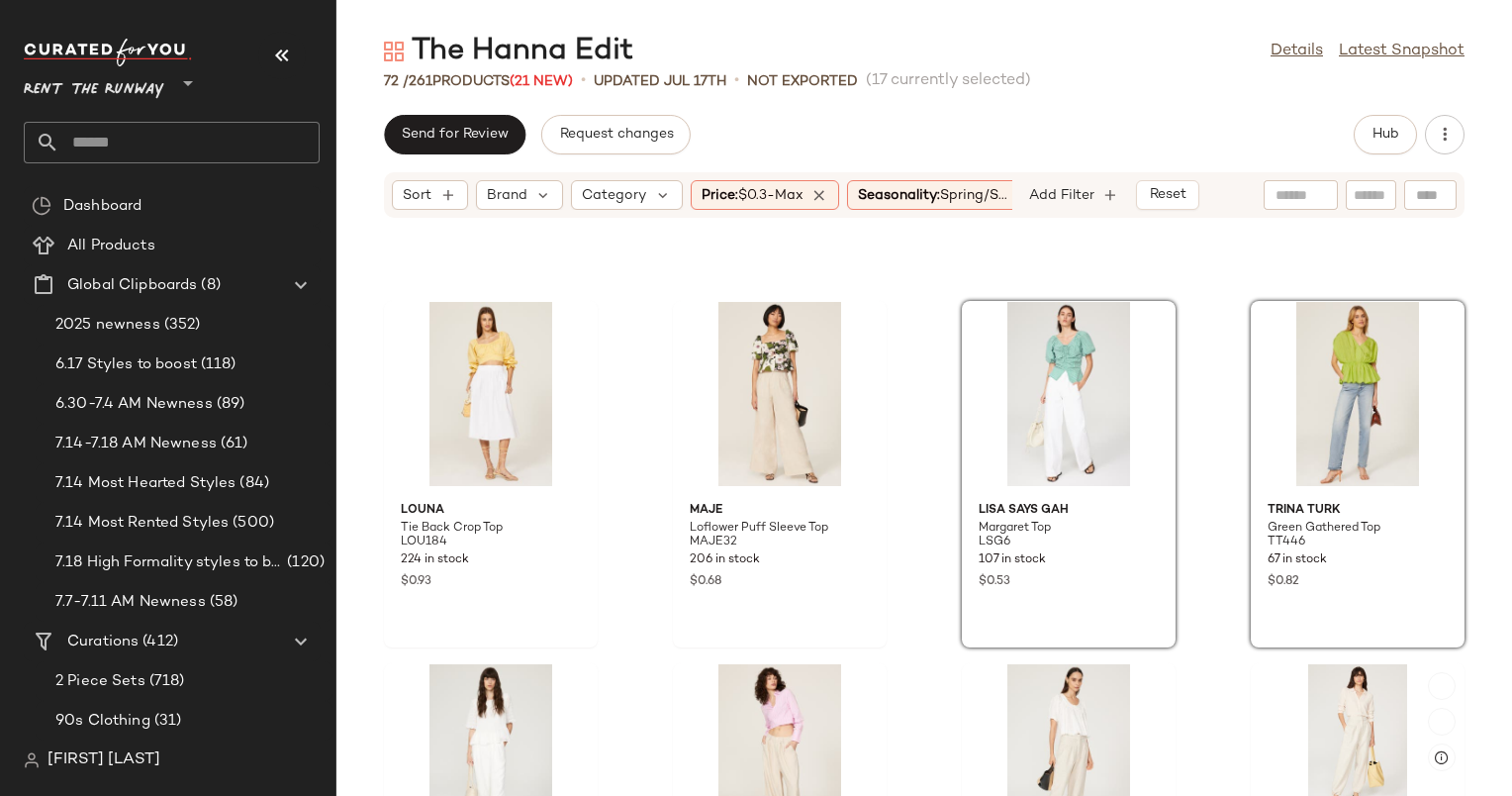 scroll, scrollTop: 4217, scrollLeft: 0, axis: vertical 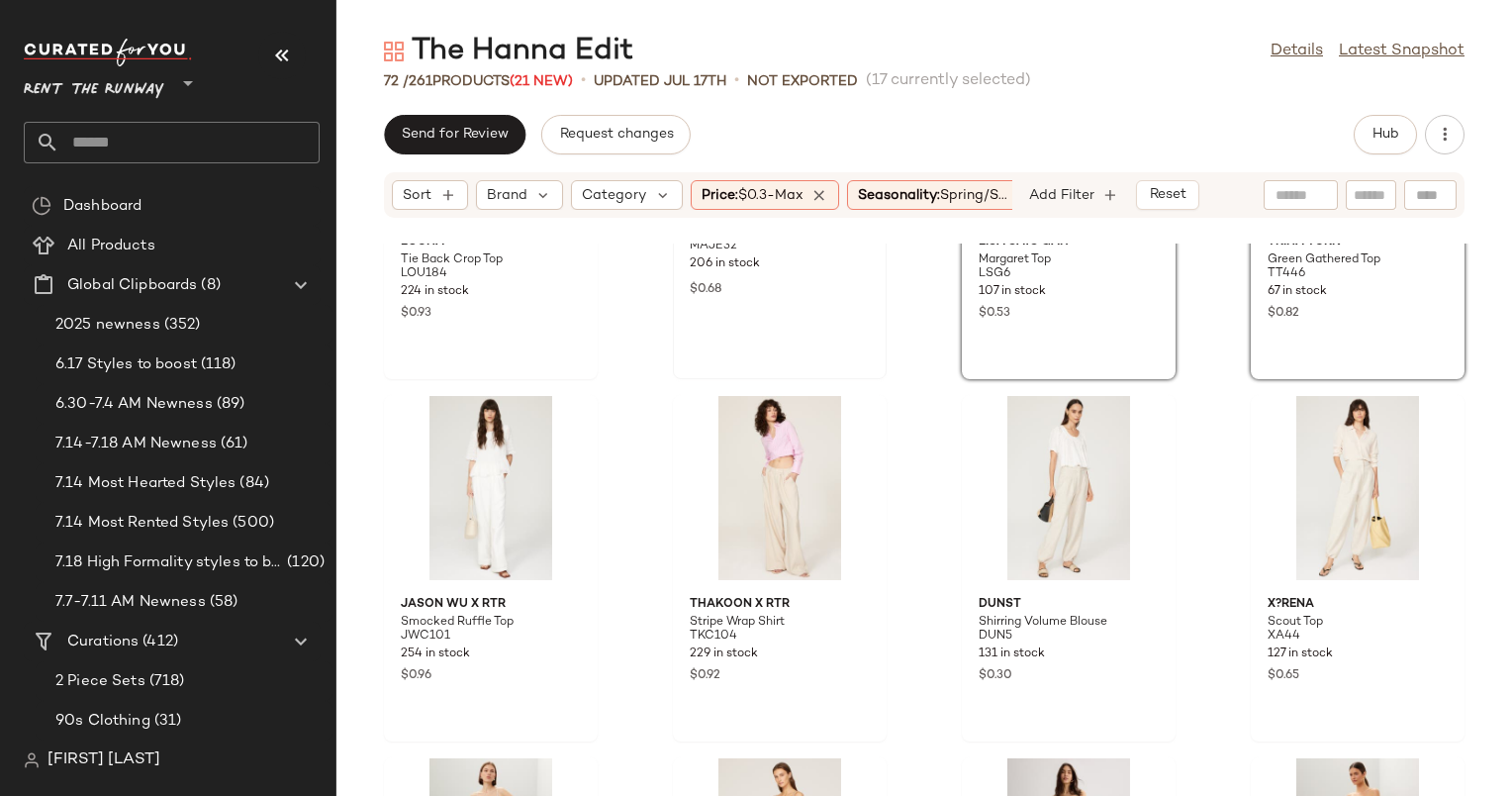 click on "Maje Loflower Puff Sleeve Top MAJE32 206 in stock $0.68" 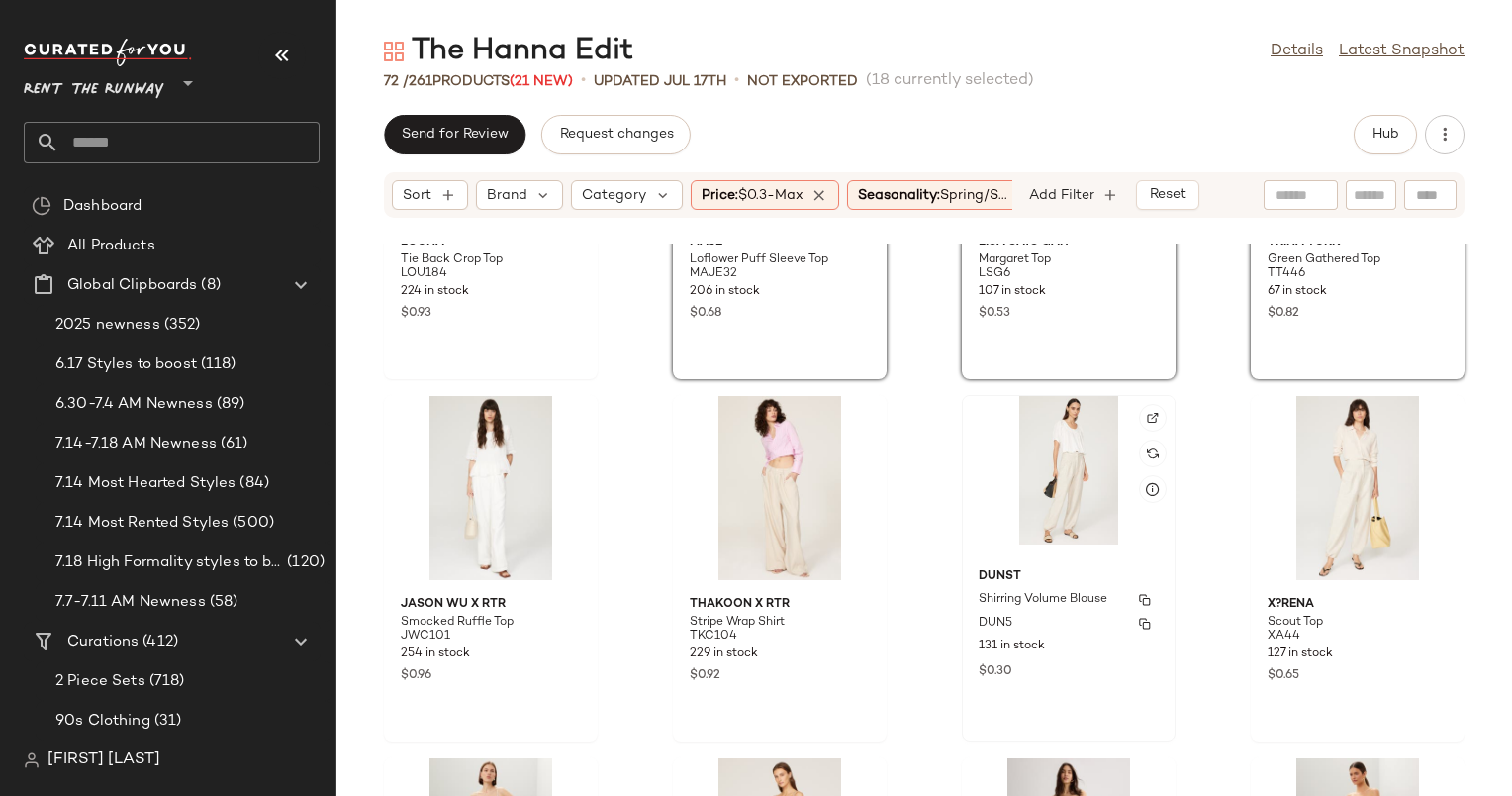 scroll, scrollTop: 4533, scrollLeft: 0, axis: vertical 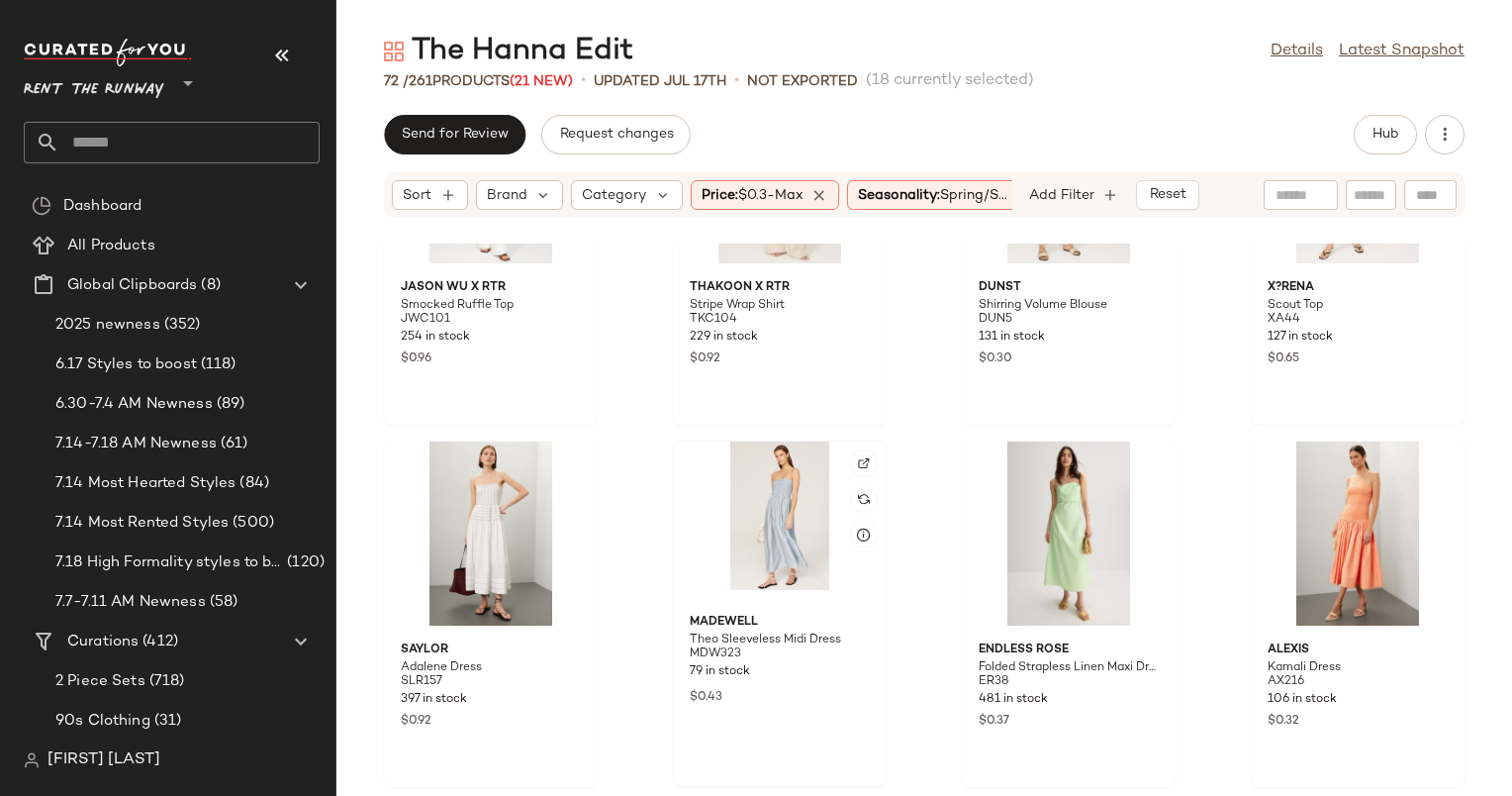 click 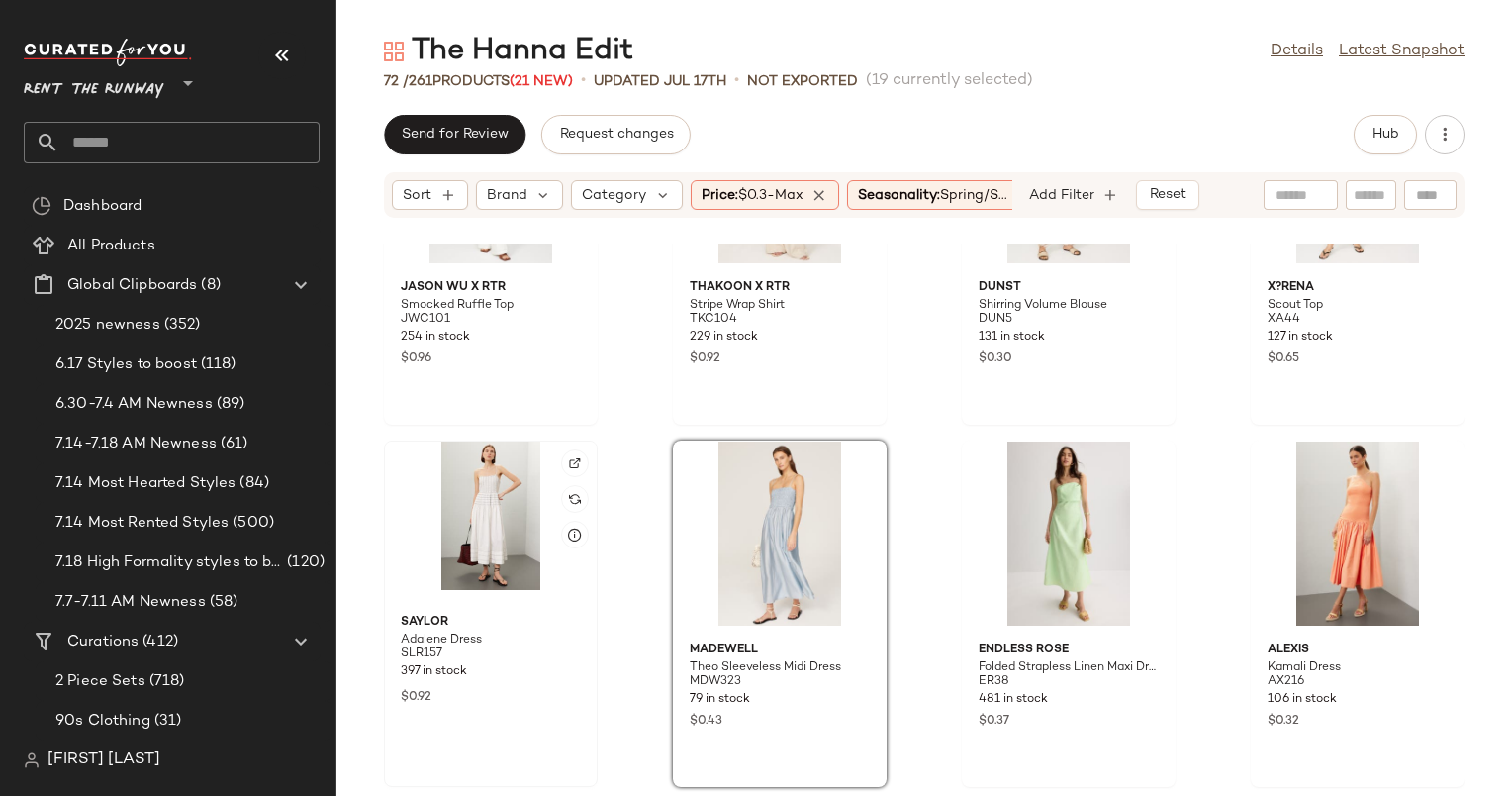 click 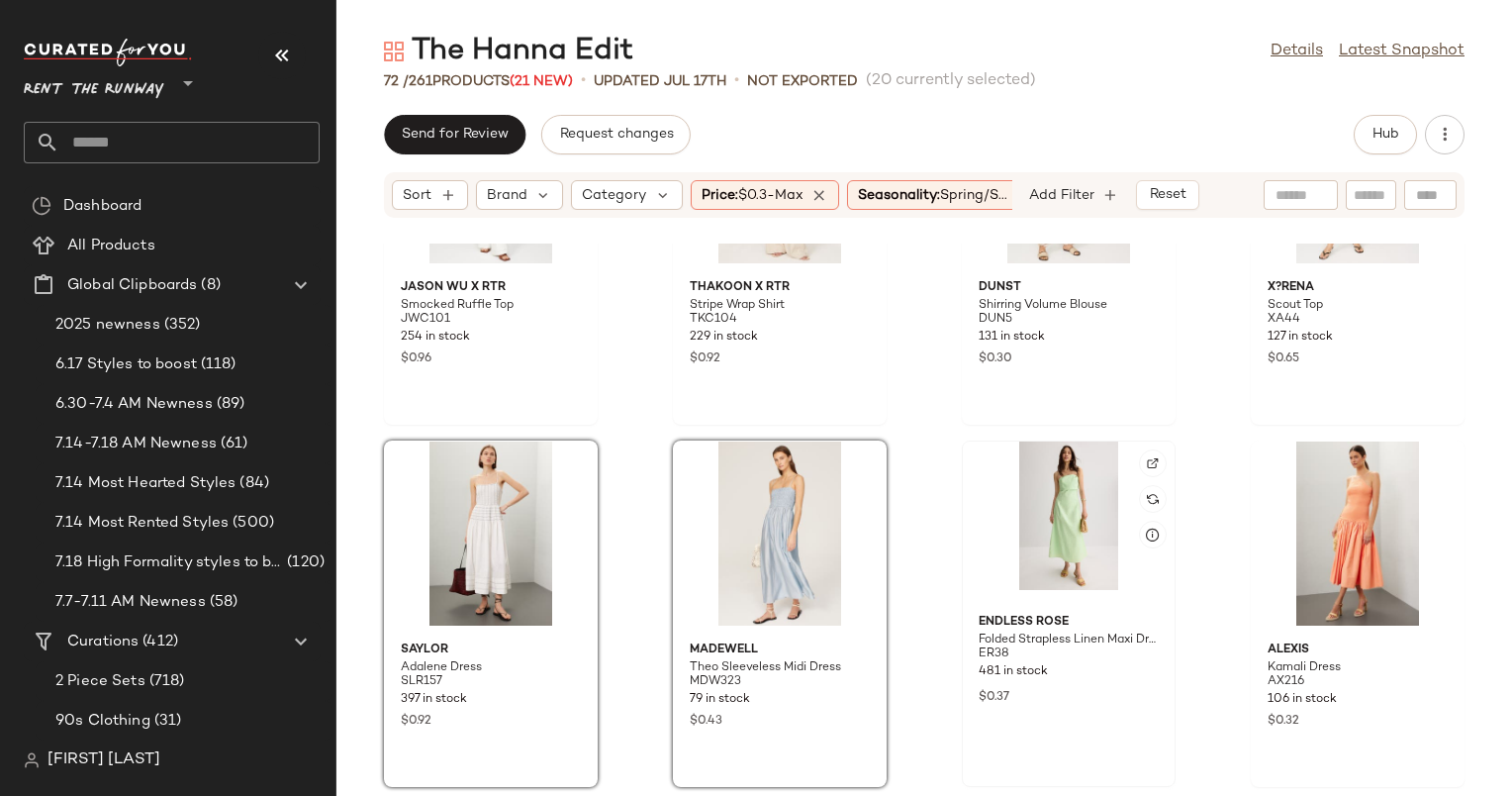 click 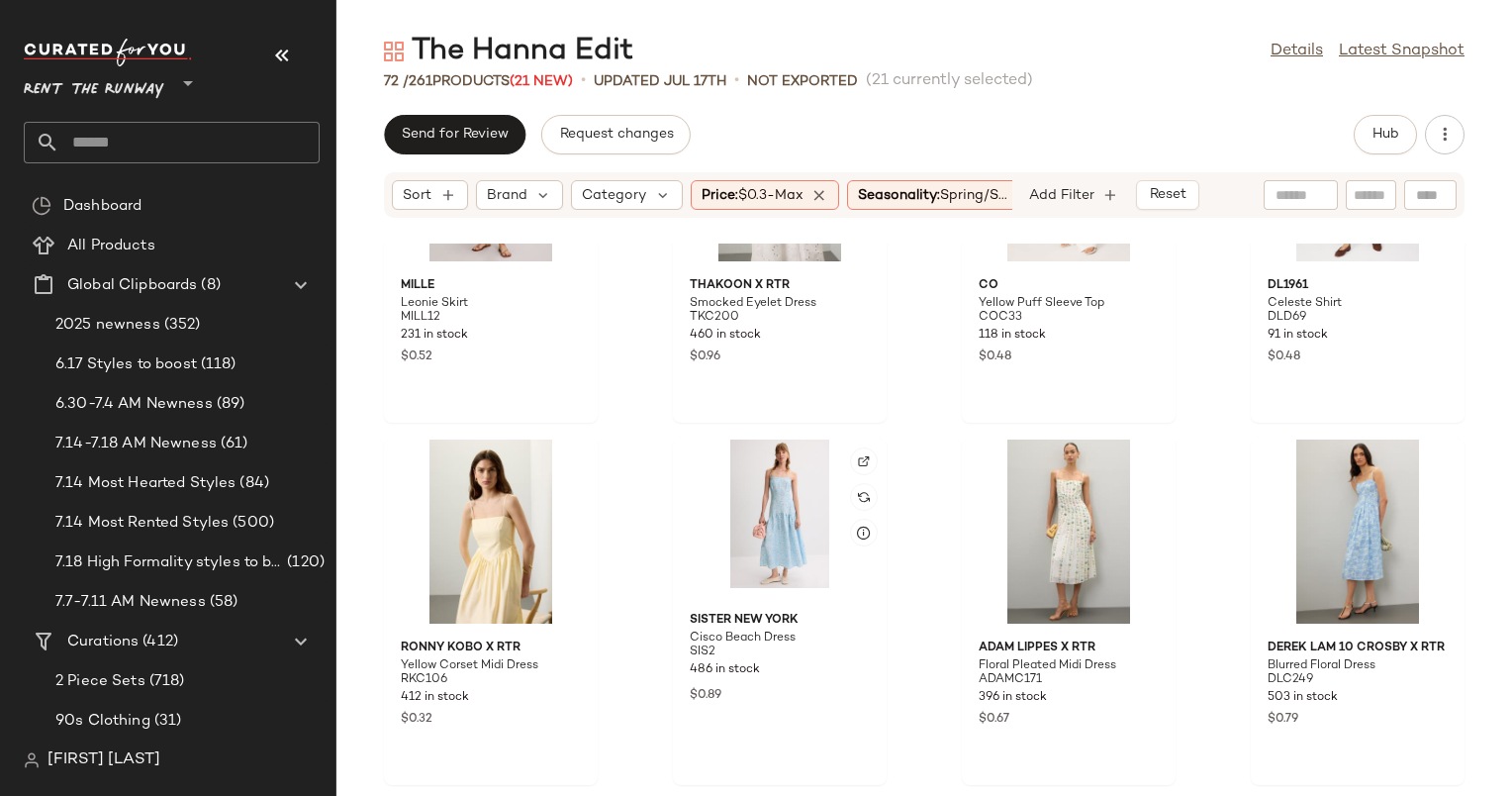 scroll, scrollTop: 5645, scrollLeft: 0, axis: vertical 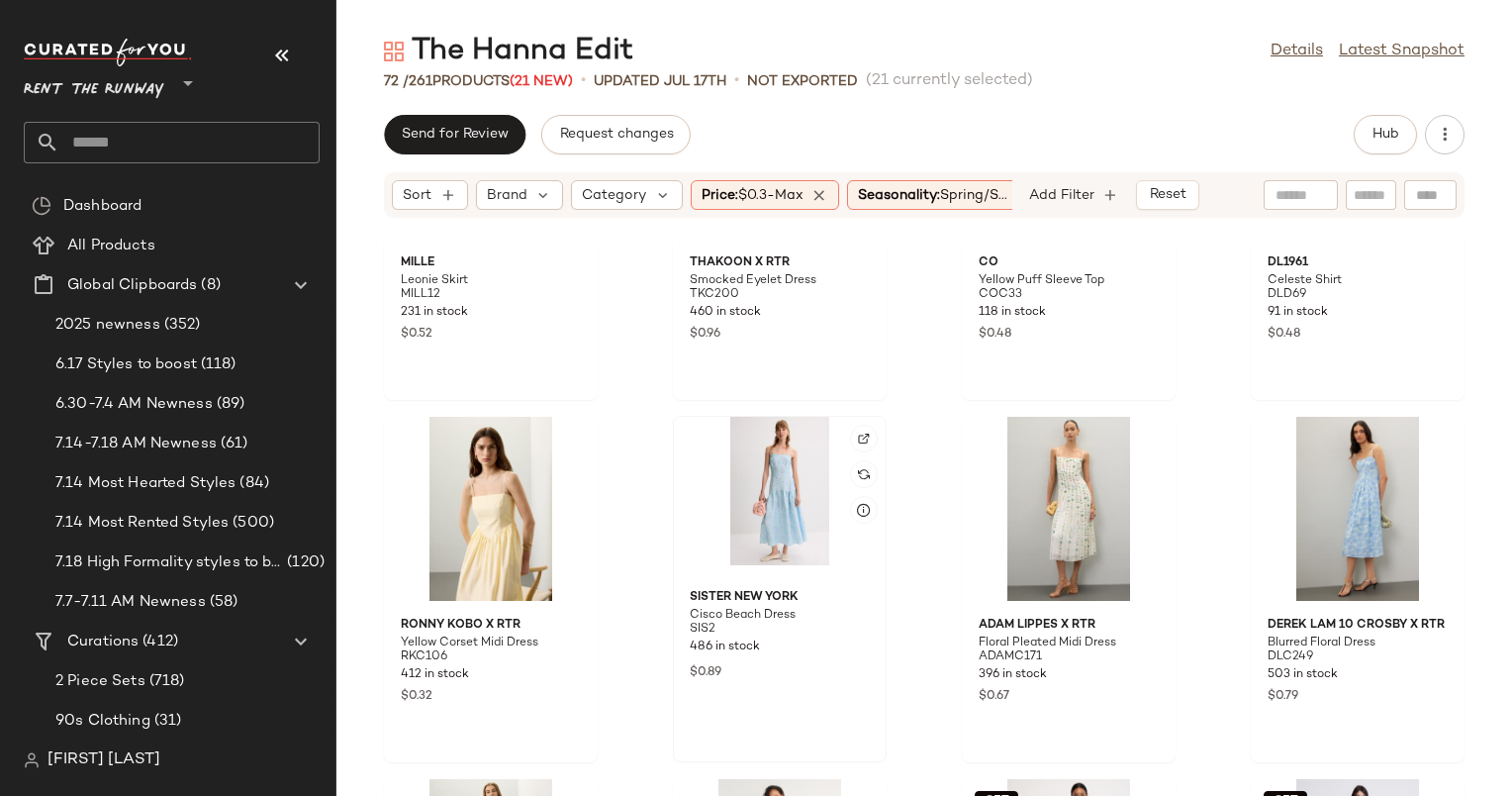 click 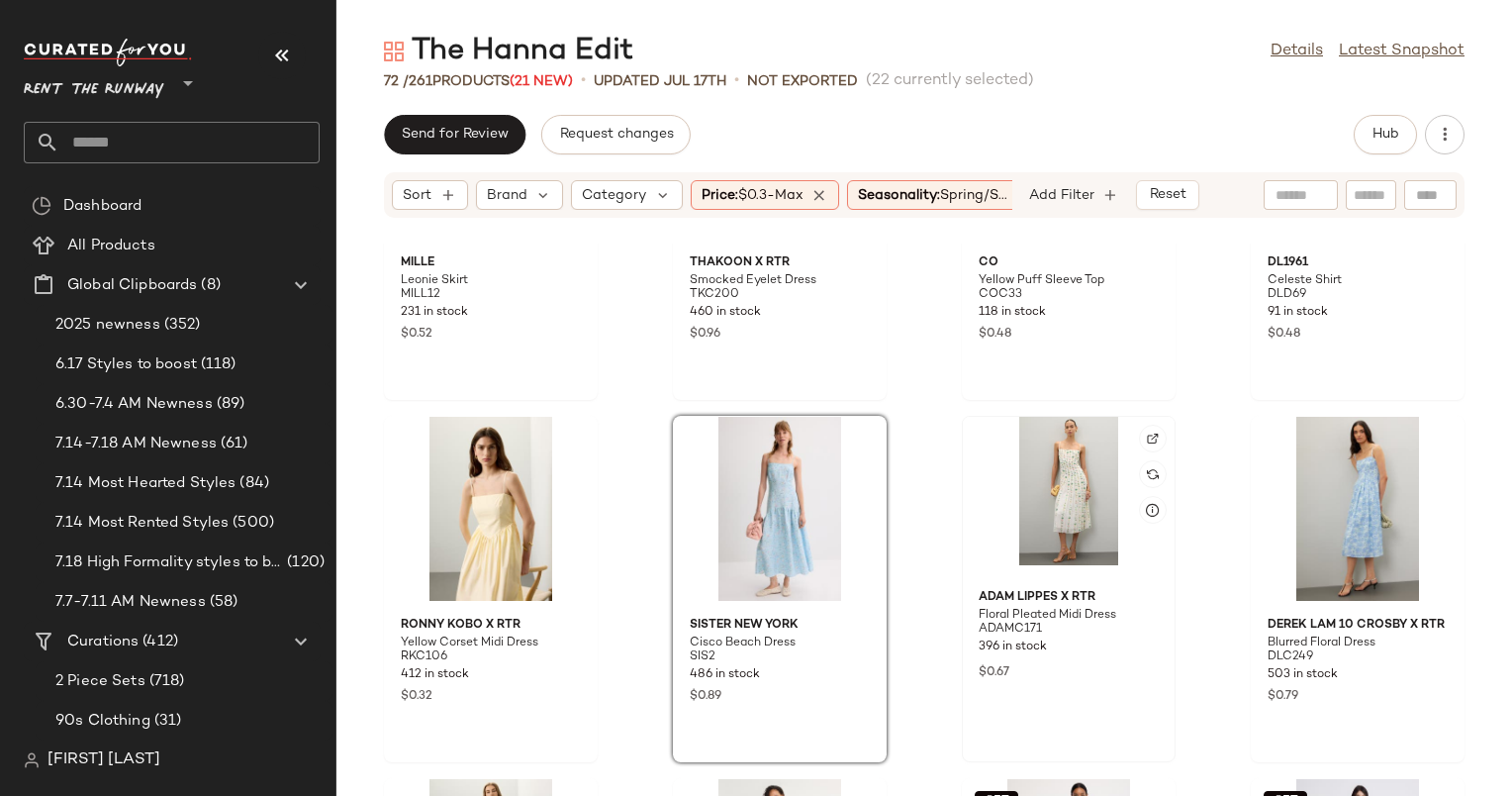 click 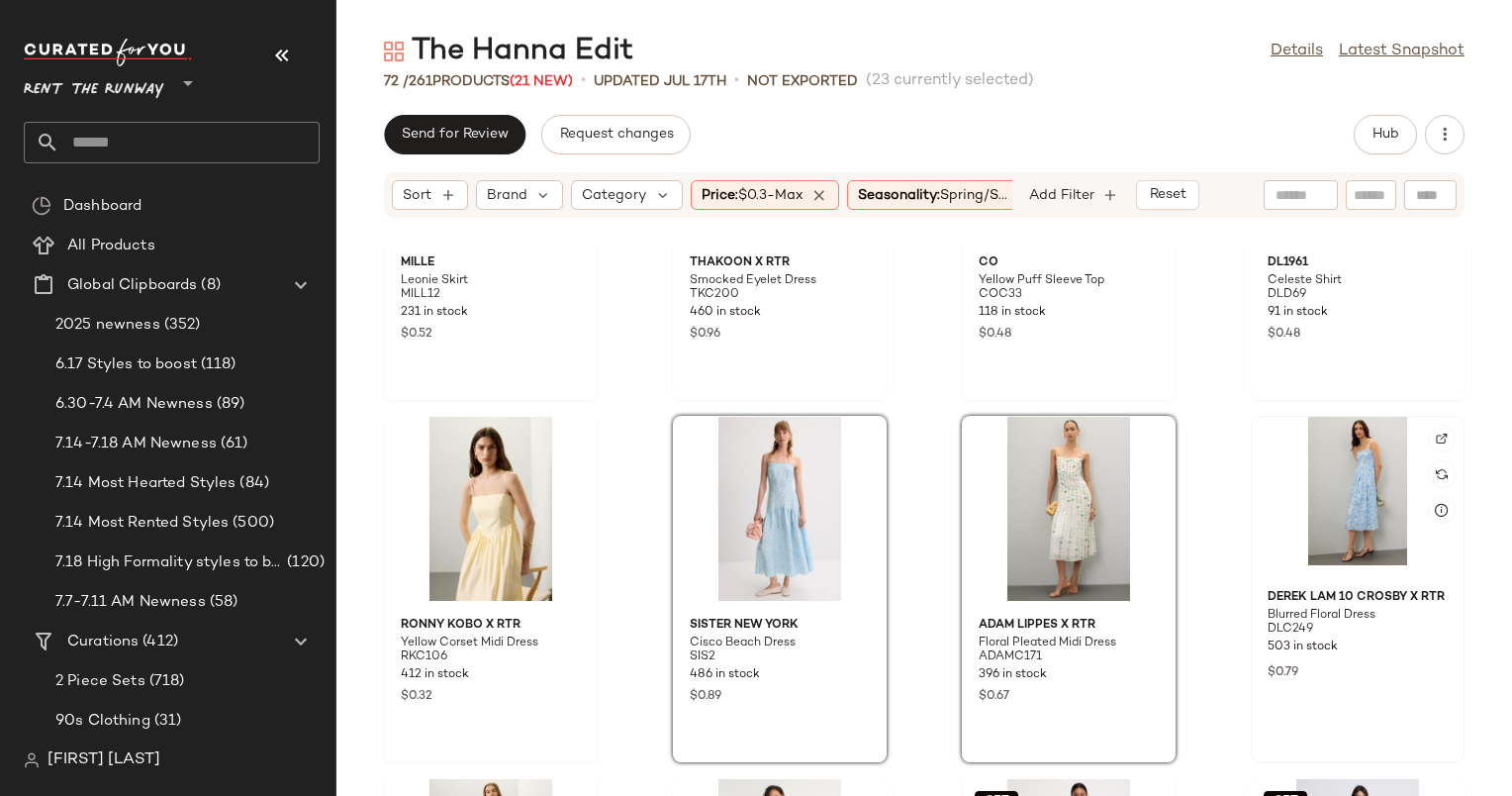 click 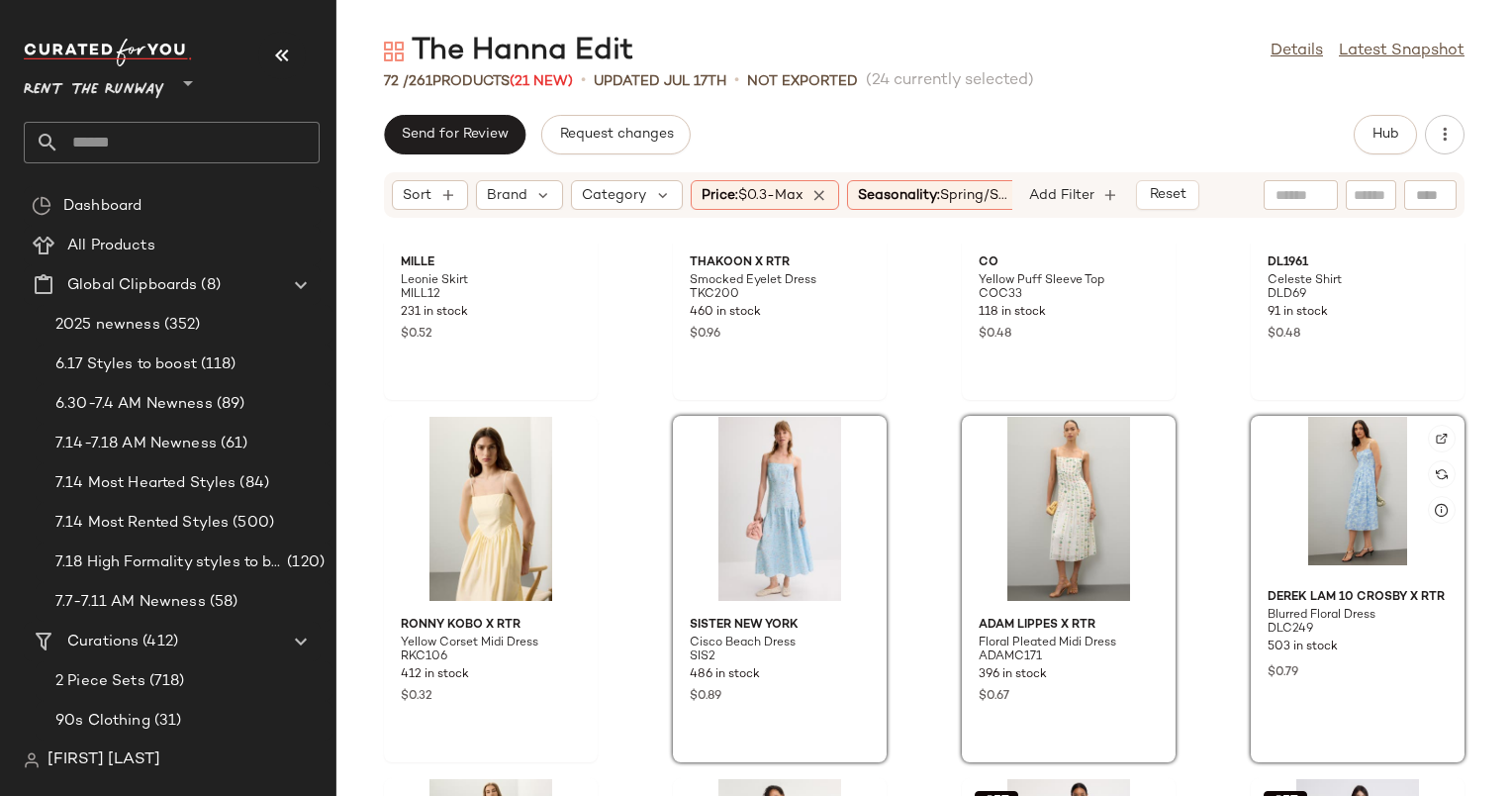 scroll, scrollTop: 5973, scrollLeft: 0, axis: vertical 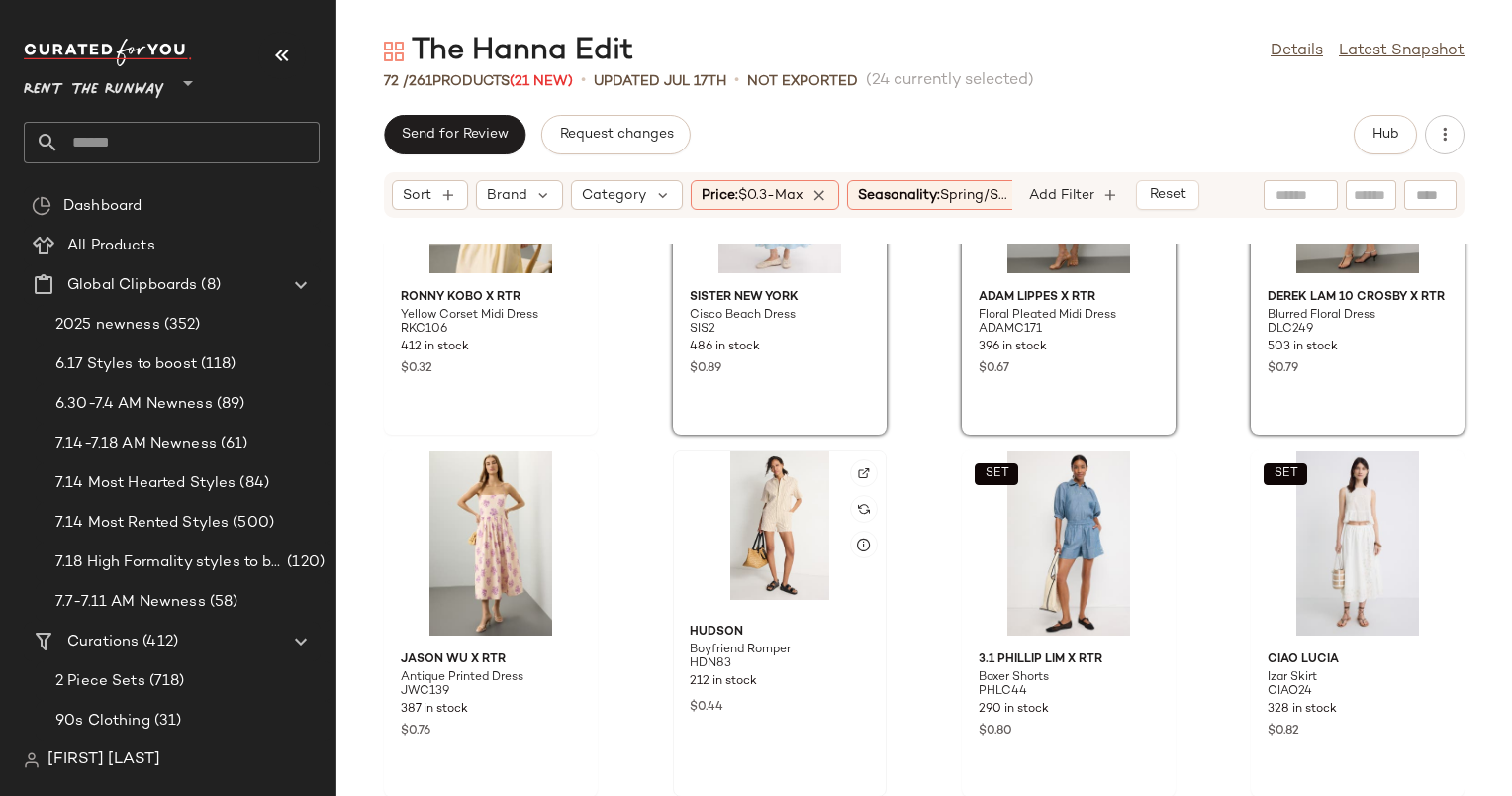 click 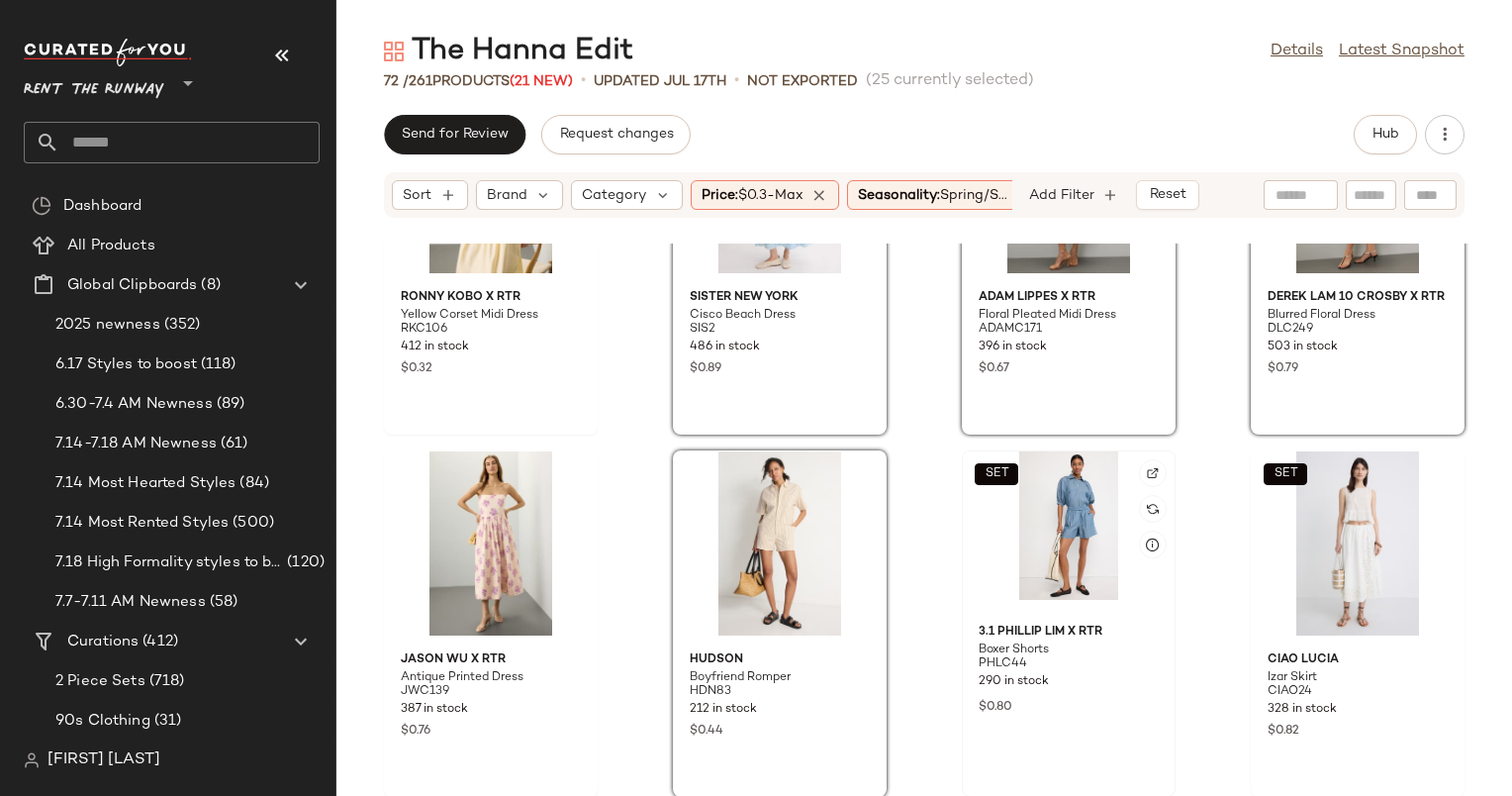 click on "SET" 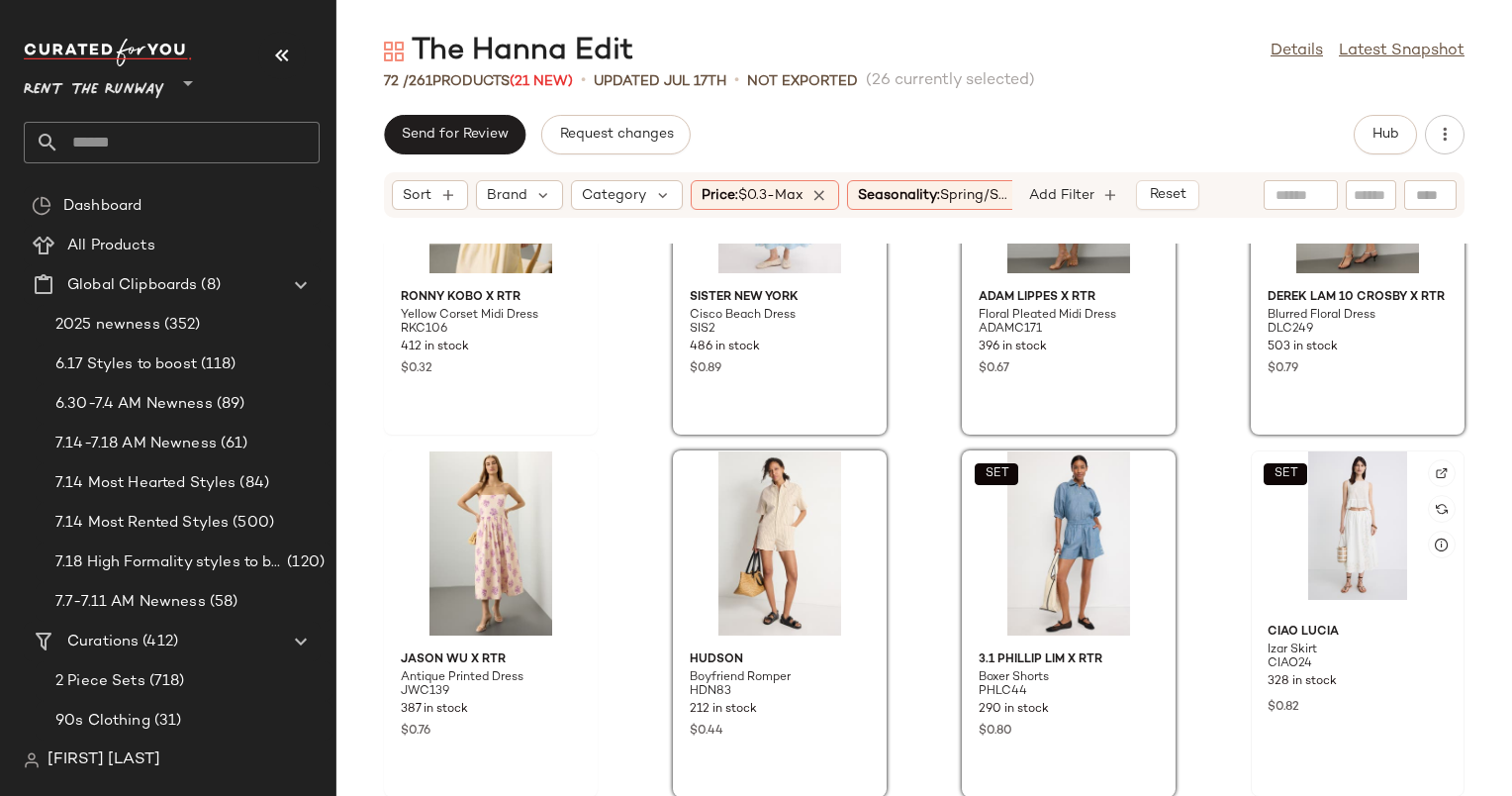 click on "SET" 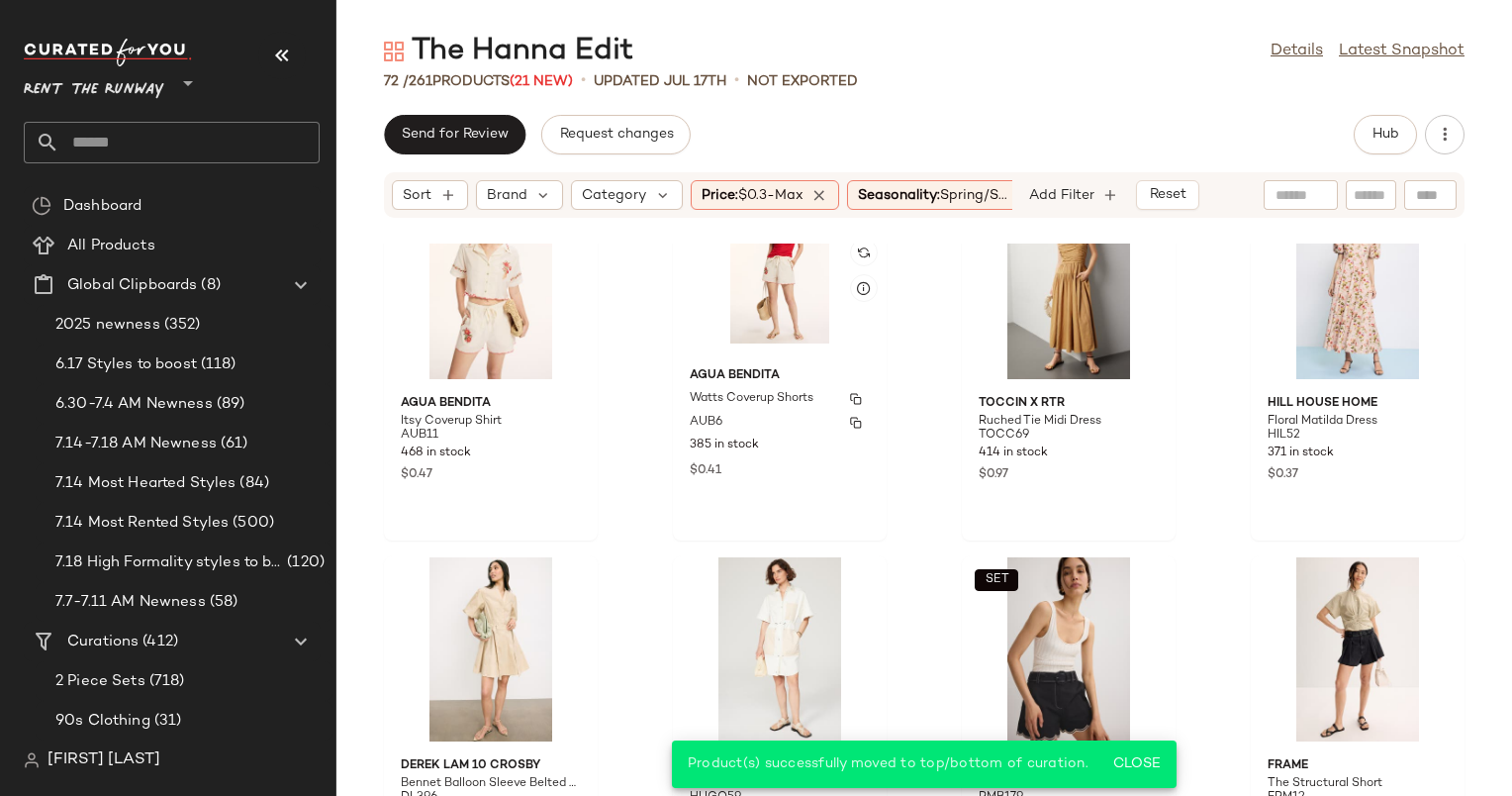 scroll, scrollTop: 0, scrollLeft: 0, axis: both 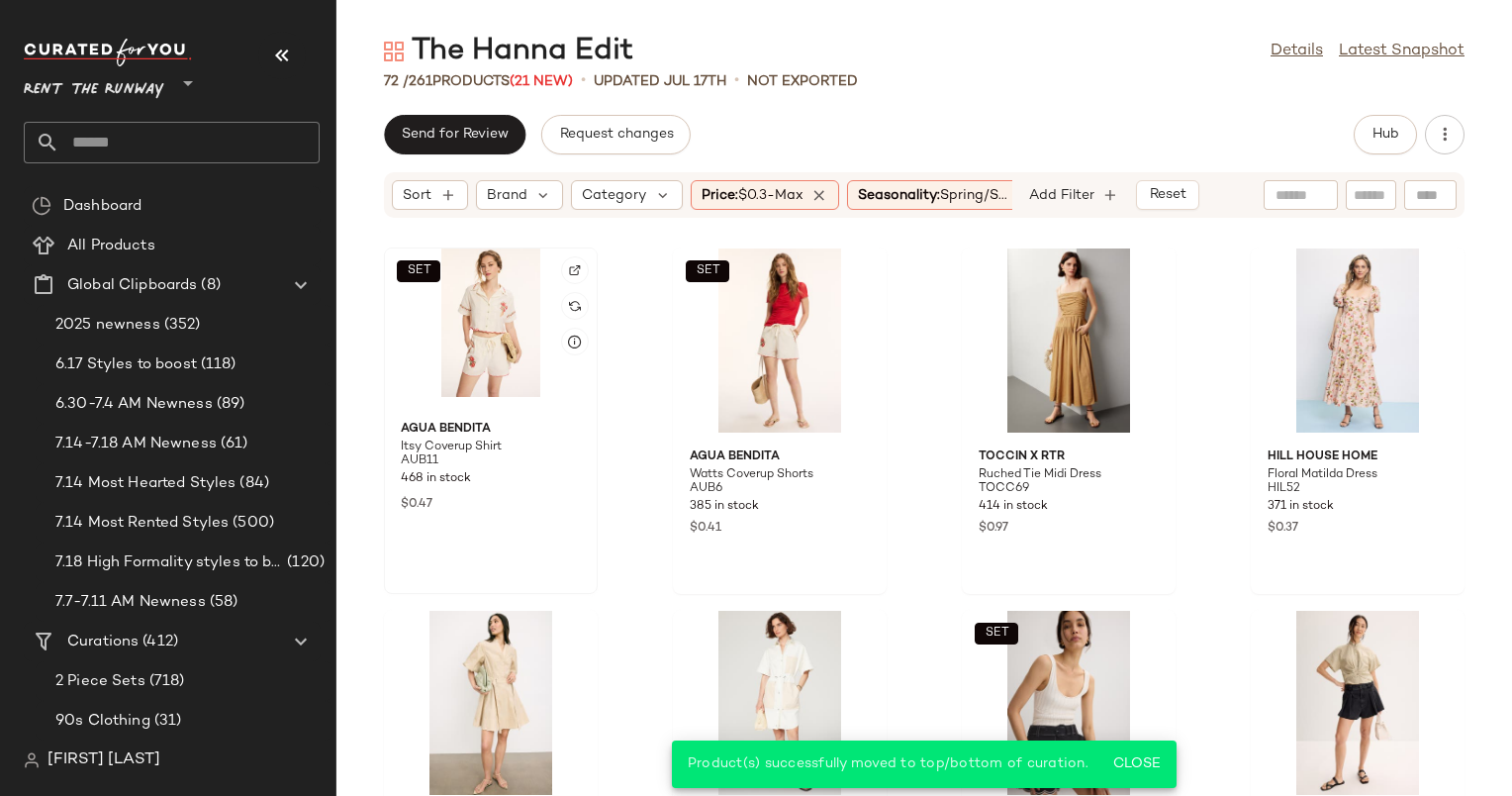 click on "SET" 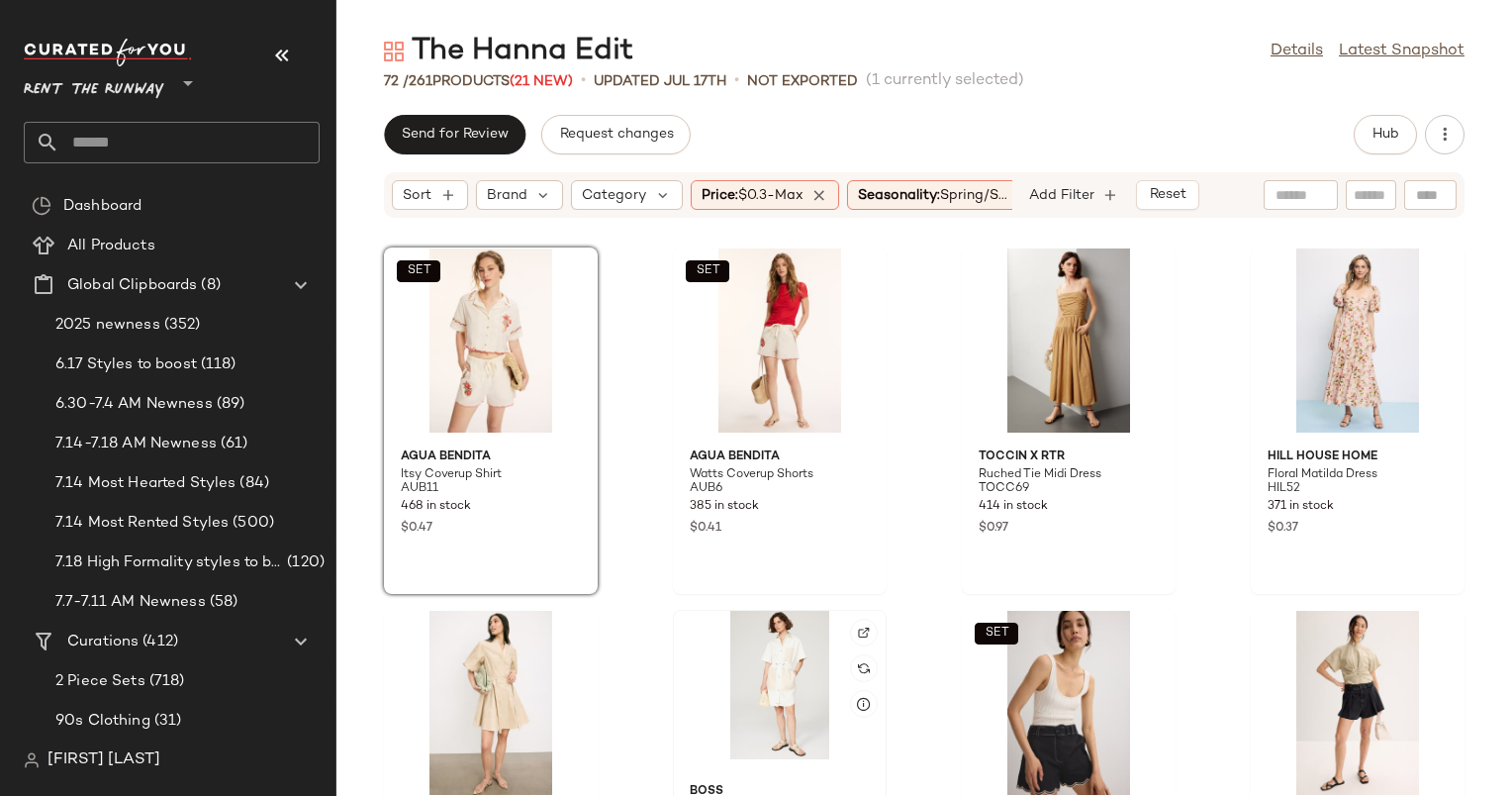 click 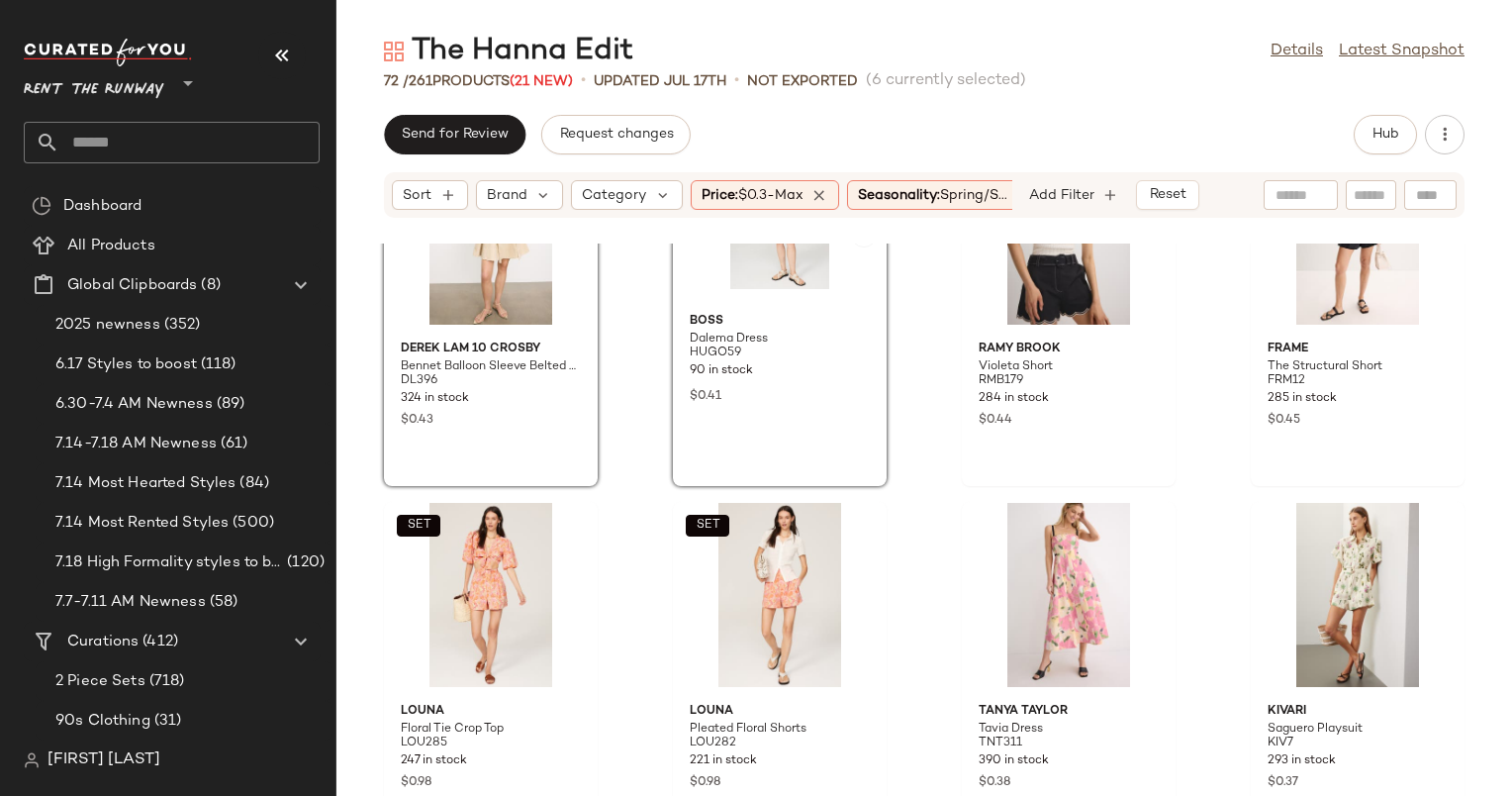 scroll, scrollTop: 485, scrollLeft: 0, axis: vertical 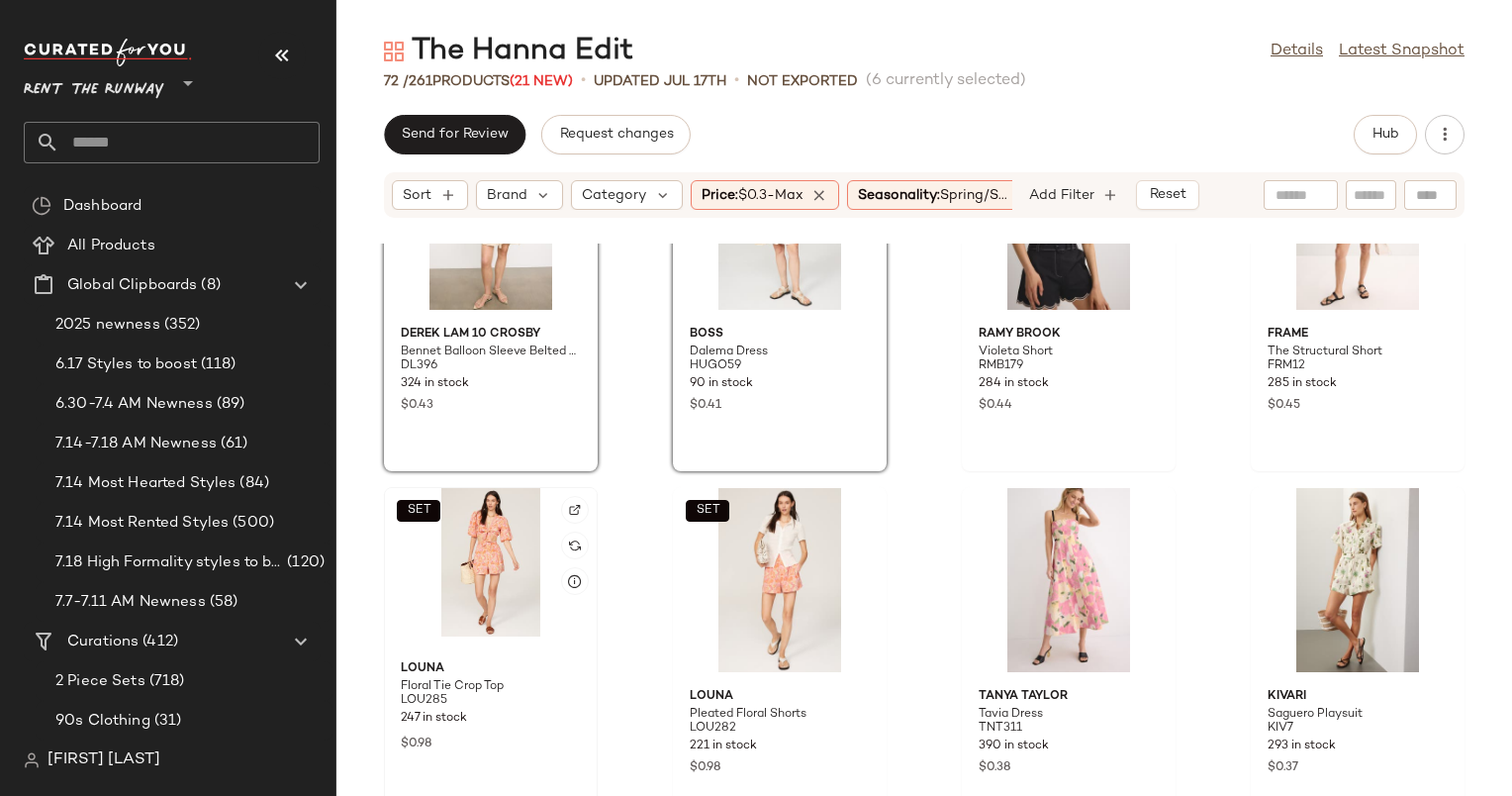 click on "SET" 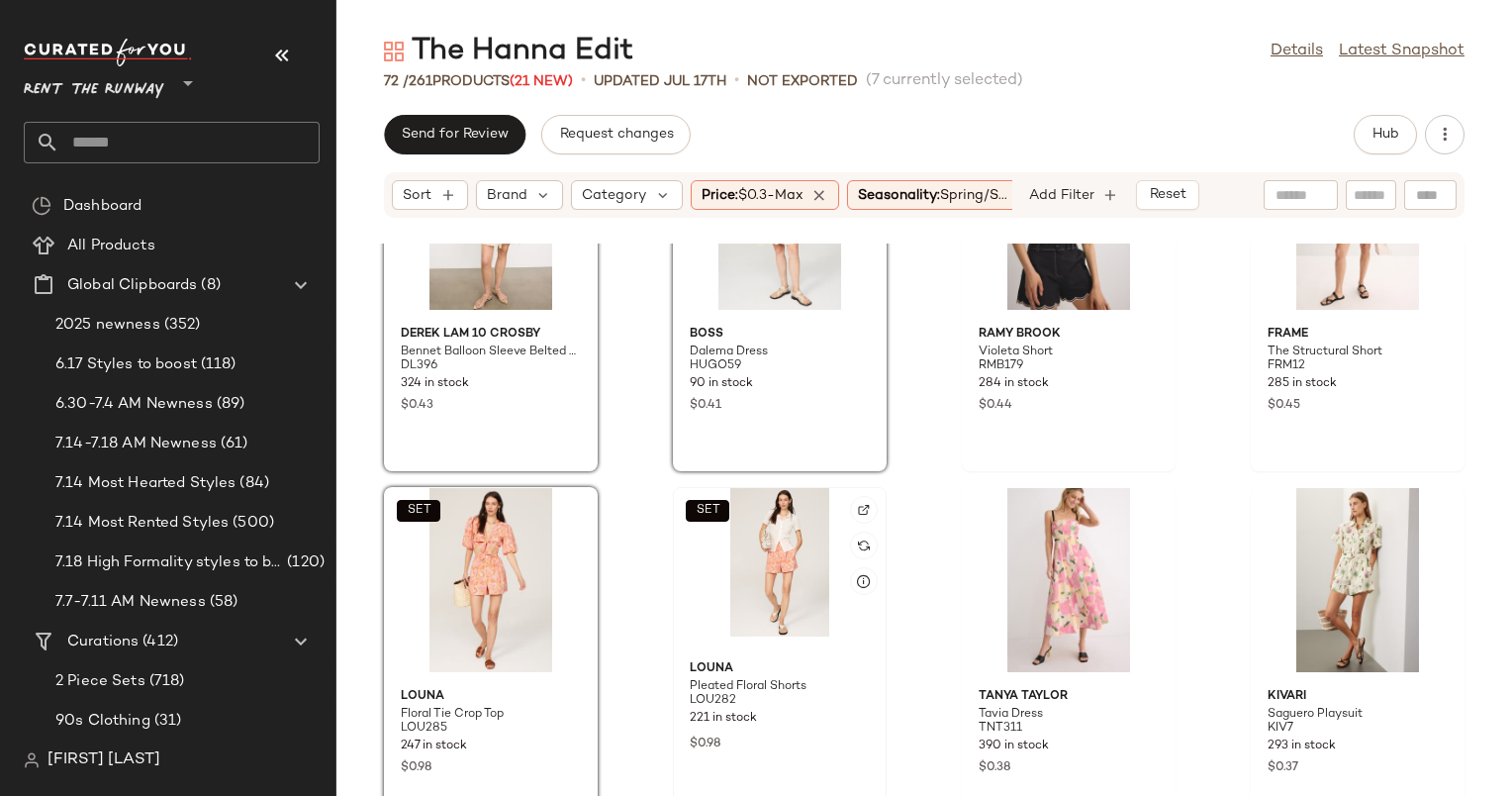 click on "SET" 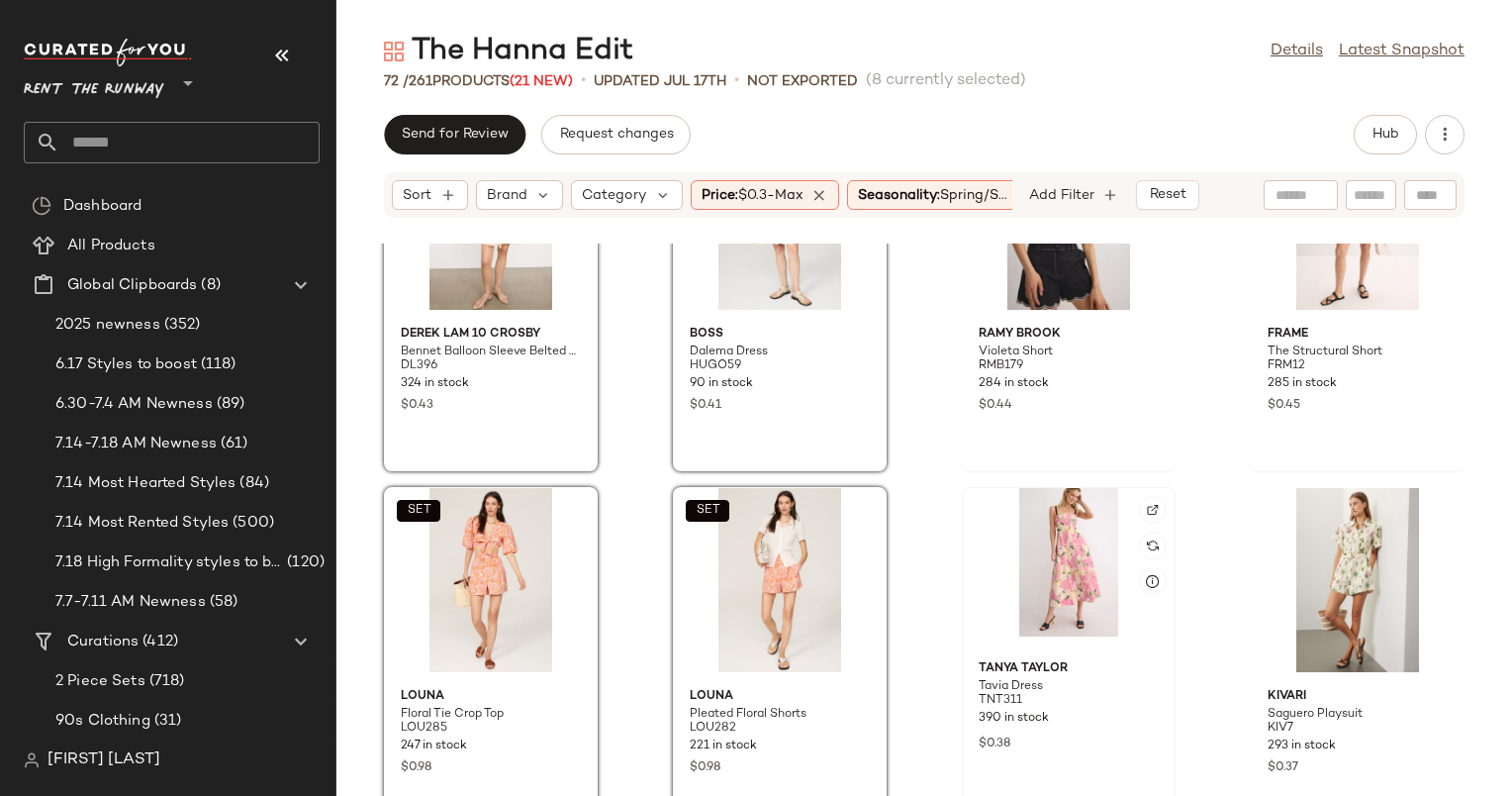 click 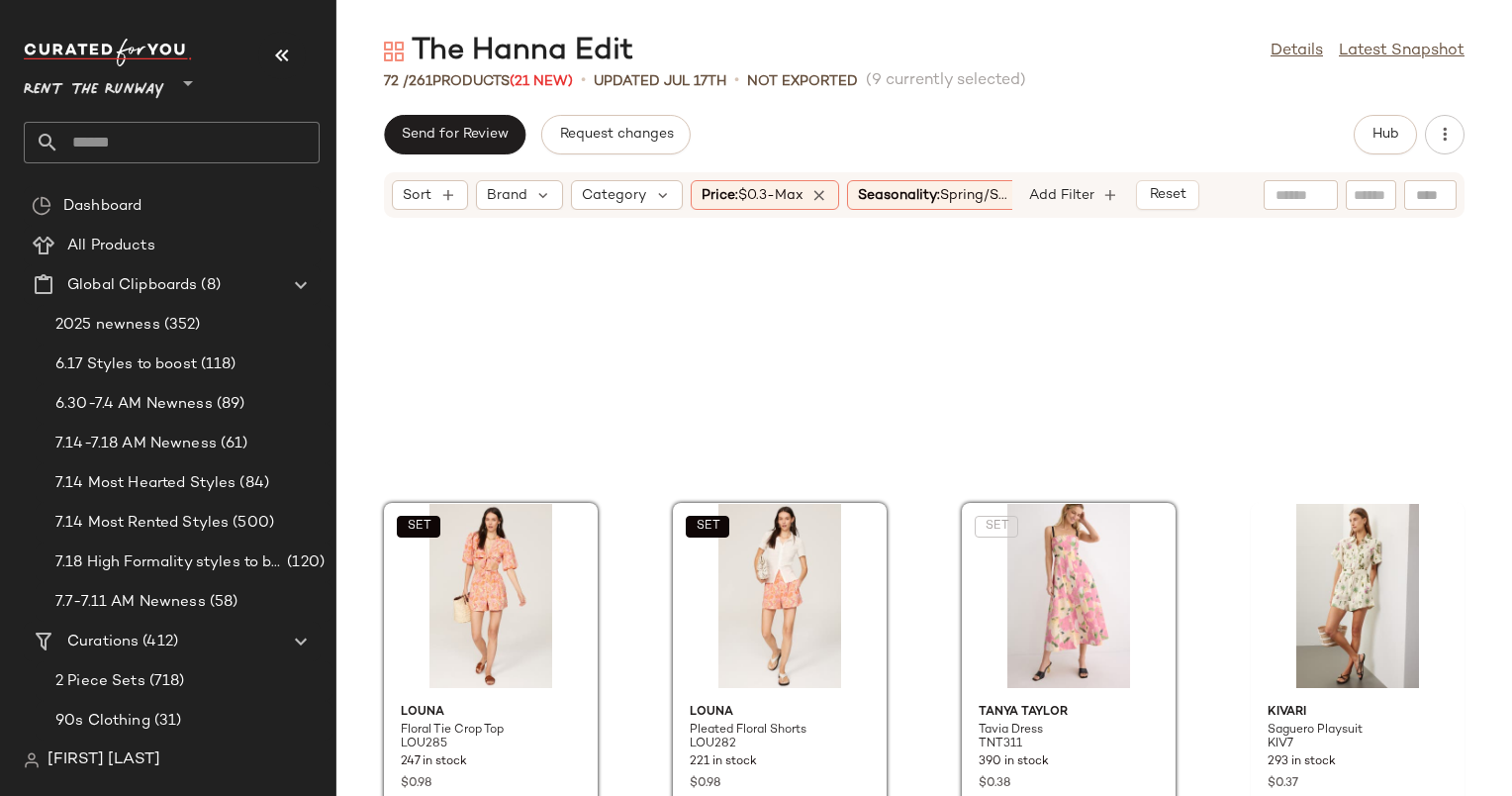scroll, scrollTop: 994, scrollLeft: 0, axis: vertical 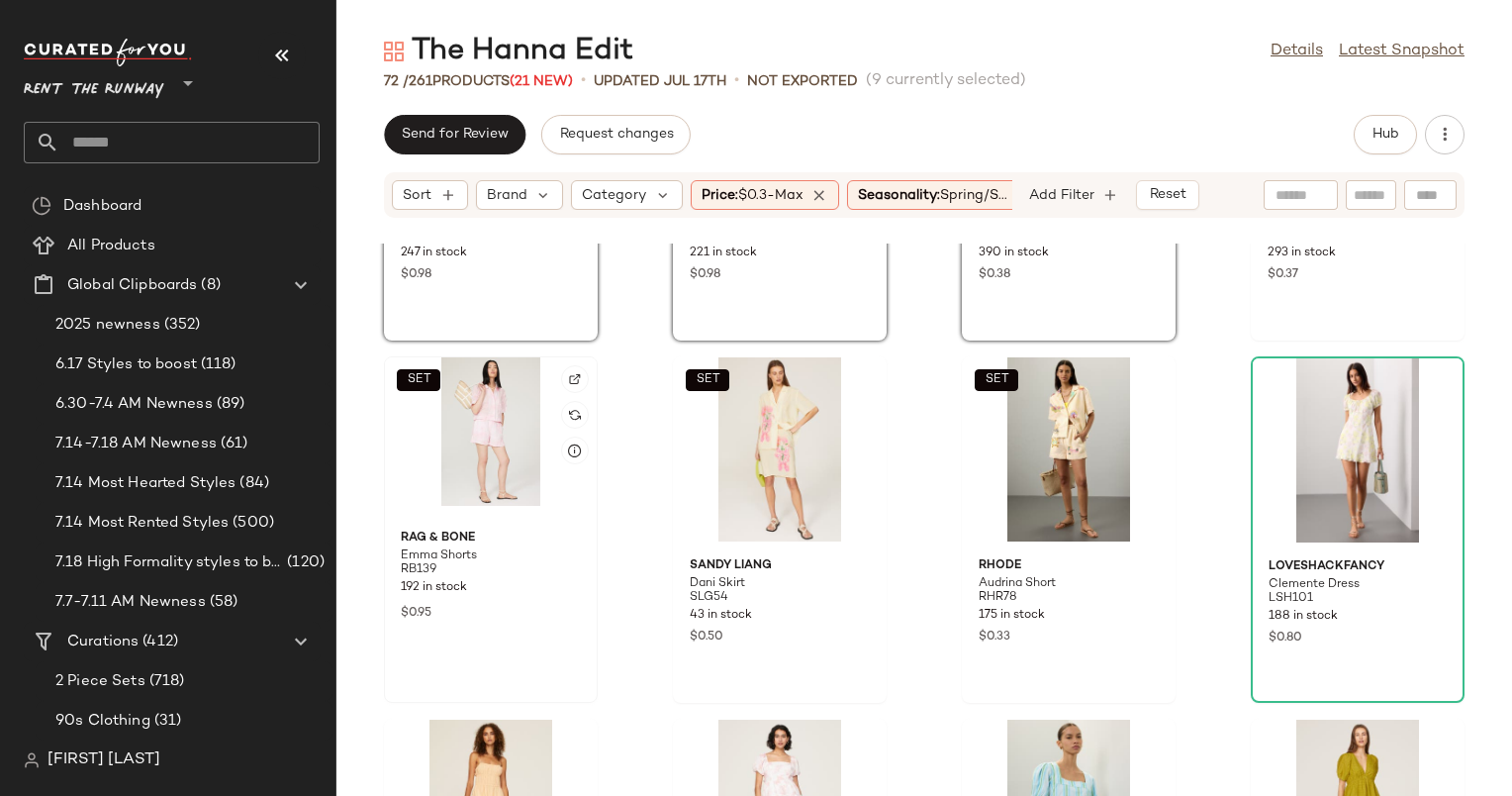 click on "SET" 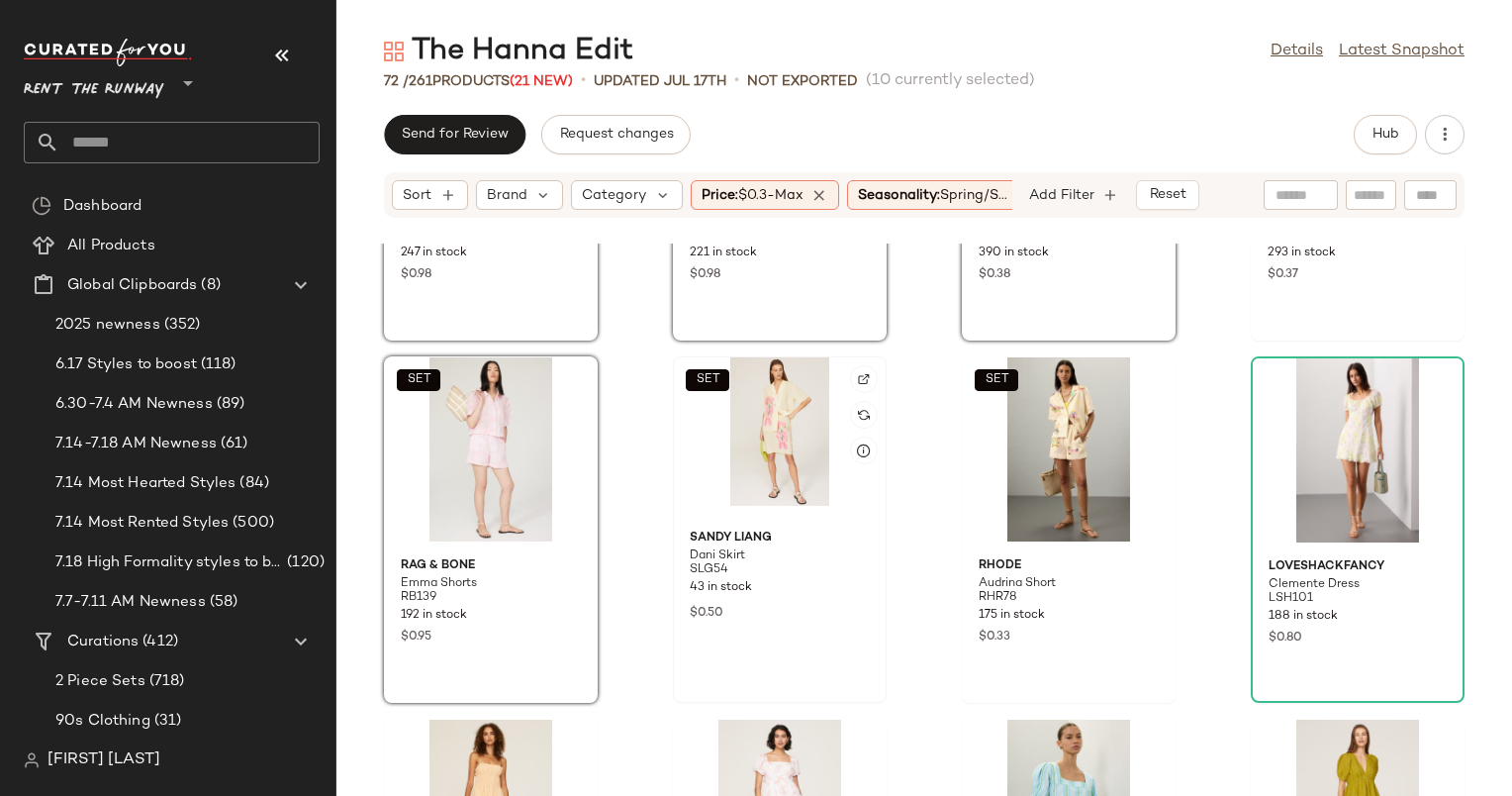 click on "SET" 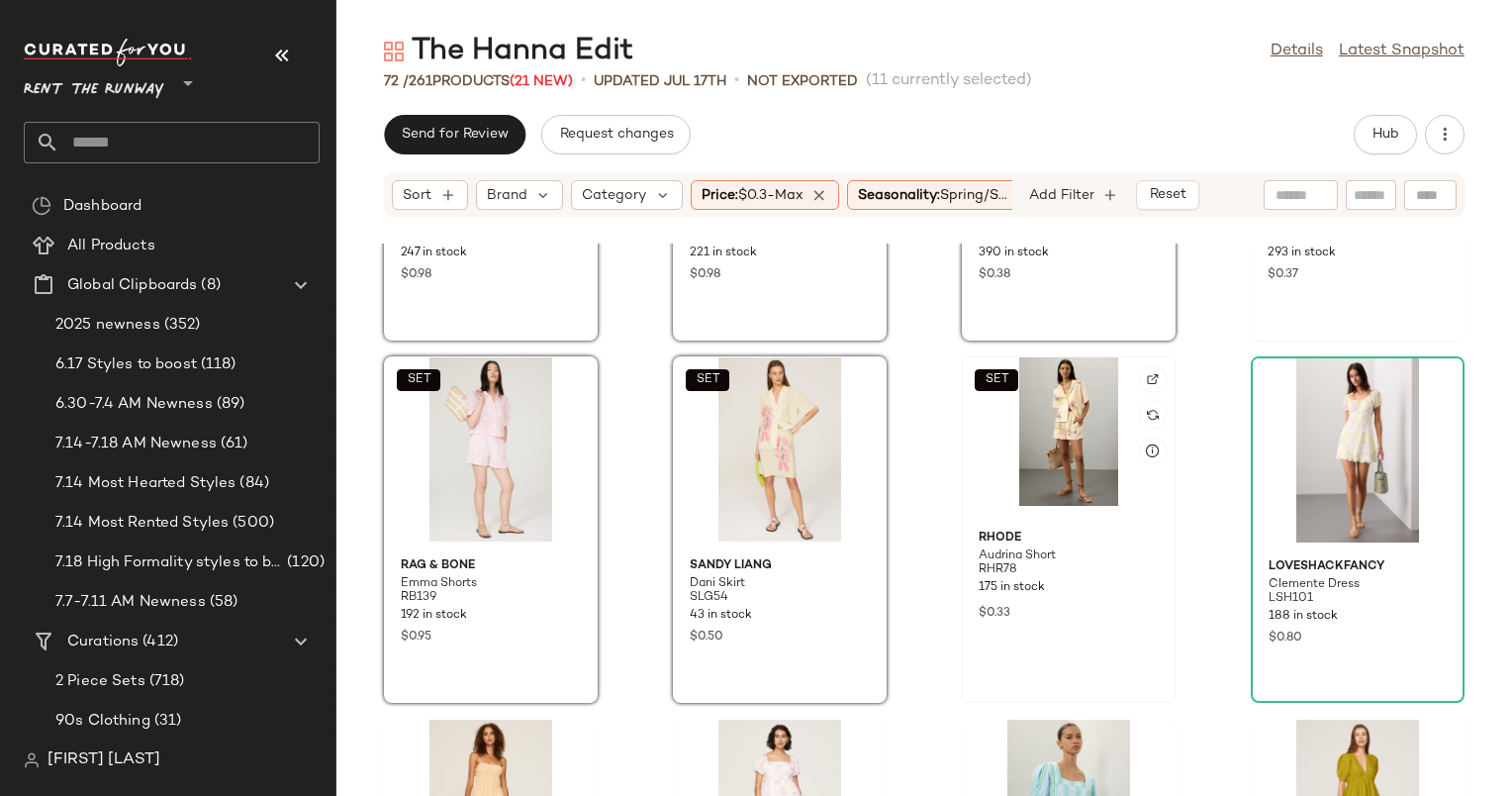 click on "SET" 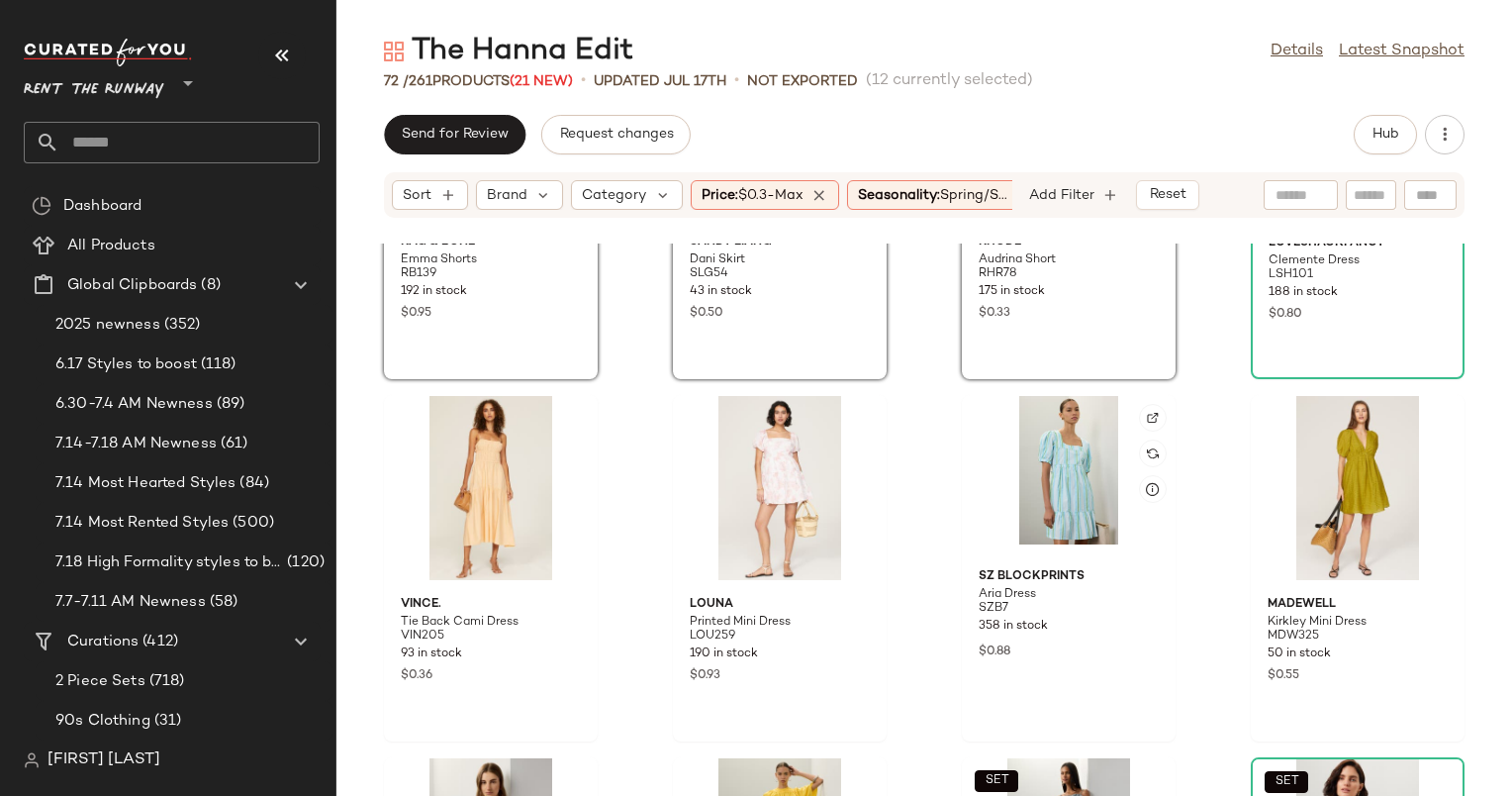 scroll, scrollTop: 1329, scrollLeft: 0, axis: vertical 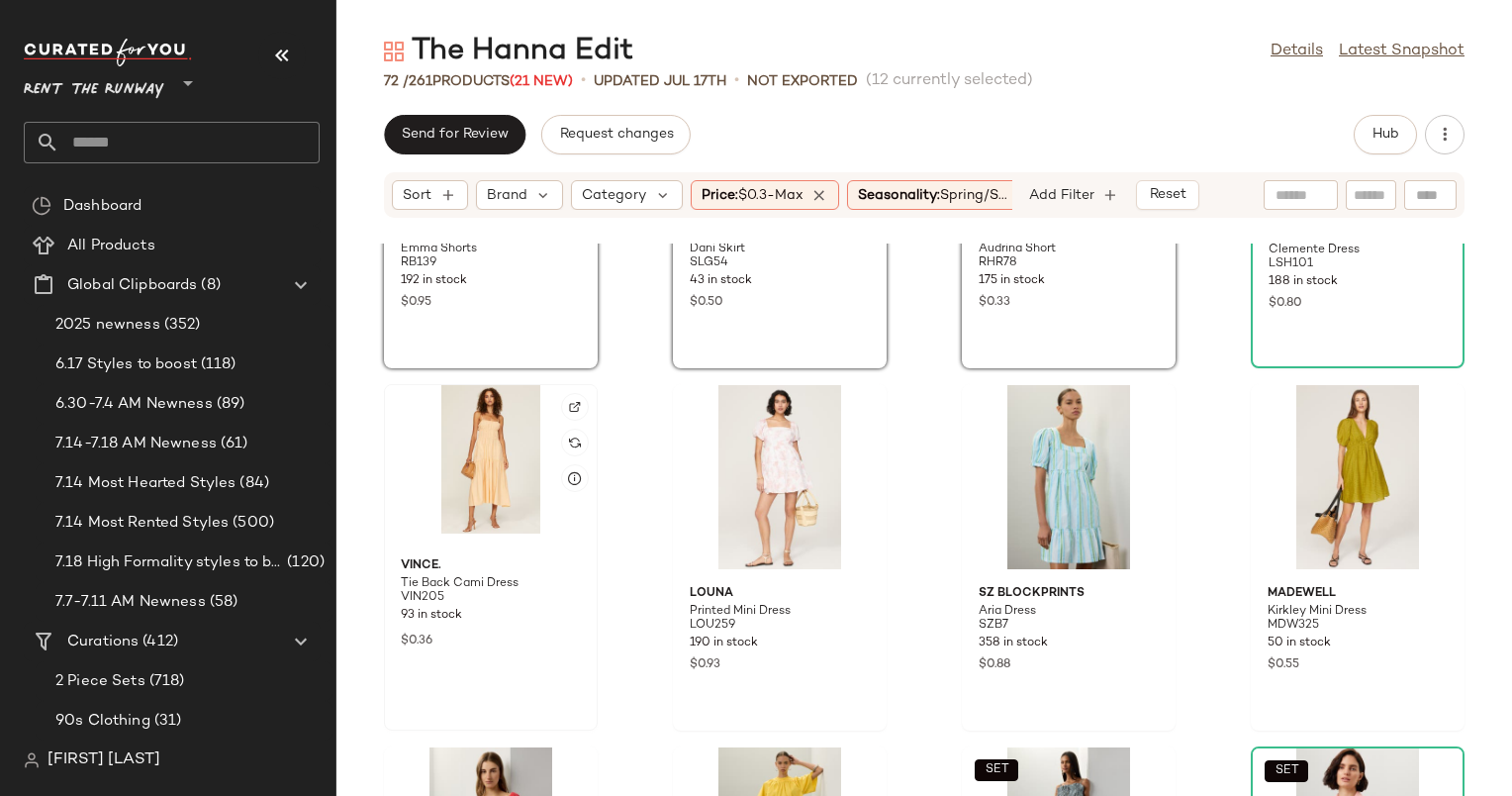 click 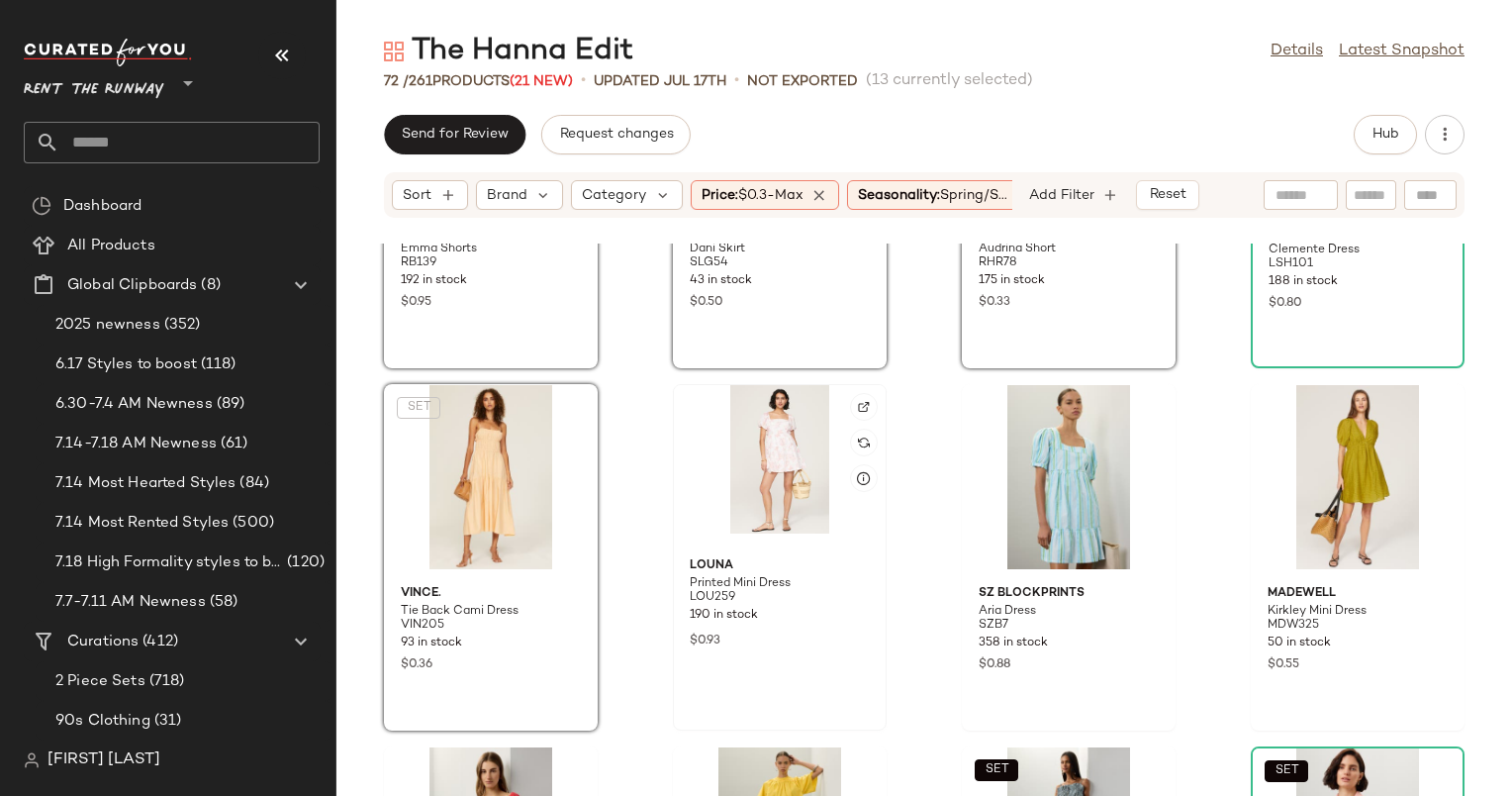click 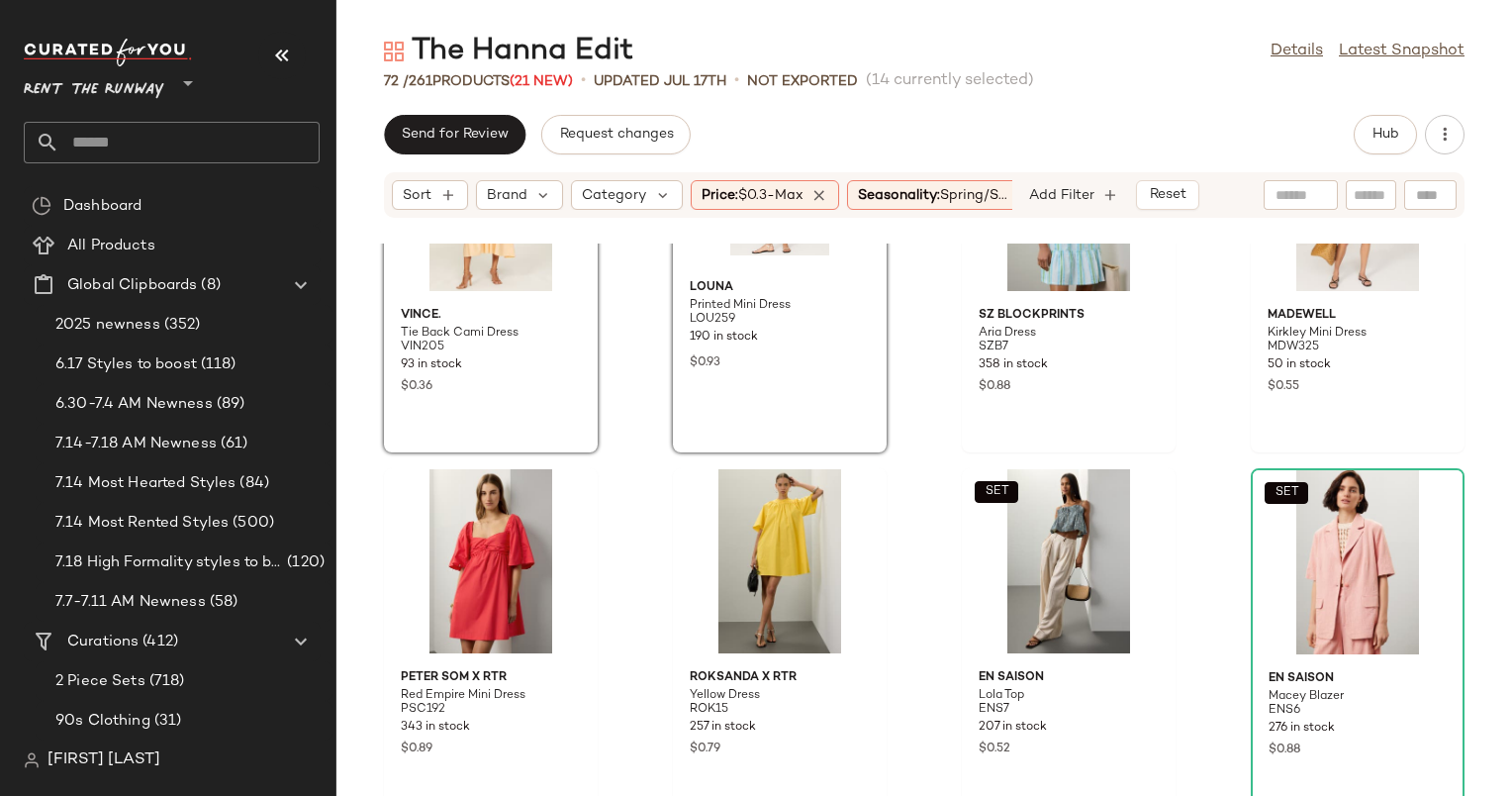 scroll, scrollTop: 1618, scrollLeft: 0, axis: vertical 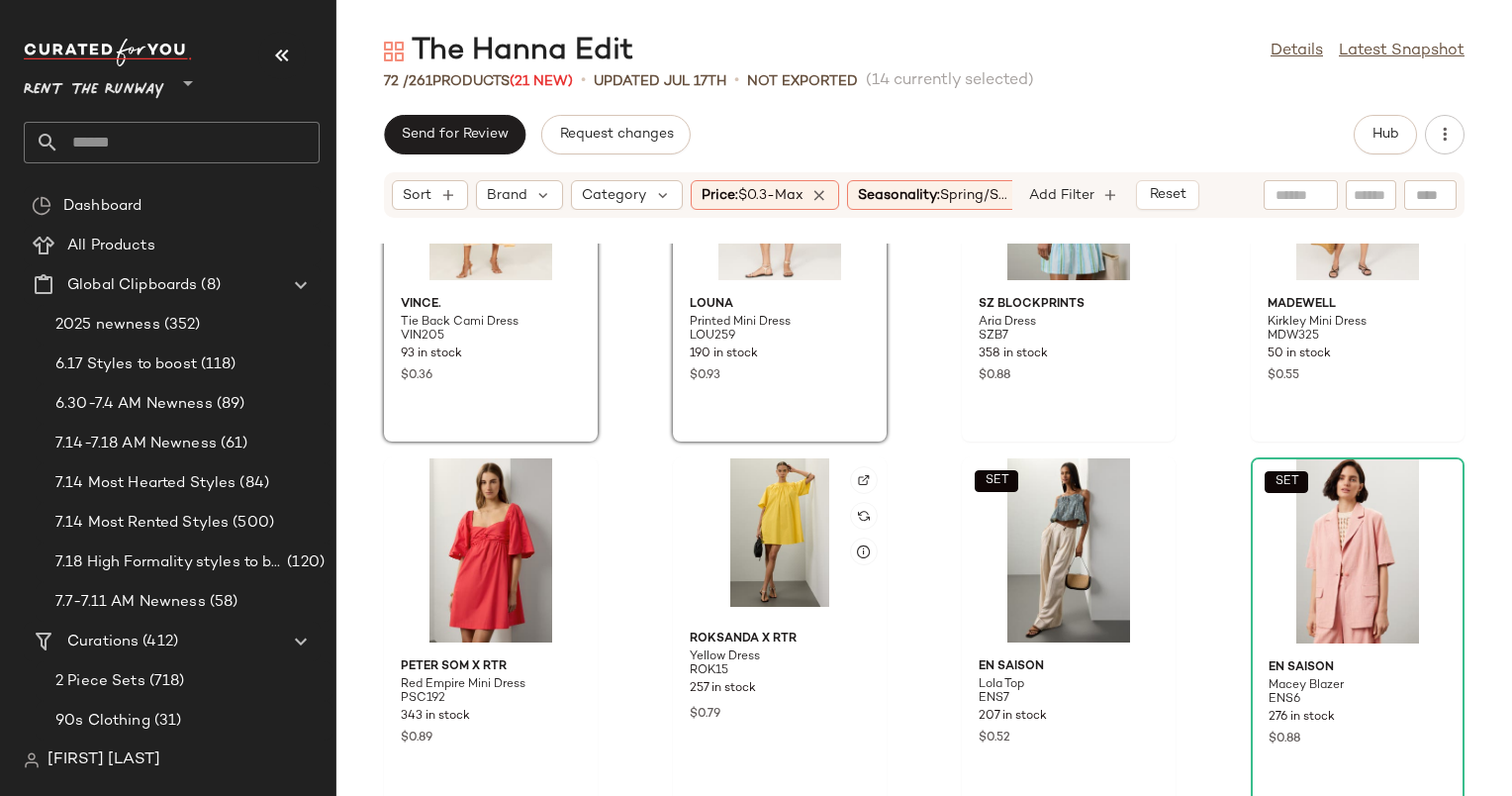 click 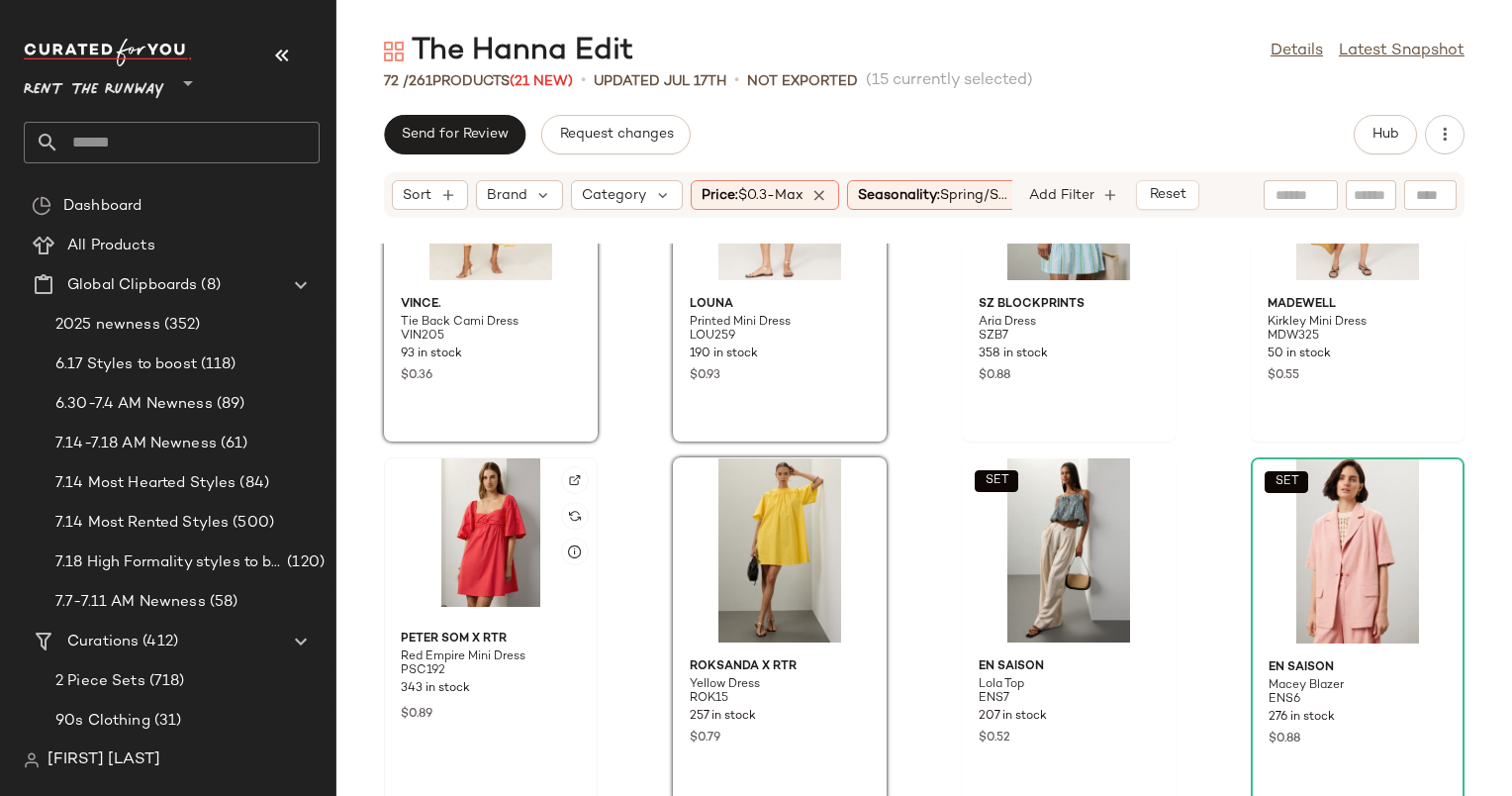 click 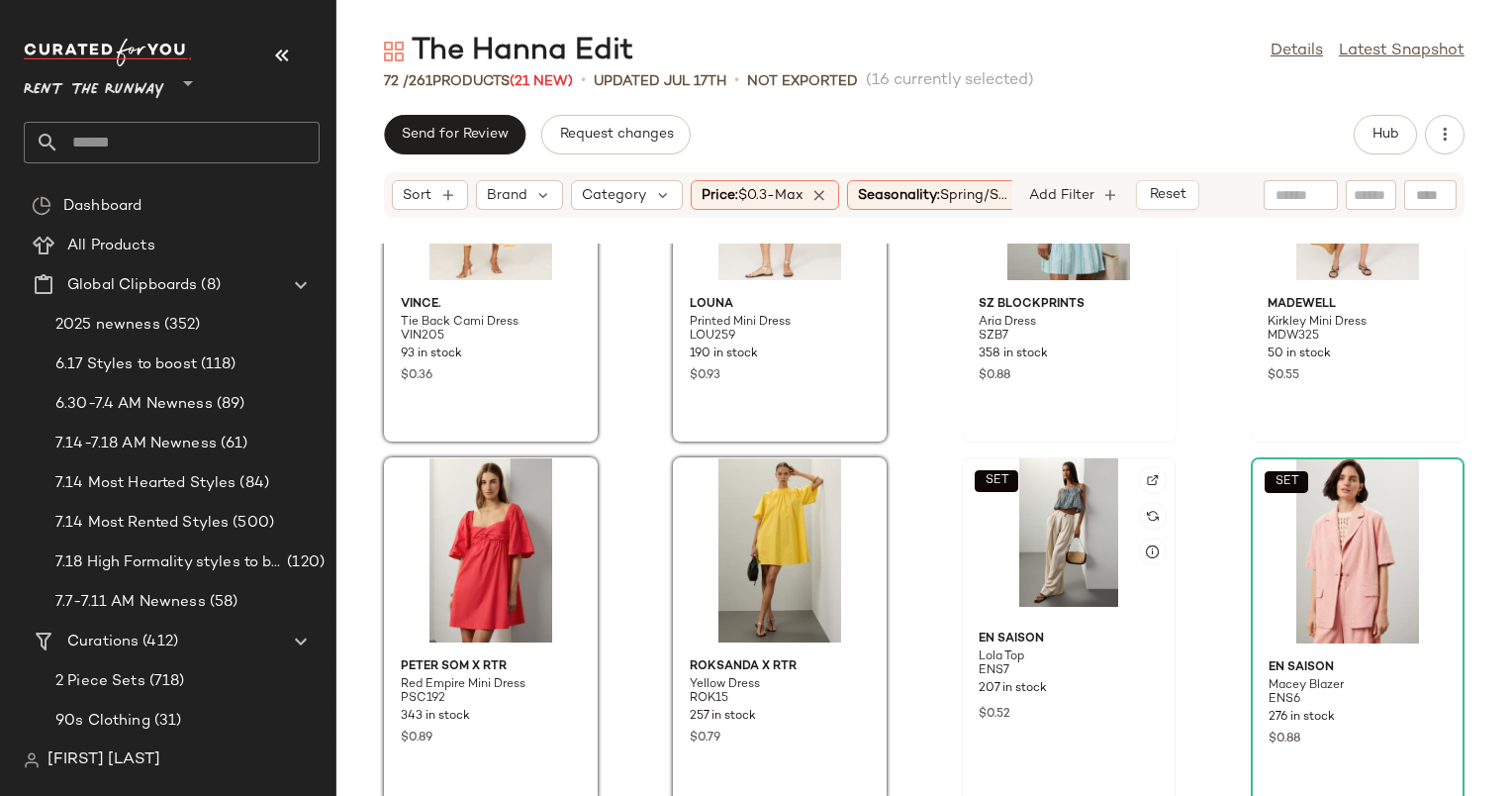scroll, scrollTop: 1864, scrollLeft: 0, axis: vertical 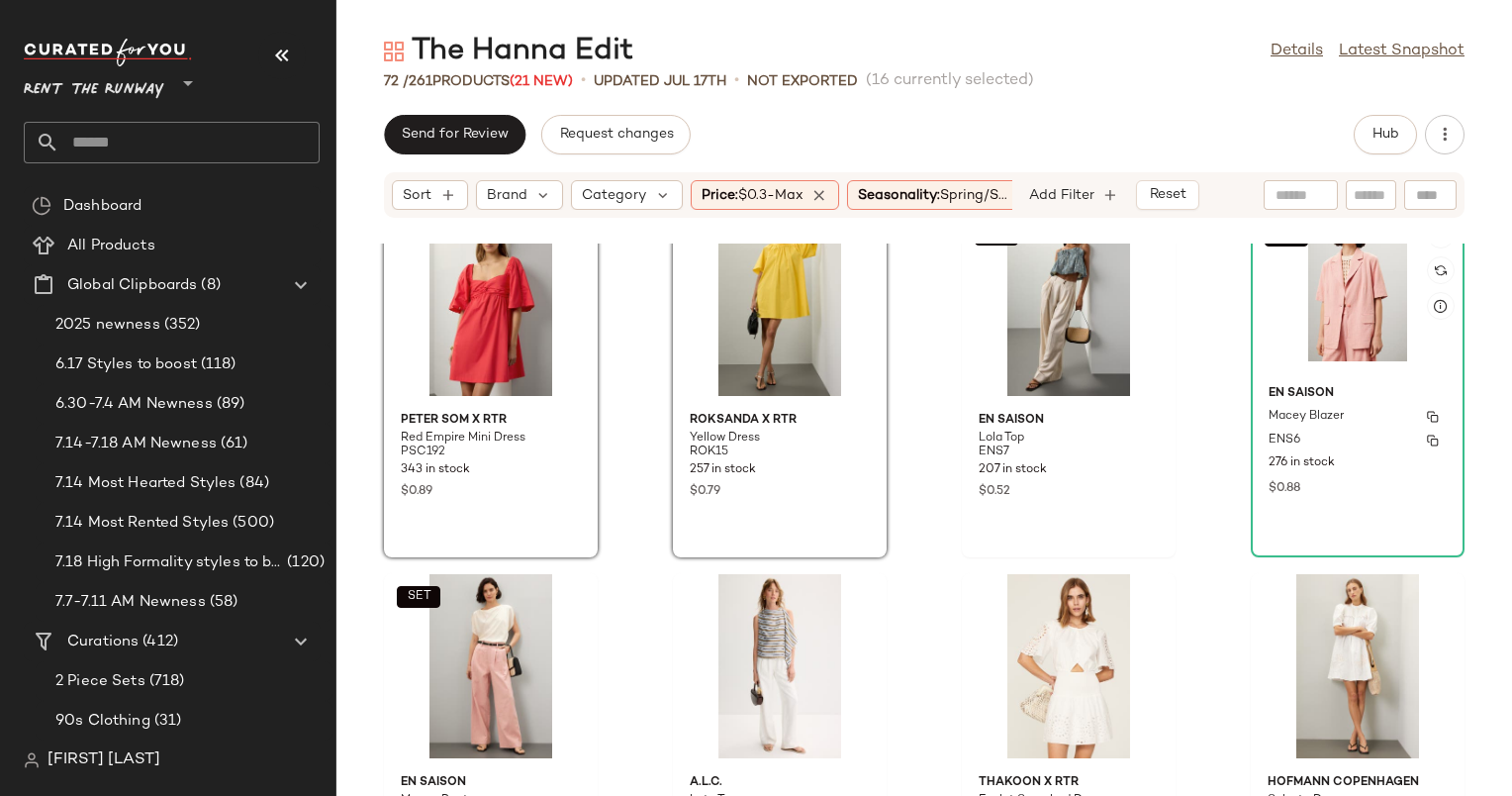 click on "ENS6" at bounding box center [1358, 441] 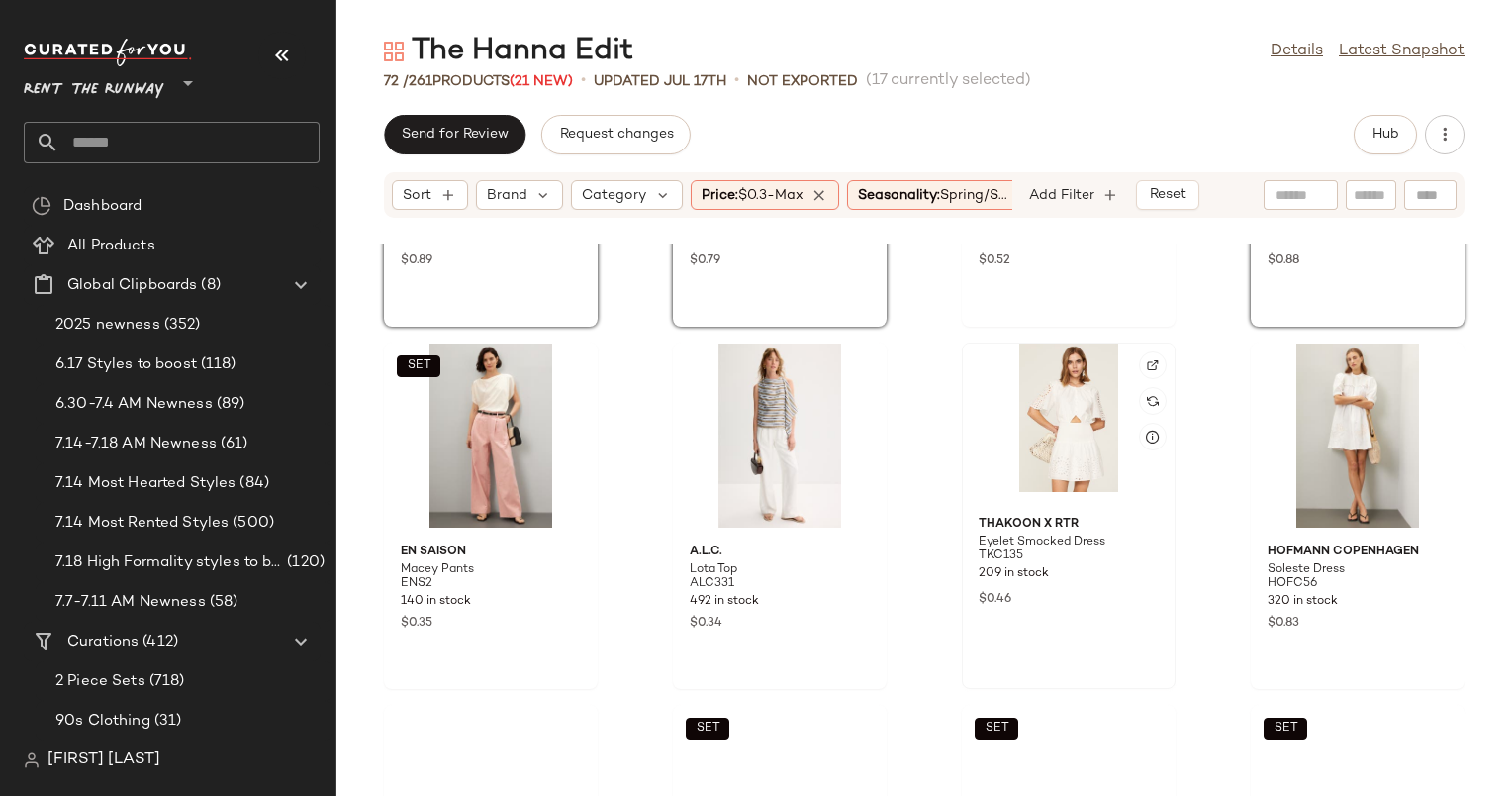 scroll, scrollTop: 2102, scrollLeft: 0, axis: vertical 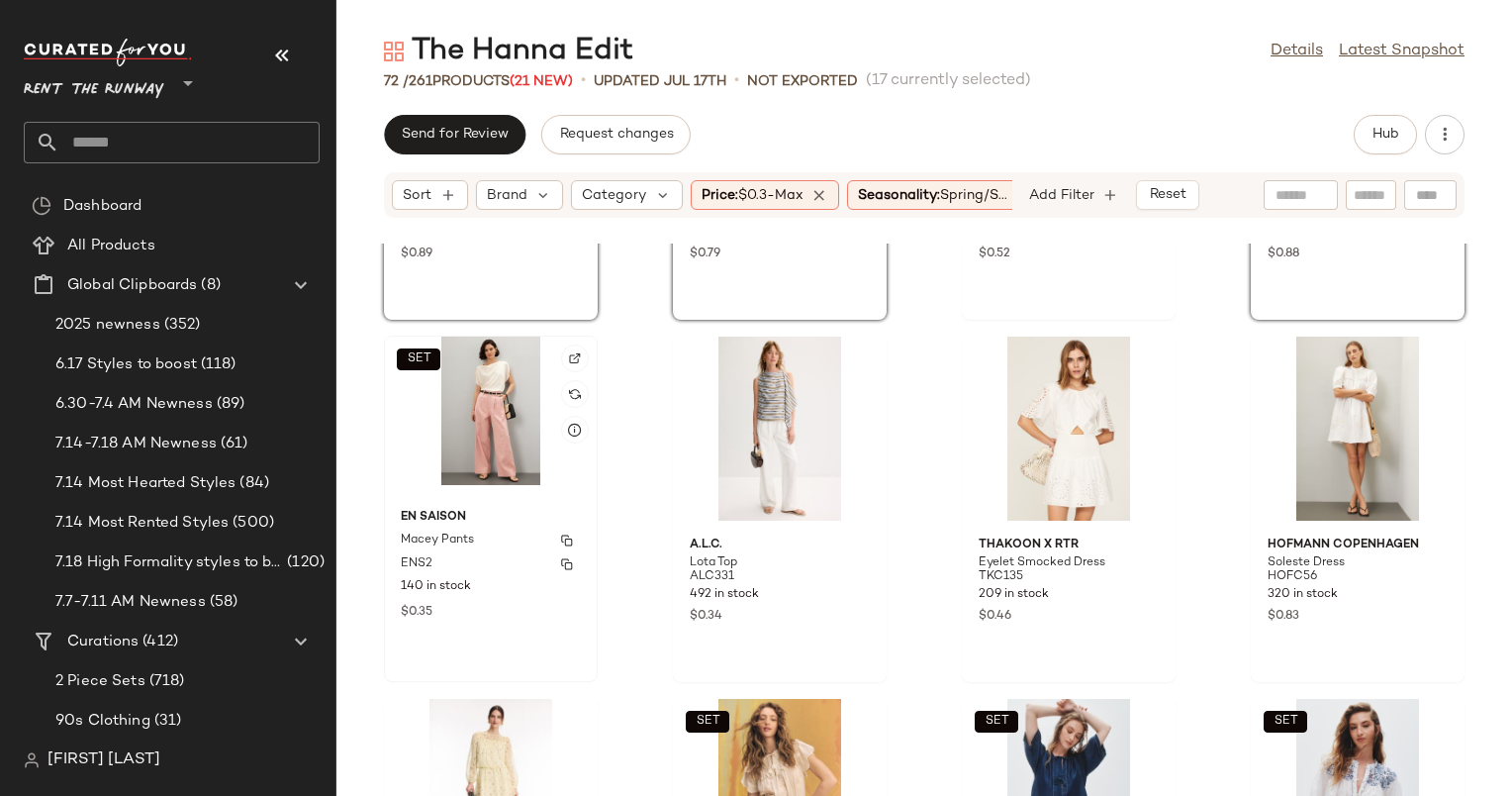click on "En Saison Macey Pants ENS2 140 in stock $0.35" 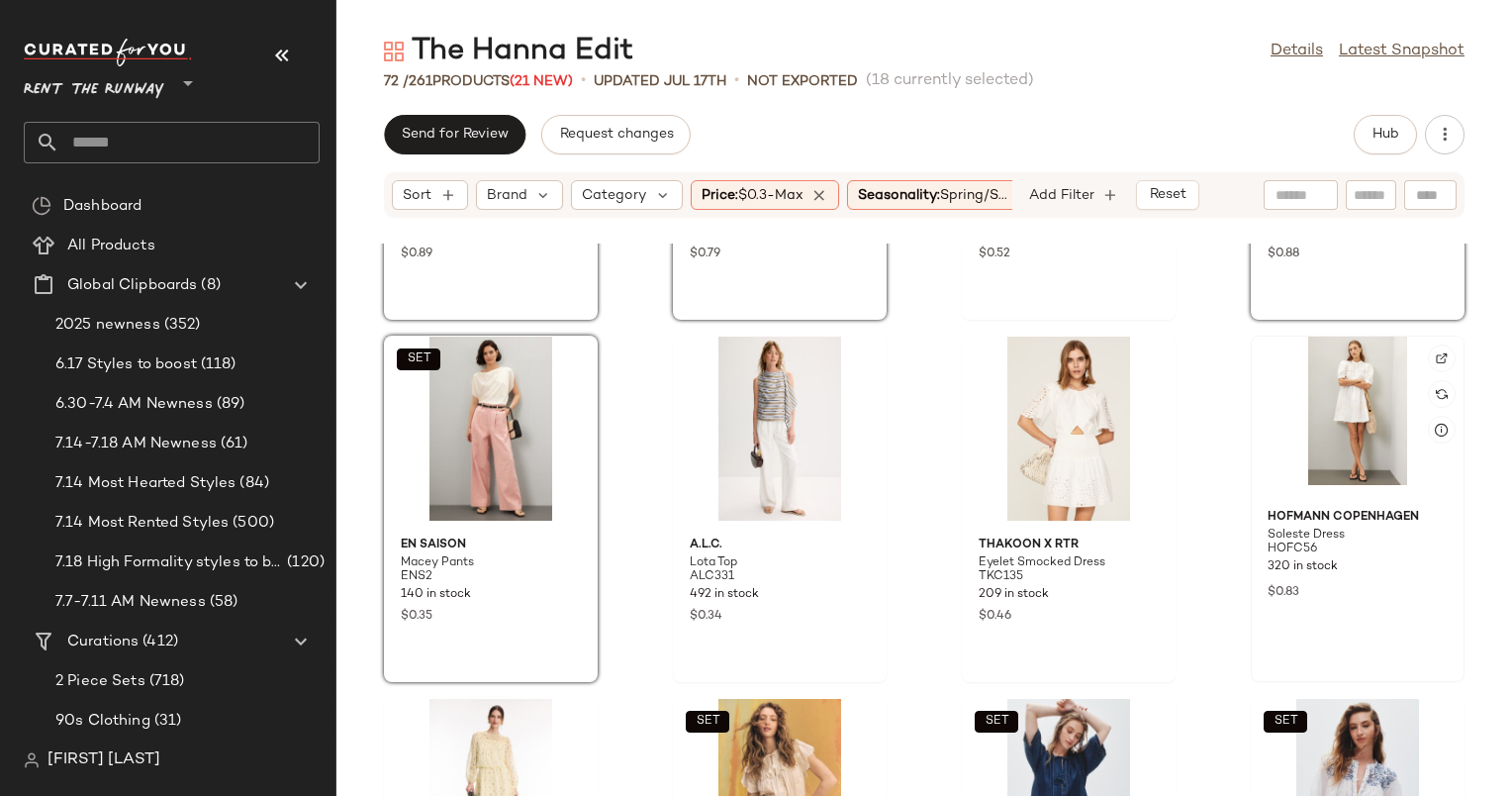 click 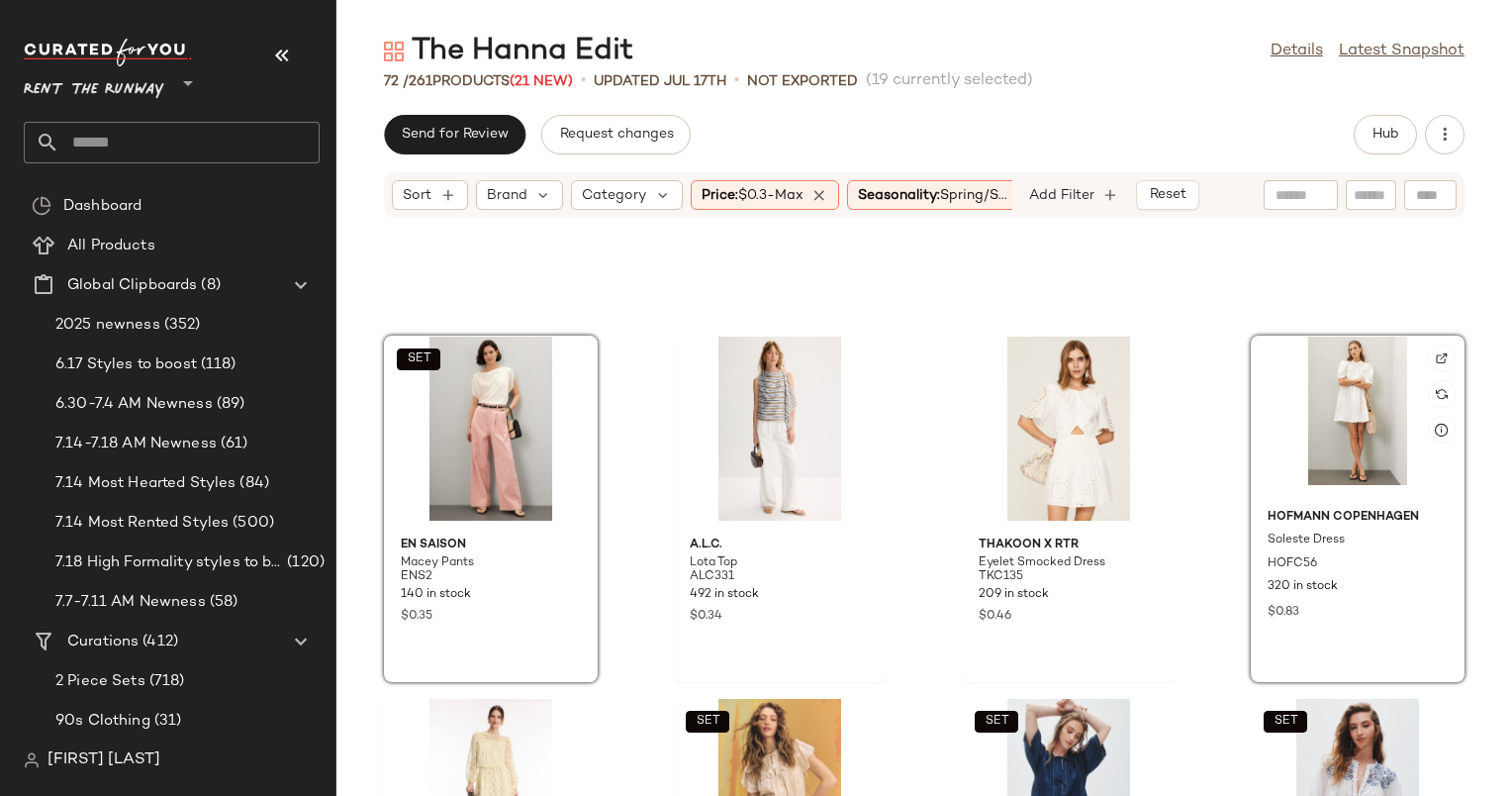 scroll, scrollTop: 2463, scrollLeft: 0, axis: vertical 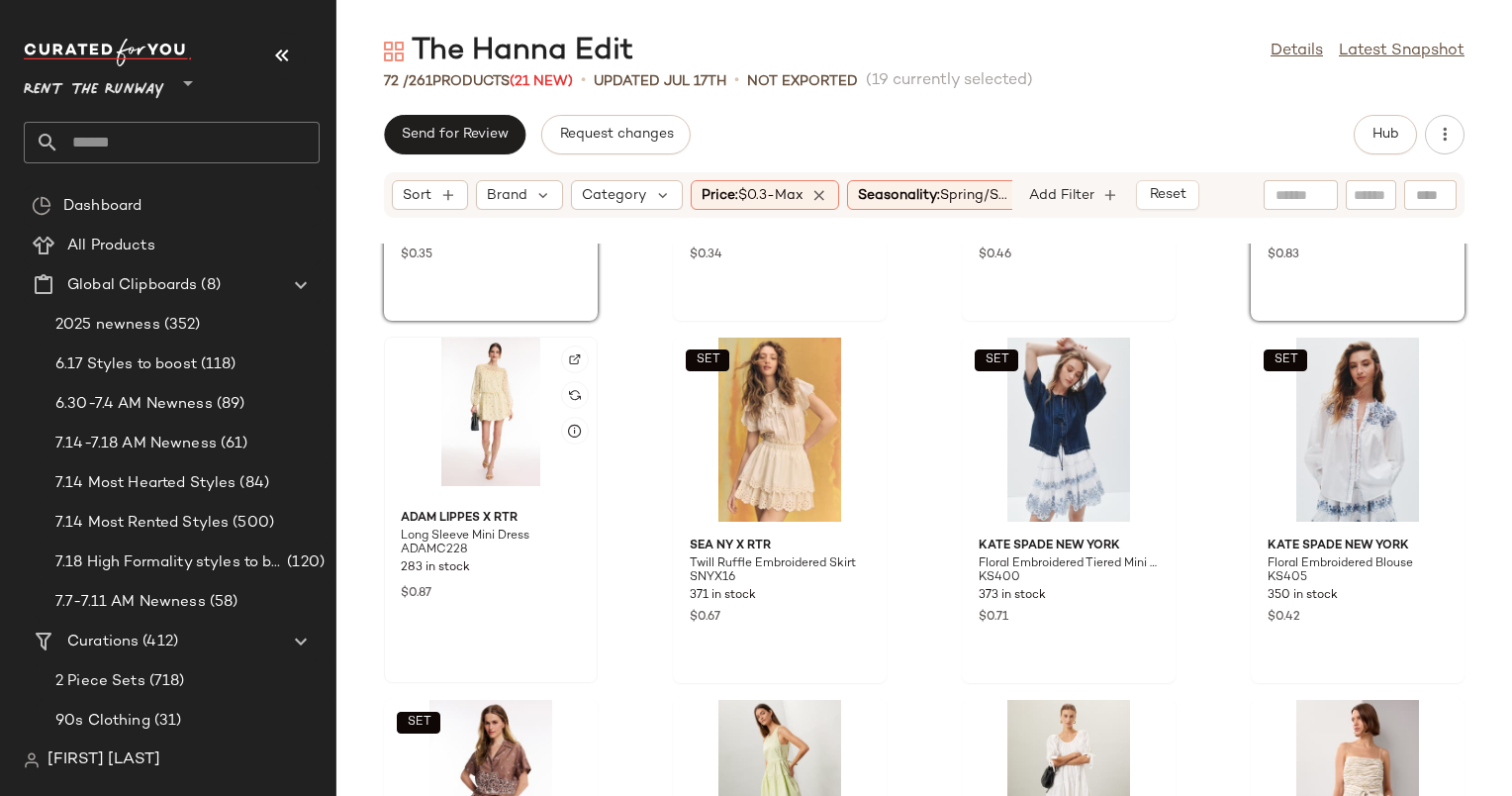 click 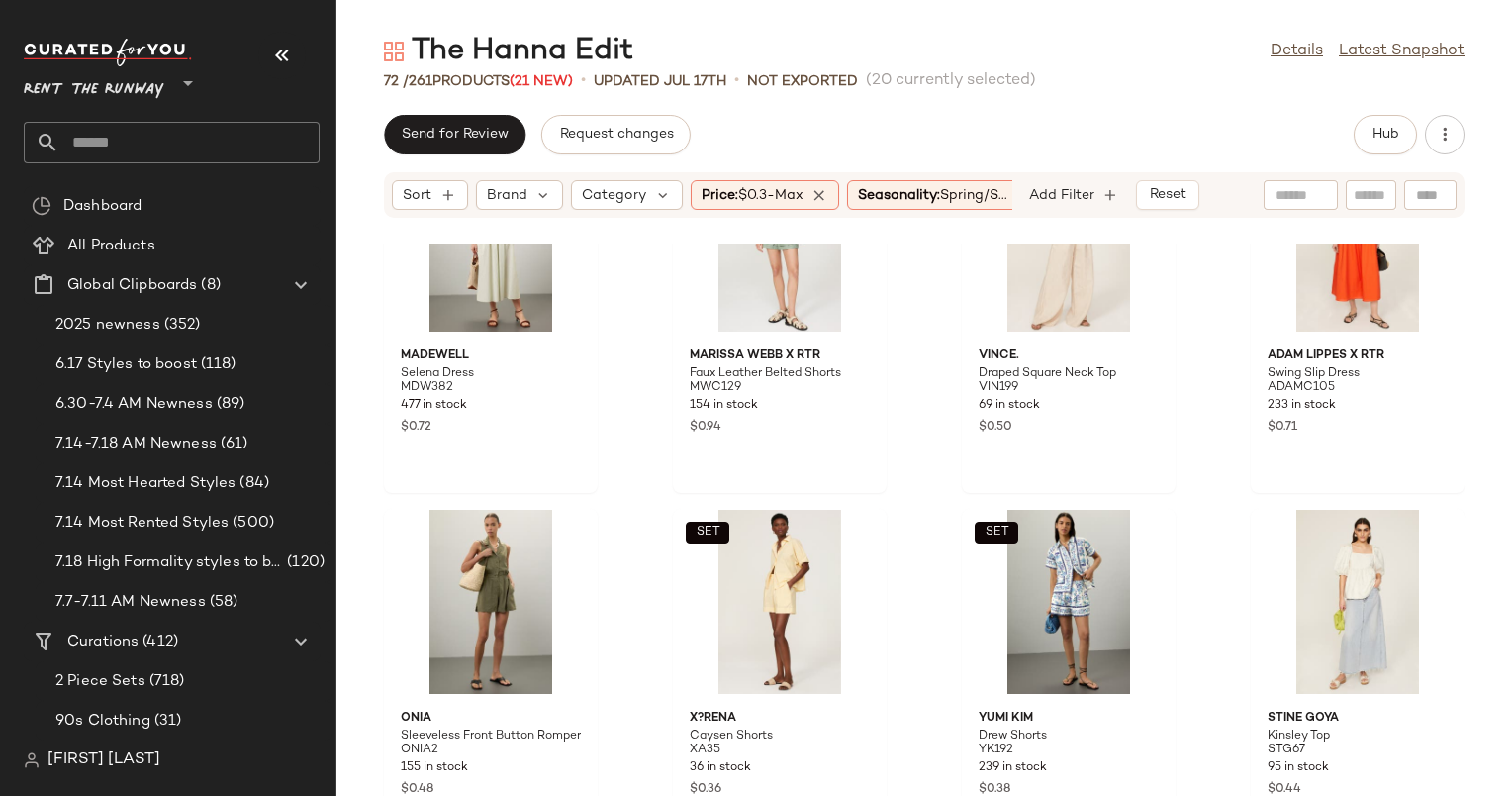 scroll, scrollTop: 3378, scrollLeft: 0, axis: vertical 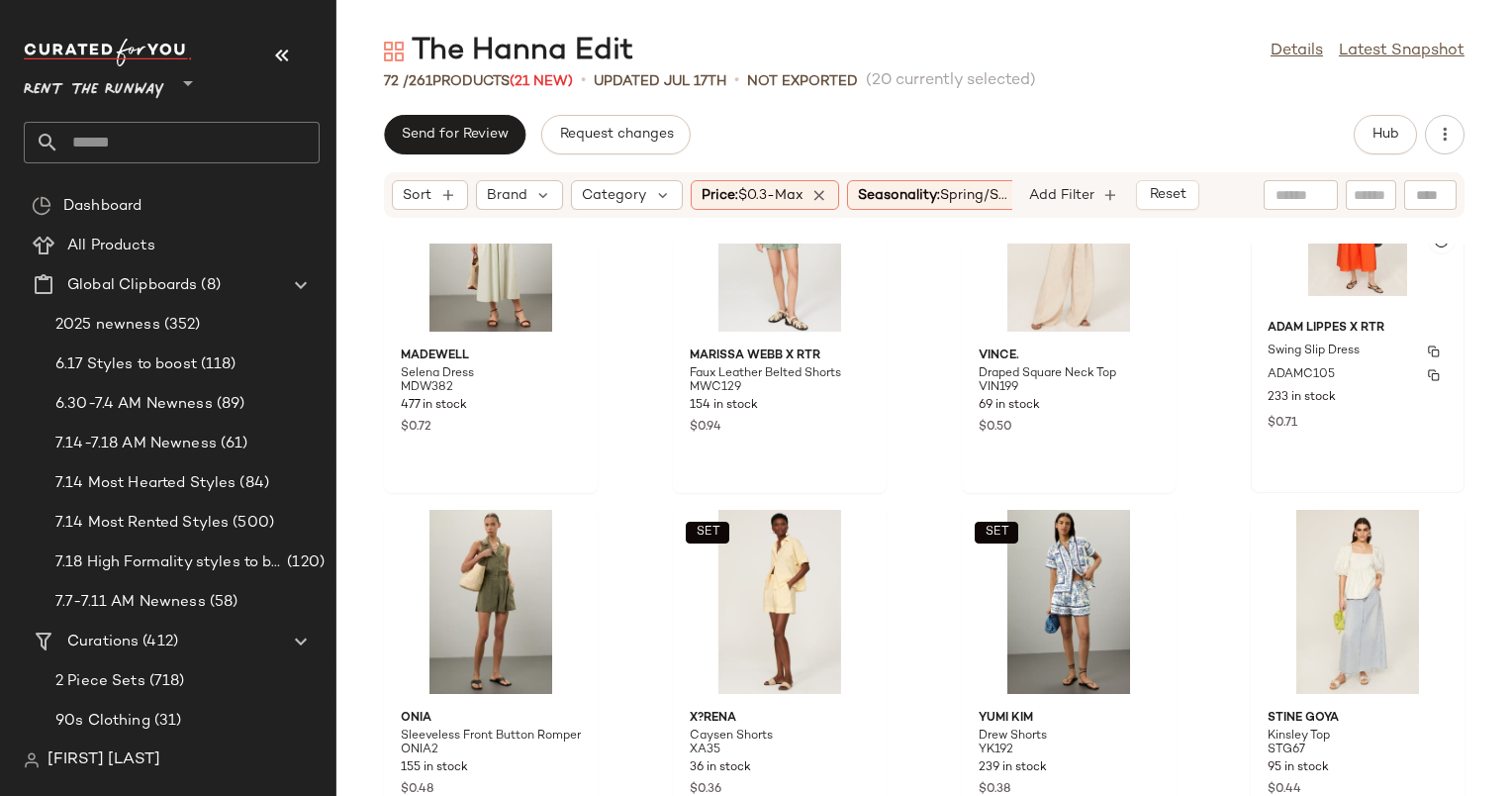 click on "Adam Lippes x RTR" at bounding box center (1358, 329) 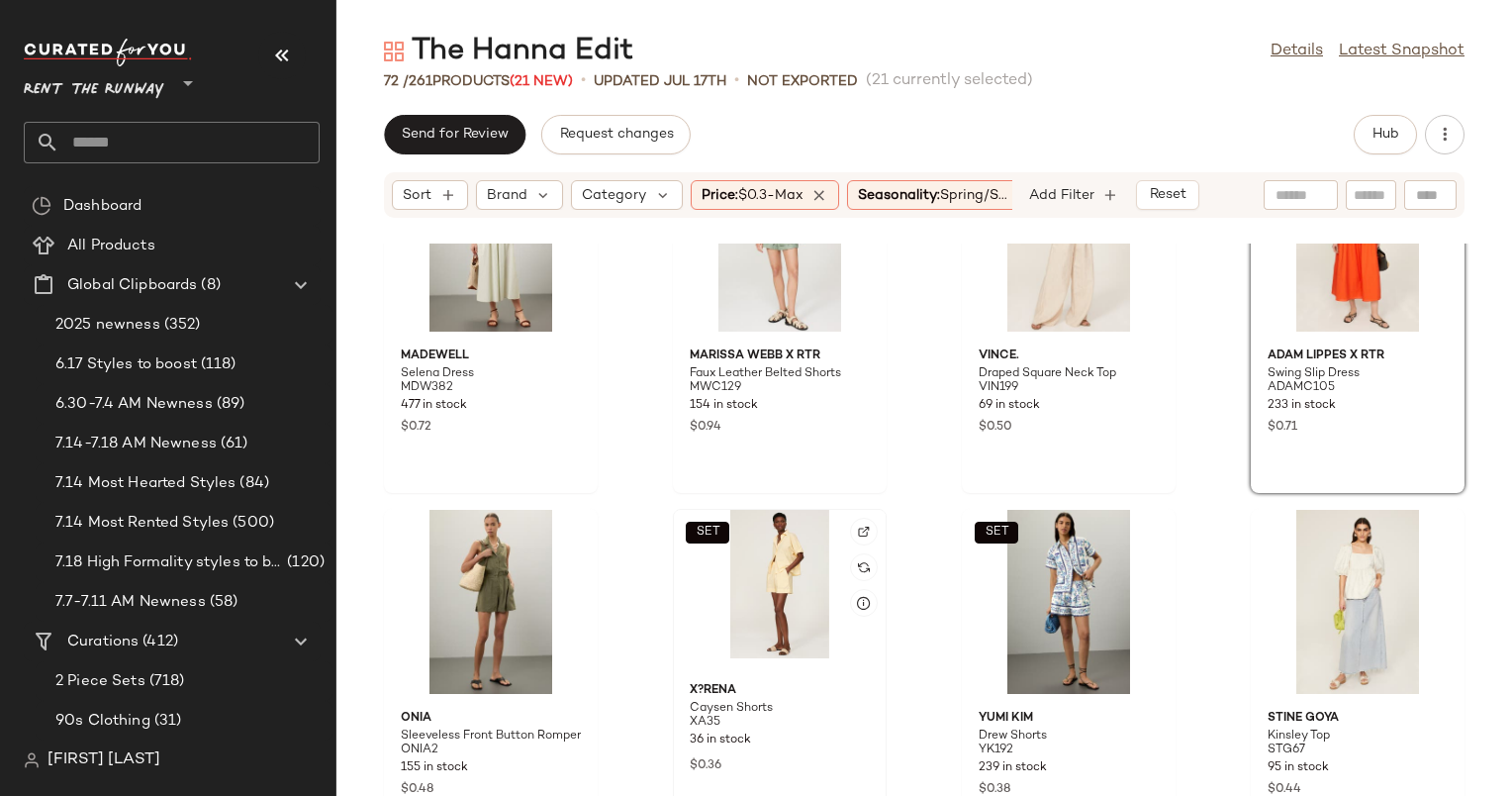 click on "SET" 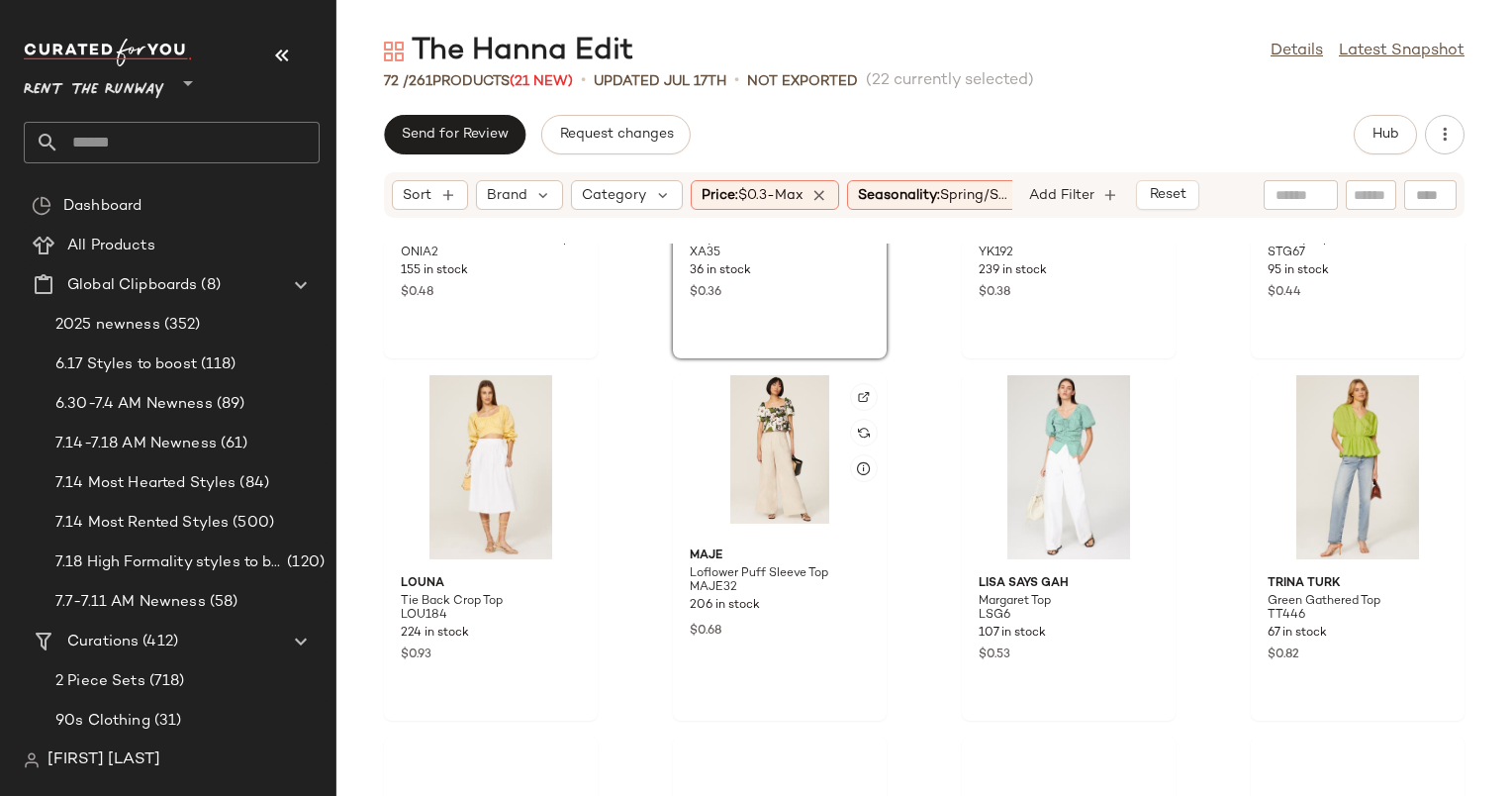 scroll, scrollTop: 3881, scrollLeft: 0, axis: vertical 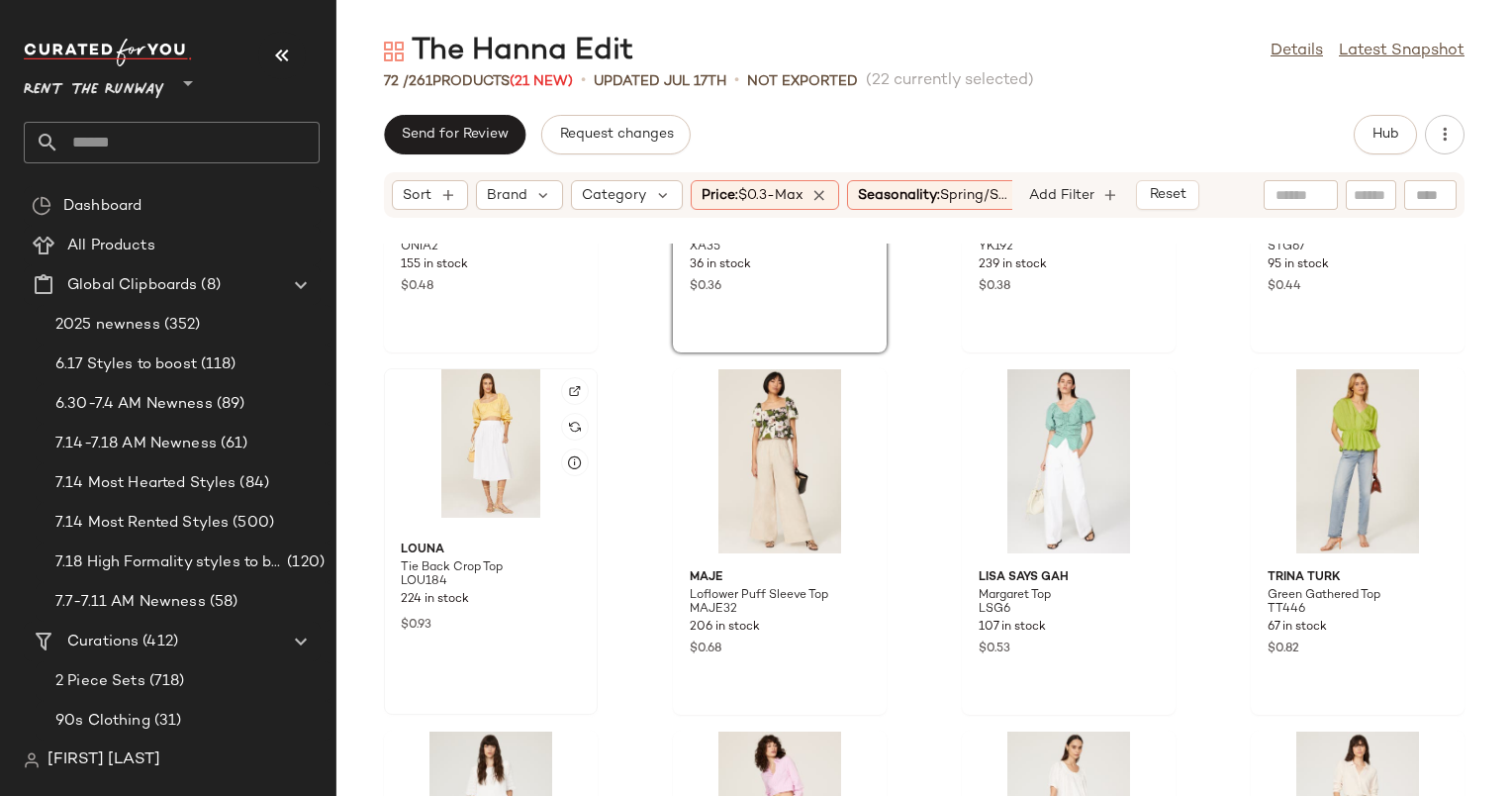 click 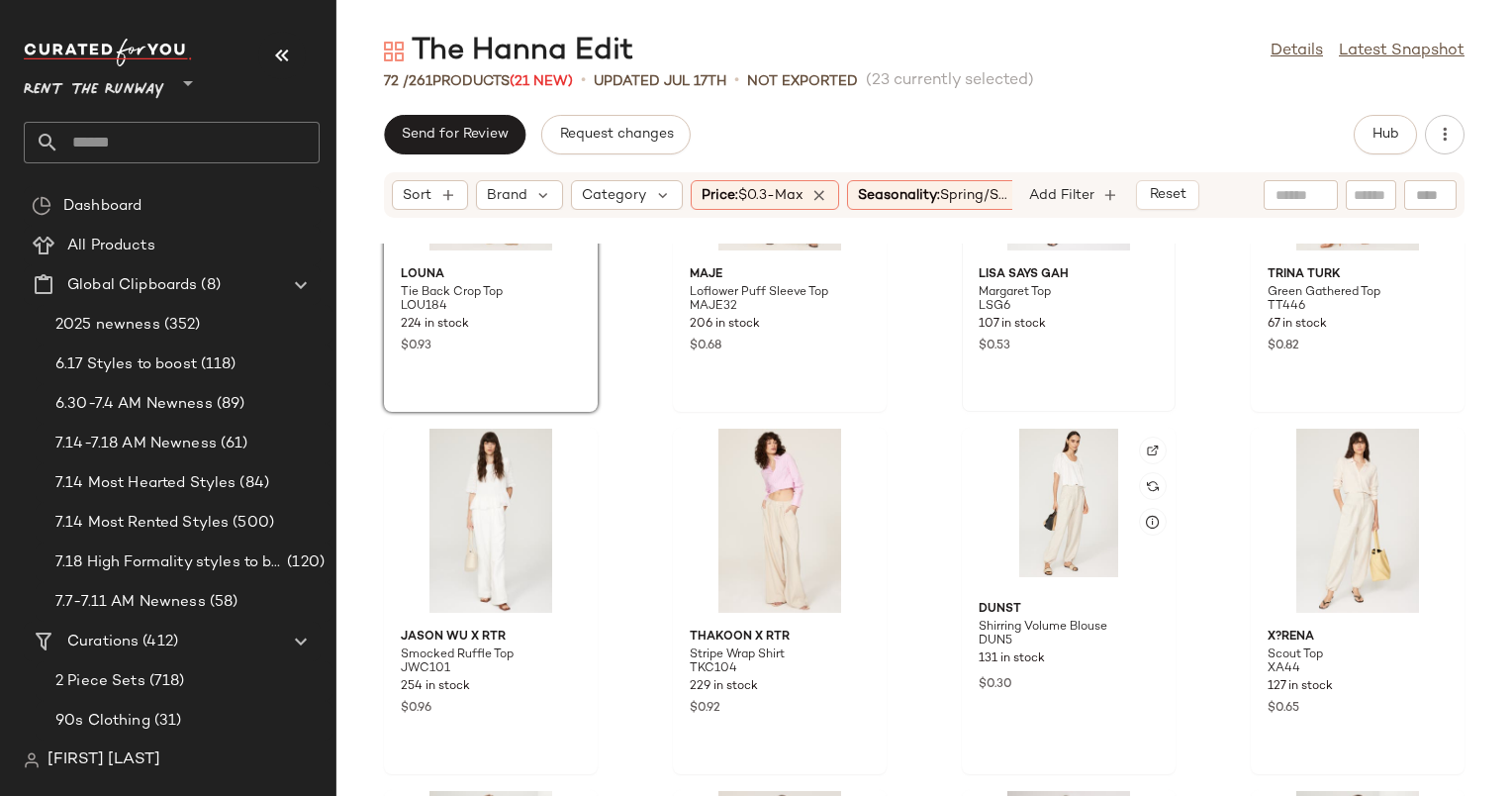 scroll, scrollTop: 4185, scrollLeft: 0, axis: vertical 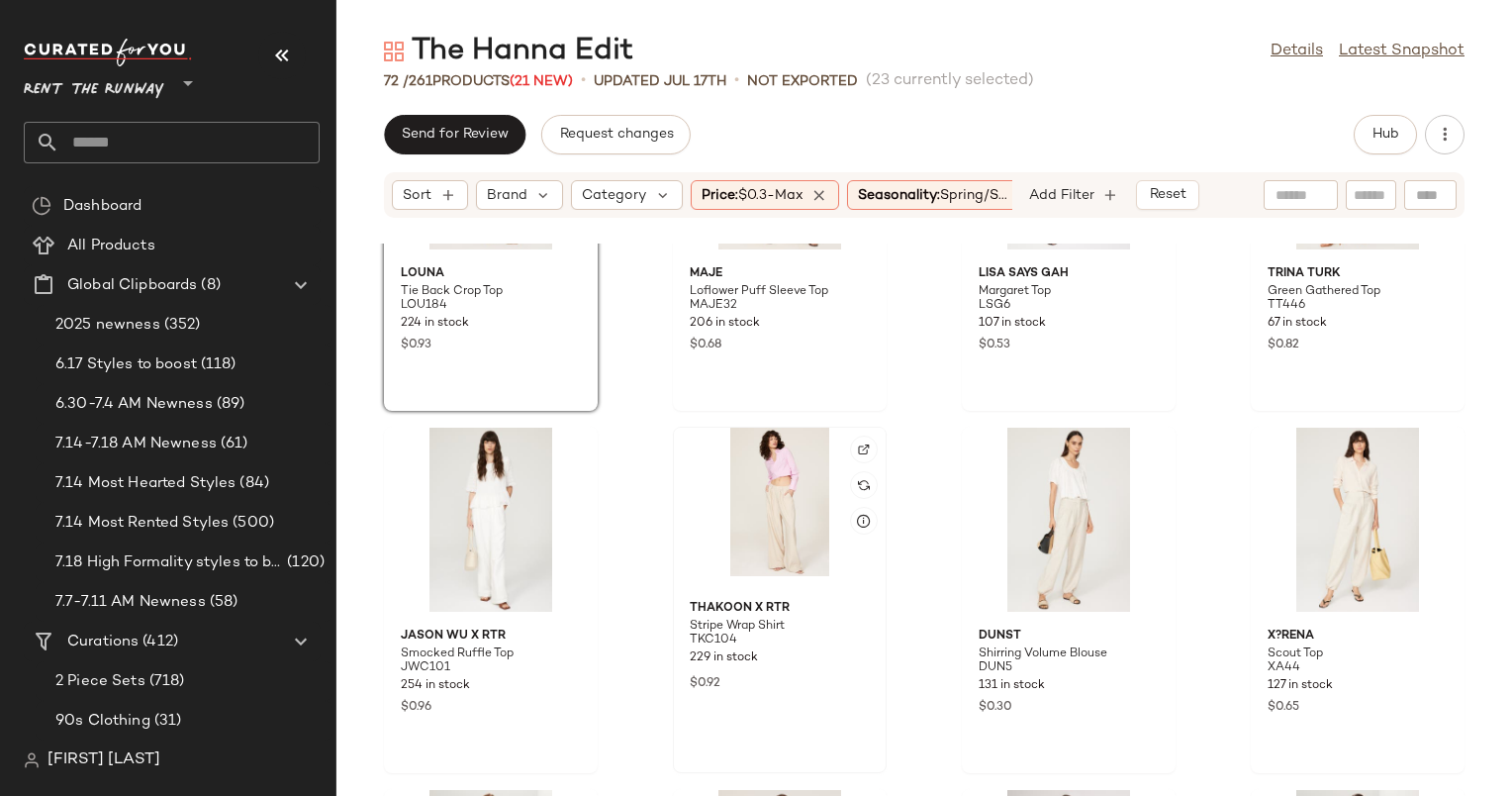 click 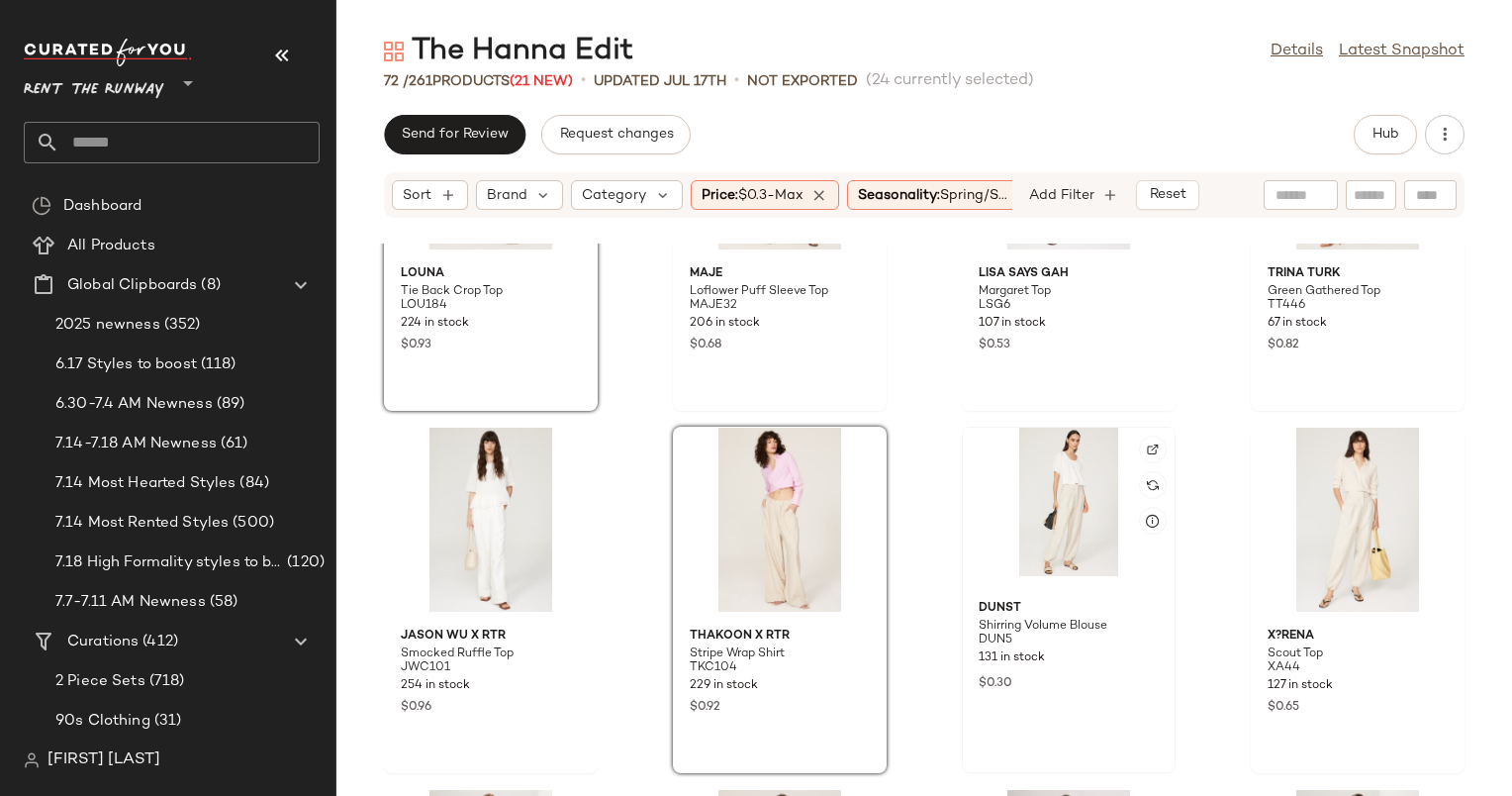 click 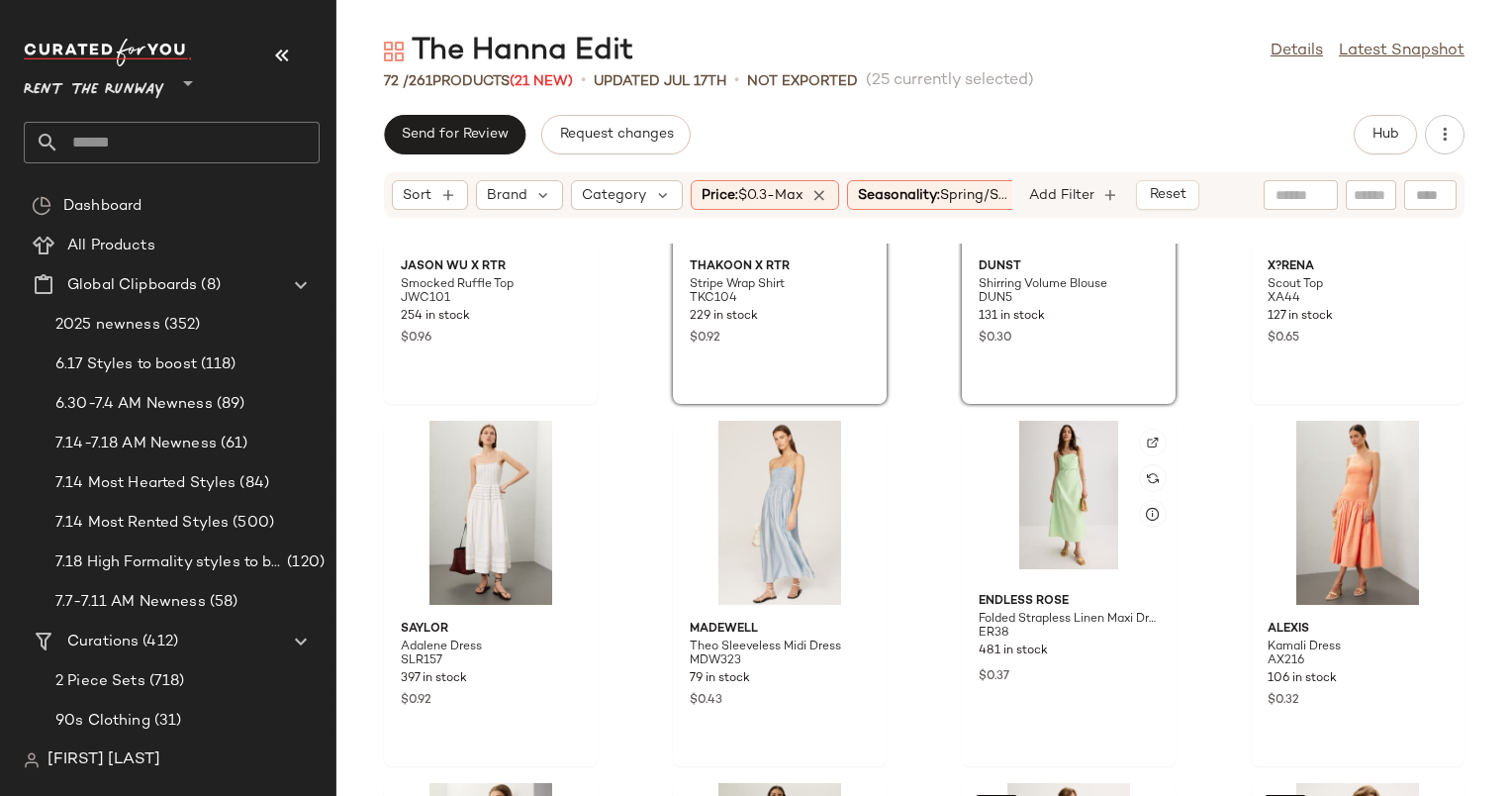 scroll, scrollTop: 4560, scrollLeft: 0, axis: vertical 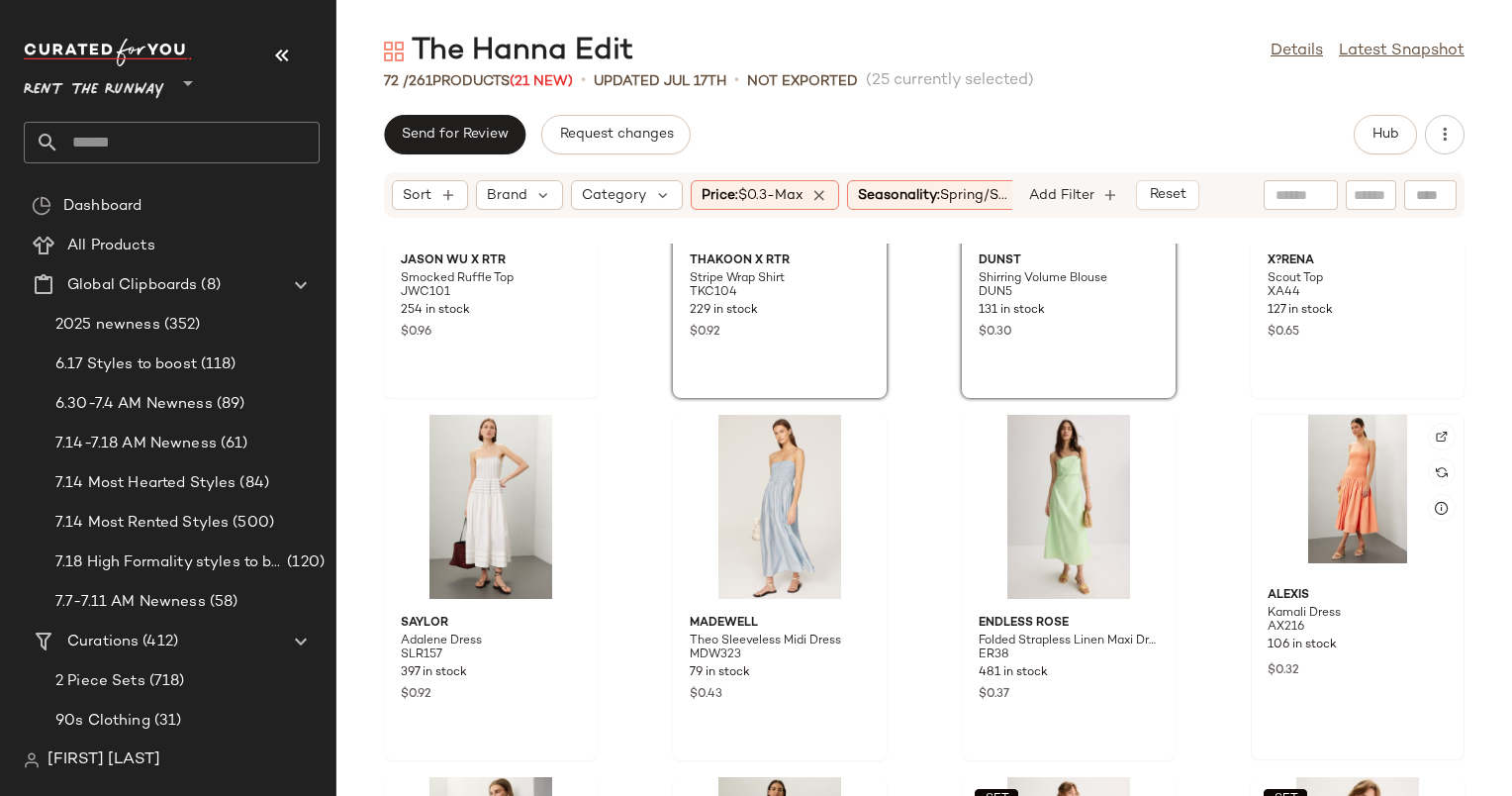 click 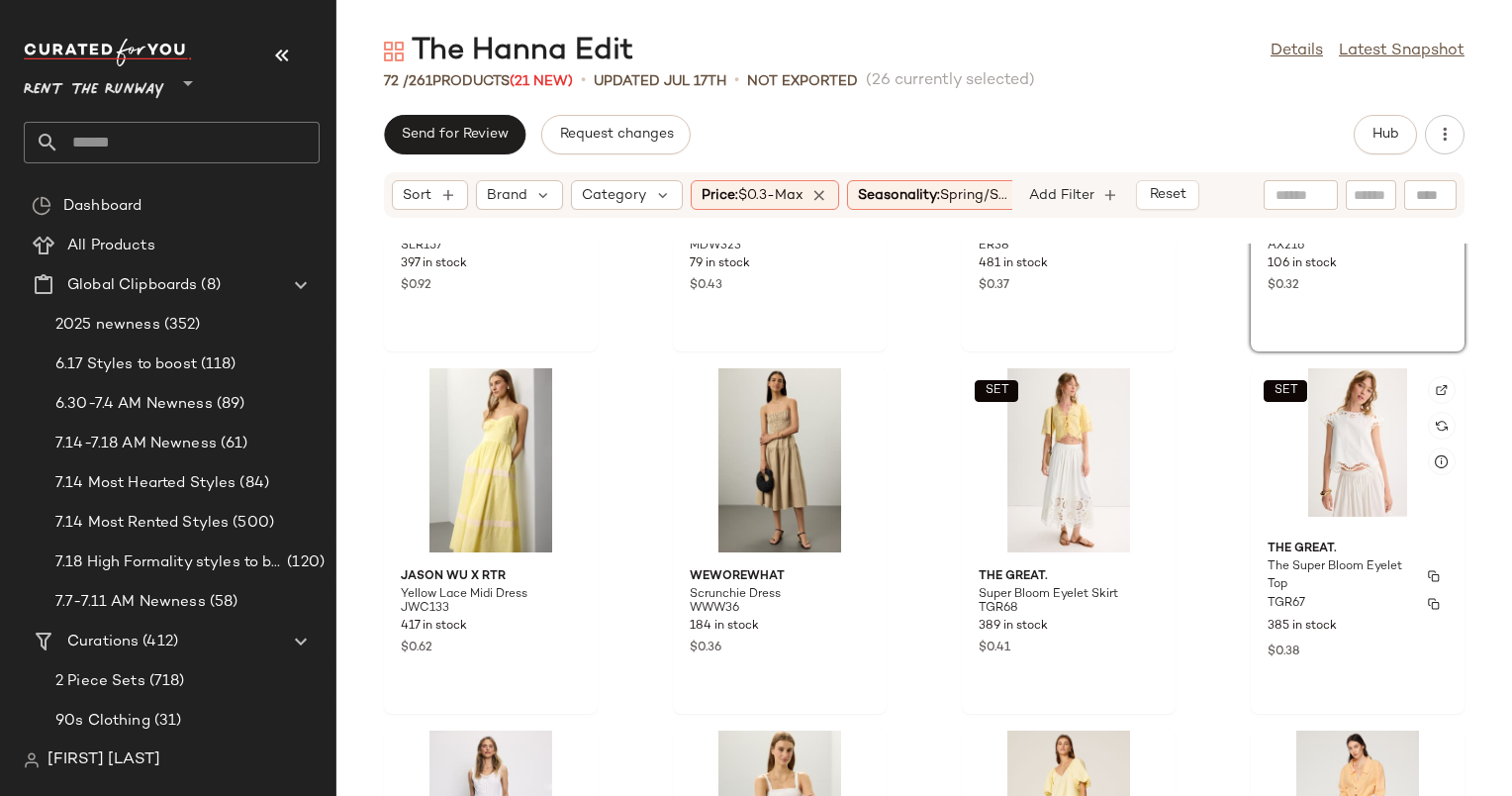 scroll, scrollTop: 4970, scrollLeft: 0, axis: vertical 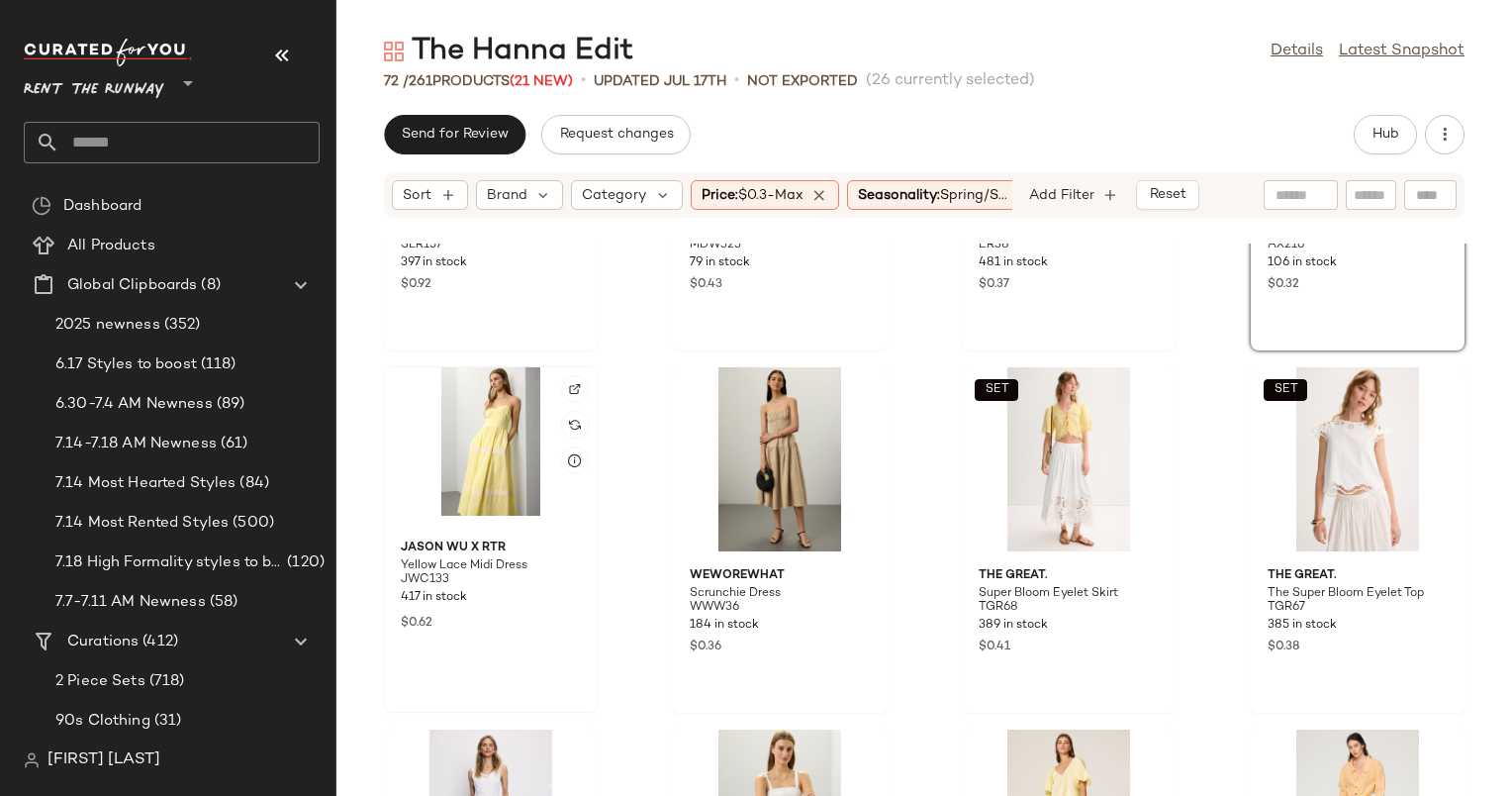 click 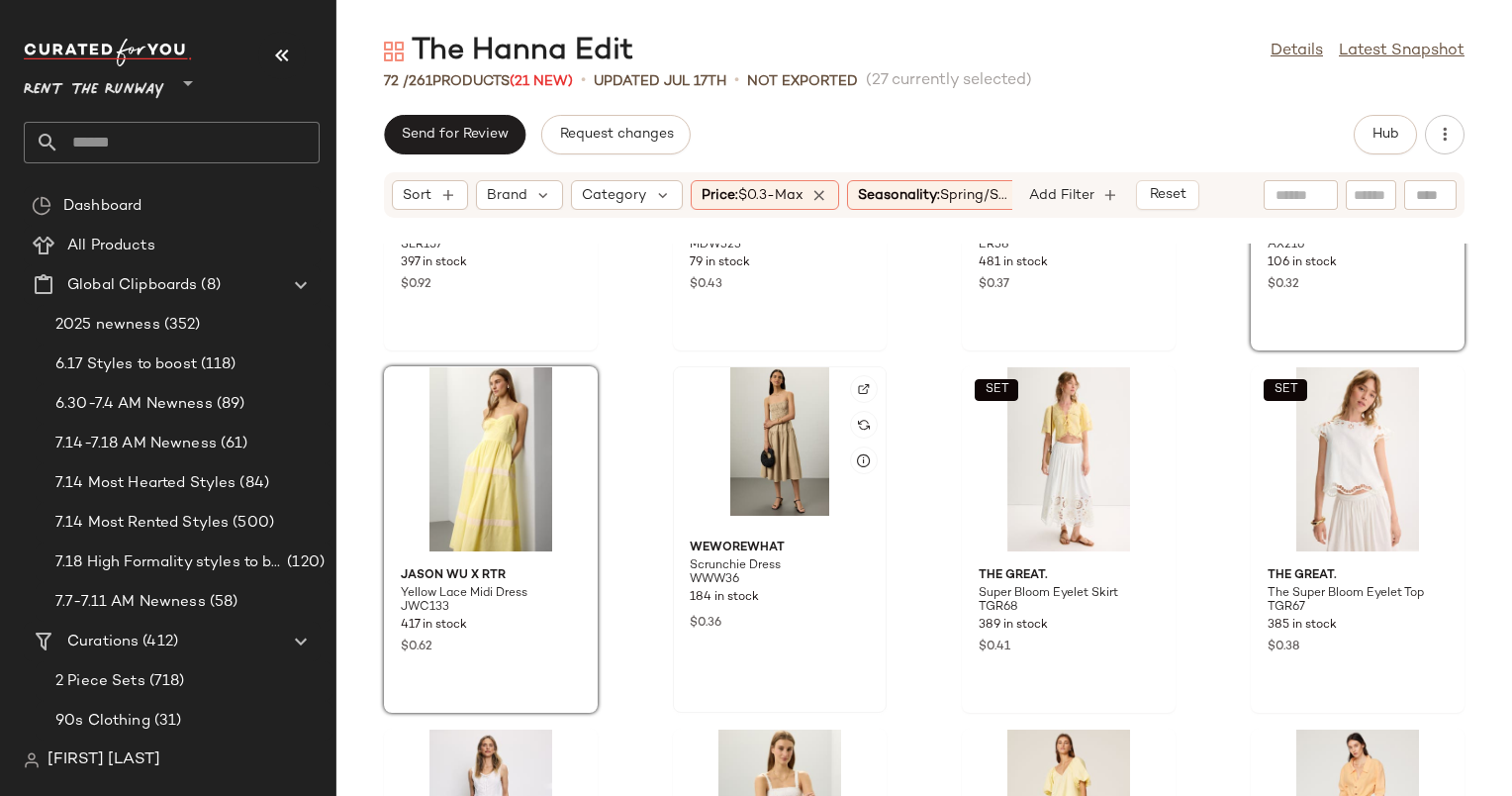 click 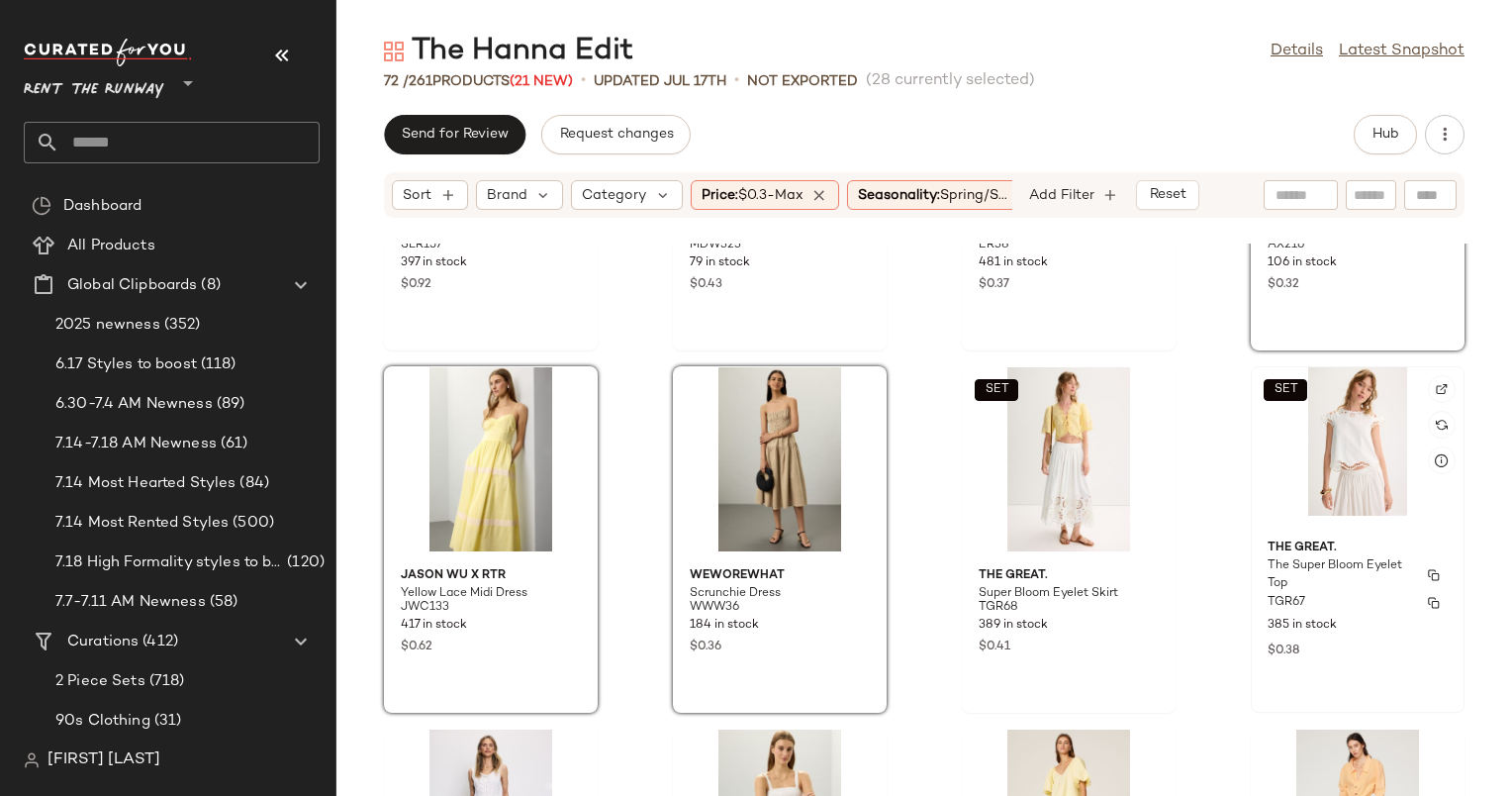 click on "The Great." at bounding box center (1358, 548) 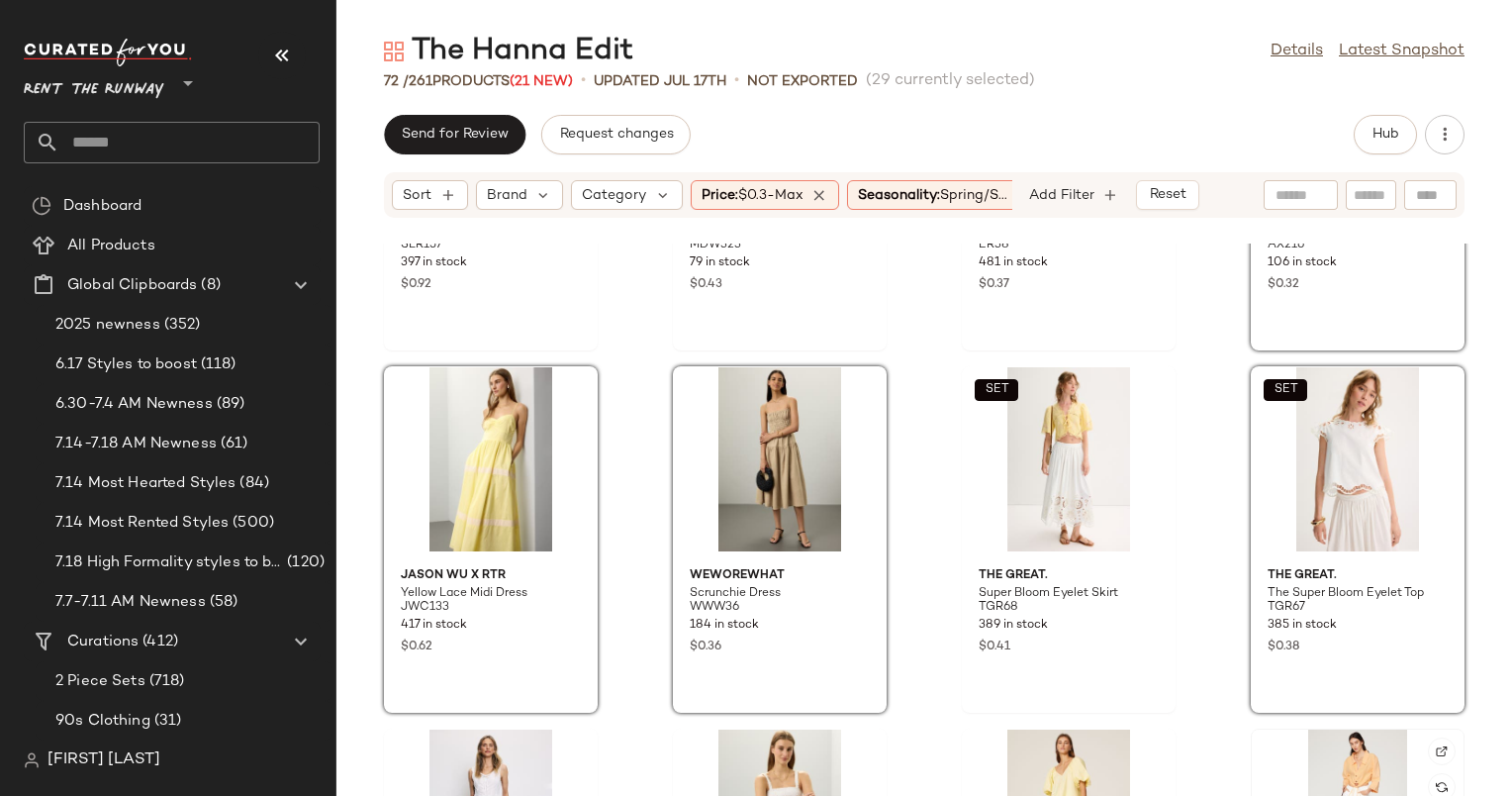 click 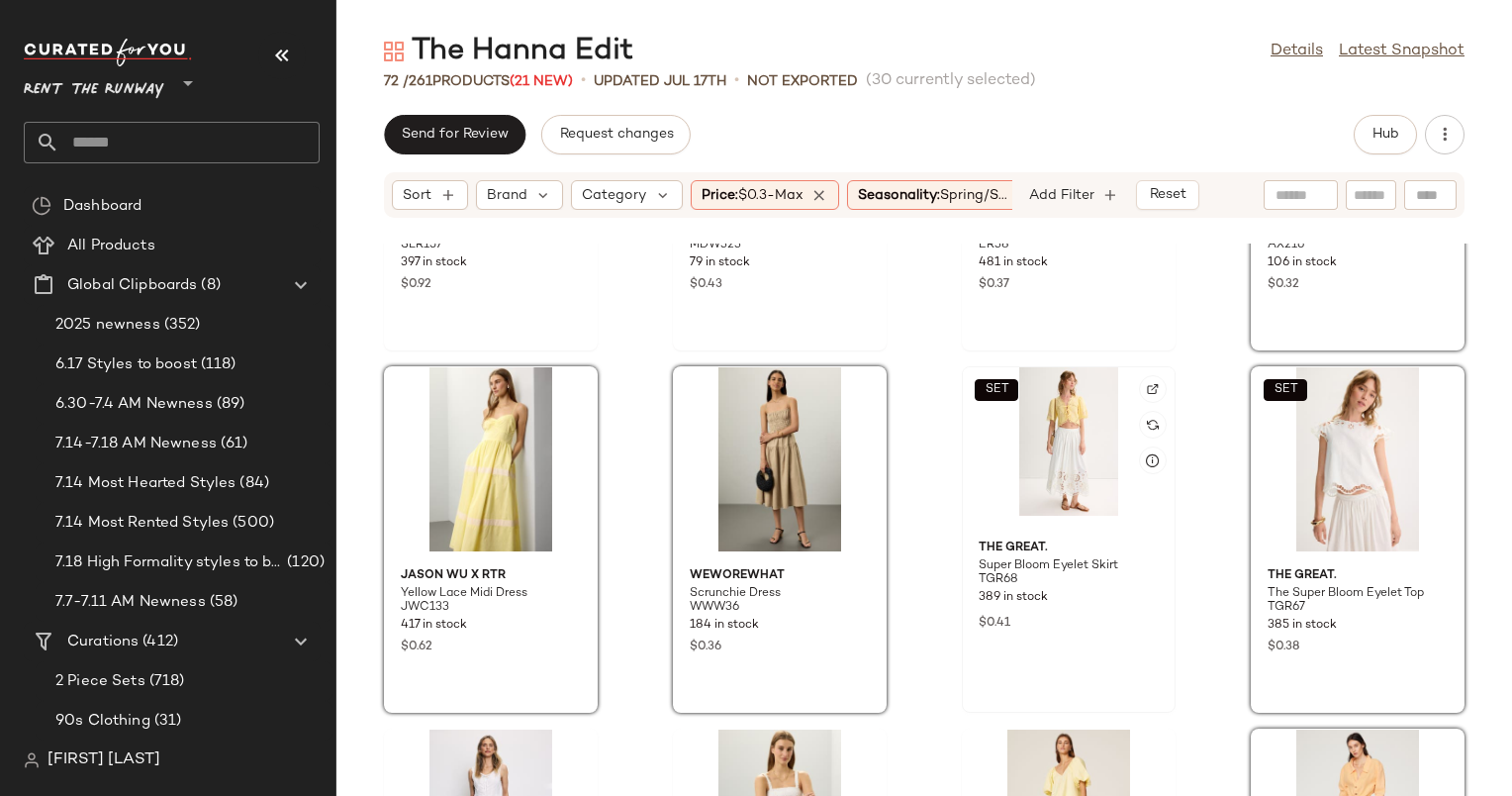 click on "SET" 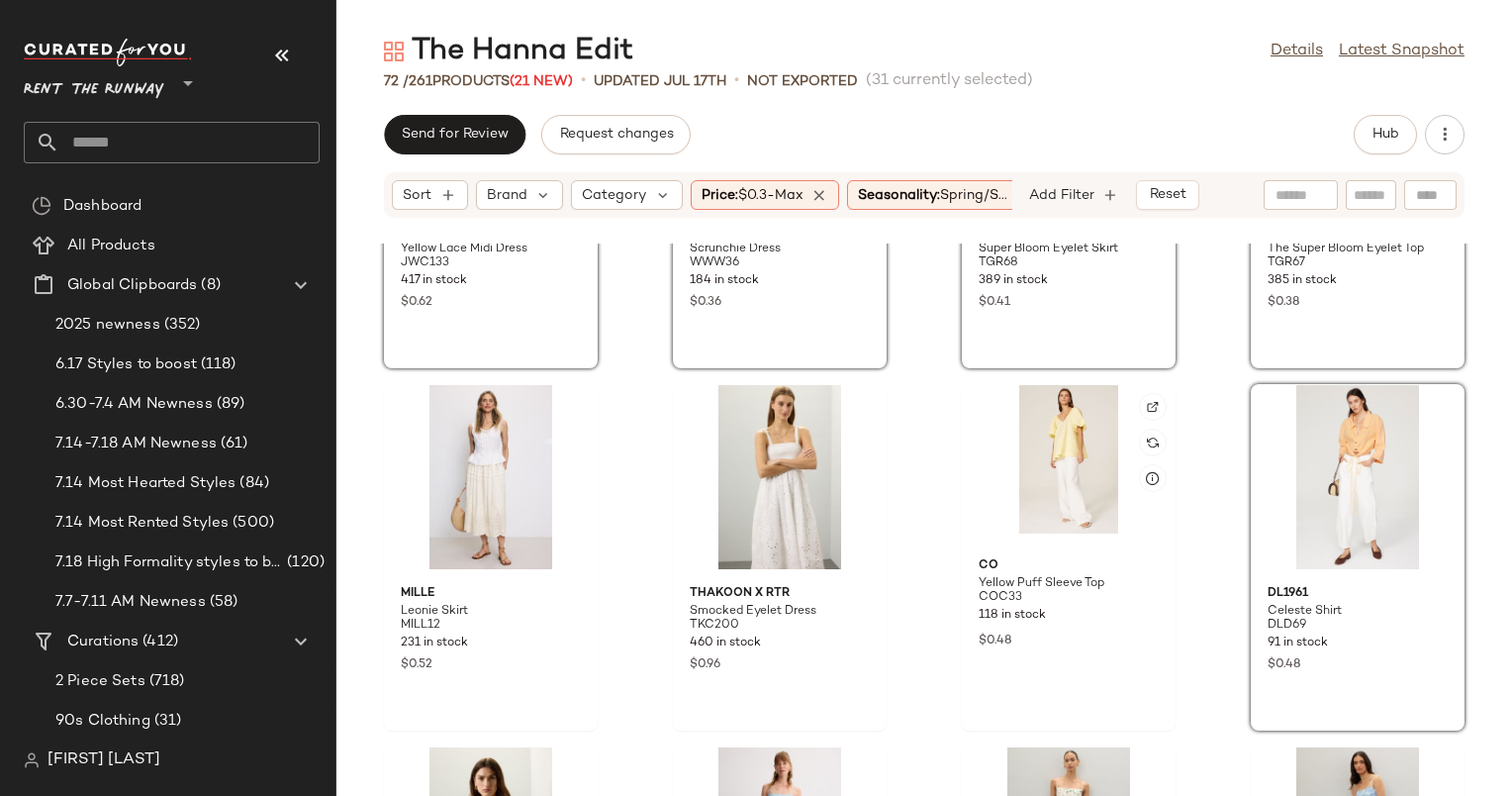 scroll, scrollTop: 5318, scrollLeft: 0, axis: vertical 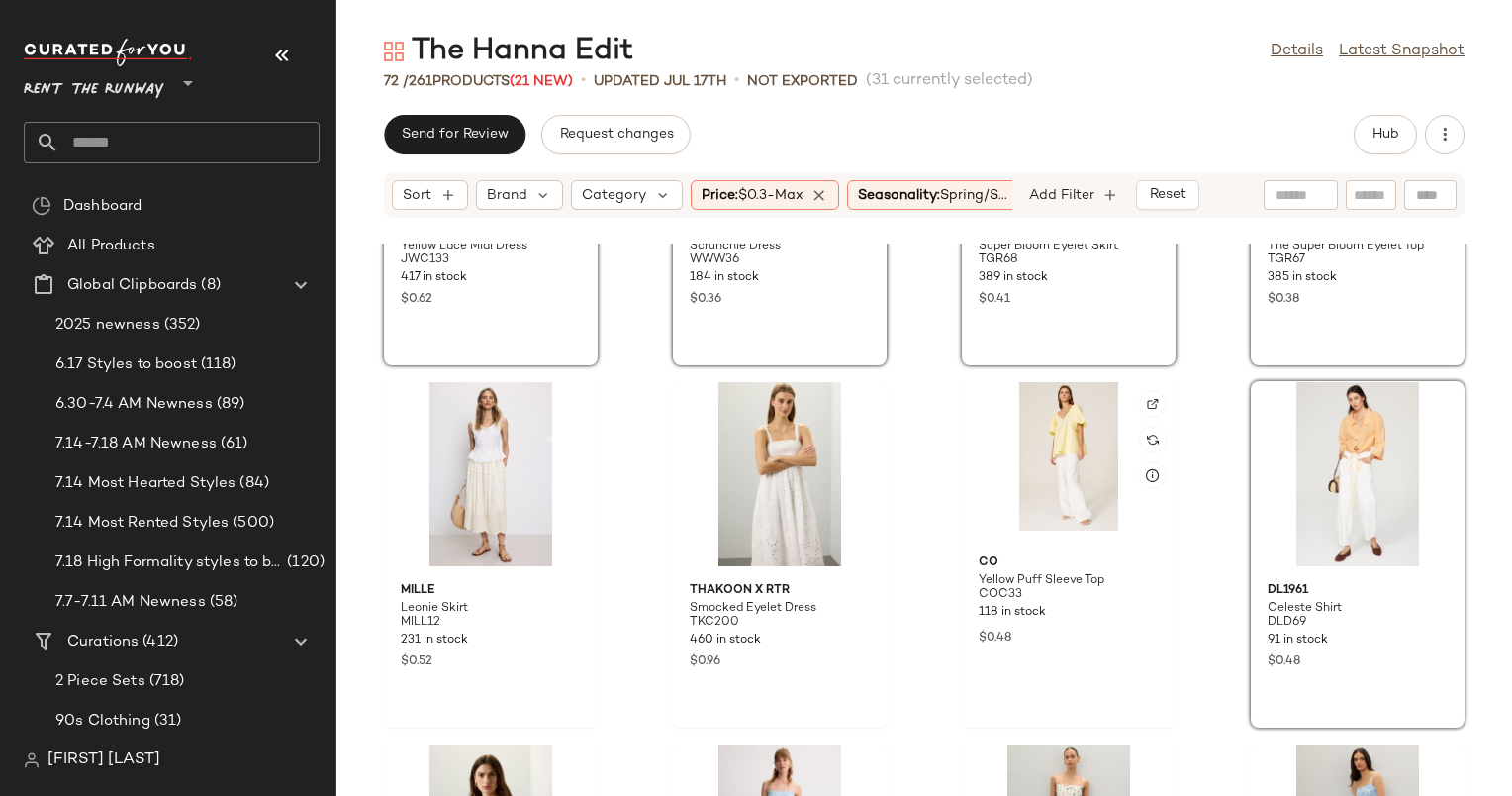 click 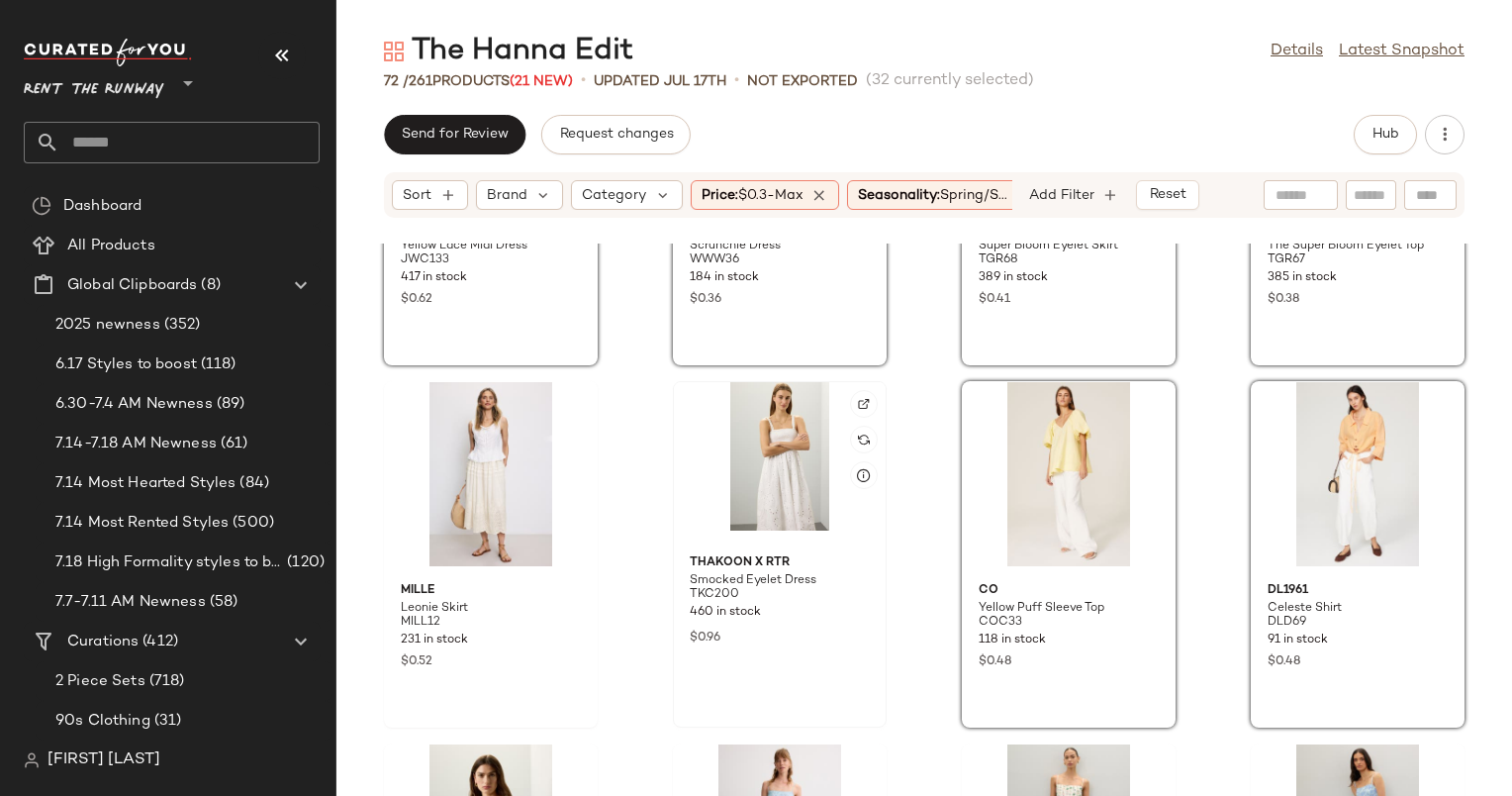 click 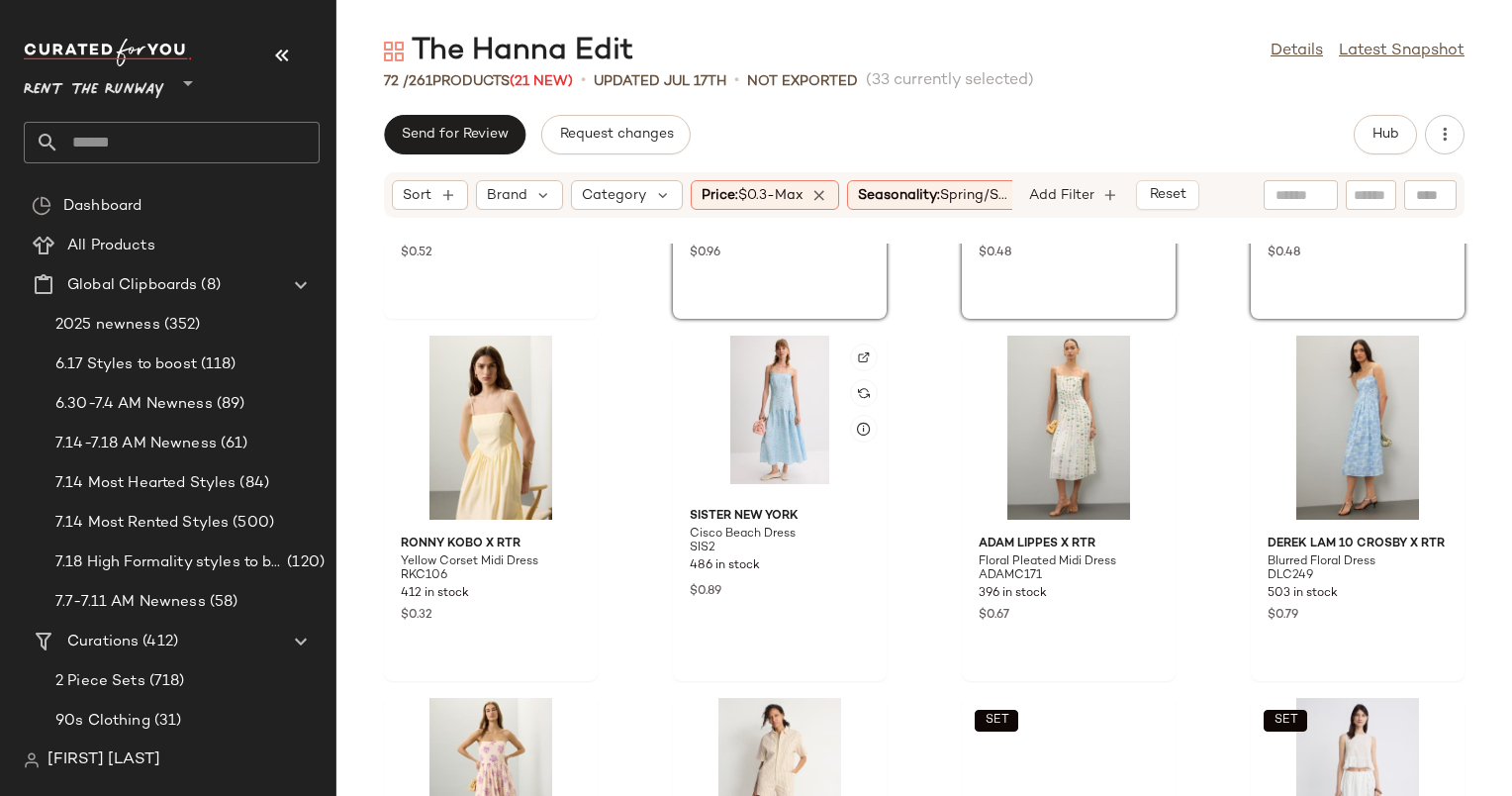 scroll, scrollTop: 5738, scrollLeft: 0, axis: vertical 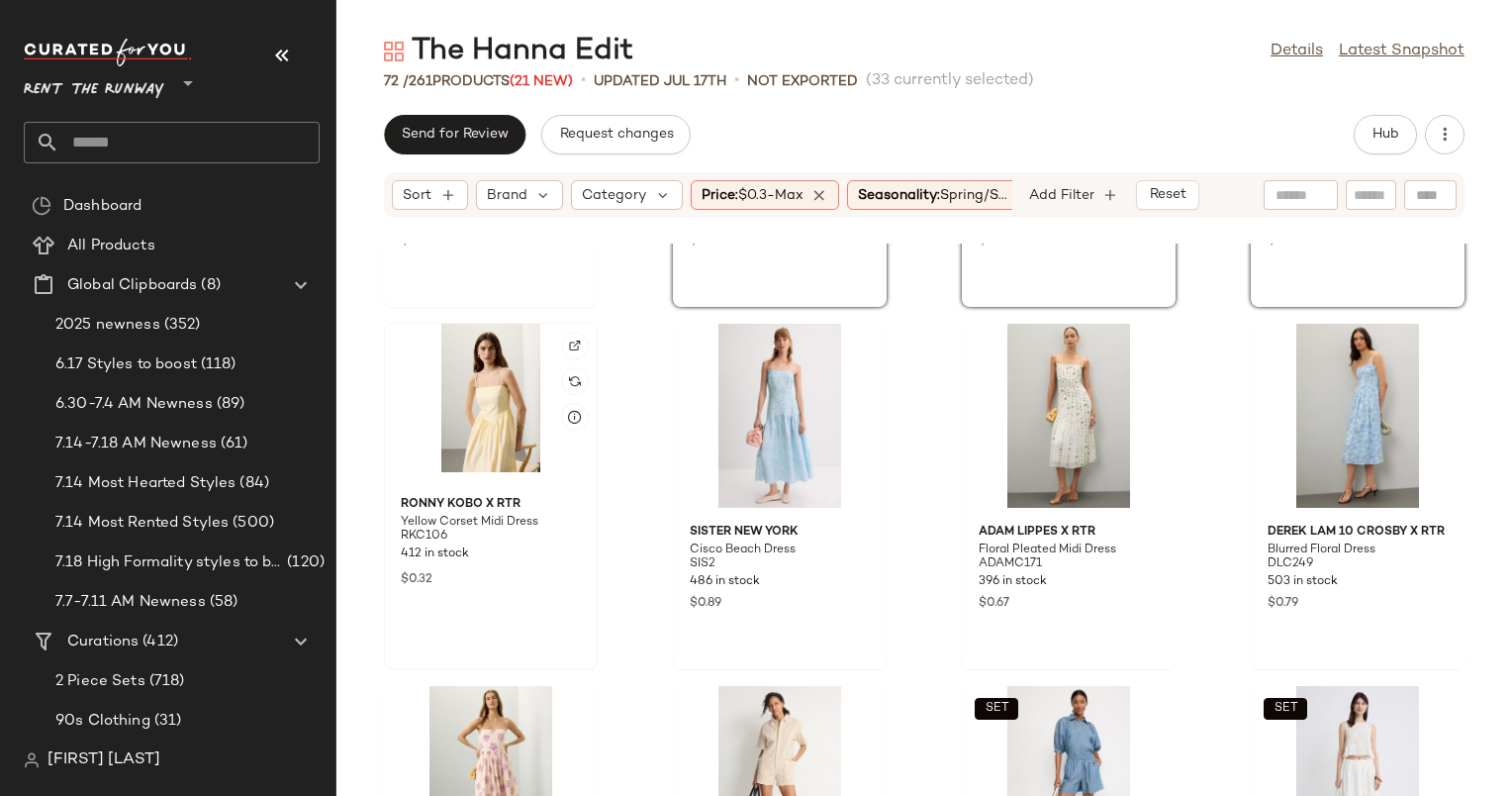click 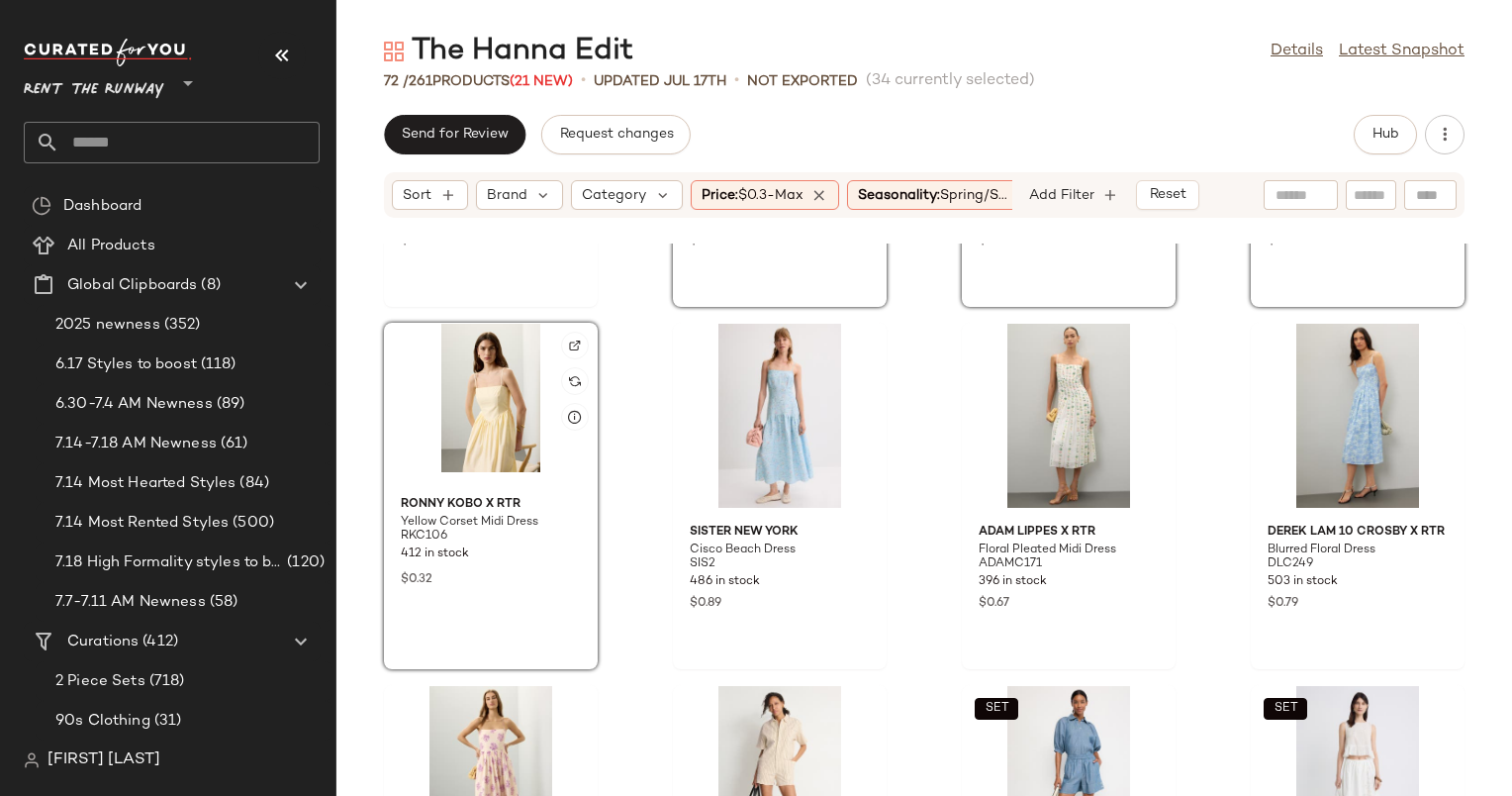 scroll, scrollTop: 5973, scrollLeft: 0, axis: vertical 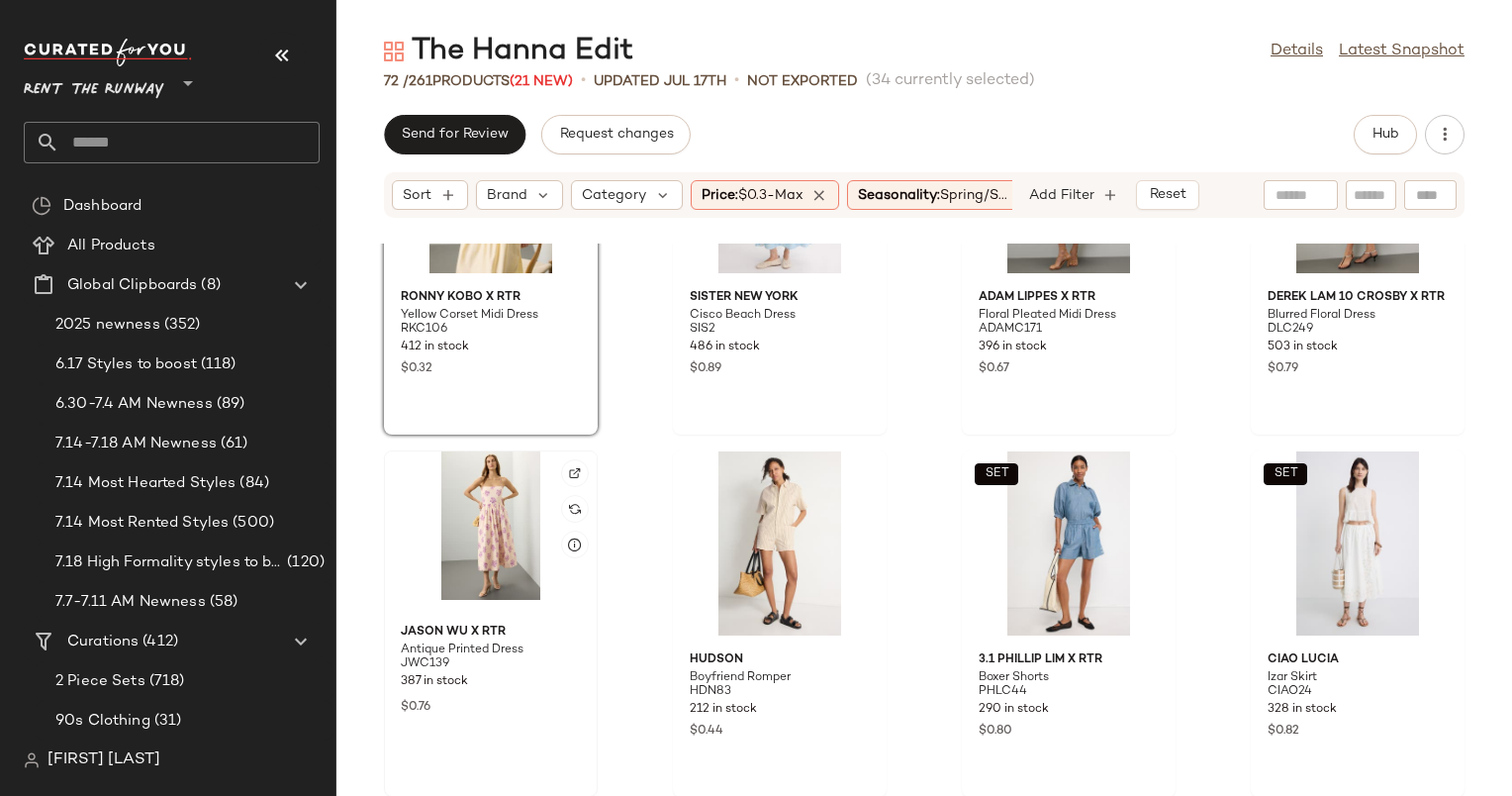 click 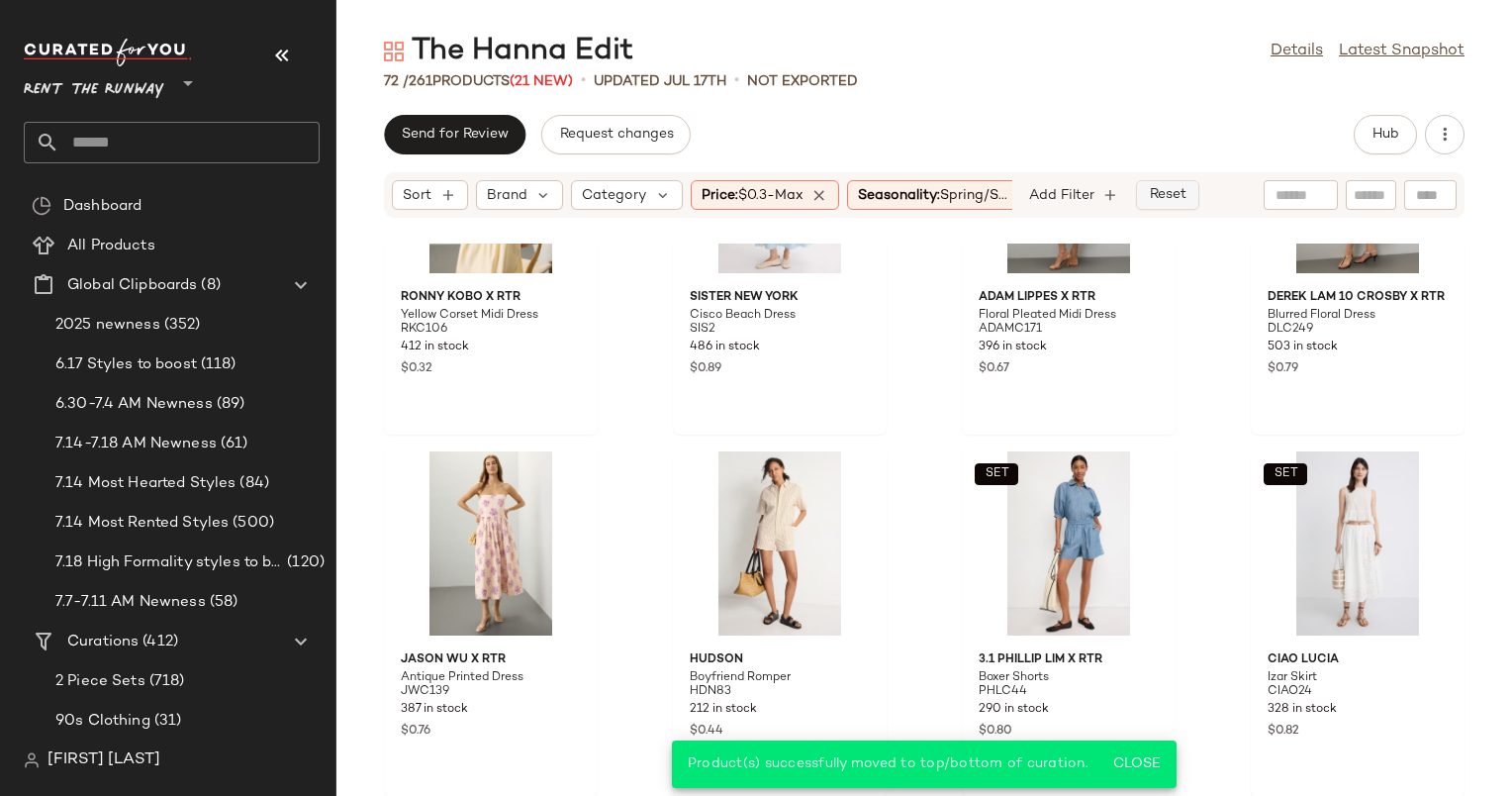 click on "Reset" 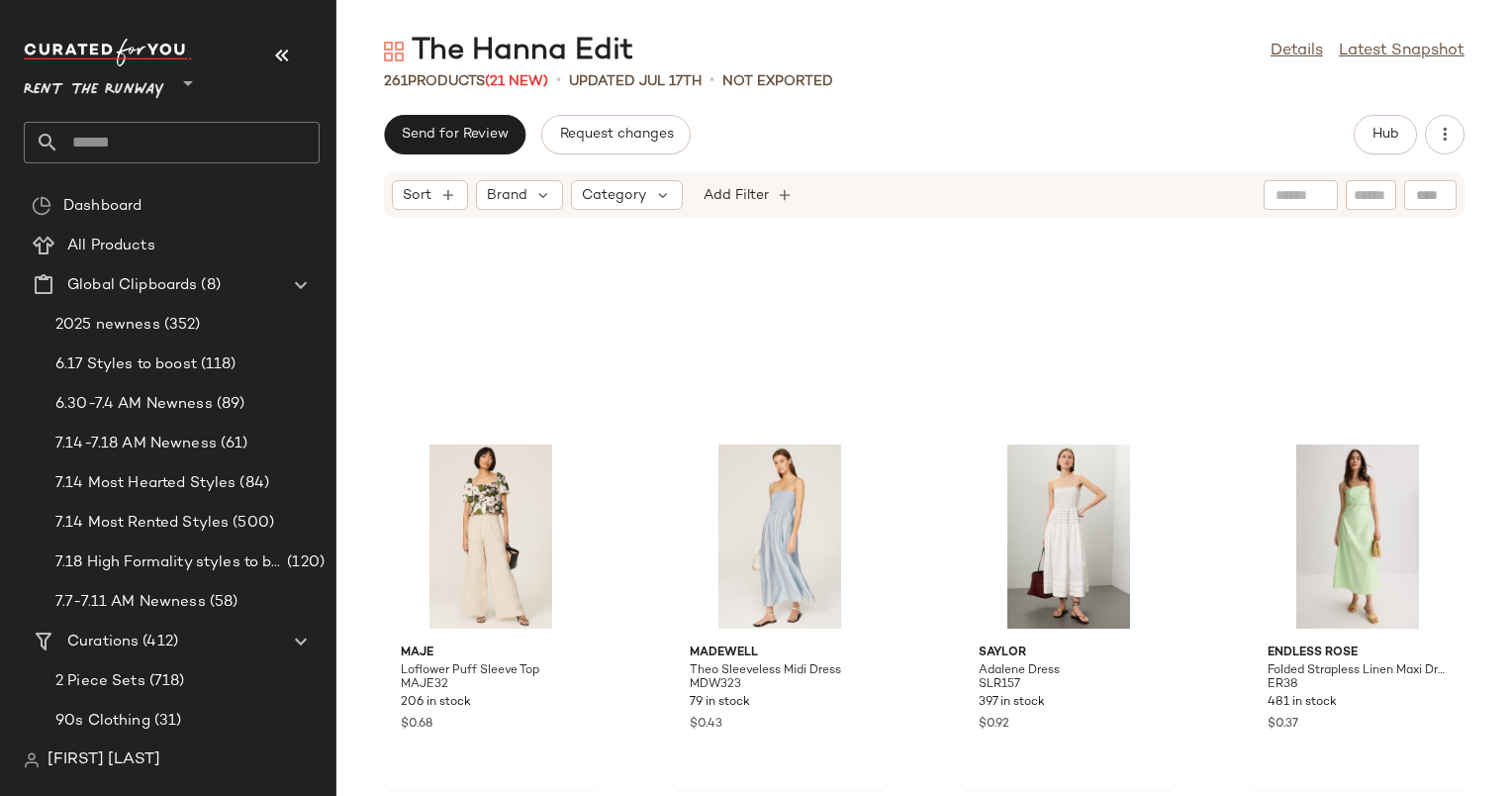 scroll, scrollTop: 4958, scrollLeft: 0, axis: vertical 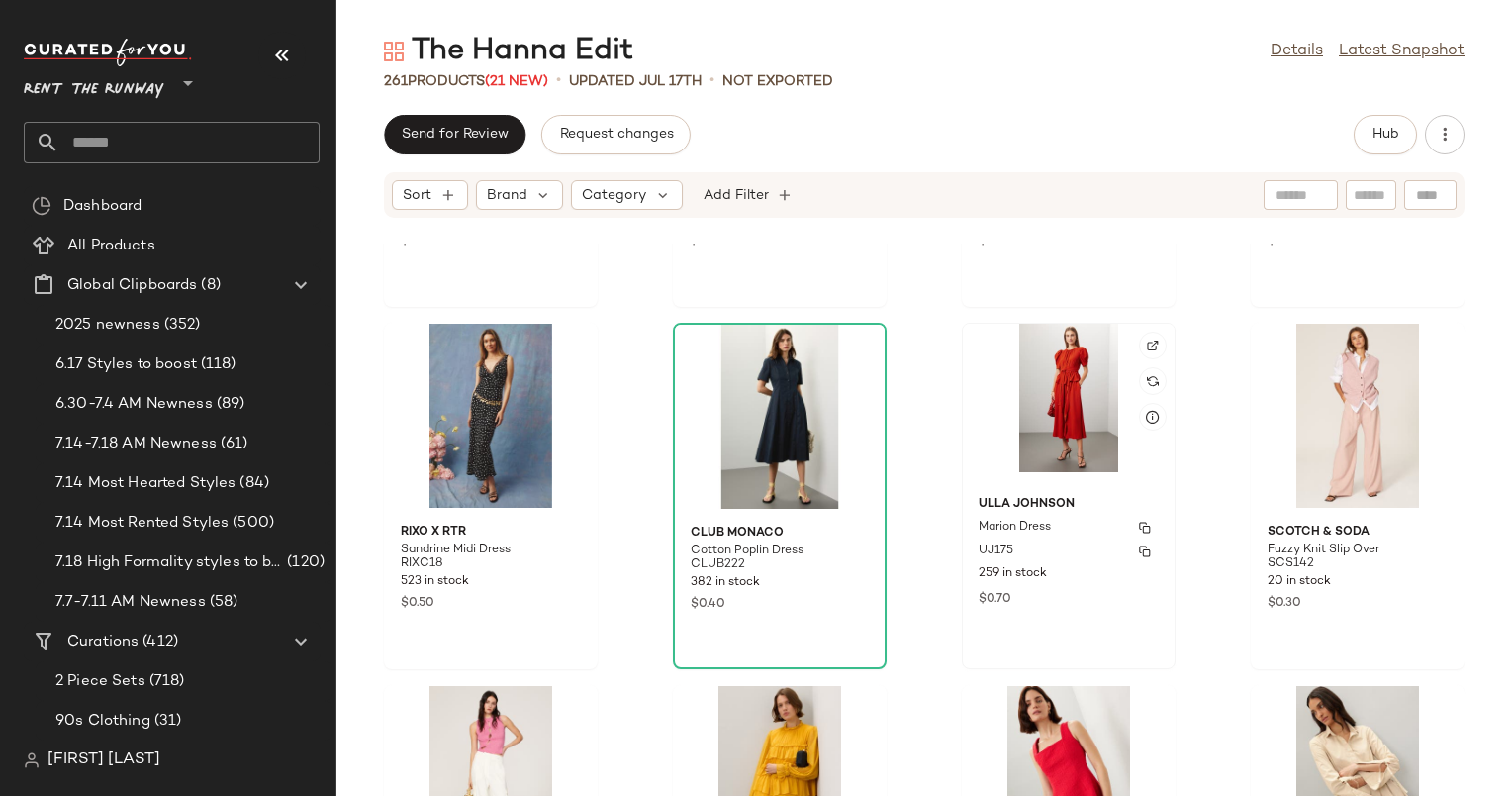 click on "Ulla Johnson Marion Dress UJ175 259 in stock $0.70" 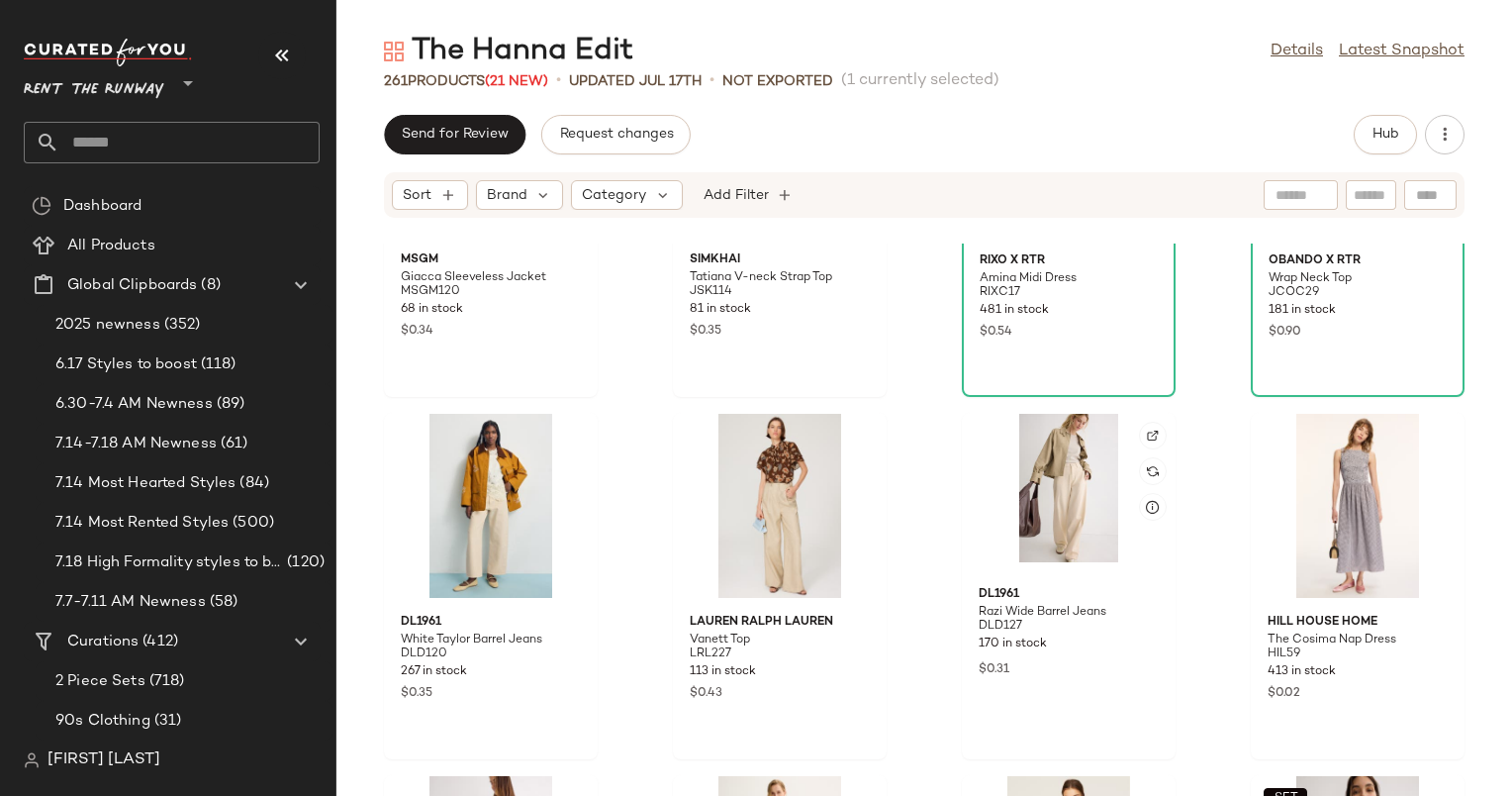 scroll, scrollTop: 8901, scrollLeft: 0, axis: vertical 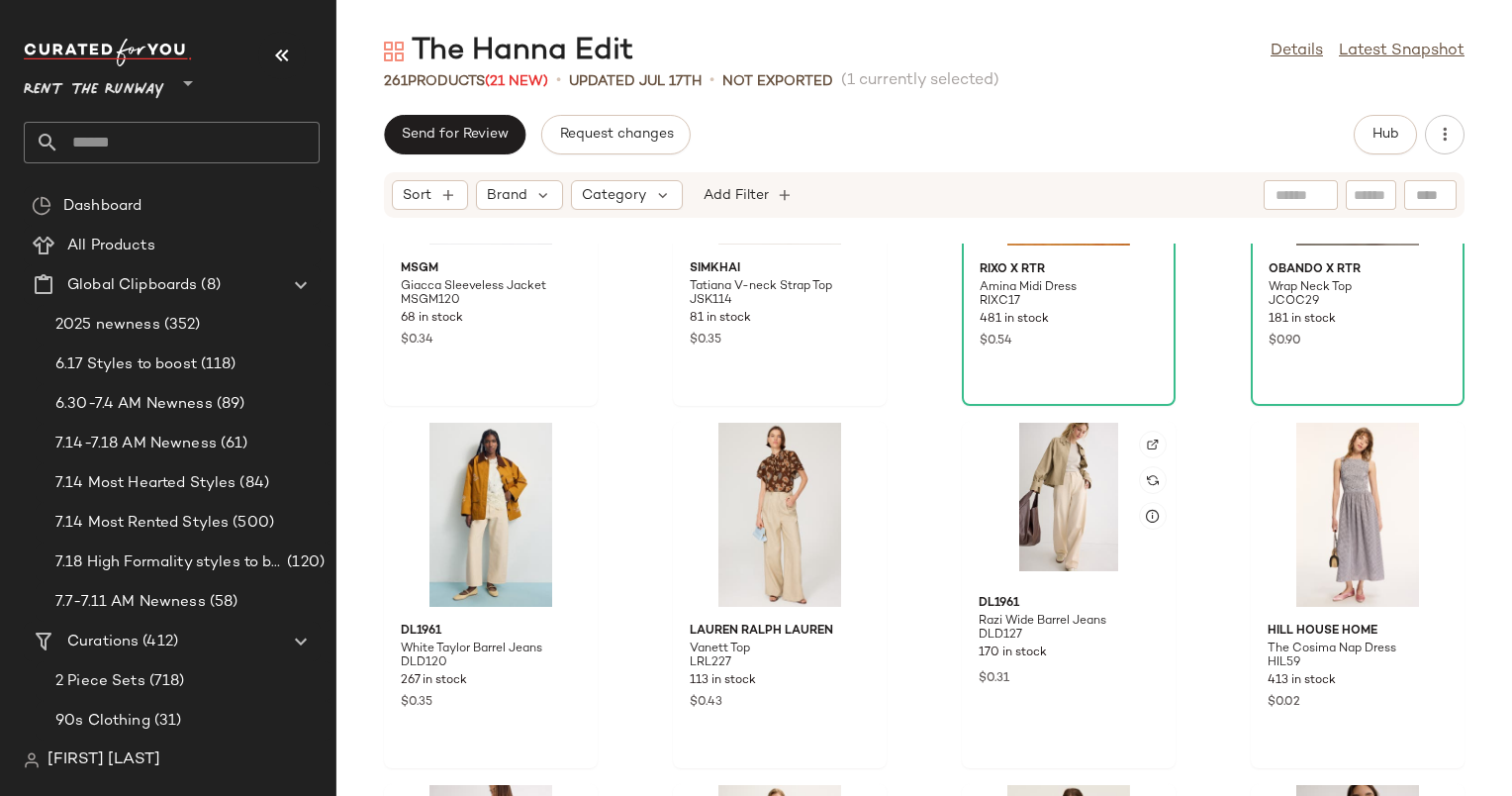click 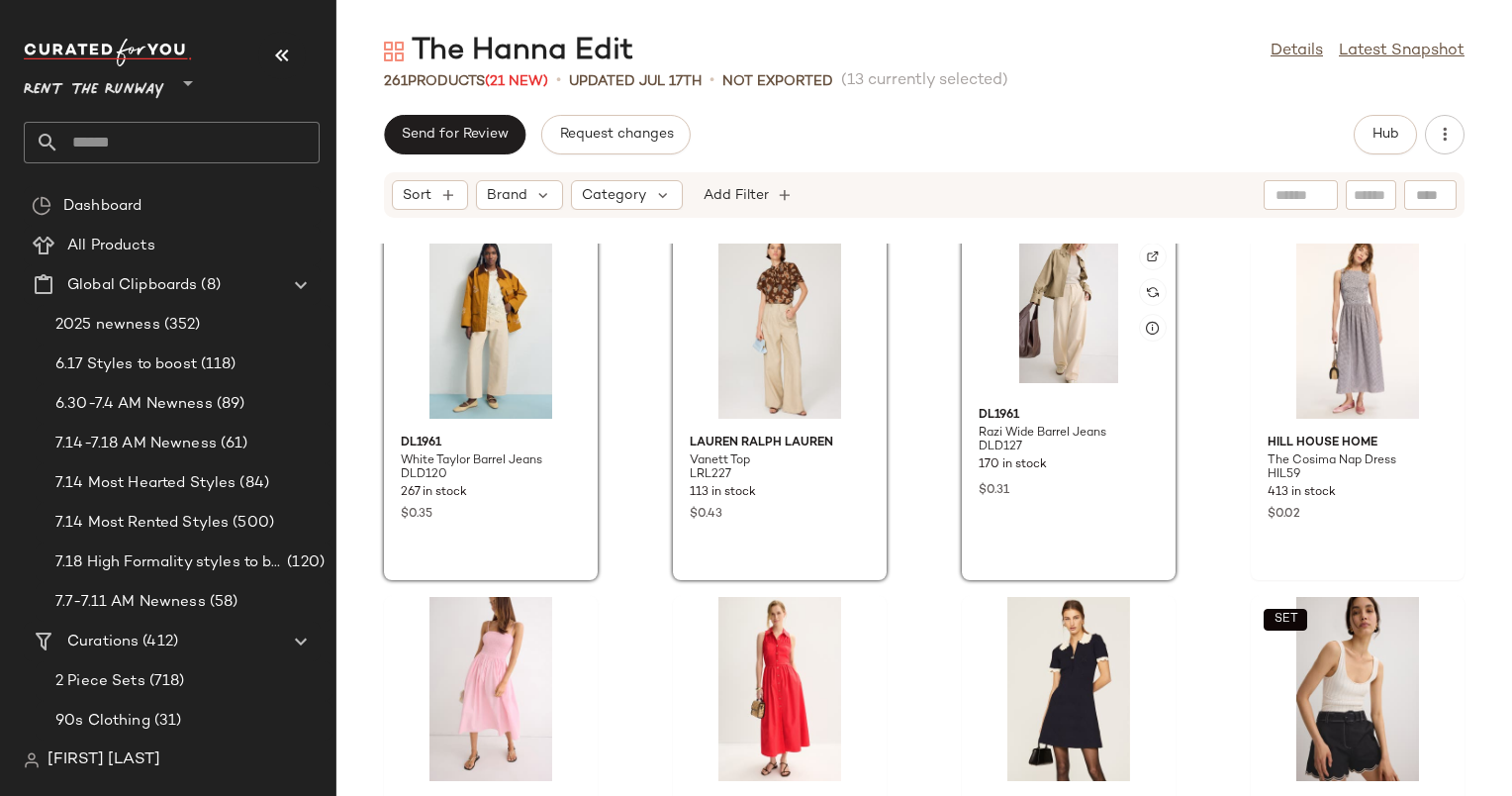 scroll, scrollTop: 9184, scrollLeft: 0, axis: vertical 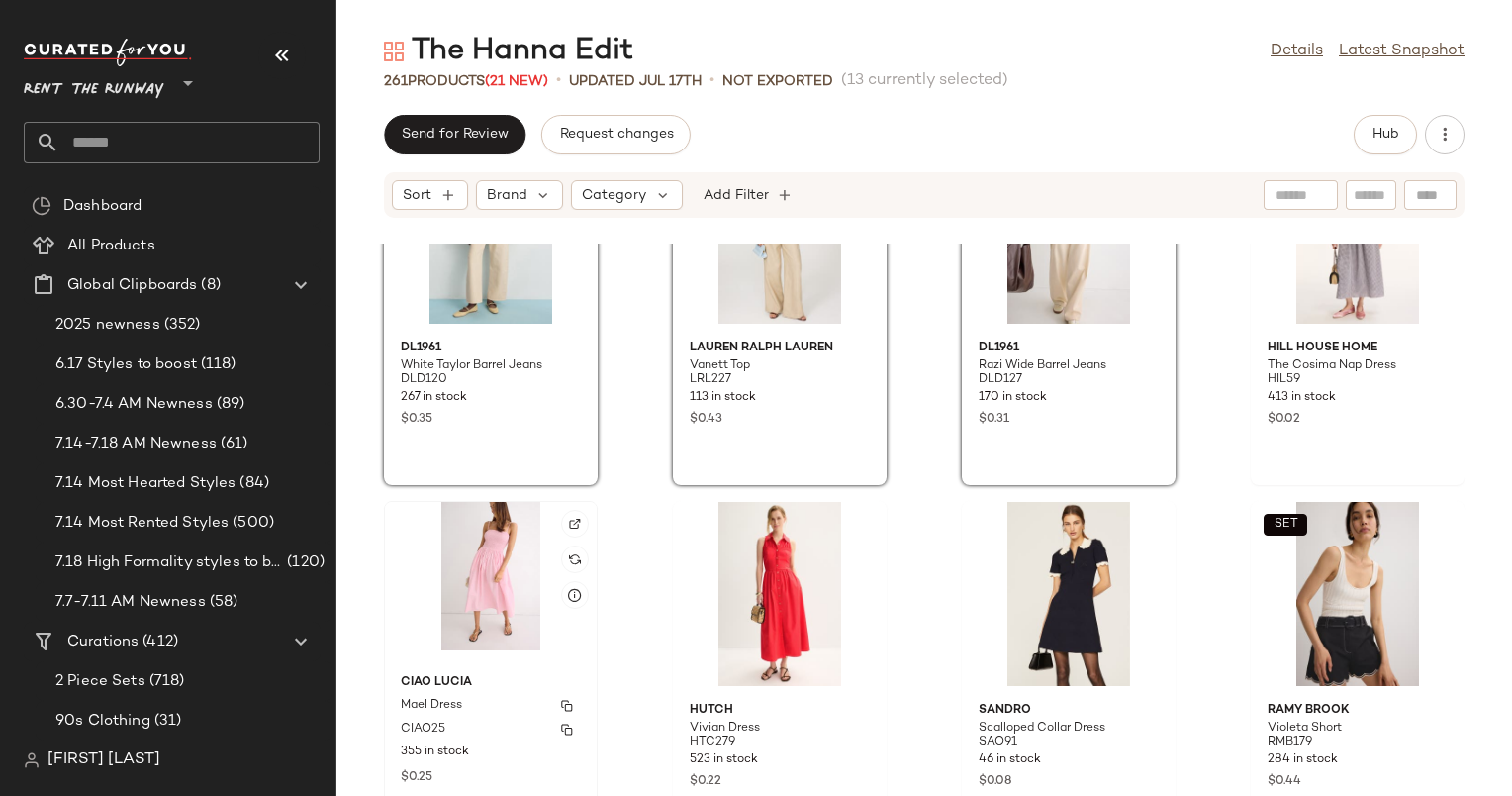 click on "Ciao Lucia Mael Dress CIAO25 355 in stock $0.25" 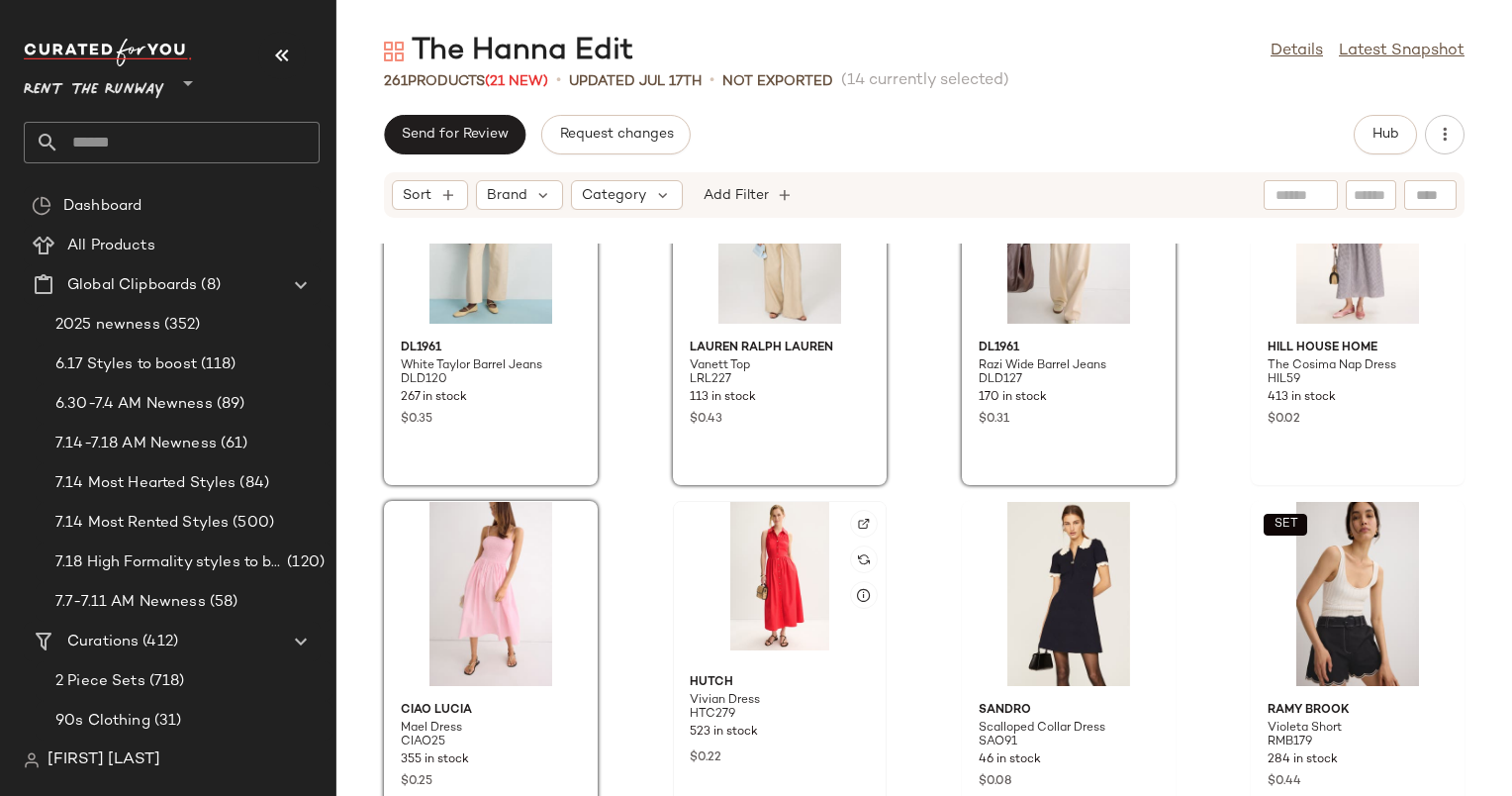 click 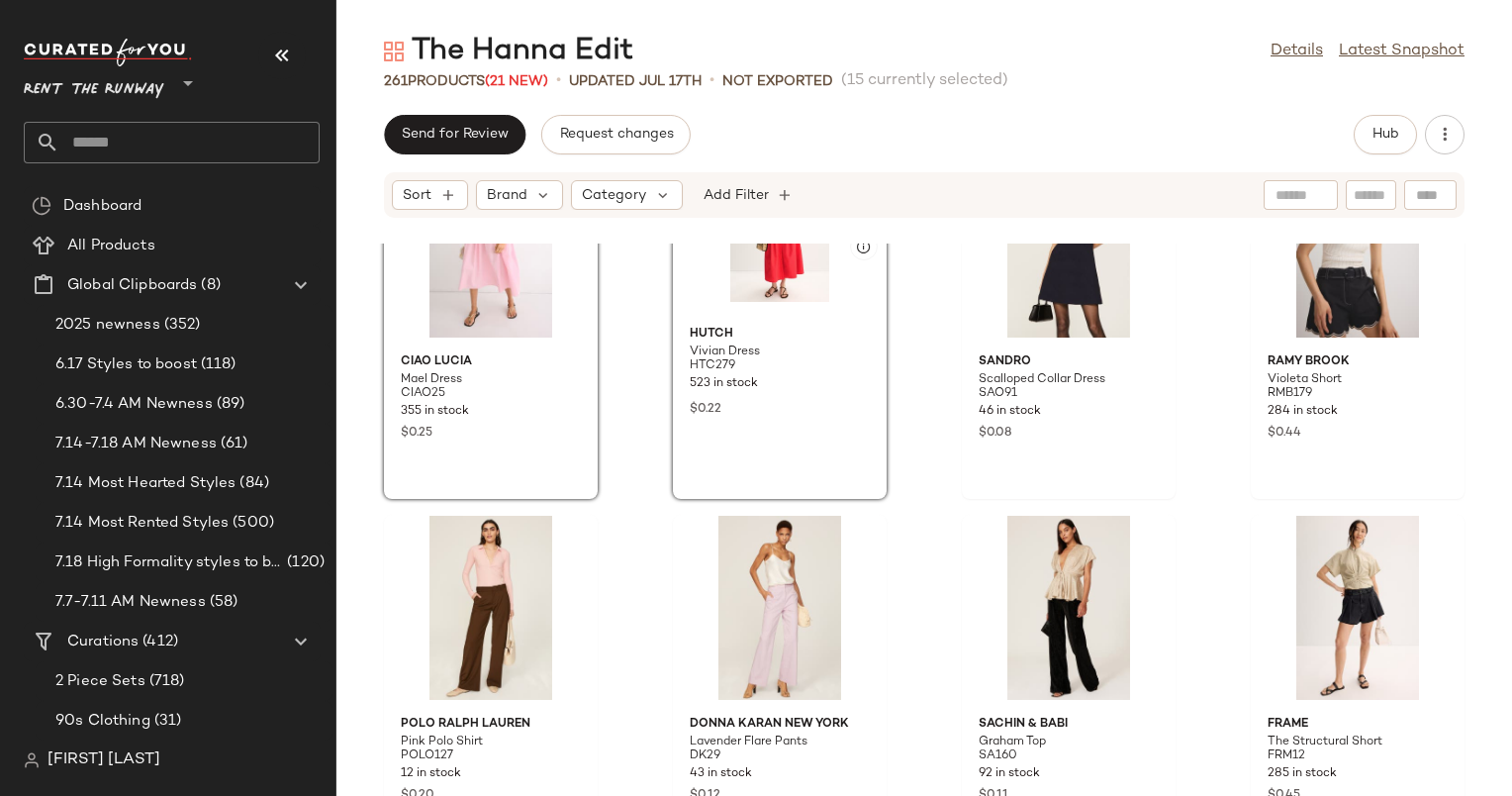scroll, scrollTop: 9647, scrollLeft: 0, axis: vertical 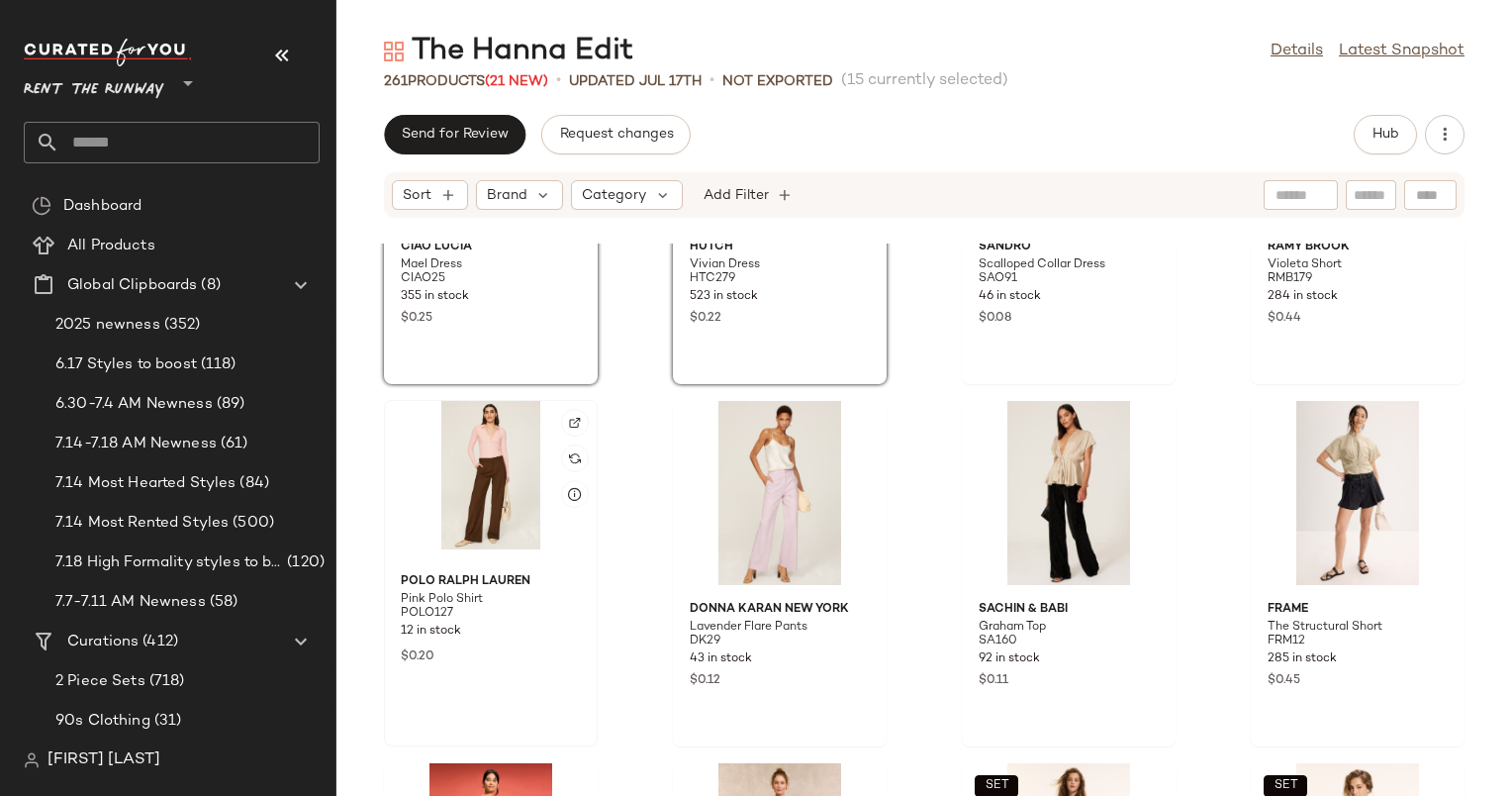 click 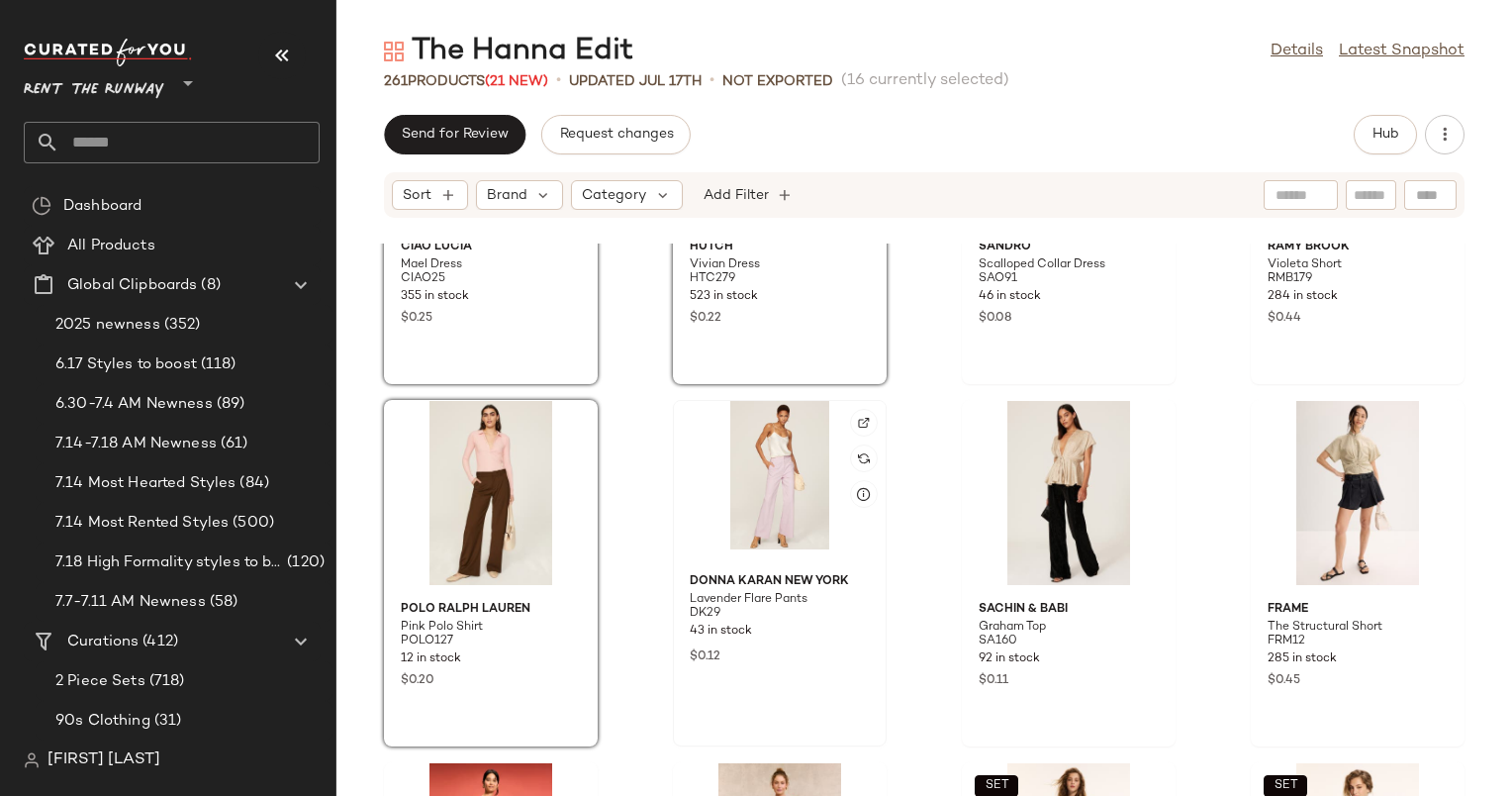 click 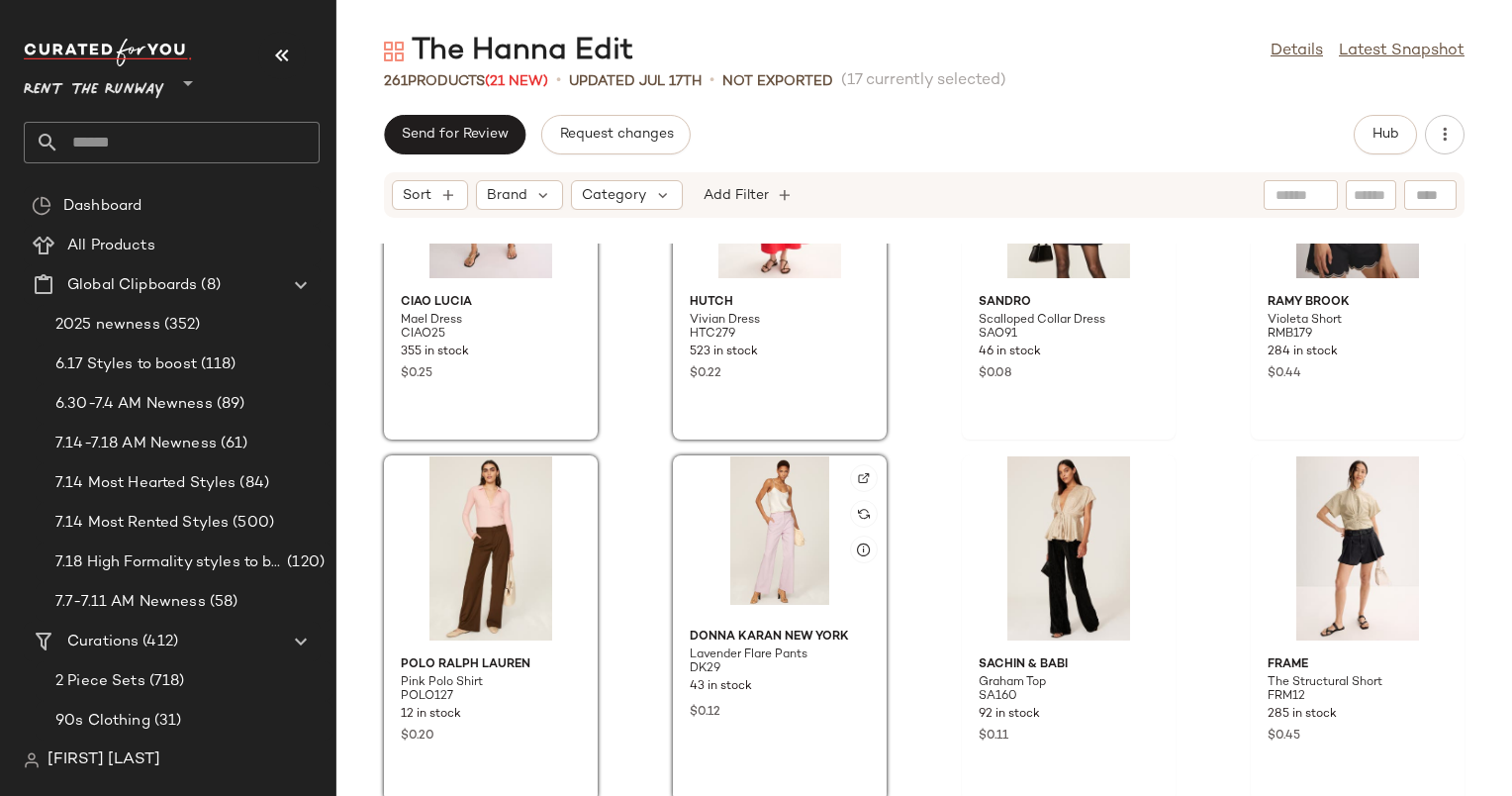 scroll, scrollTop: 9528, scrollLeft: 0, axis: vertical 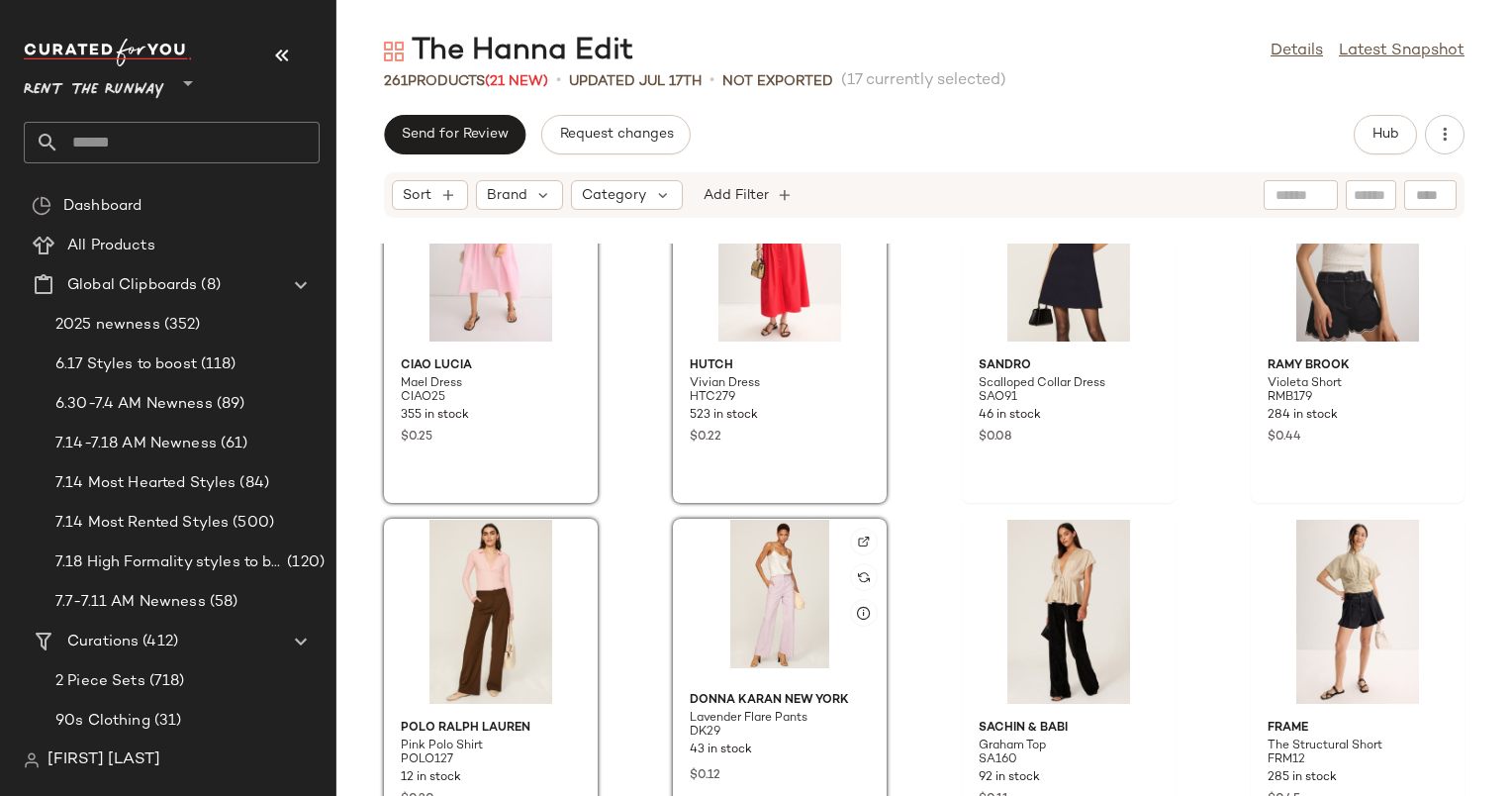 click 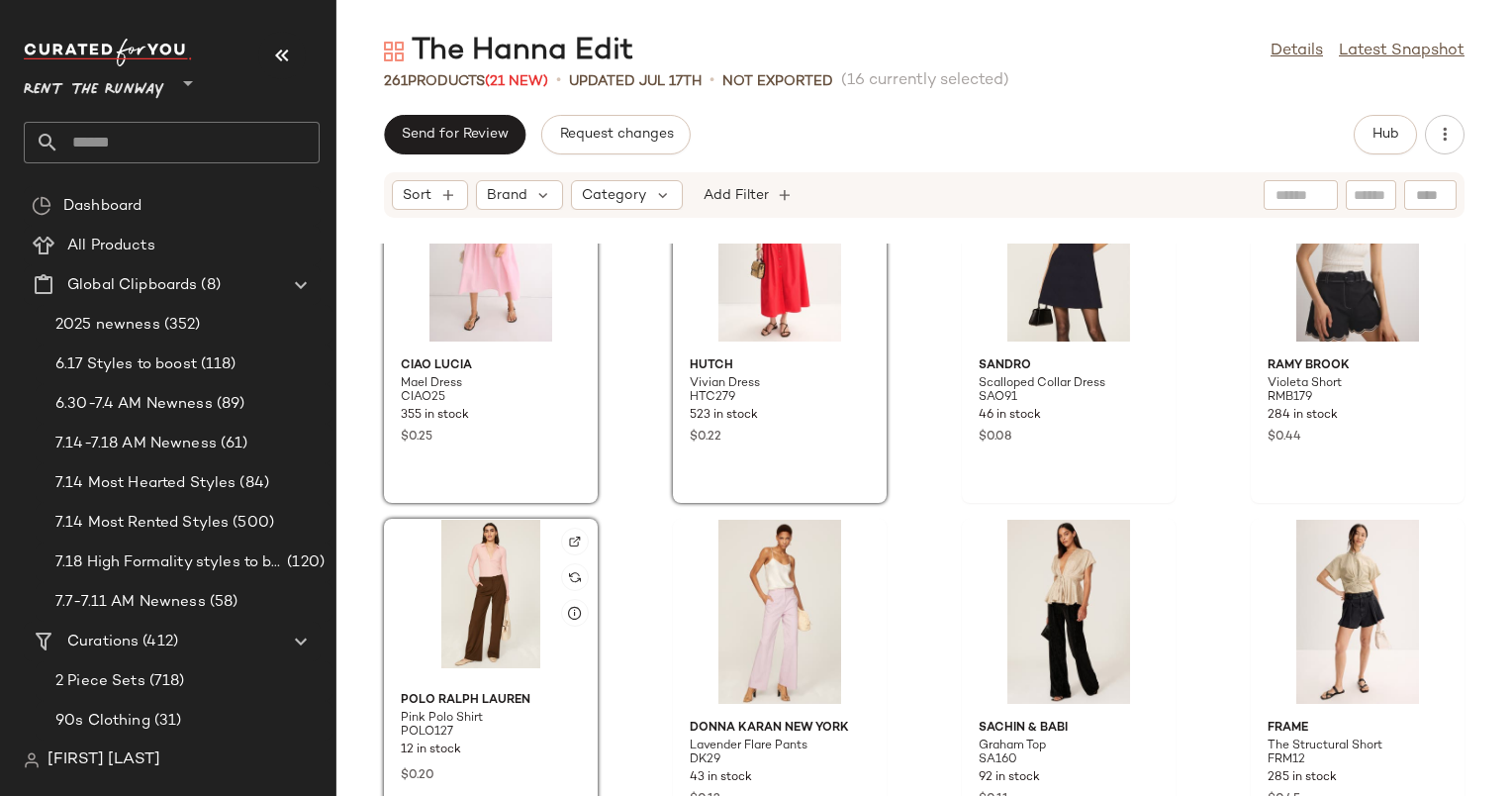 click 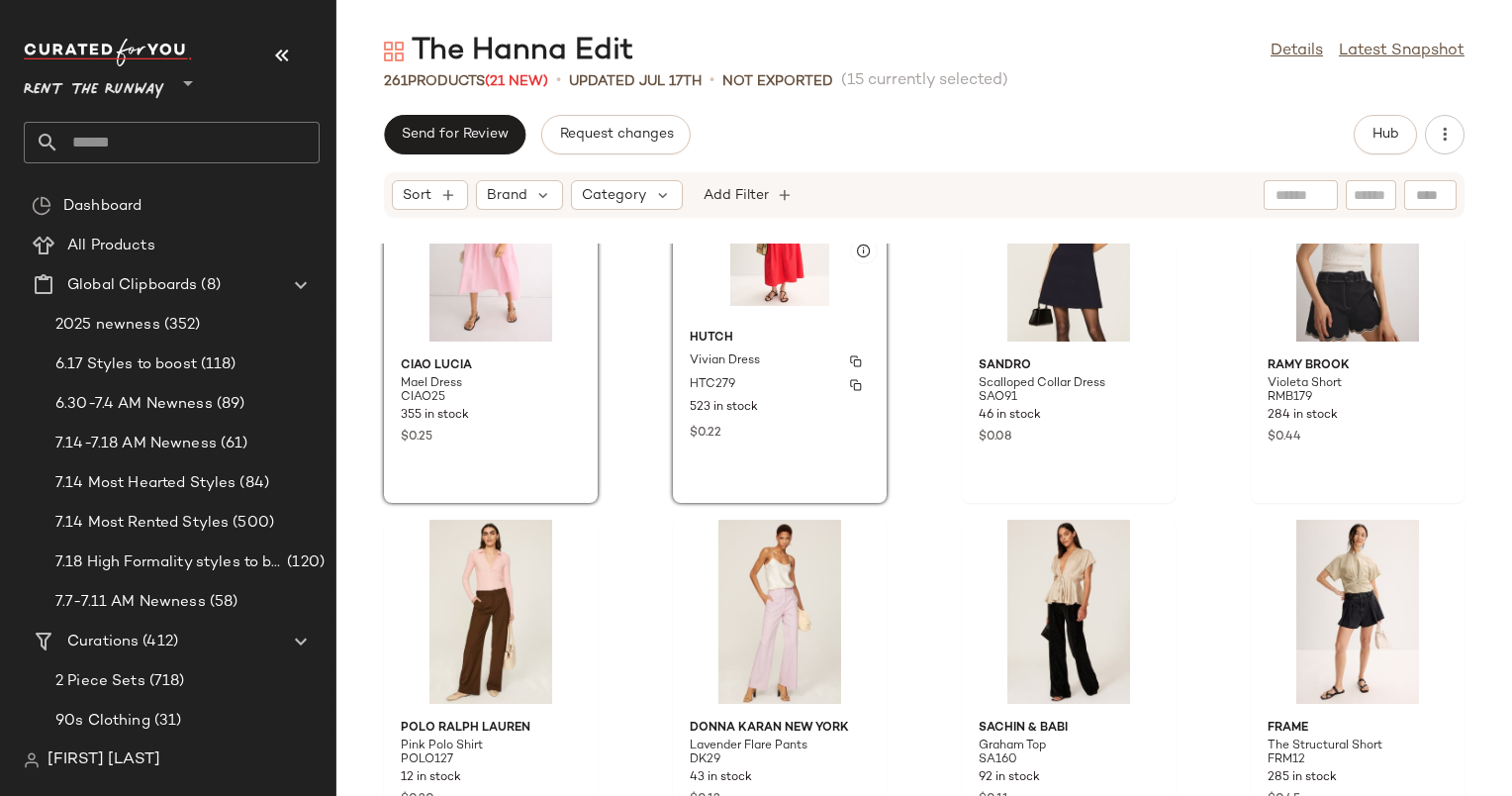 click on "Hutch Vivian Dress HTC279 523 in stock $0.22" 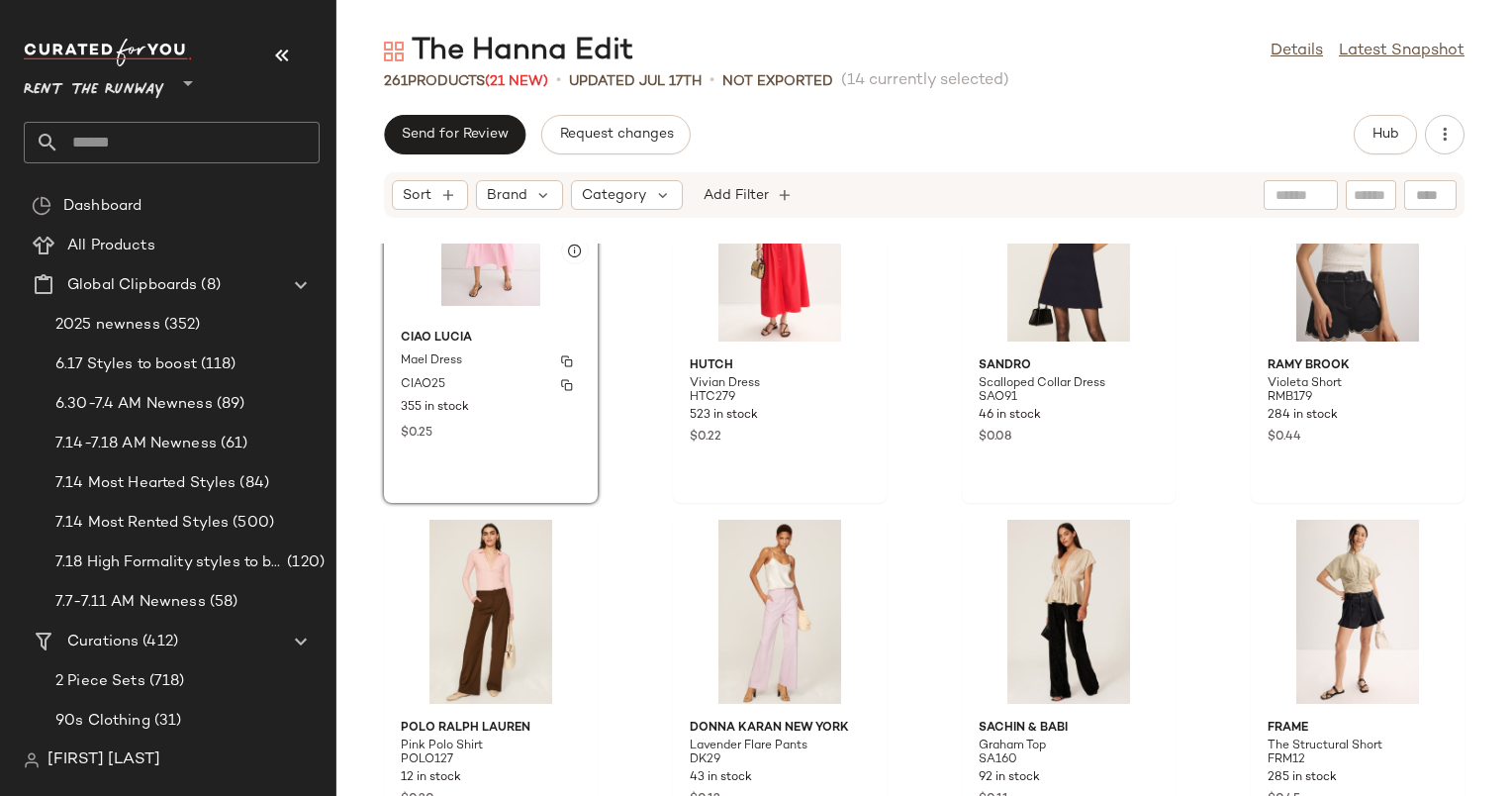 click on "$0.25" at bounding box center [491, 432] 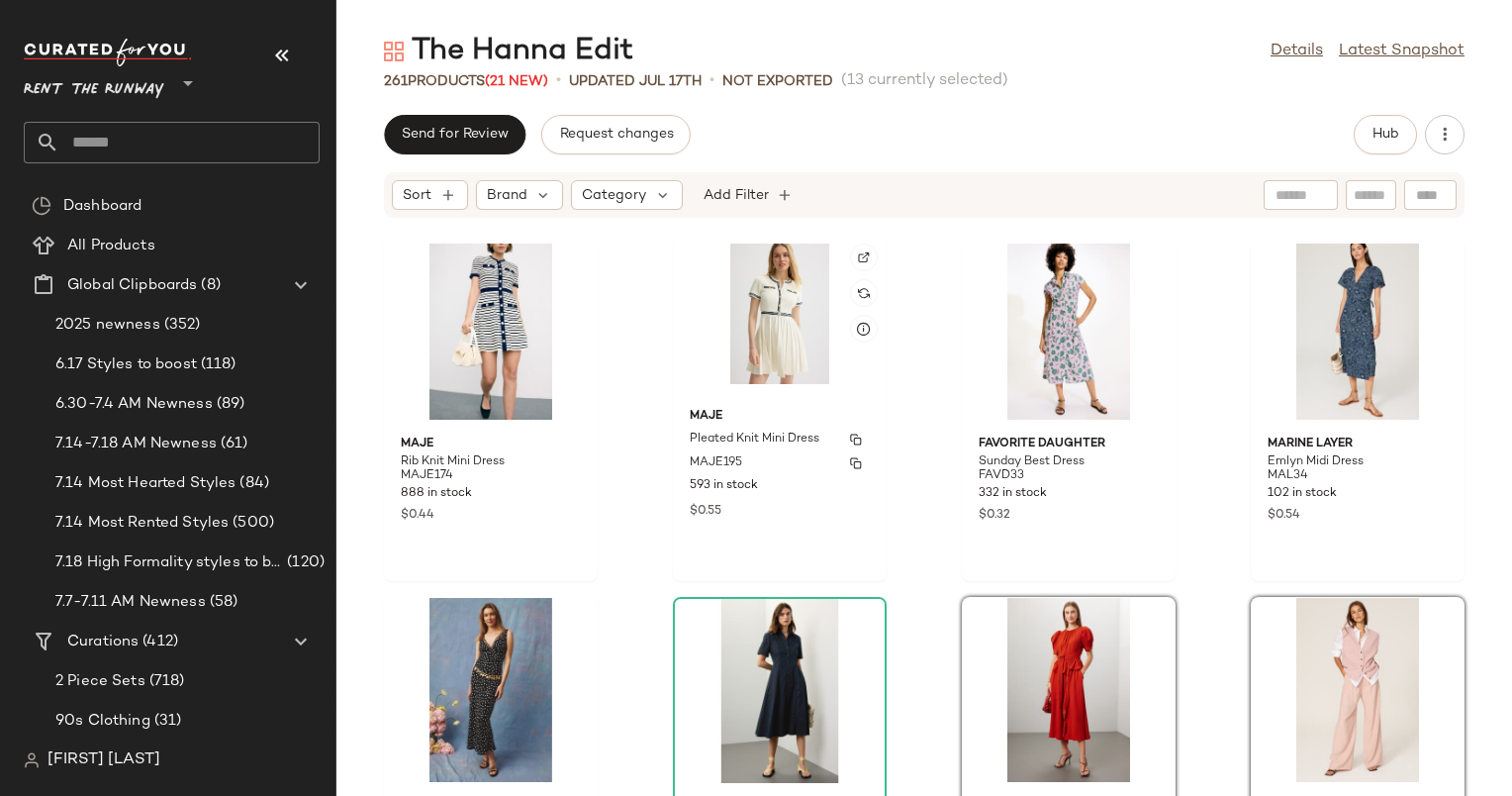 scroll, scrollTop: 7637, scrollLeft: 0, axis: vertical 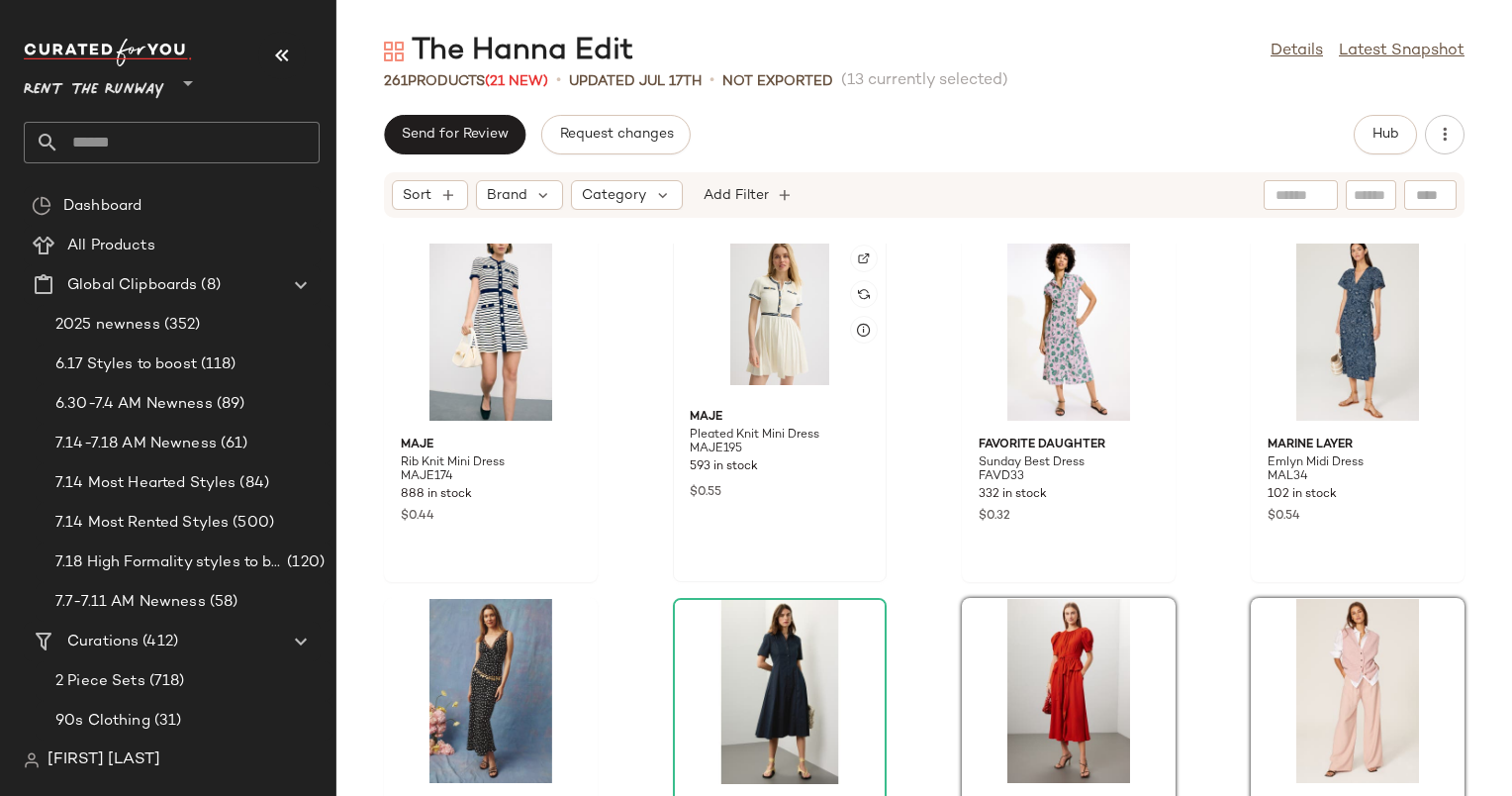 drag, startPoint x: 1039, startPoint y: 636, endPoint x: 864, endPoint y: 343, distance: 341.28287 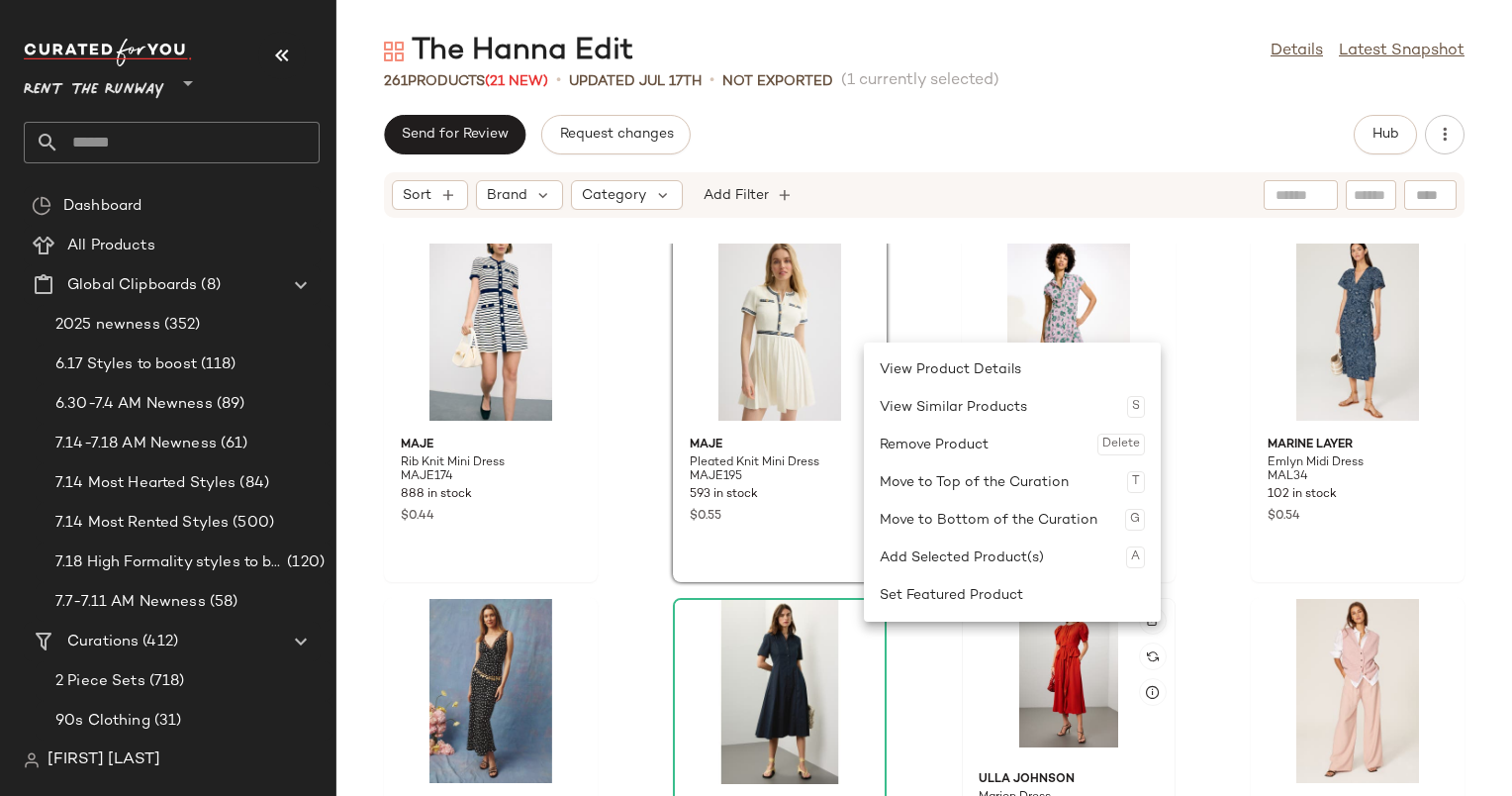 click 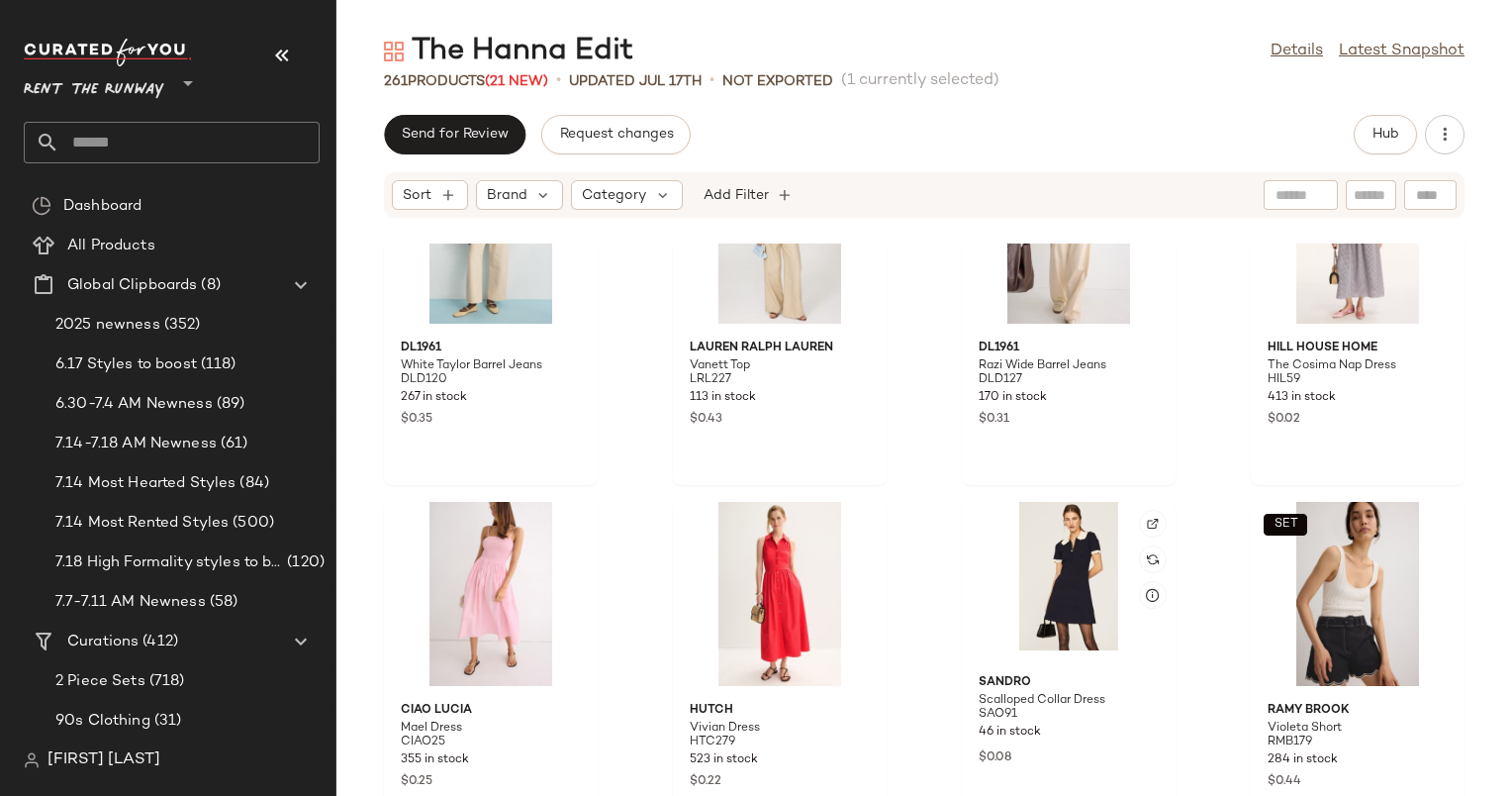 scroll, scrollTop: 9183, scrollLeft: 0, axis: vertical 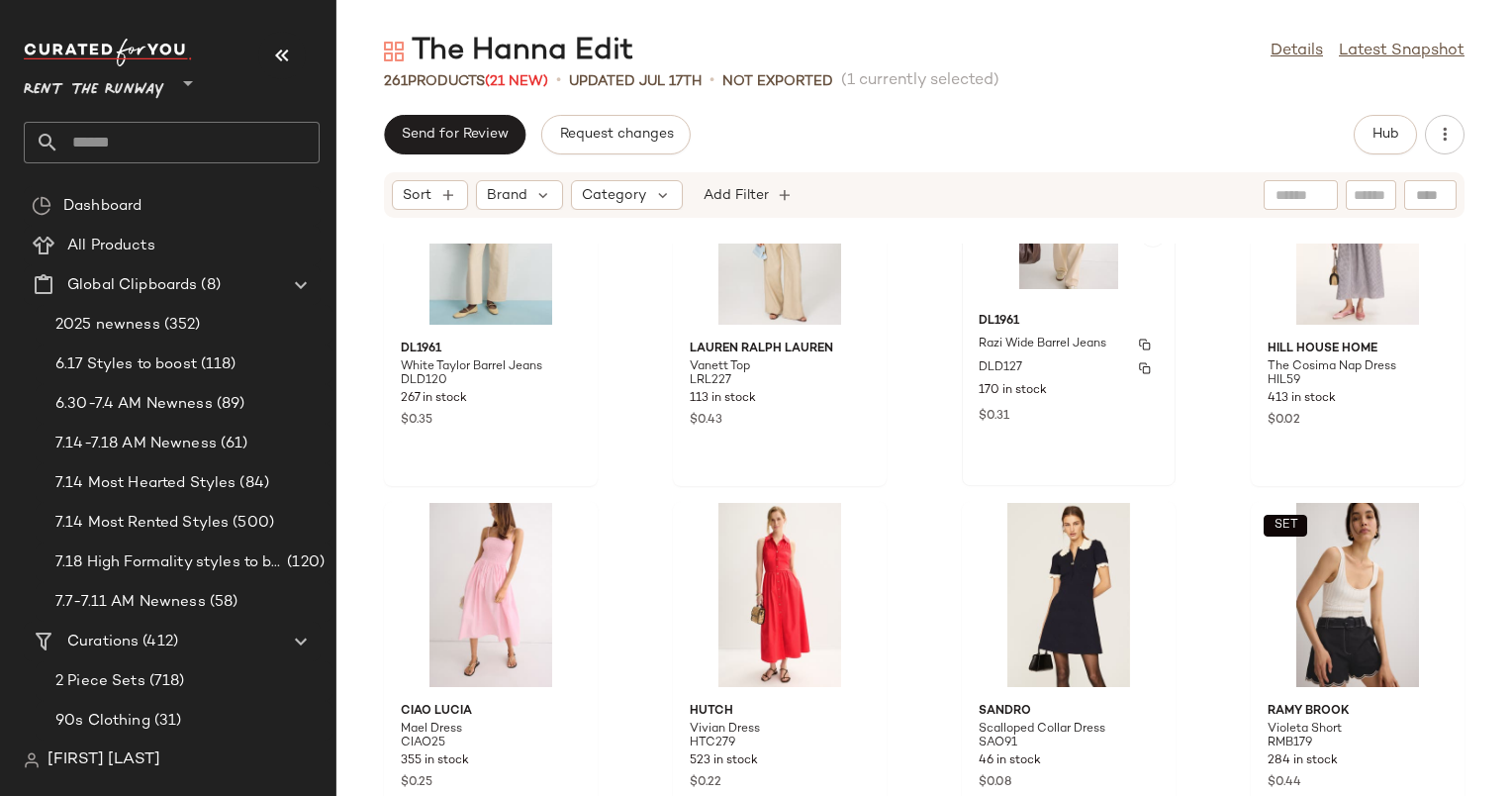 click on "Razi Wide Barrel Jeans" at bounding box center (1042, 345) 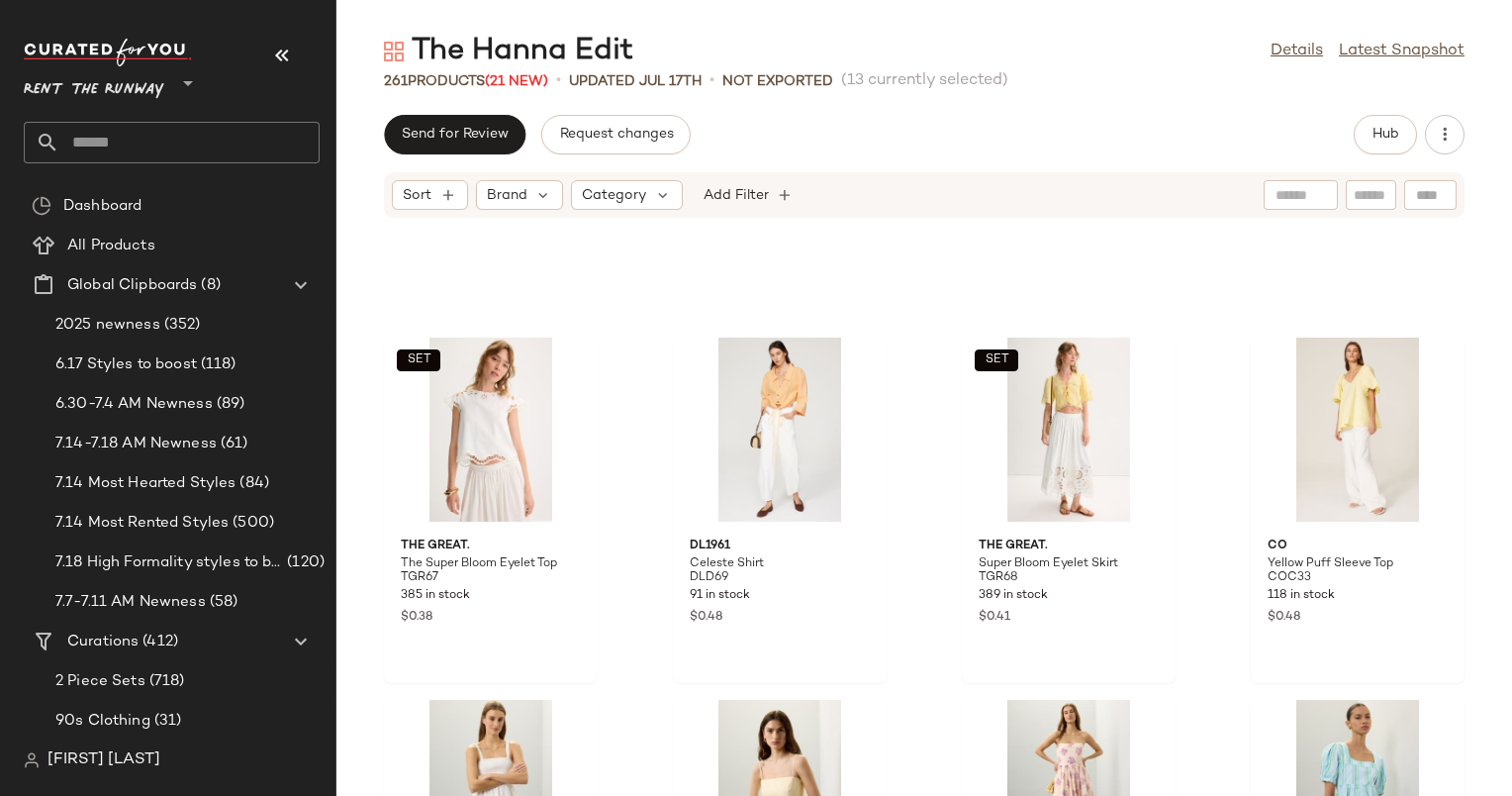 scroll, scrollTop: 2410, scrollLeft: 0, axis: vertical 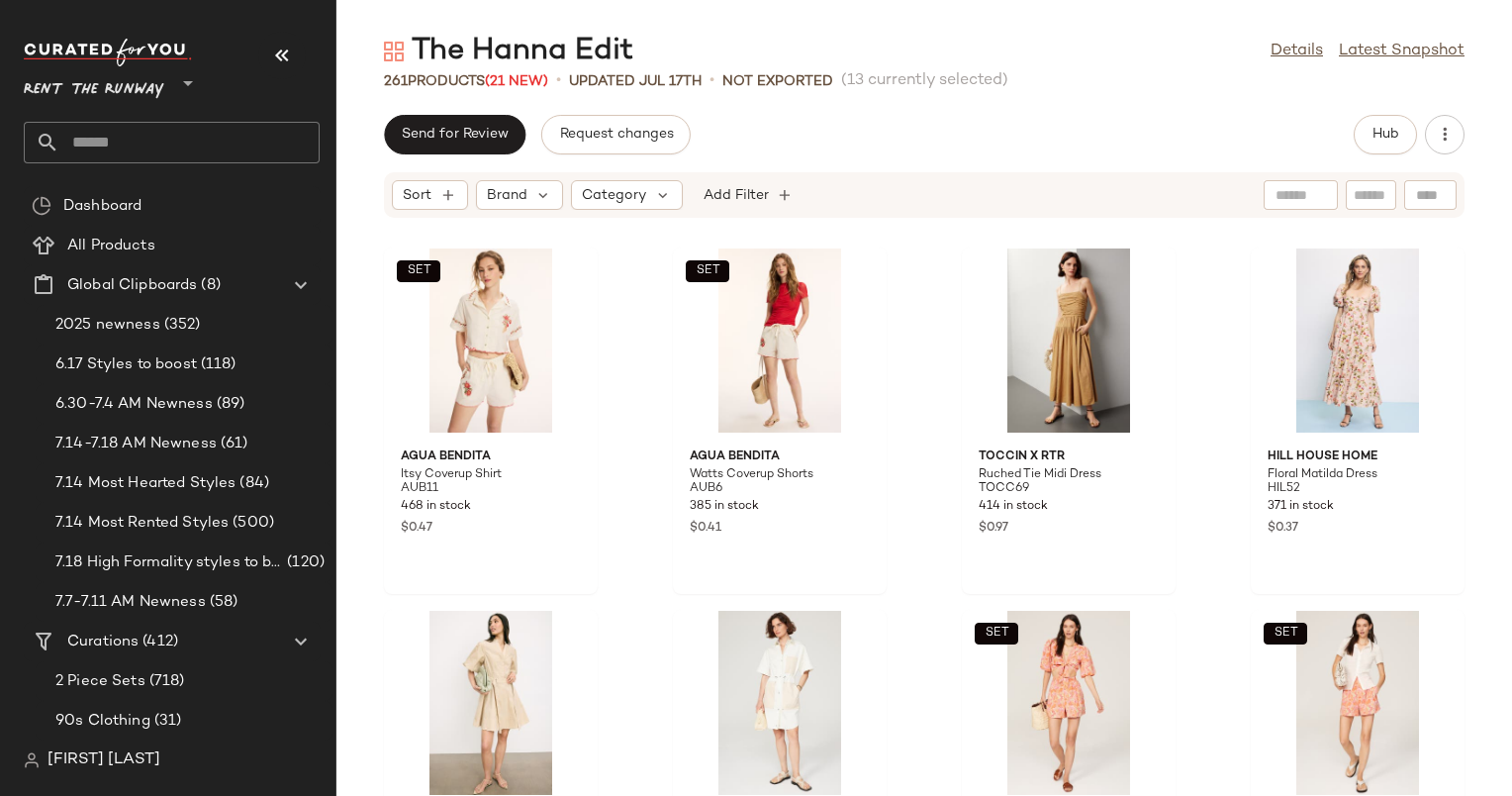 click on "SET Agua Bendita Itsy Coverup Shirt AUB11 468 in stock $0.47 SET Agua Bendita Watts Coverup Shorts AUB6 385 in stock $0.41 TOCCIN X RTR Ruched Tie Midi Dress TOCC69 414 in stock $0.97 Hill House Home Floral Matilda Dress HIL52 371 in stock $0.37 Derek Lam 10 Crosby Bennet Balloon Sleeve Belted Dress DL396 324 in stock $0.43 BOSS Dalema Dress HUGO59 90 in stock $0.41 SET Louna Floral Tie Crop Top LOU285 247 in stock $0.98 SET Louna Pleated Floral Shorts LOU282 221 in stock $0.98 Tanya Taylor Tavia Dress TNT311 390 in stock $0.38 SET rag & bone Emma Shorts RB139 192 in stock $0.95 SET Sandy Liang Dani Skirt SLG54 43 in stock $0.50 SET RHODE Audrina Short RHR78 175 in stock $0.33 VINCE. Tie Back Cami Dress VIN205 93 in stock $0.36 Louna Printed Mini Dress LOU259 190 in stock $0.93 Roksanda x RTR Yellow Dress ROK15 257 in stock $0.79 Peter Som x RTR Red Empire Mini Dress PSC192 343 in stock $0.89" 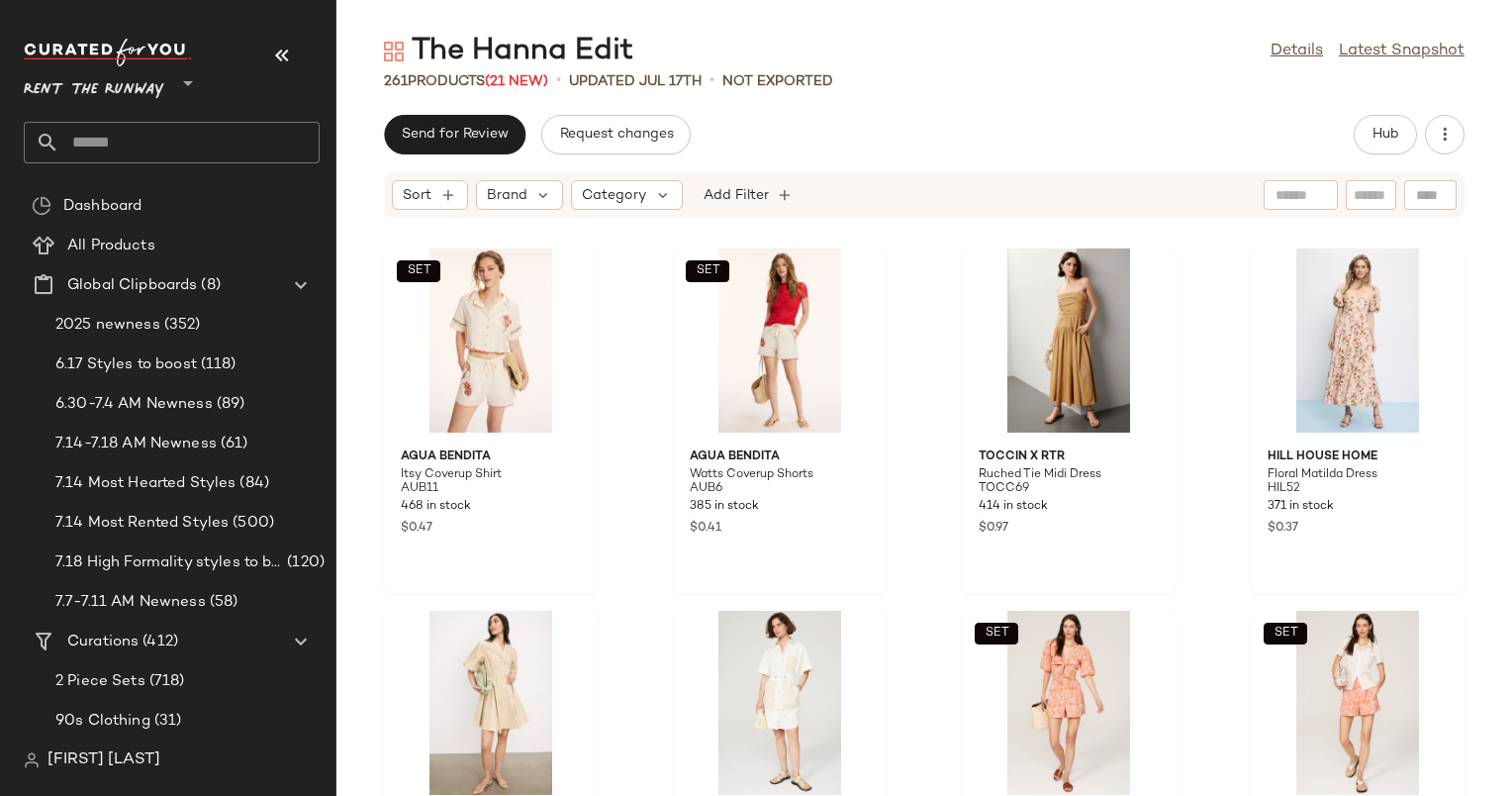 click on "SET Agua Bendita Itsy Coverup Shirt AUB11 468 in stock $0.47 SET Agua Bendita Watts Coverup Shorts AUB6 385 in stock $0.41 TOCCIN X RTR Ruched Tie Midi Dress TOCC69 414 in stock $0.97 Hill House Home Floral Matilda Dress HIL52 371 in stock $0.37 Derek Lam 10 Crosby Bennet Balloon Sleeve Belted Dress DL396 324 in stock $0.43 BOSS Dalema Dress HUGO59 90 in stock $0.41 SET Louna Floral Tie Crop Top LOU285 247 in stock $0.98 SET Louna Pleated Floral Shorts LOU282 221 in stock $0.98 Tanya Taylor Tavia Dress TNT311 390 in stock $0.38 SET rag & bone Emma Shorts RB139 192 in stock $0.95 SET Sandy Liang Dani Skirt SLG54 43 in stock $0.50 SET RHODE Audrina Short RHR78 175 in stock $0.33 VINCE. Tie Back Cami Dress VIN205 93 in stock $0.36 Louna Printed Mini Dress LOU259 190 in stock $0.93 Roksanda x RTR Yellow Dress ROK15 257 in stock $0.79 Peter Som x RTR Red Empire Mini Dress PSC192 343 in stock $0.89" 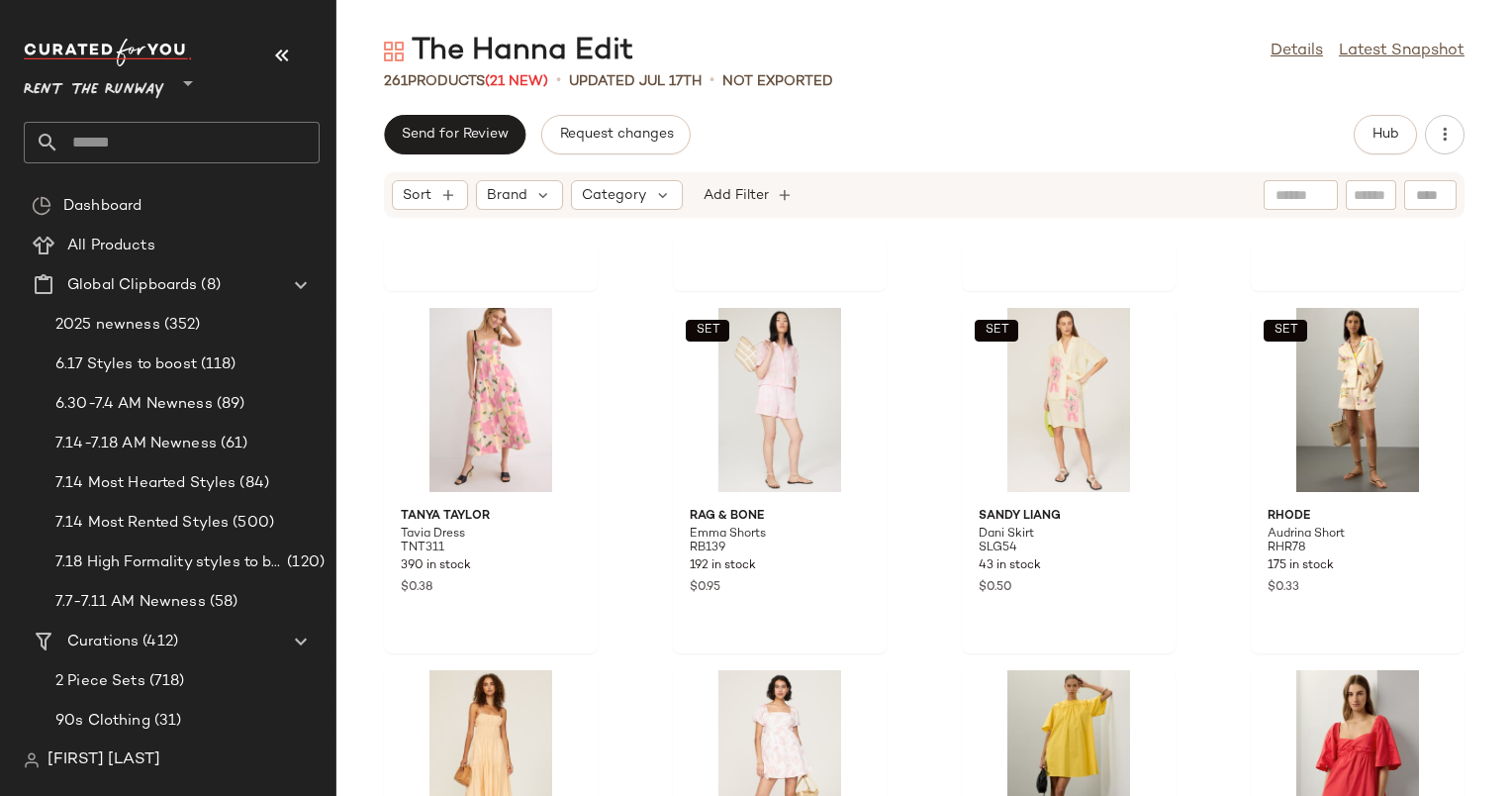 scroll, scrollTop: 684, scrollLeft: 0, axis: vertical 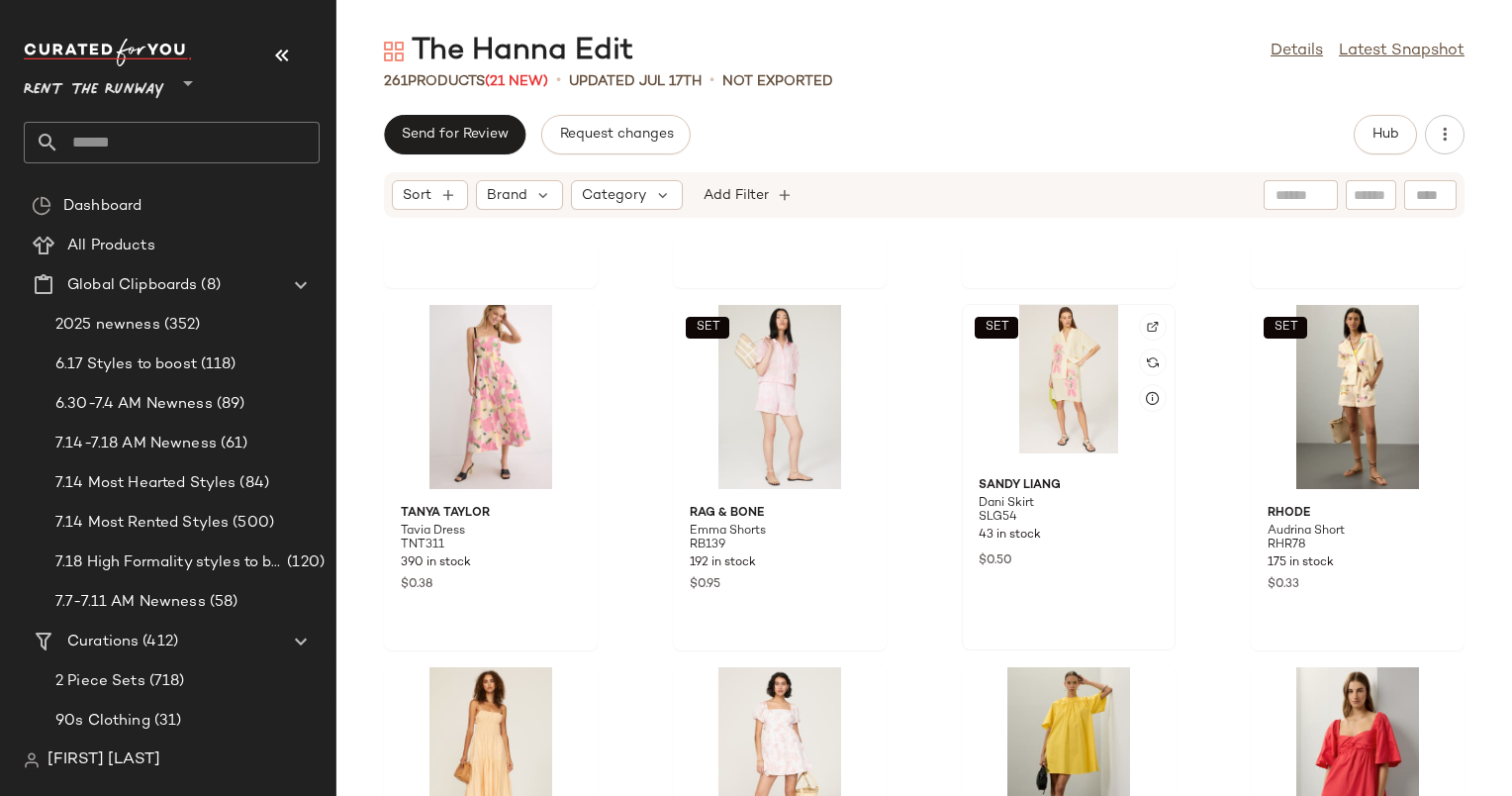 click on "SET" 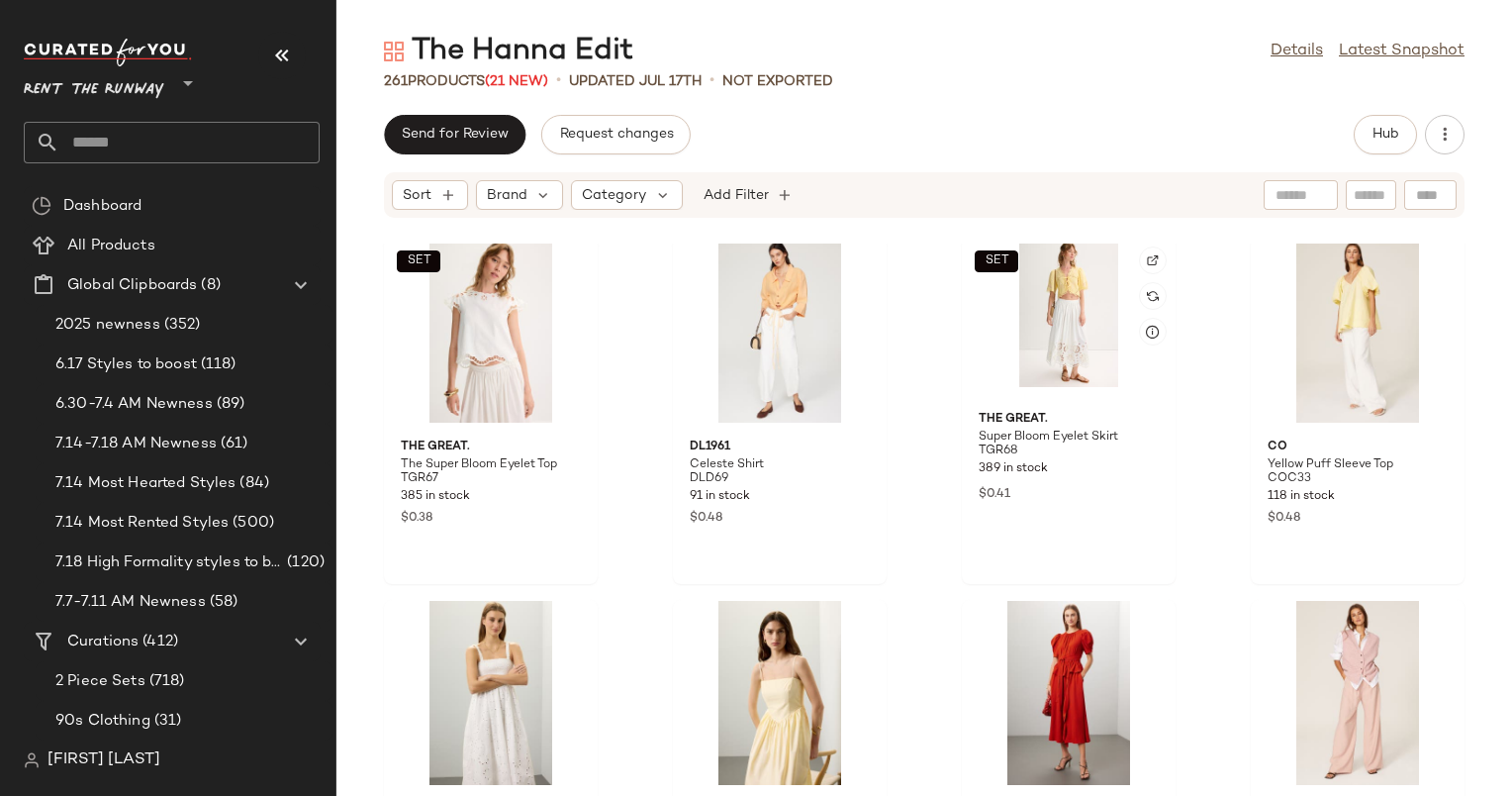 scroll, scrollTop: 2562, scrollLeft: 0, axis: vertical 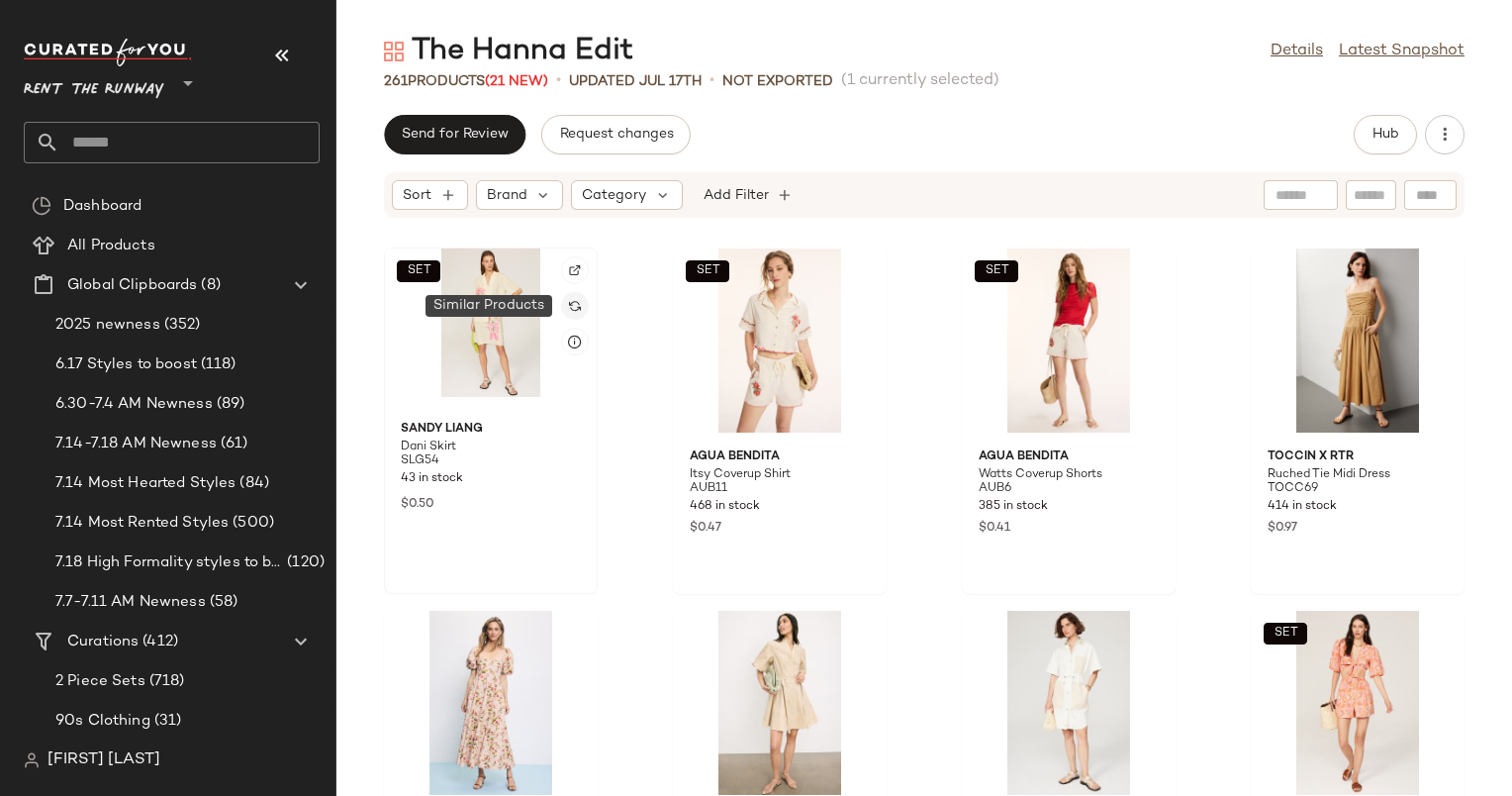 click 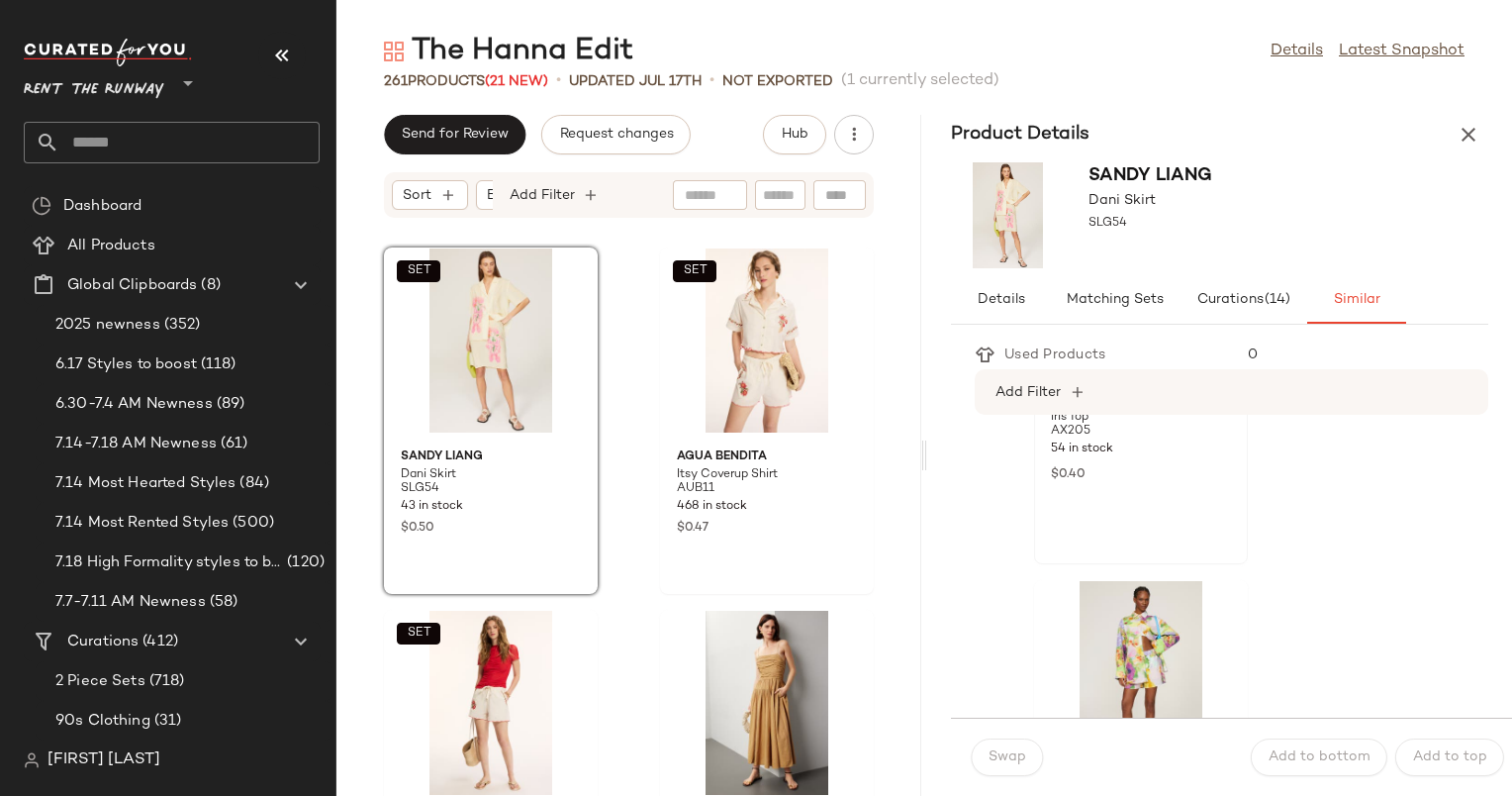 scroll, scrollTop: 0, scrollLeft: 0, axis: both 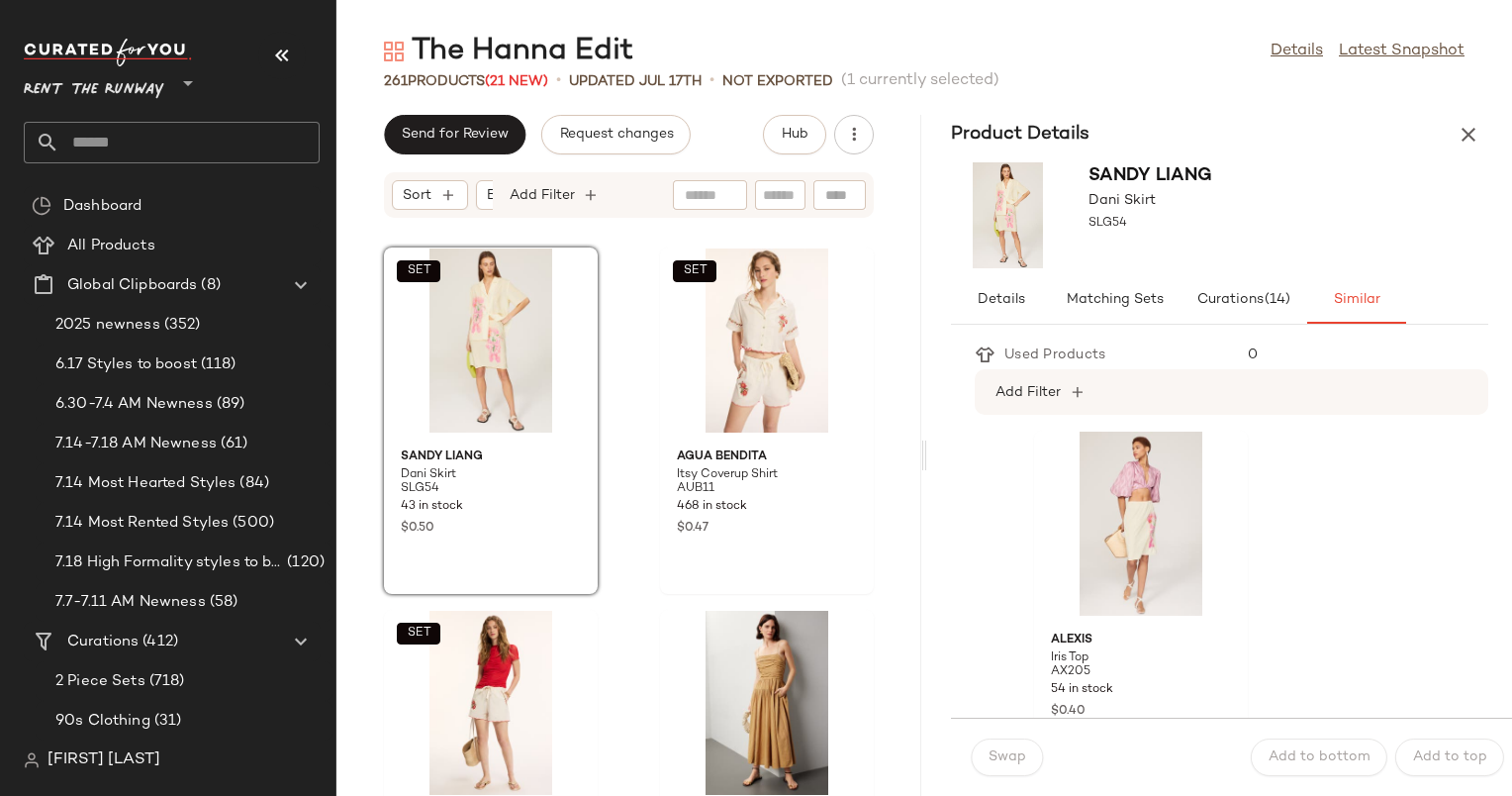 click on "Product Details" at bounding box center [1219, 135] 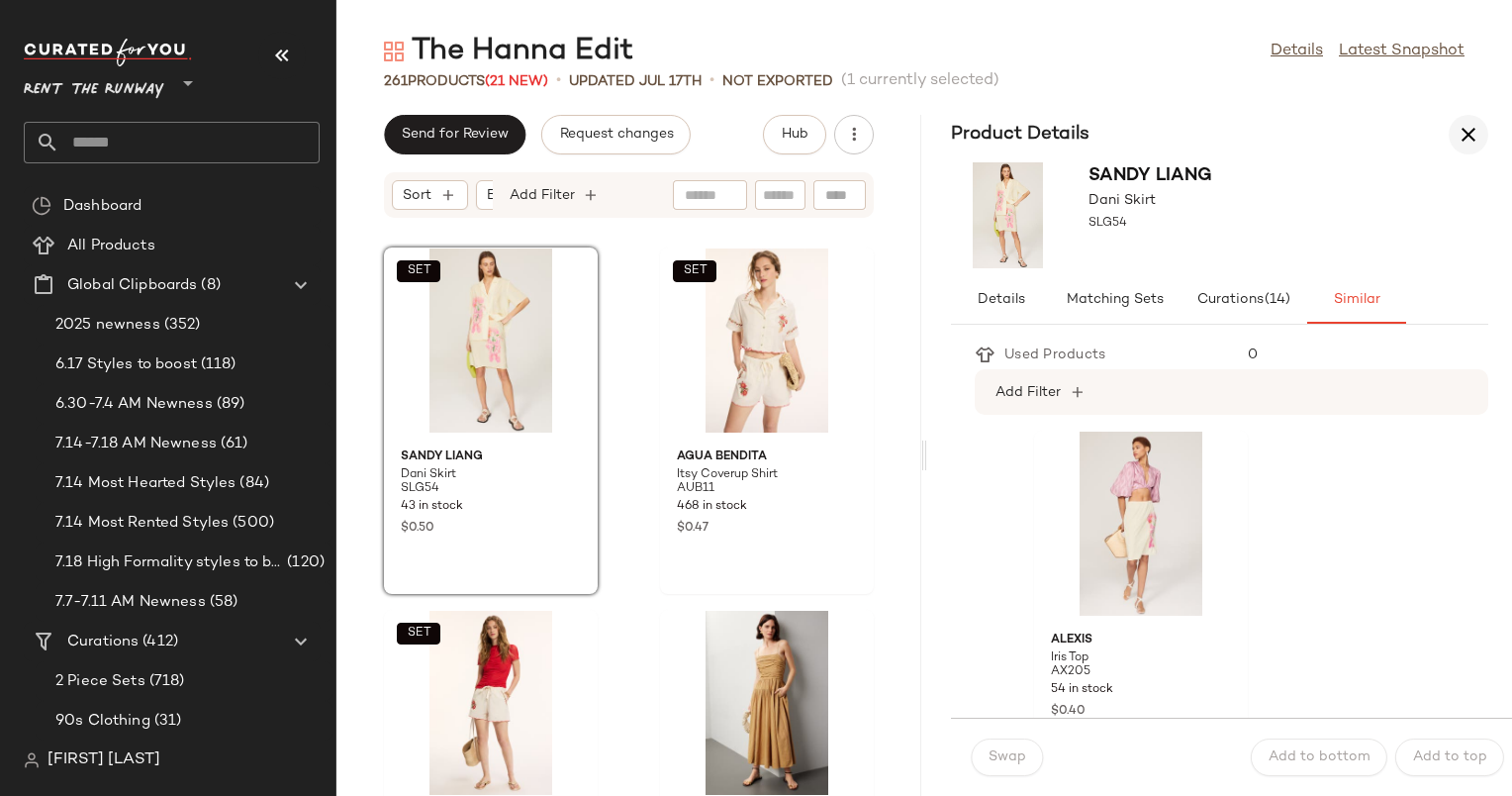 click at bounding box center [1468, 135] 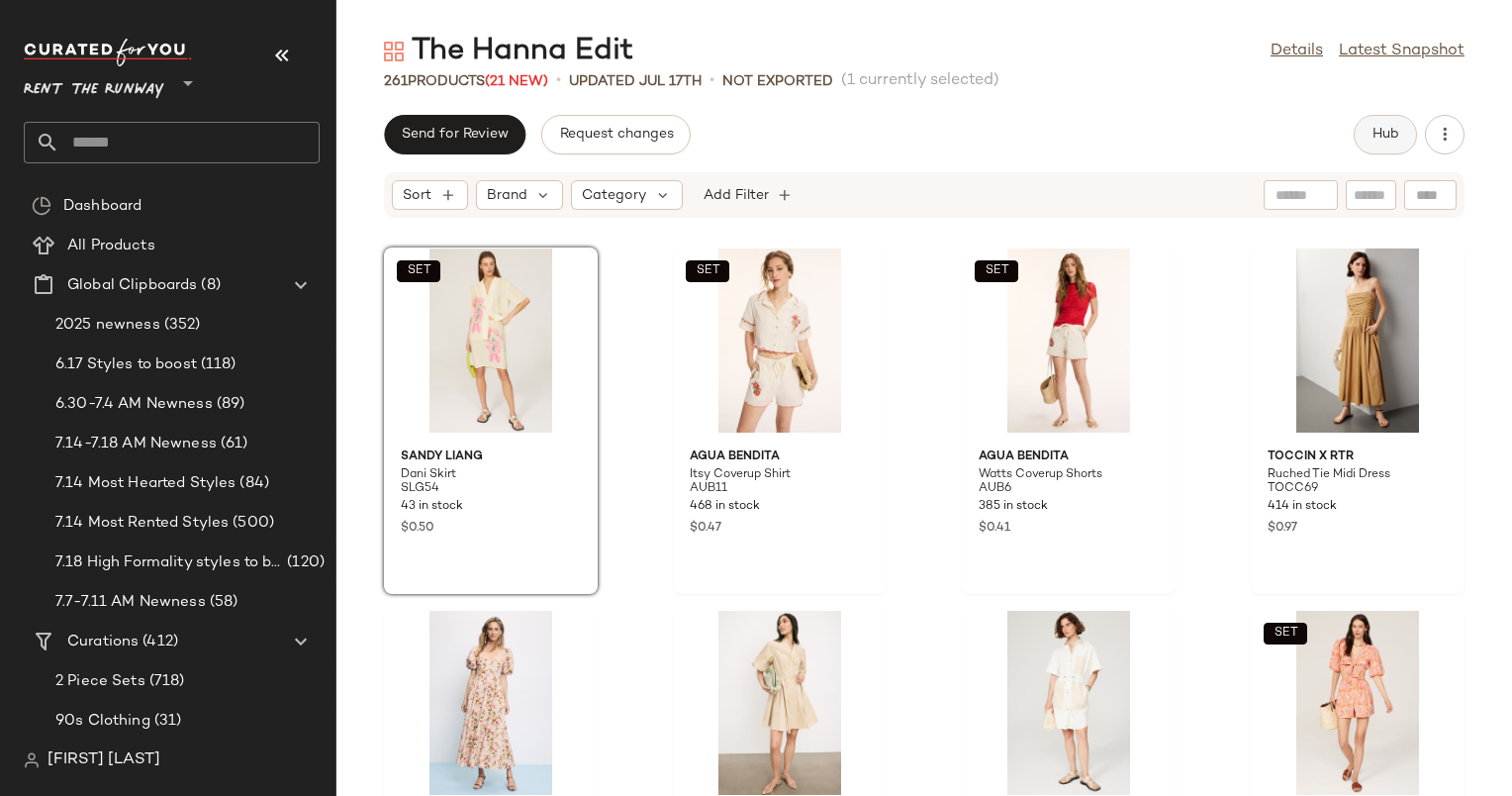 click on "Hub" at bounding box center [1385, 135] 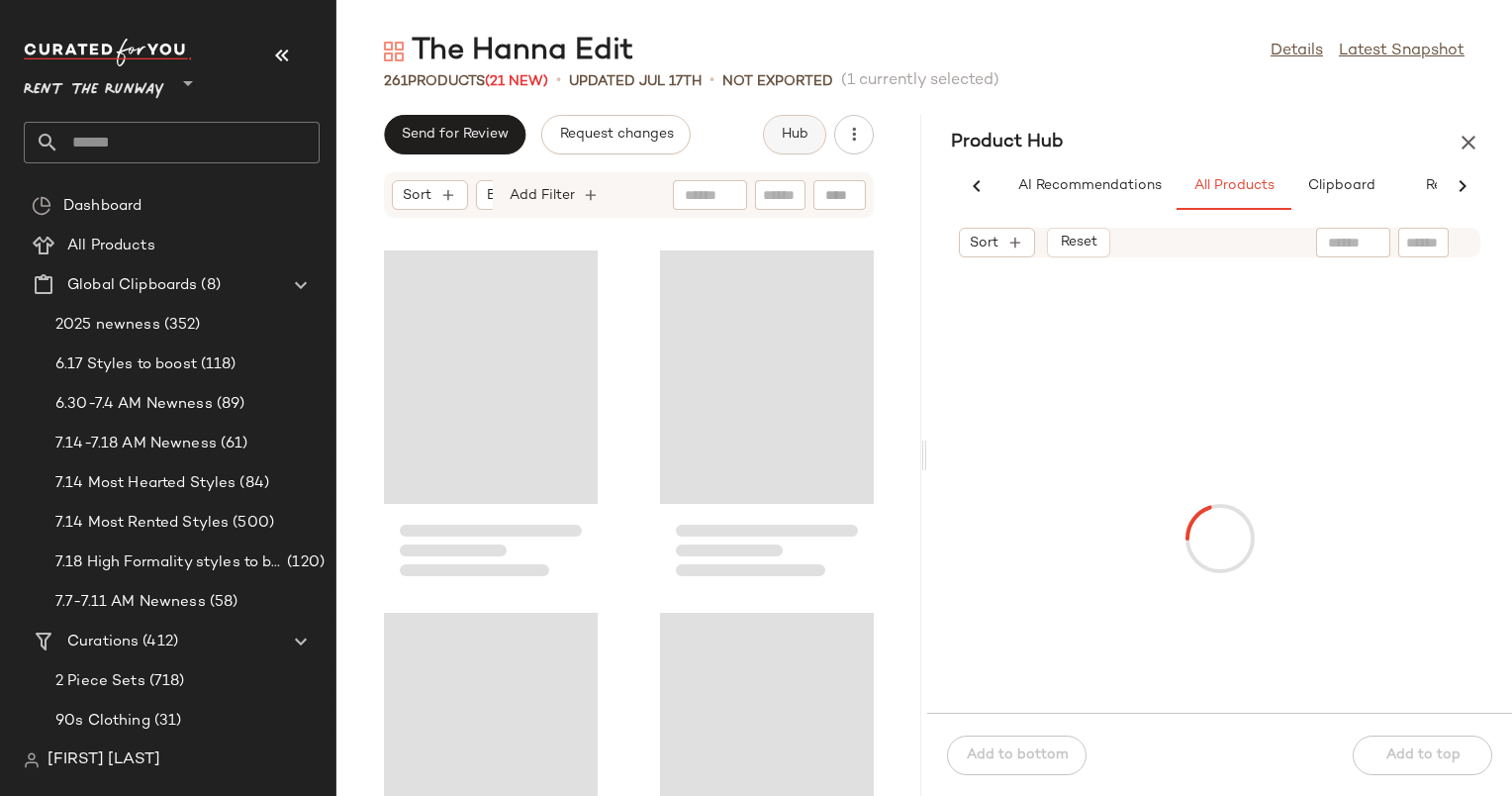 scroll, scrollTop: 0, scrollLeft: 57, axis: horizontal 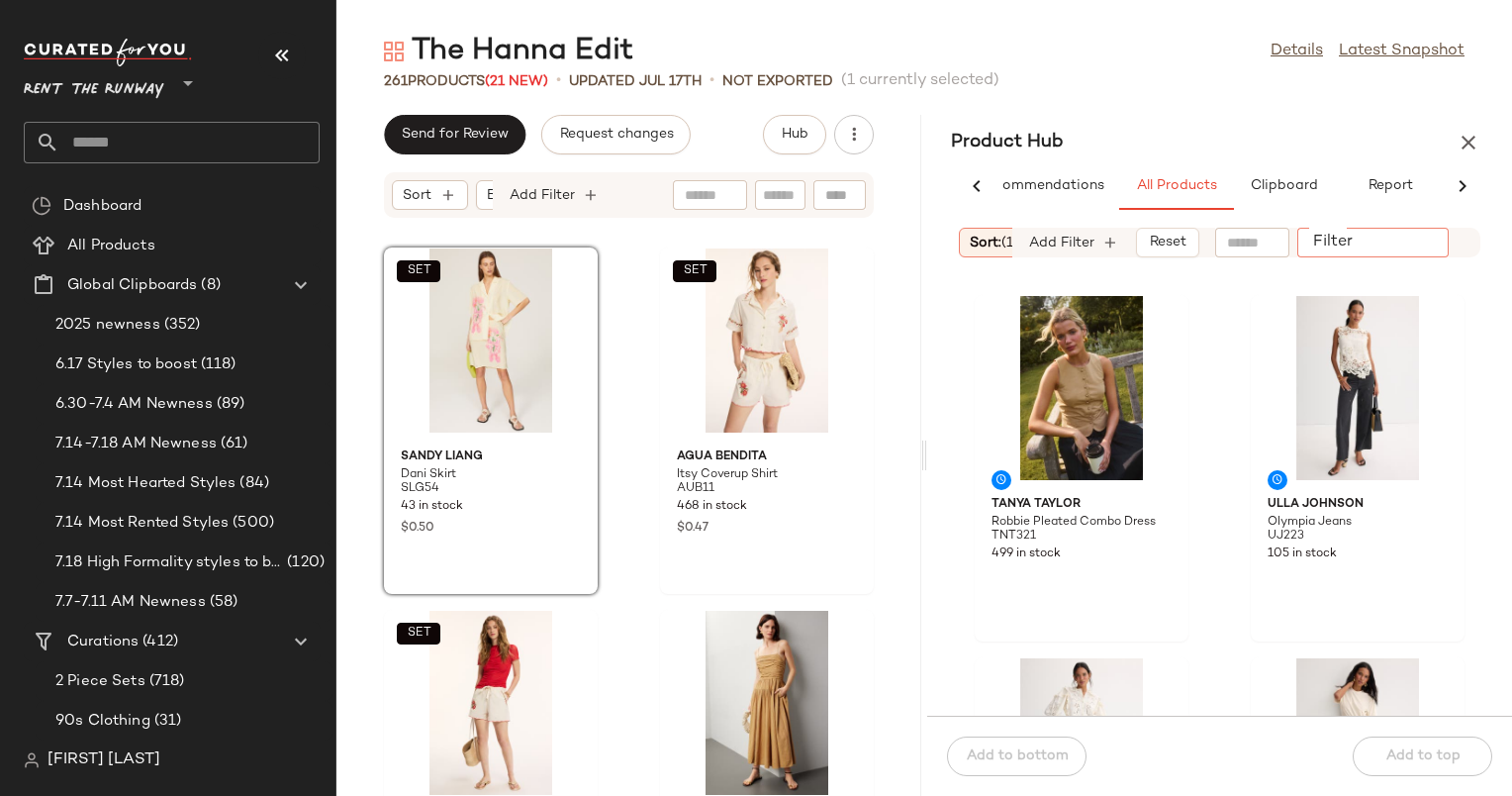 click on "Filter" 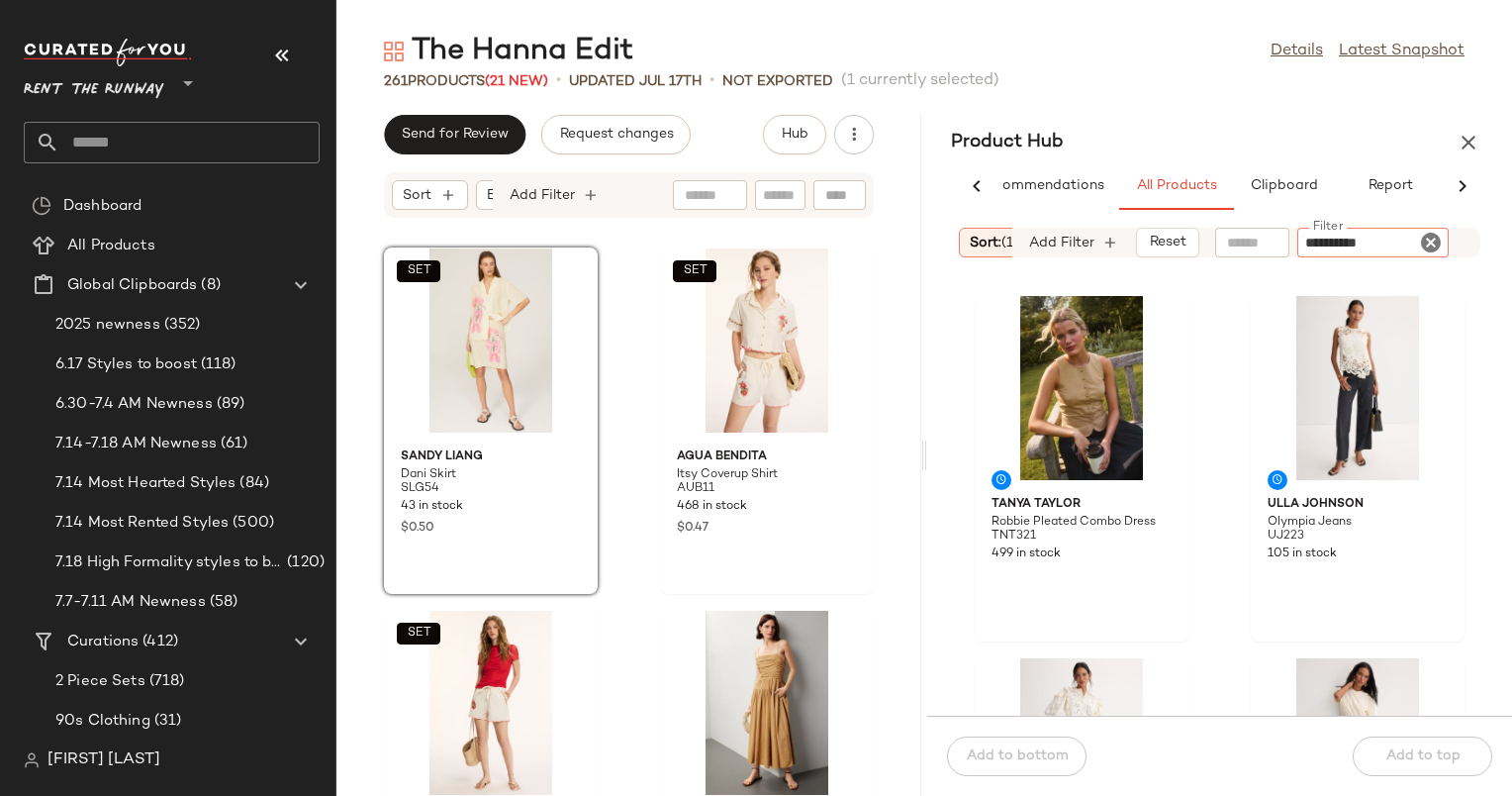 type on "**********" 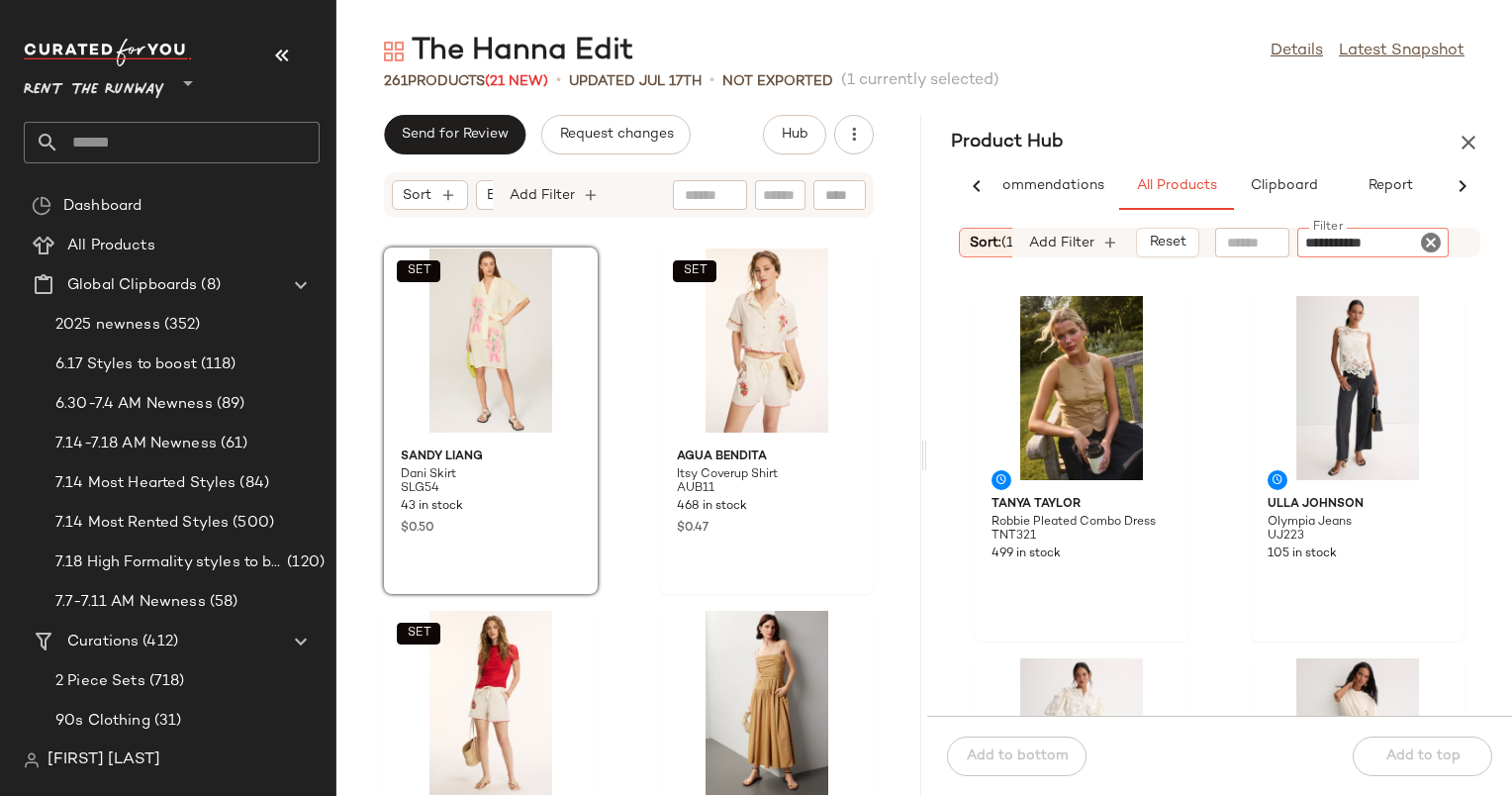 type 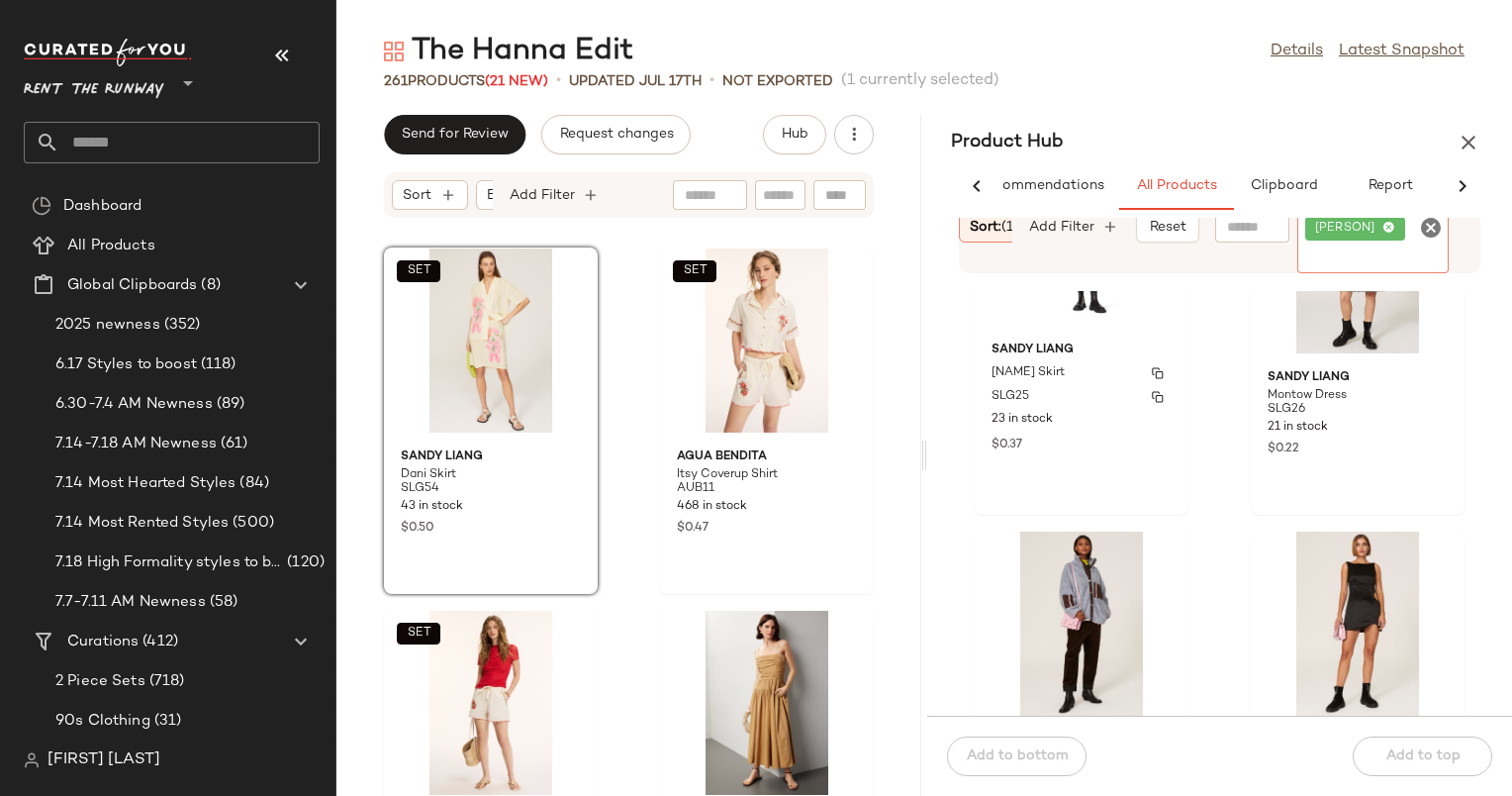scroll, scrollTop: 1235, scrollLeft: 0, axis: vertical 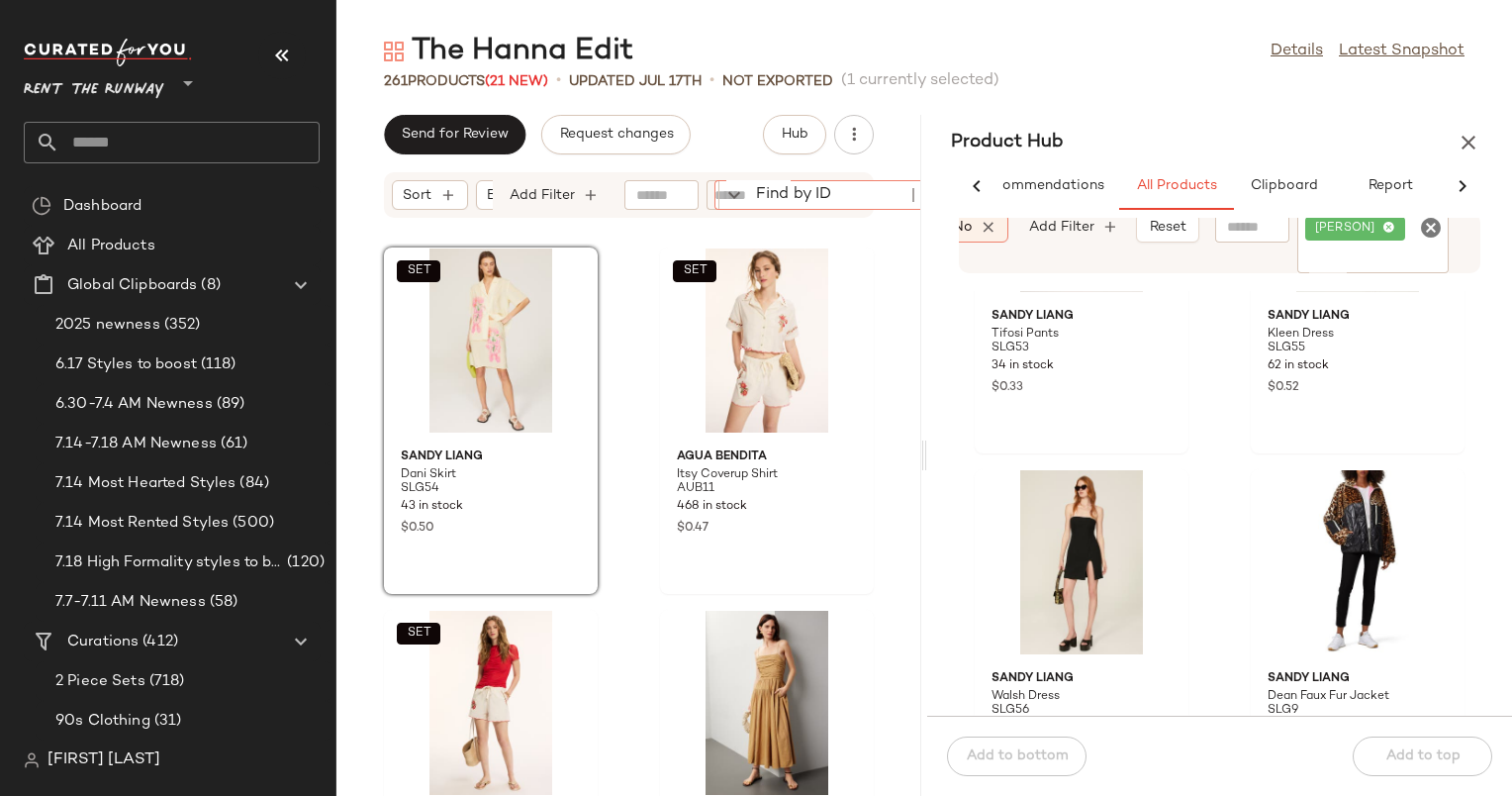 click on "Find by ID" 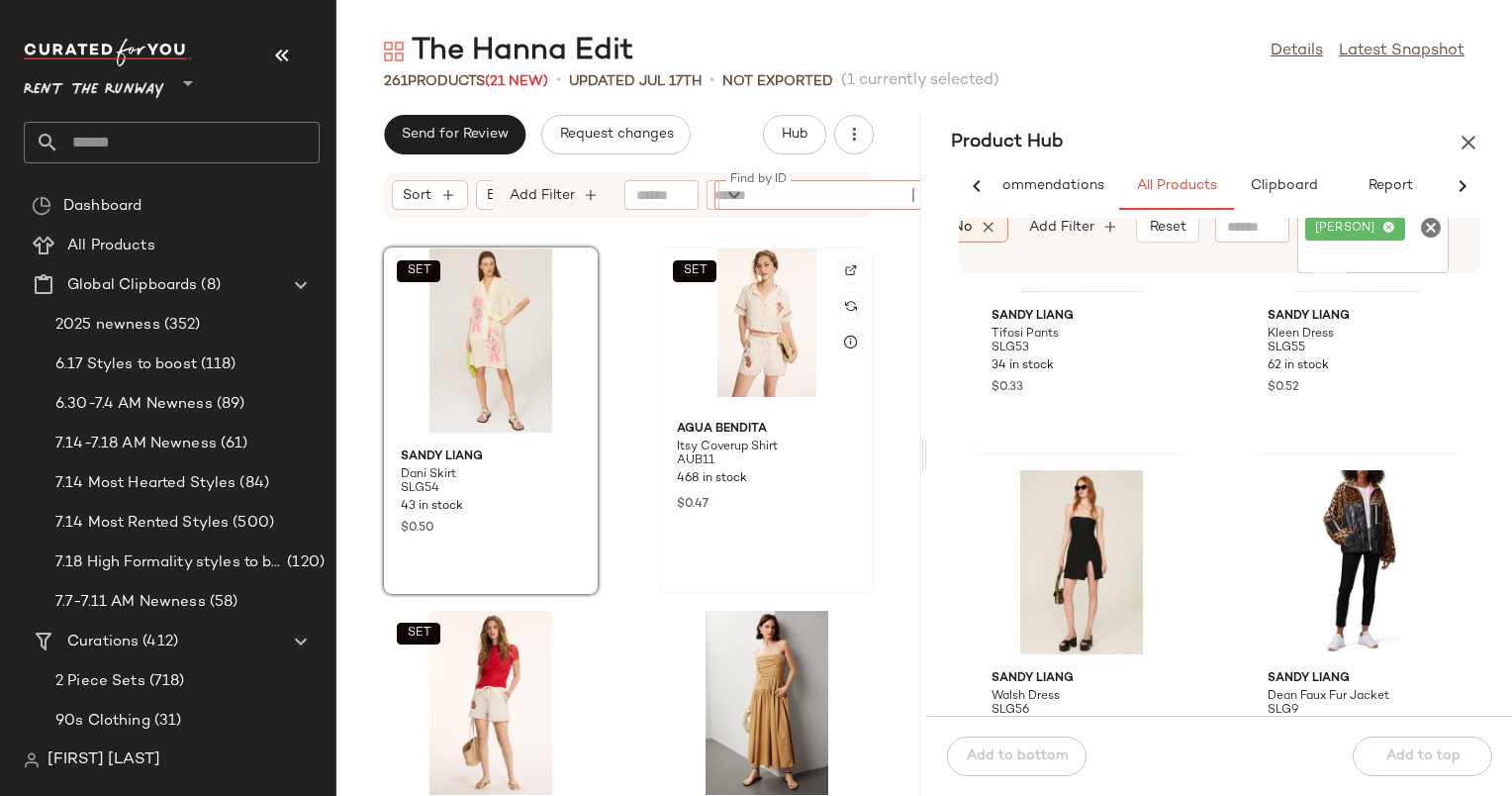 click on "SET" 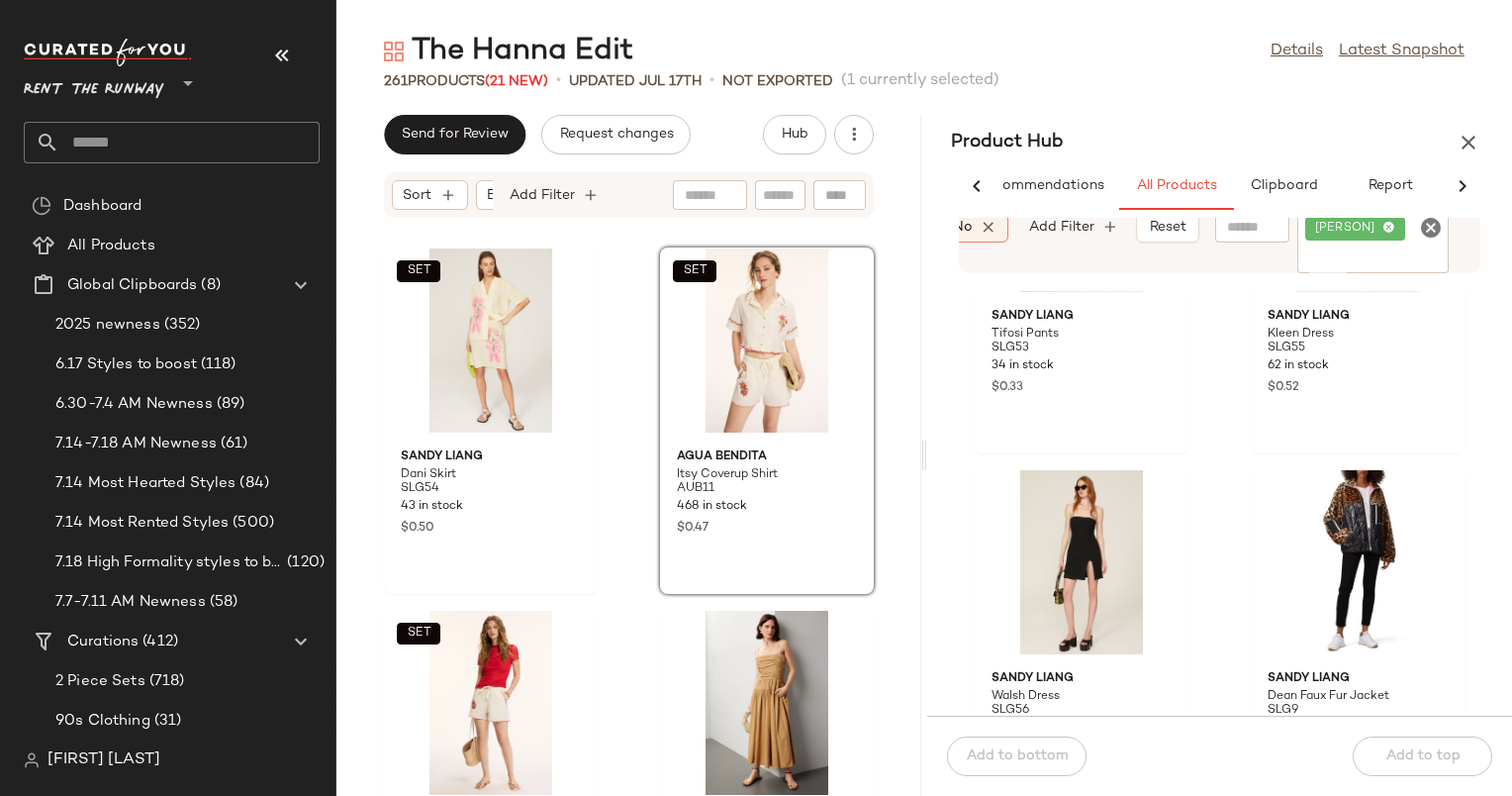 click on "Sort  Brand  Category  Add Filter" at bounding box center [628, 195] 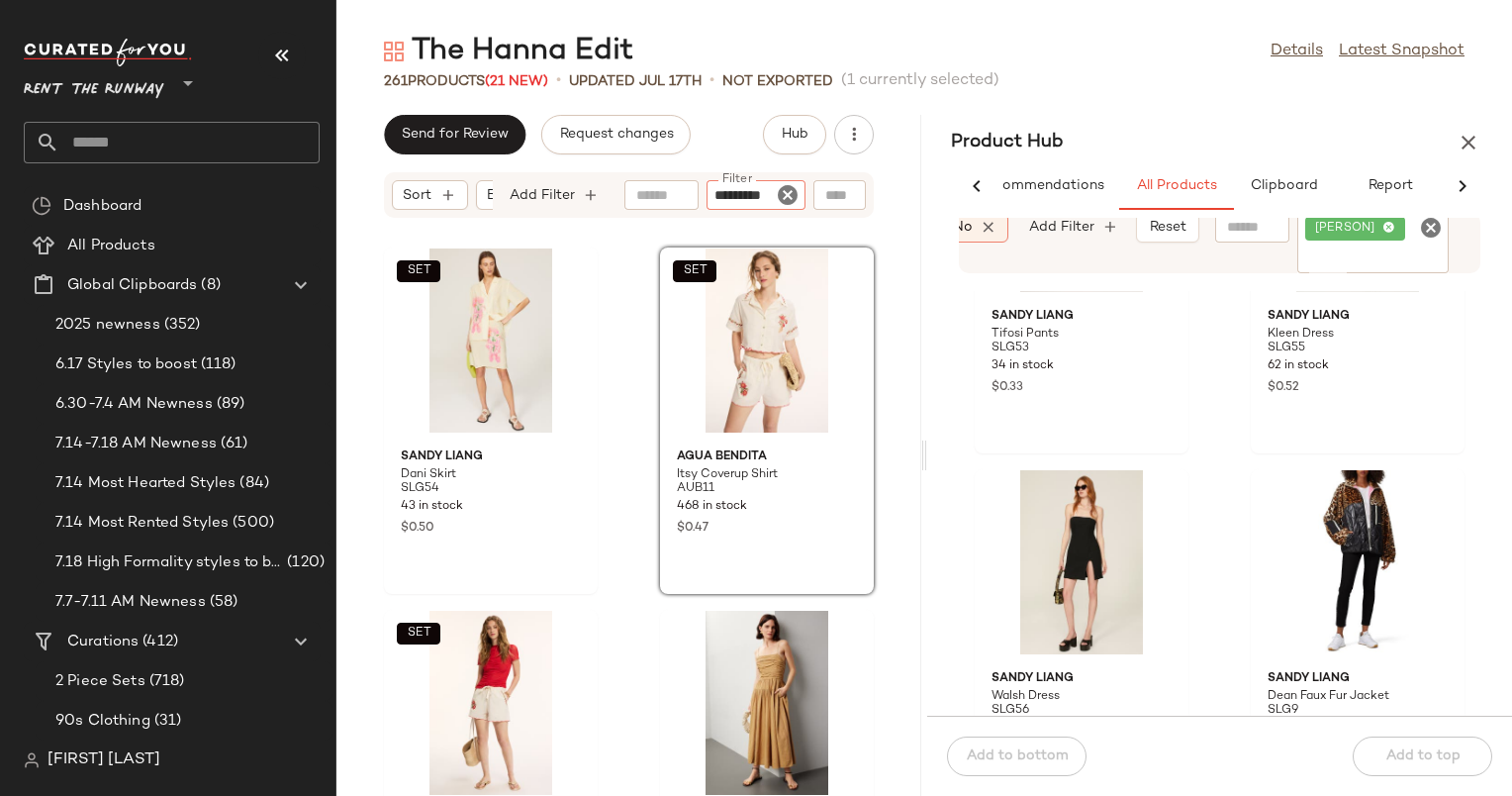 type on "**********" 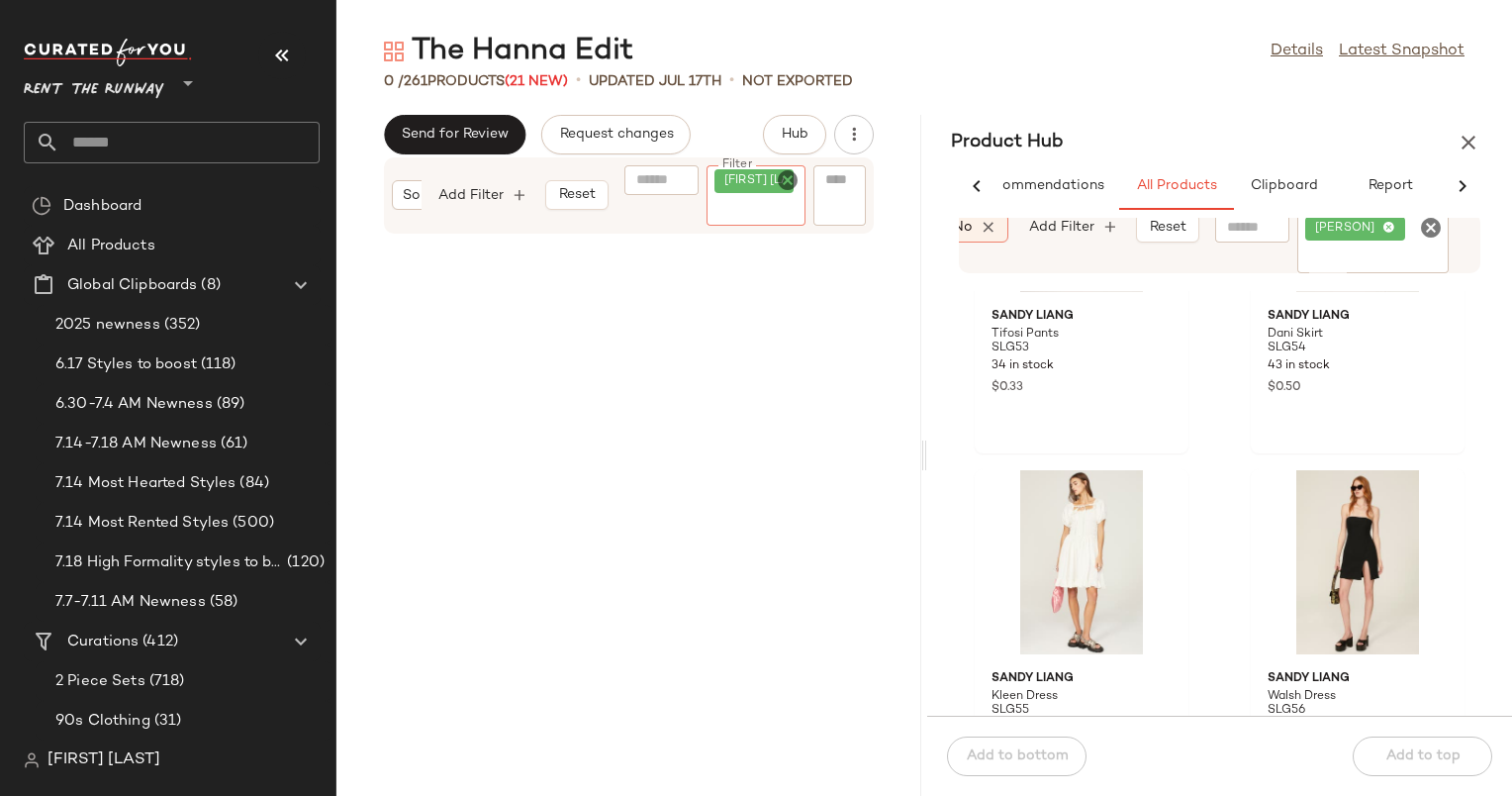 click 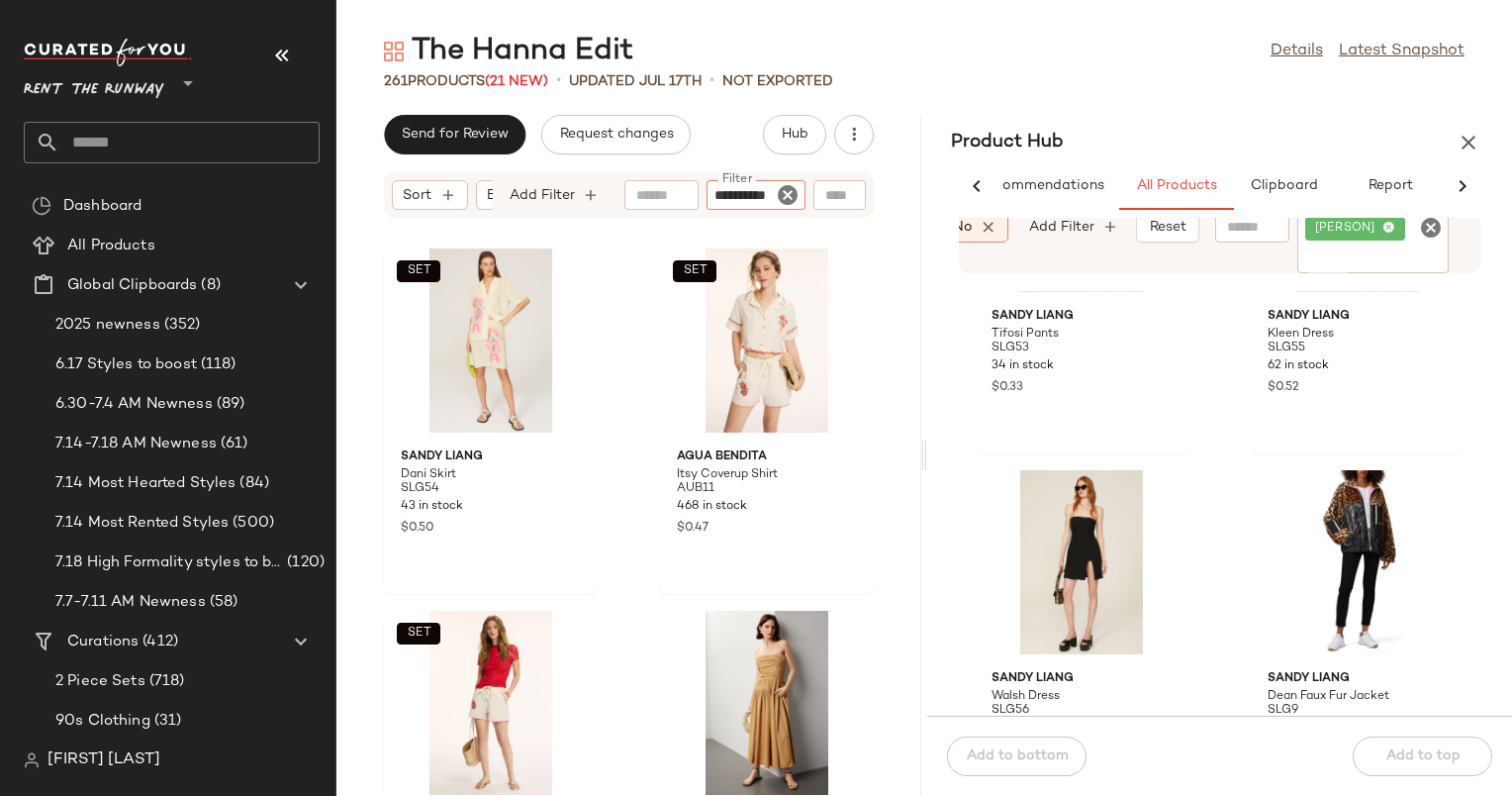 type on "**********" 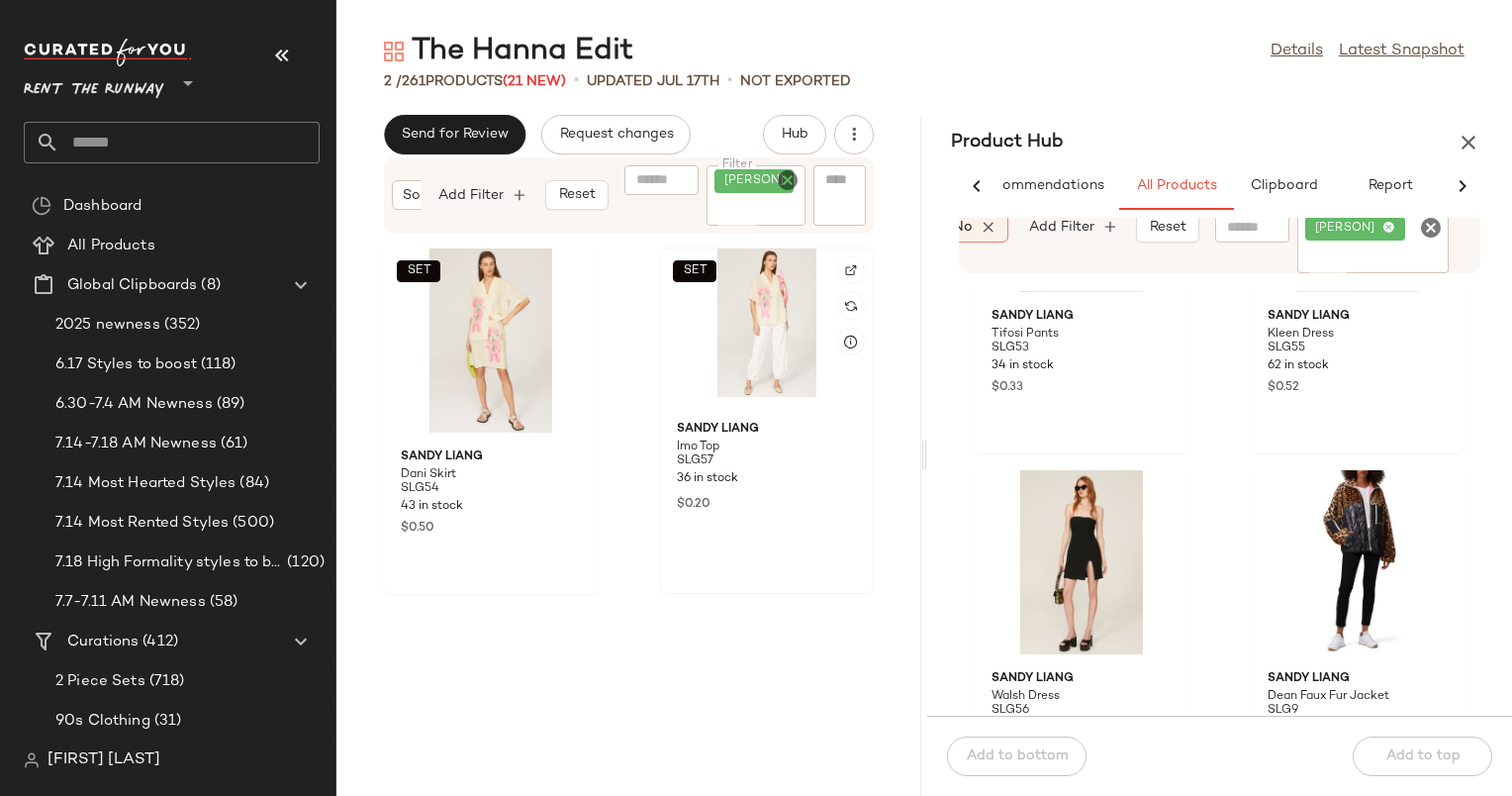click on "SET" 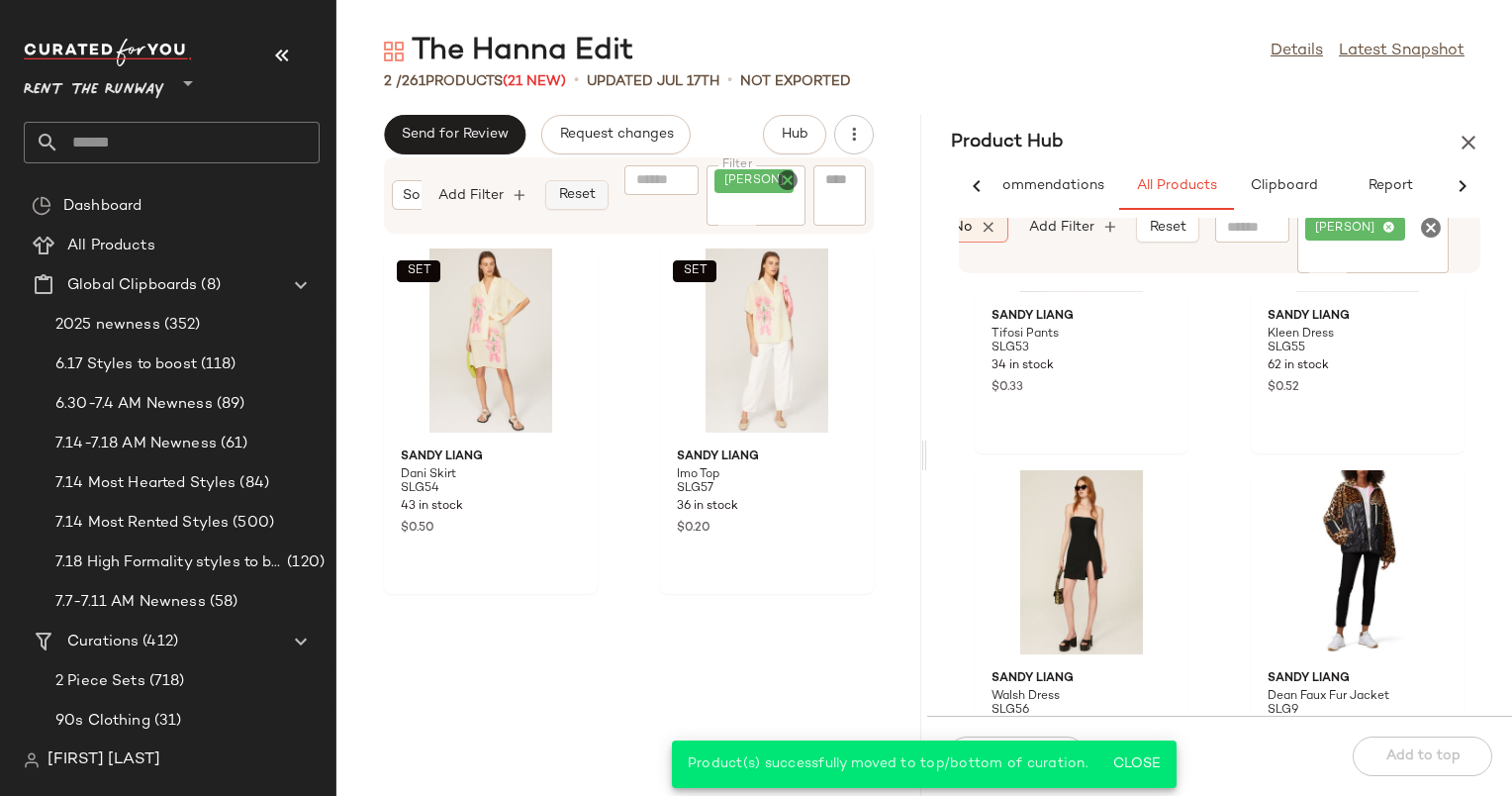 click on "Reset" 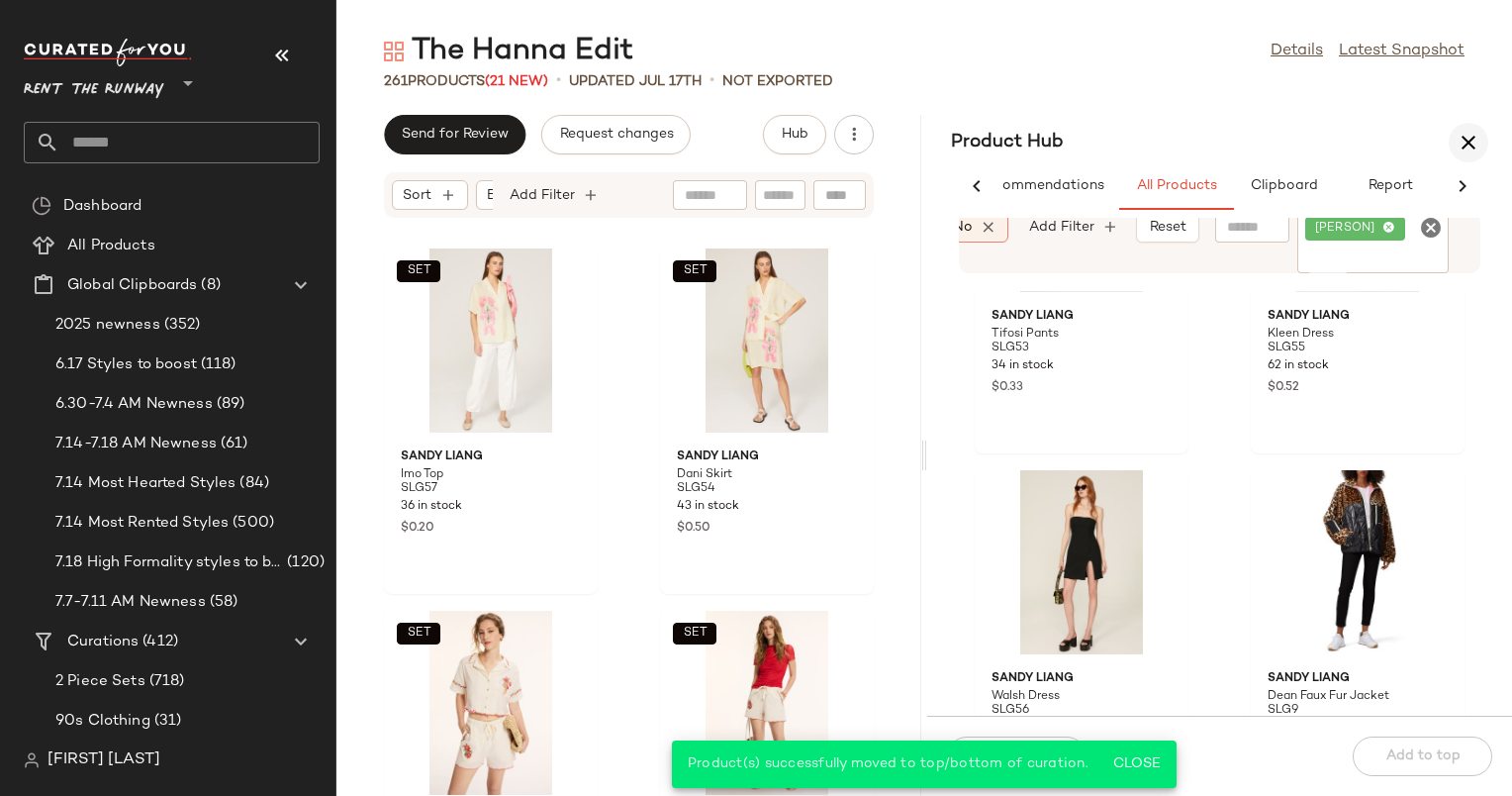 click at bounding box center [1468, 143] 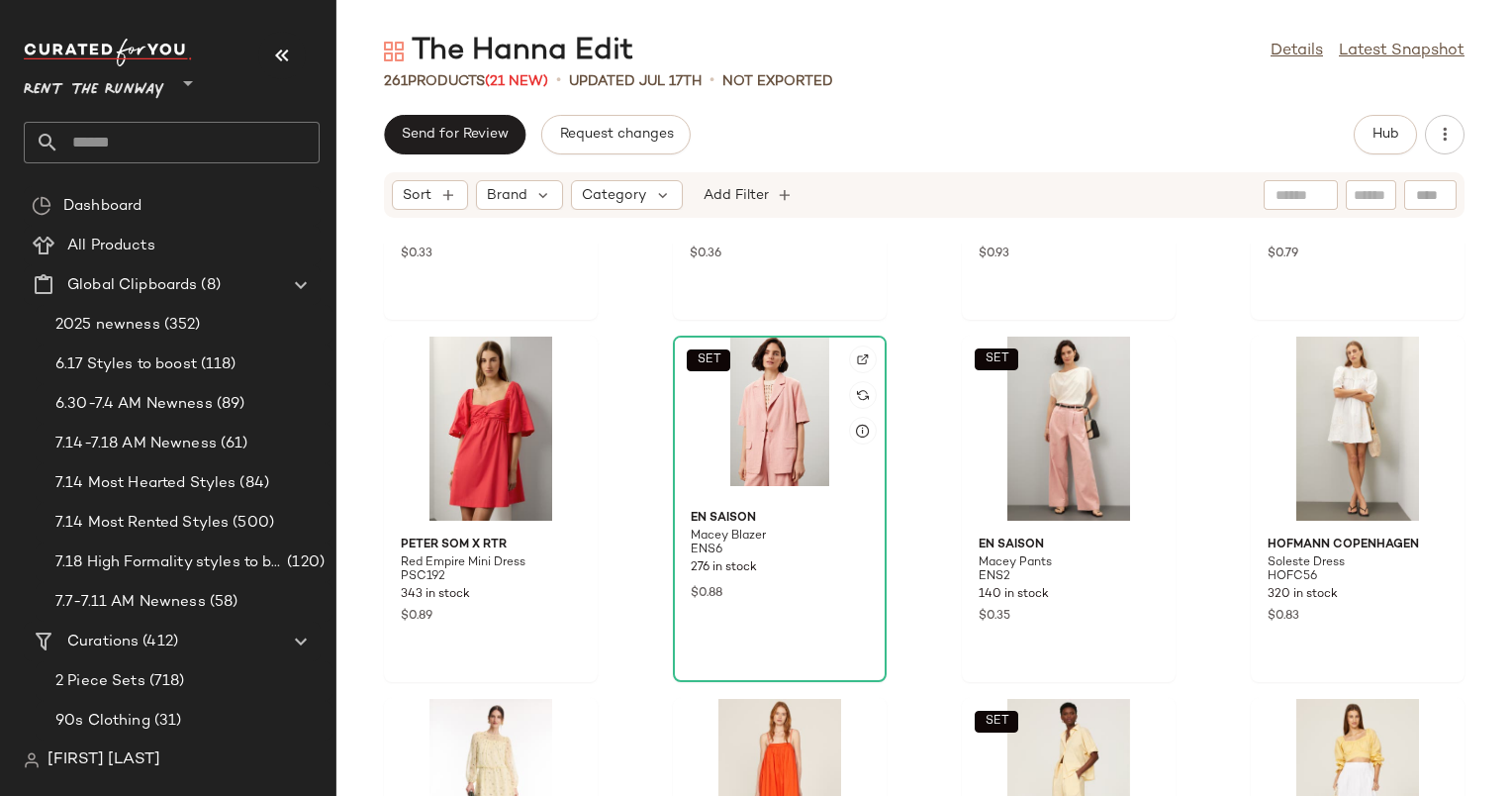 scroll, scrollTop: 1287, scrollLeft: 0, axis: vertical 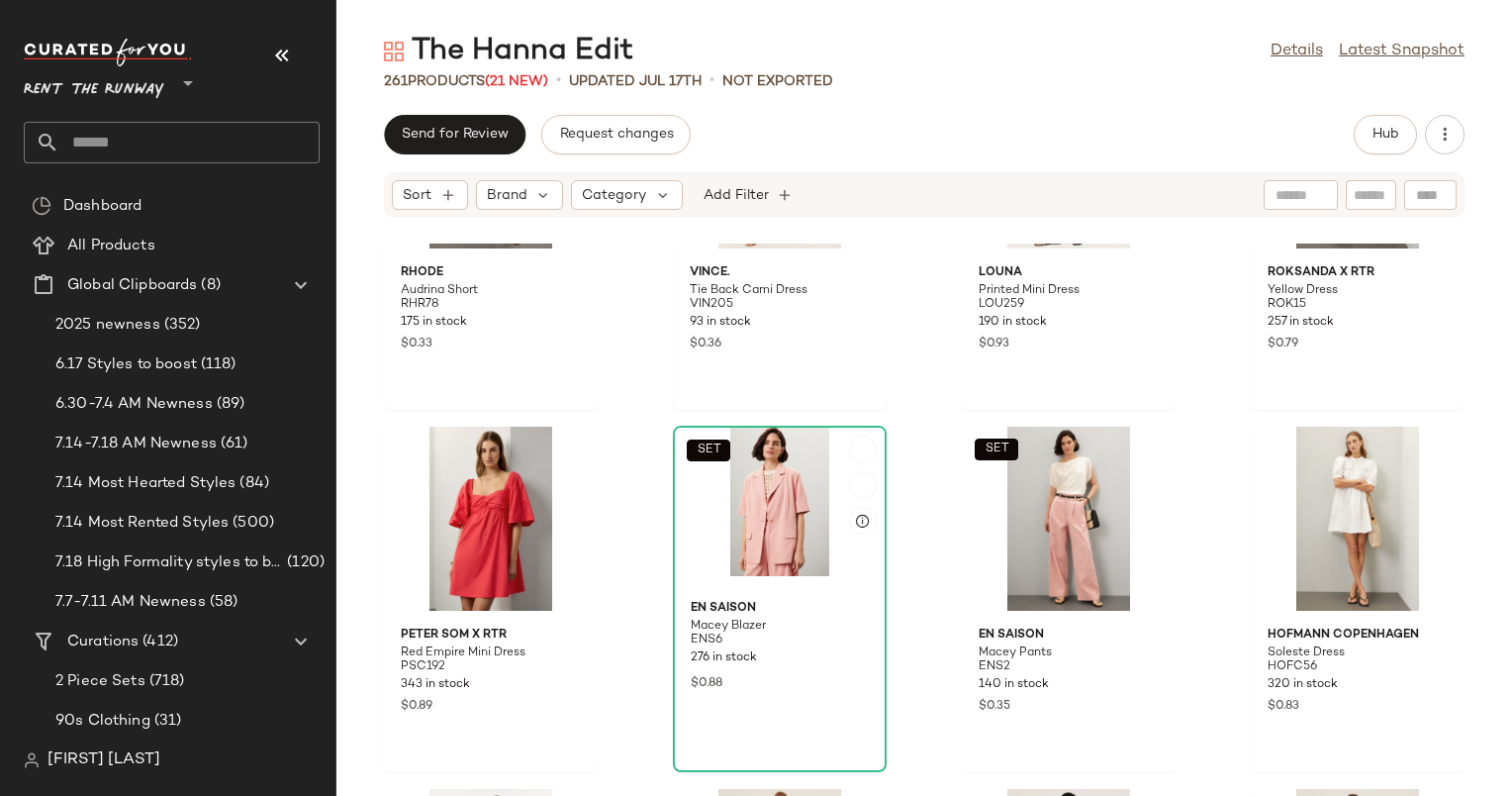 click on "SET" 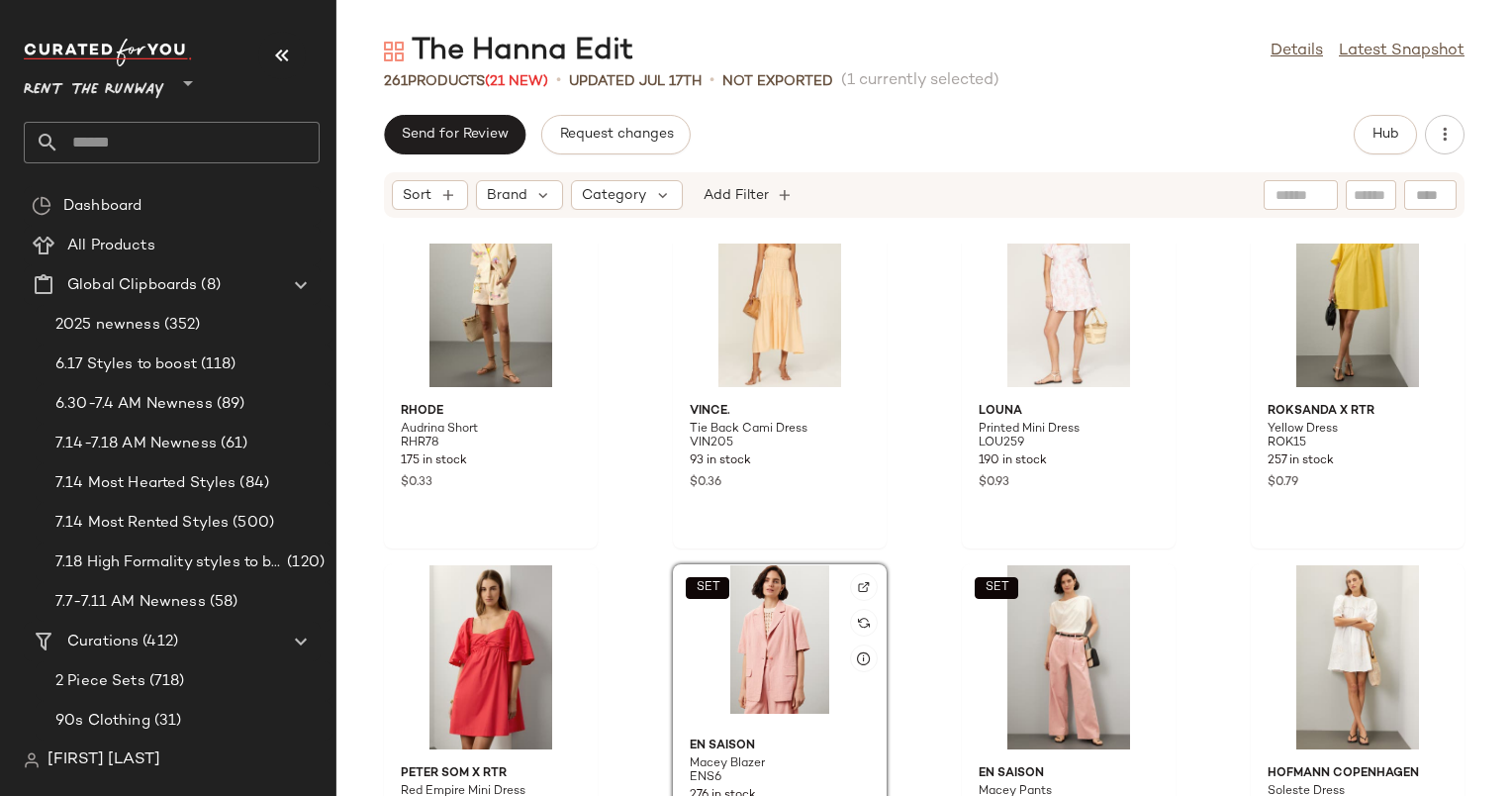scroll, scrollTop: 1148, scrollLeft: 0, axis: vertical 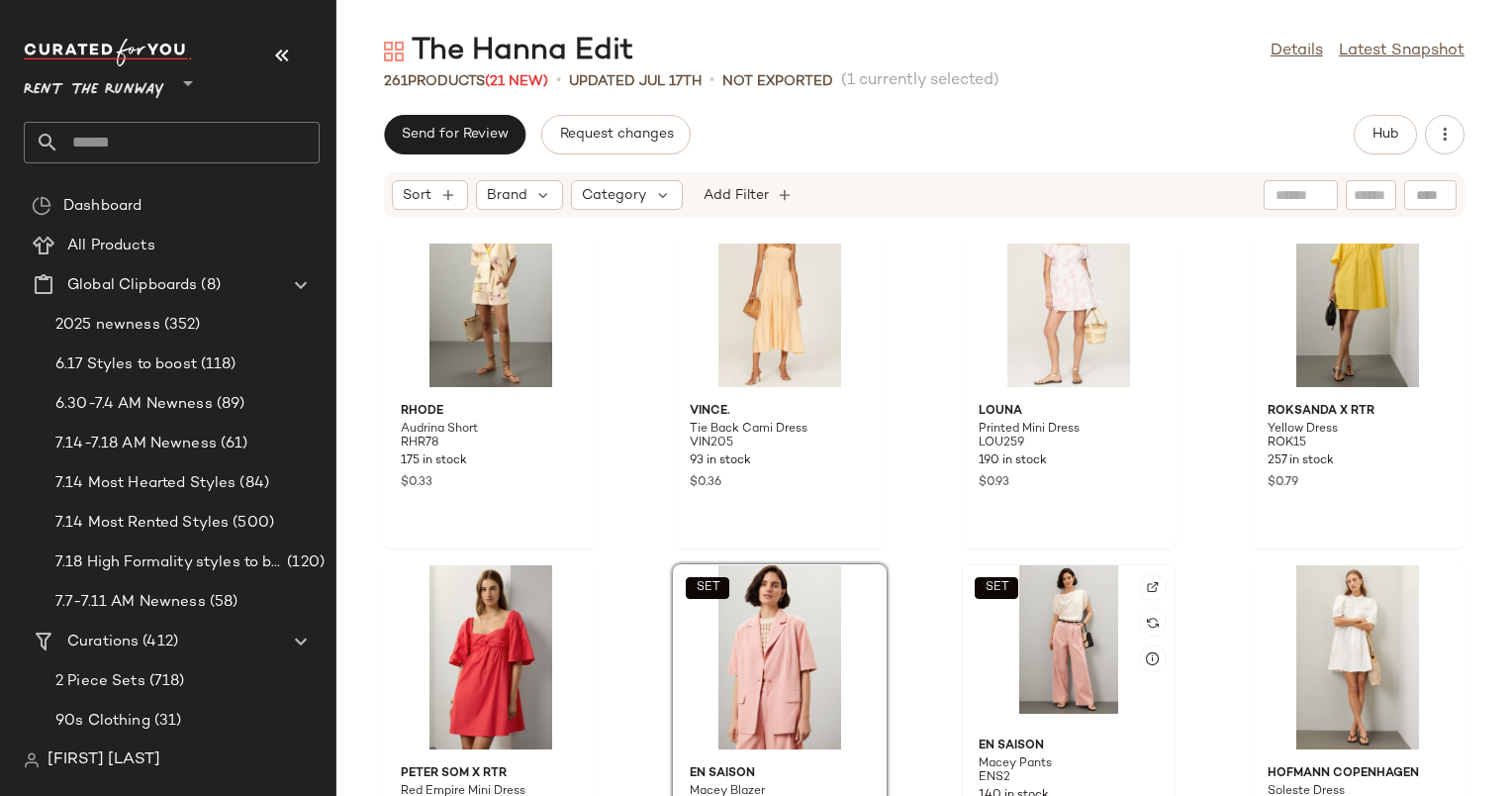 click on "SET" 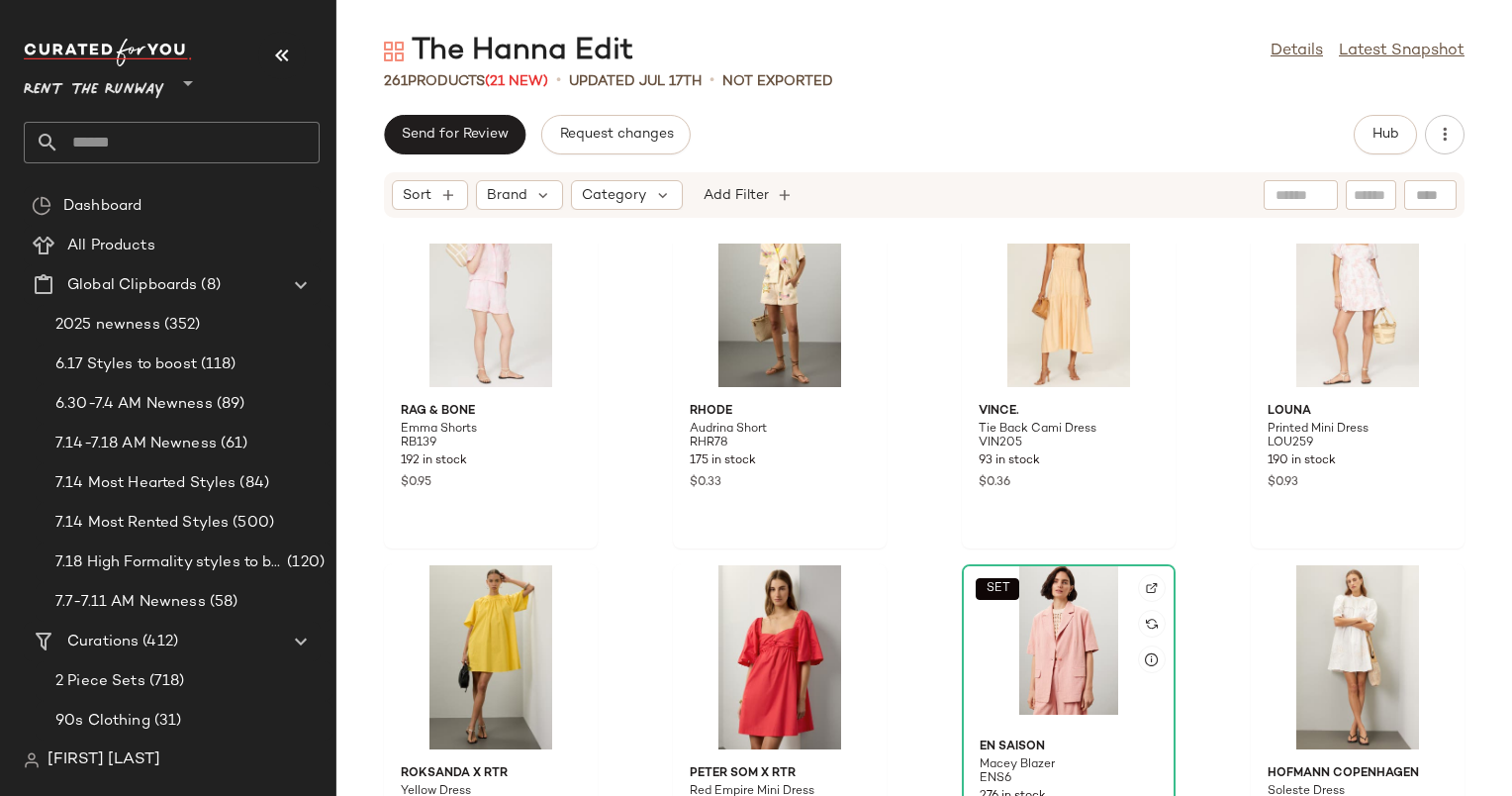 scroll, scrollTop: 1117, scrollLeft: 0, axis: vertical 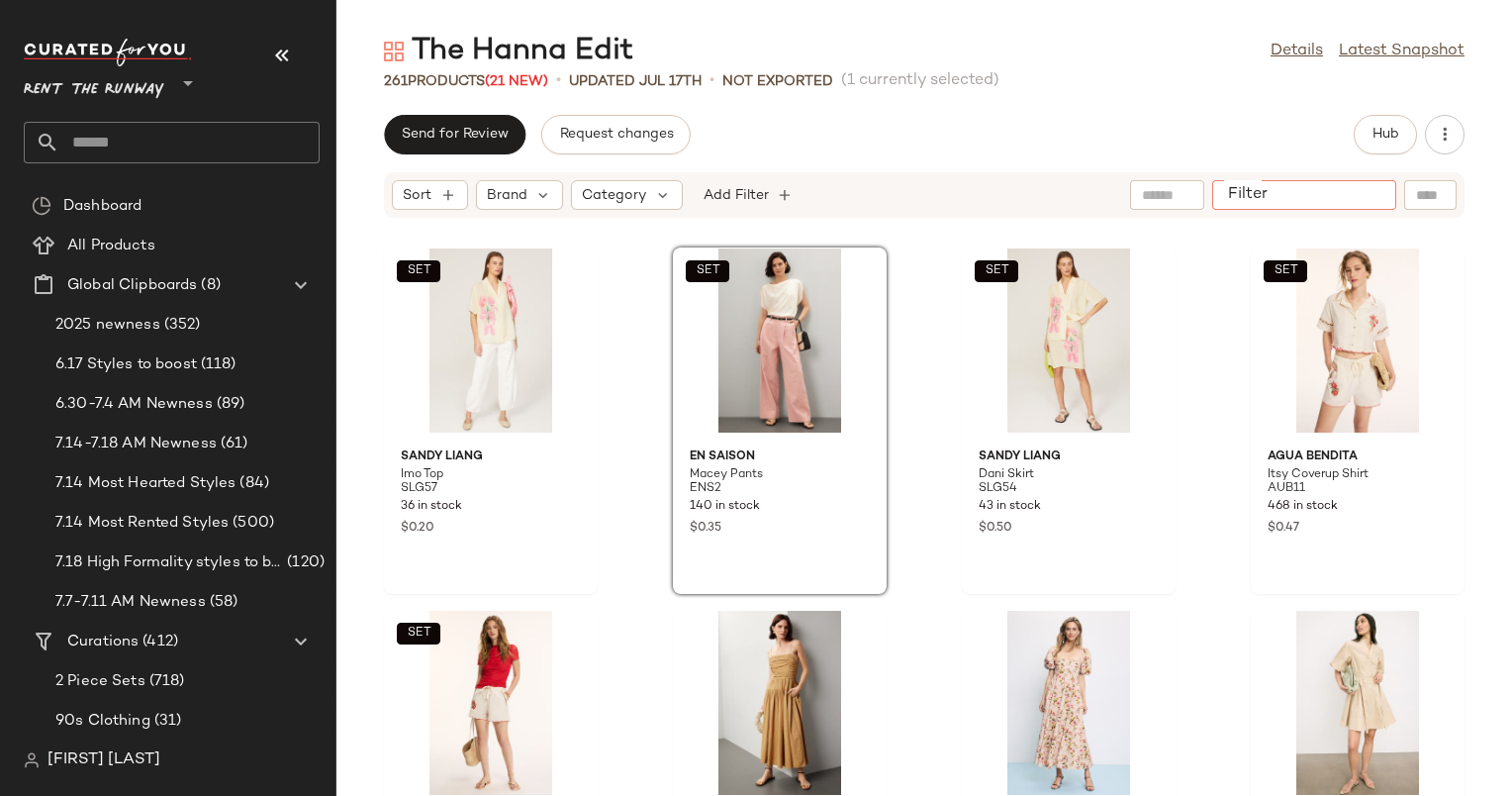 click on "Filter" 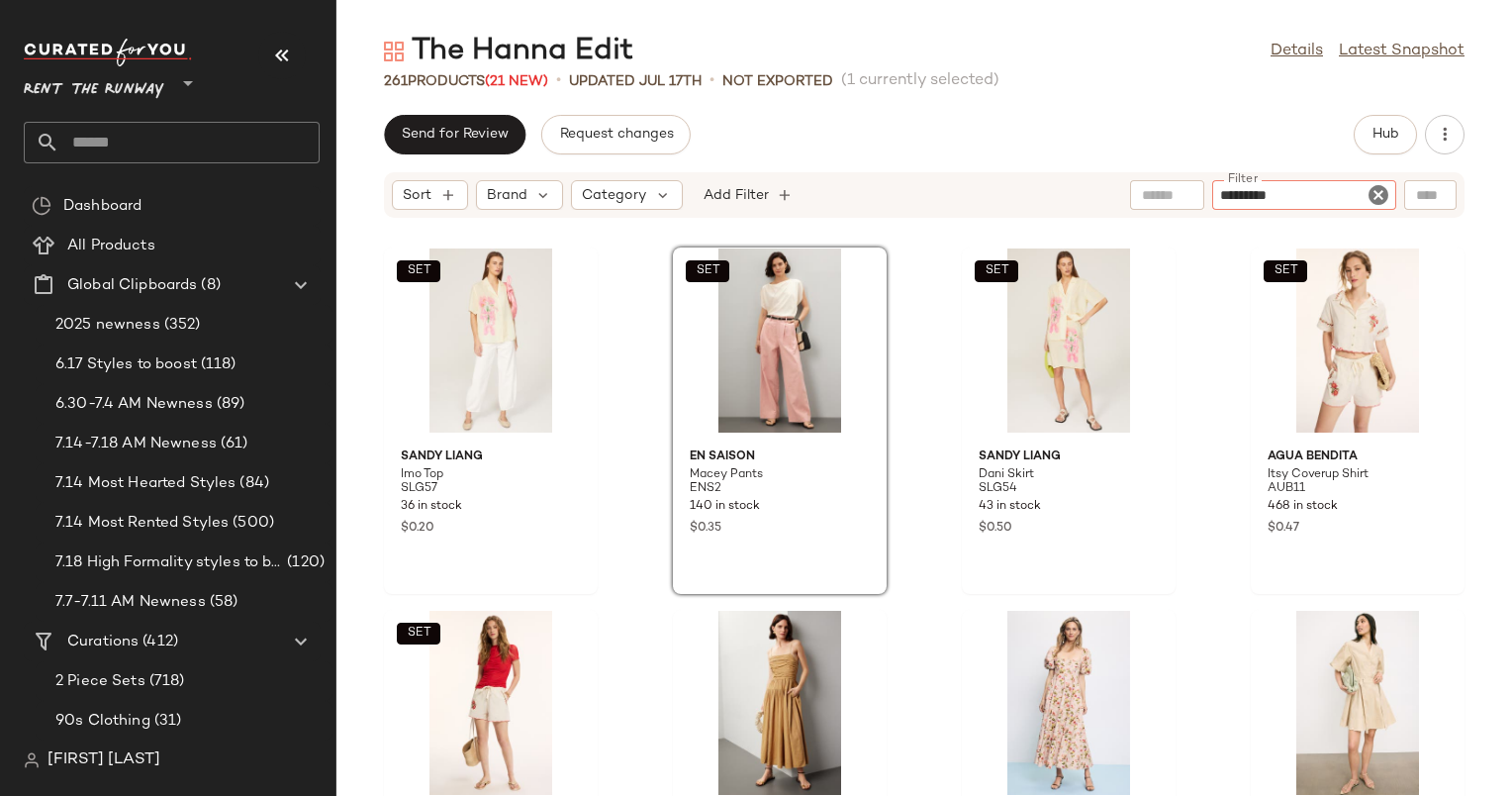type on "**********" 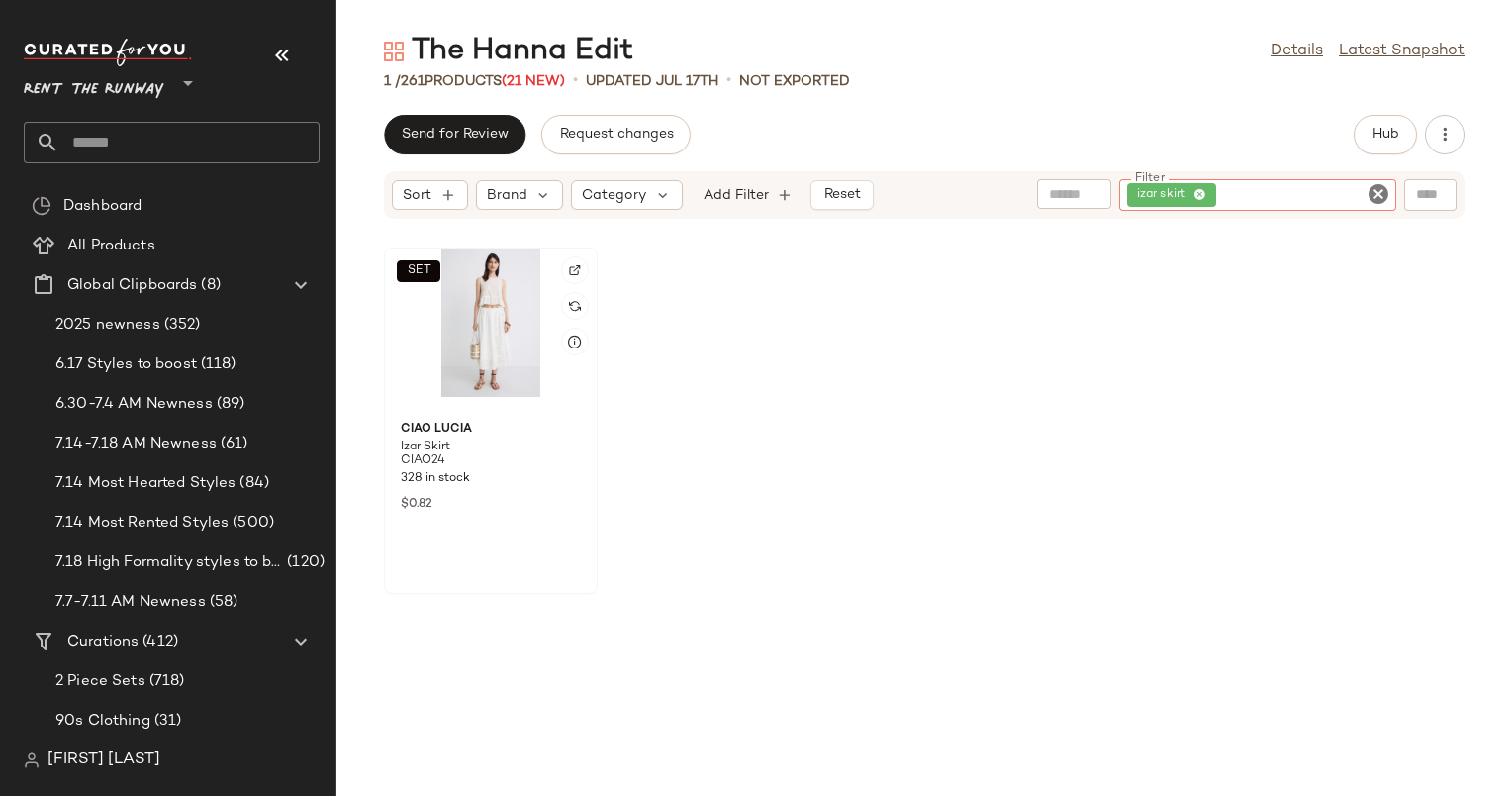 click on "SET" 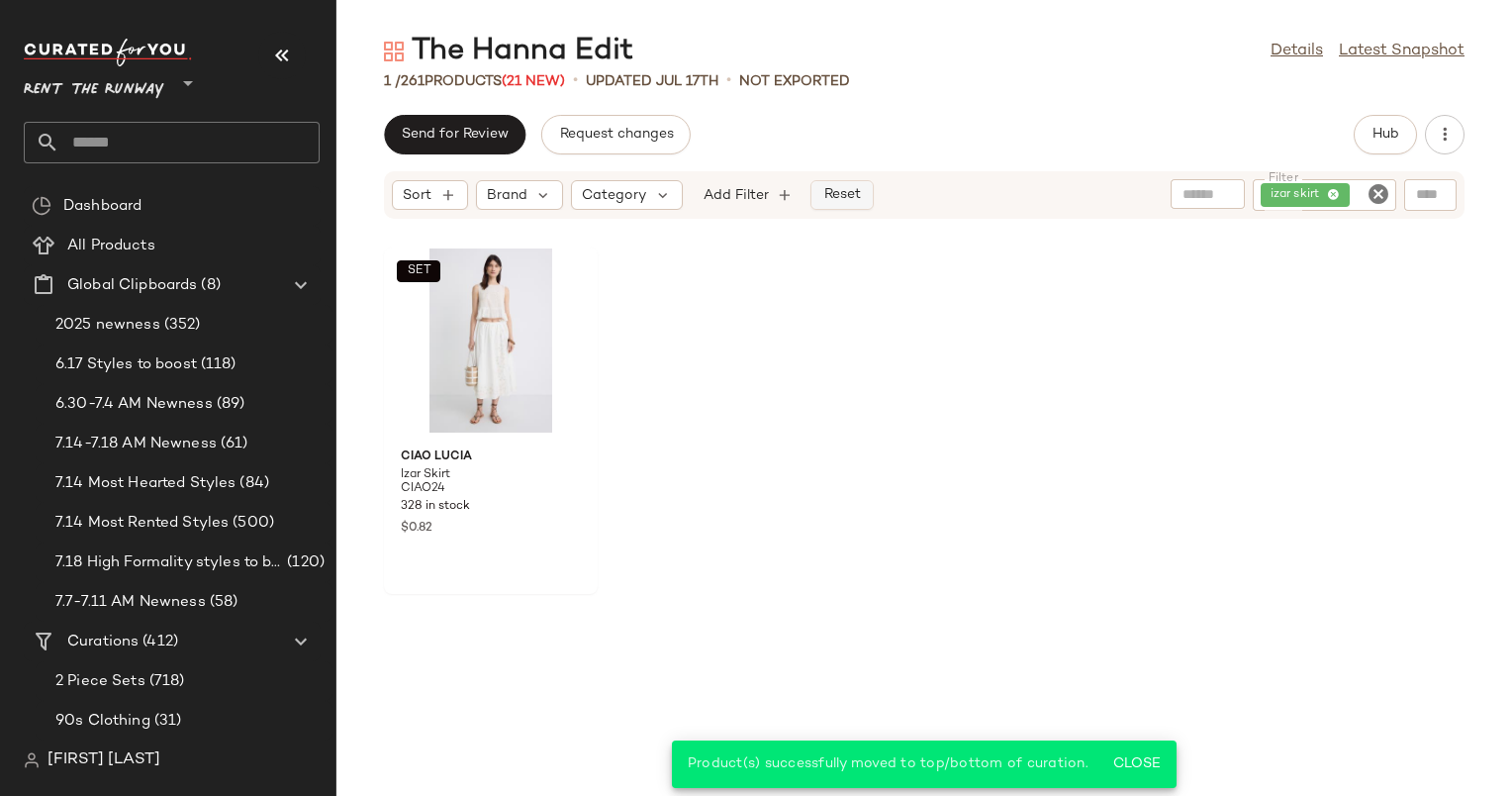 click on "Reset" 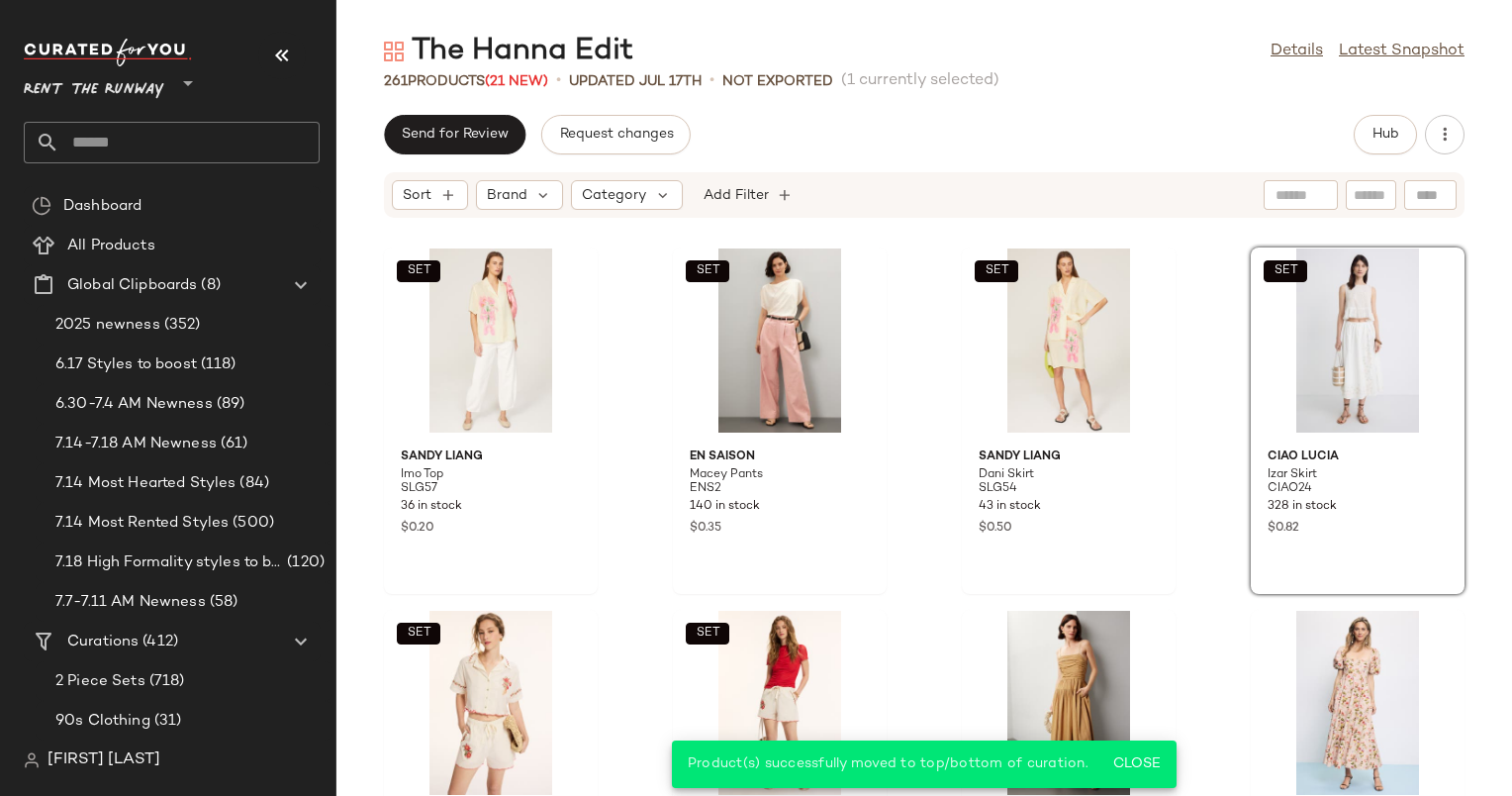 click on "SET Sandy Liang Imo Top SLG57 36 in stock $0.20 SET En Saison Macey Pants ENS2 140 in stock $0.35 SET Sandy Liang Dani Skirt SLG54 43 in stock $0.50 SET Ciao Lucia Izar Skirt CIAO24 328 in stock $0.82 SET Agua Bendita Itsy Coverup Shirt AUB11 468 in stock $0.47 SET Agua Bendita Watts Coverup Shorts AUB6 385 in stock $0.41 TOCCIN X RTR Ruched Tie Midi Dress TOCC69 414 in stock $0.97 Hill House Home Floral Matilda Dress HIL52 371 in stock $0.37 Derek Lam 10 Crosby Bennet Balloon Sleeve Belted Dress DL396 324 in stock $0.43 BOSS Dalema Dress HUGO59 90 in stock $0.41 SET Louna Floral Tie Crop Top LOU285 247 in stock $0.98 SET Louna Pleated Floral Shorts LOU282 221 in stock $0.98 Tanya Taylor Tavia Dress TNT311 390 in stock $0.38 SET rag & bone Emma Shorts RB139 192 in stock $0.95 Roksanda x RTR Yellow Dress ROK15 257 in stock $0.79 Louna Printed Mini Dress LOU259 190 in stock $0.93" 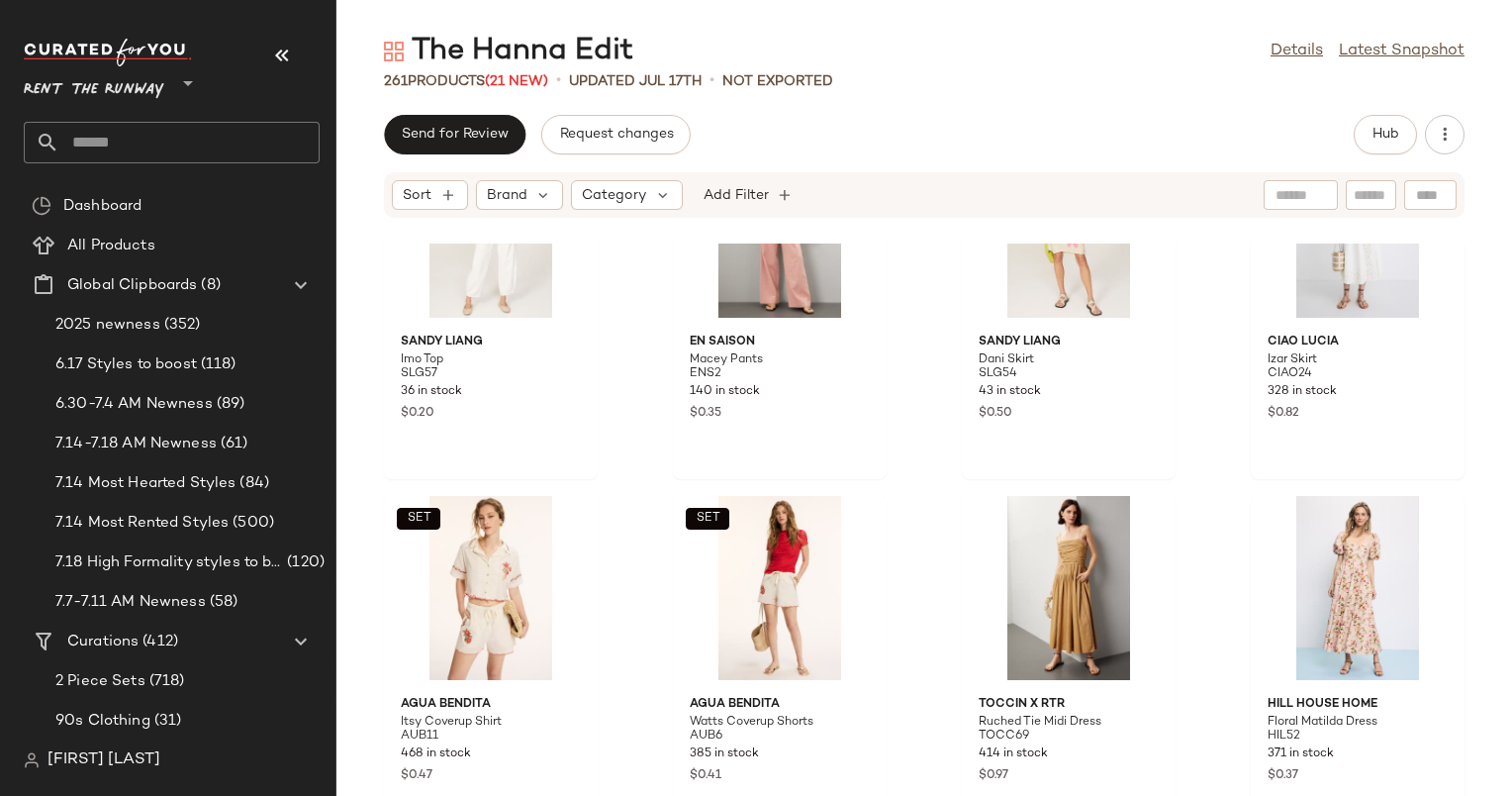 scroll, scrollTop: 0, scrollLeft: 0, axis: both 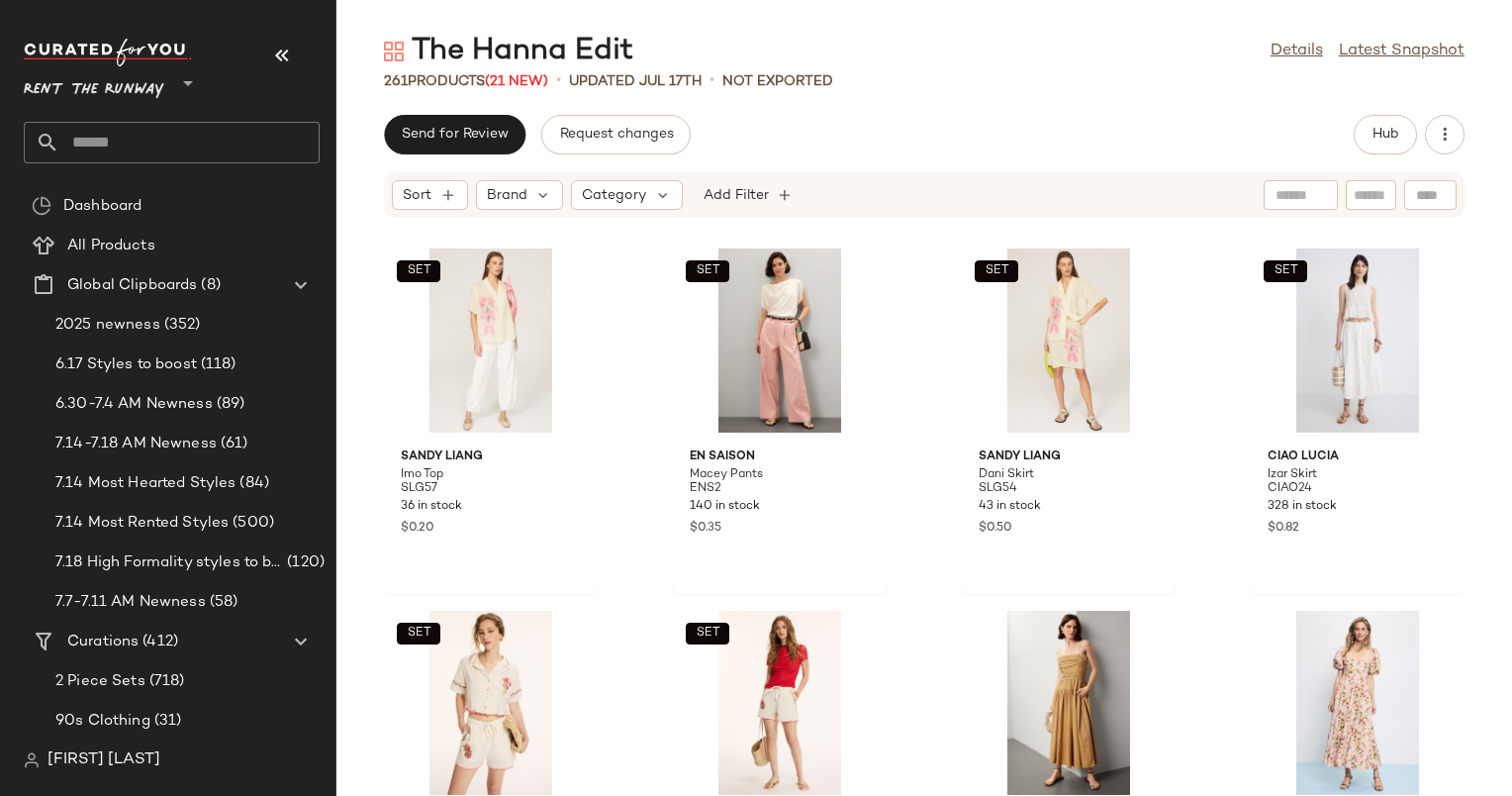 click on "Sort  Brand  Category  Add Filter" at bounding box center [924, 195] 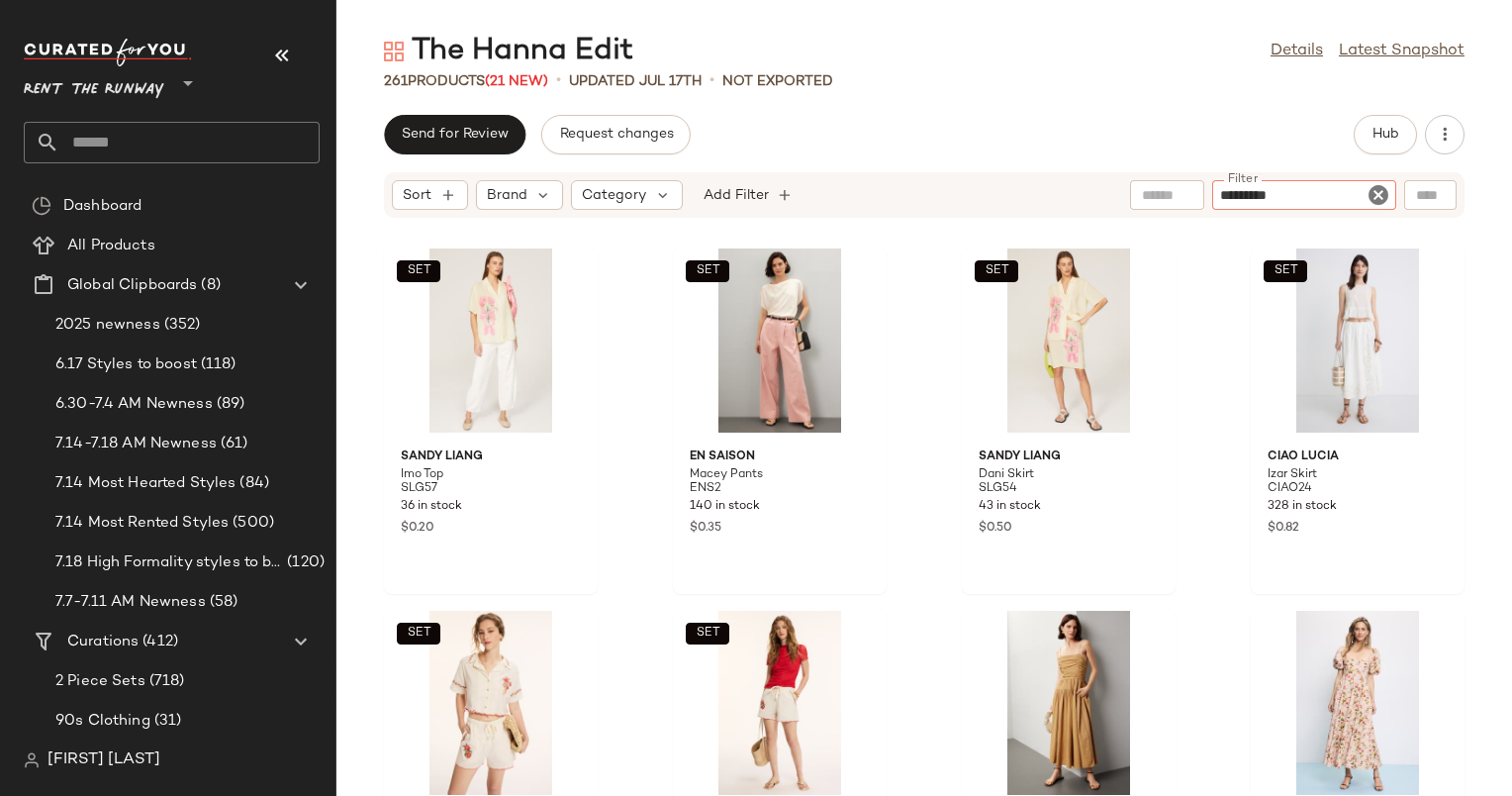 type on "**********" 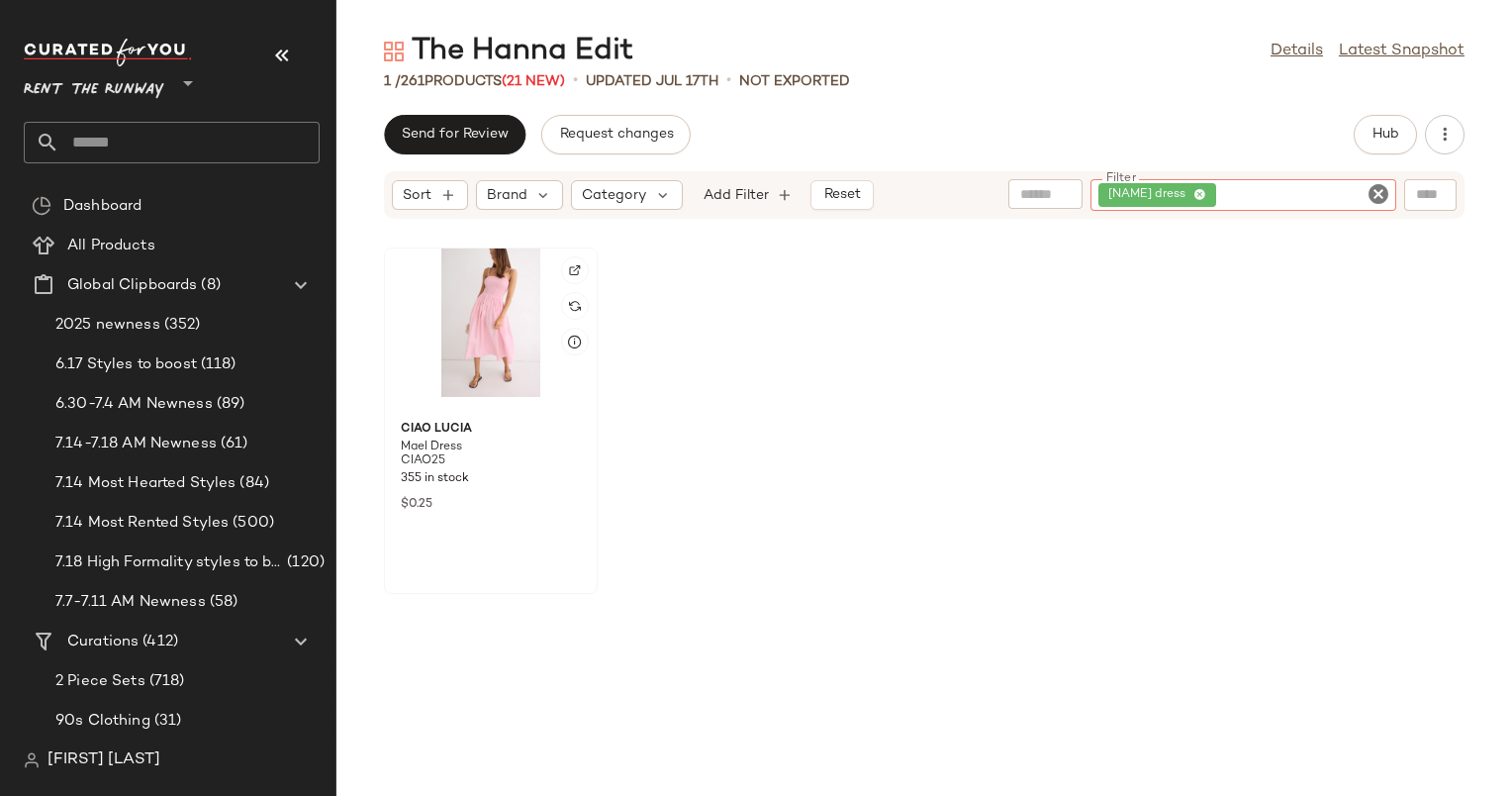 click 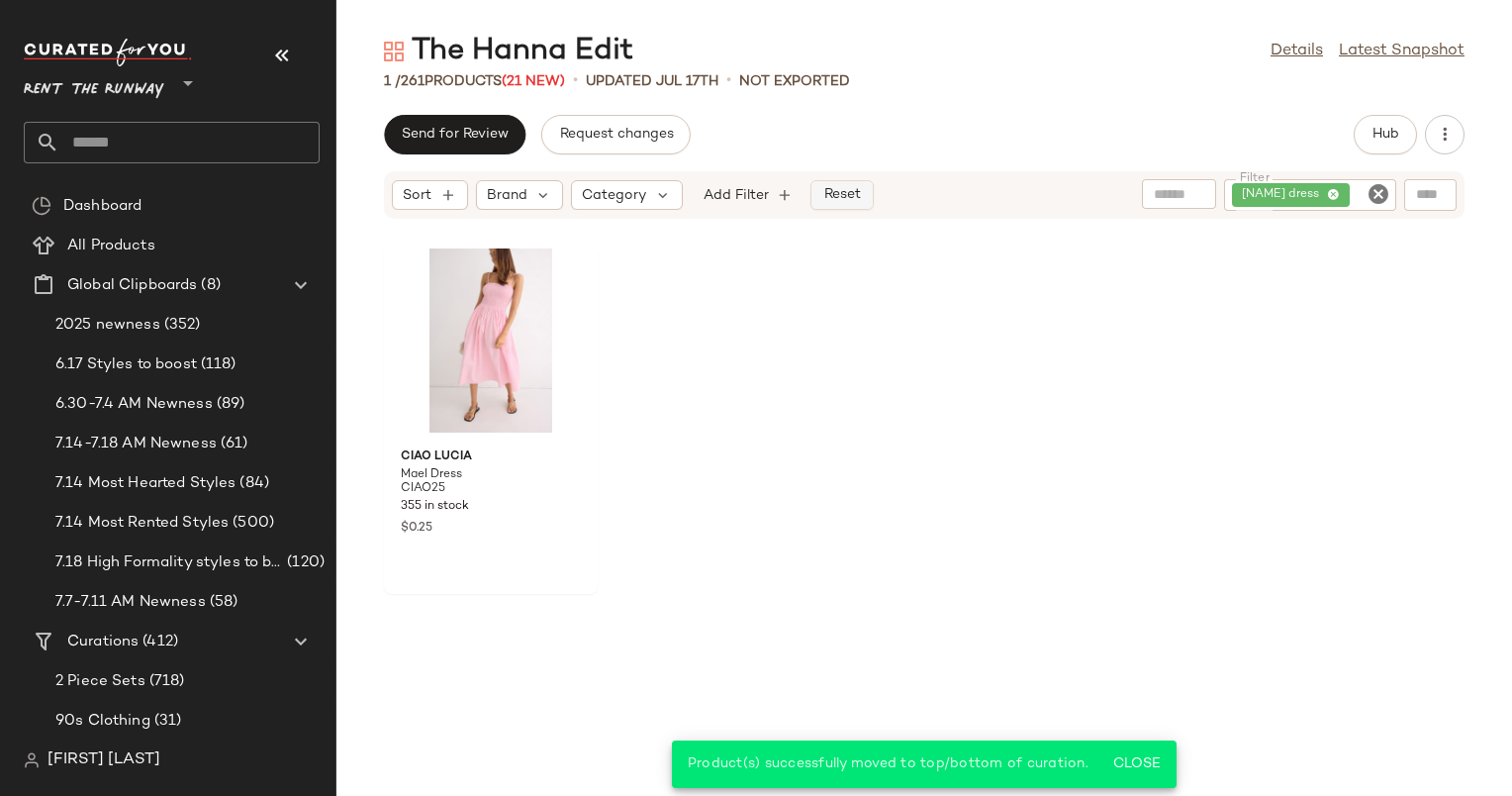click on "Reset" 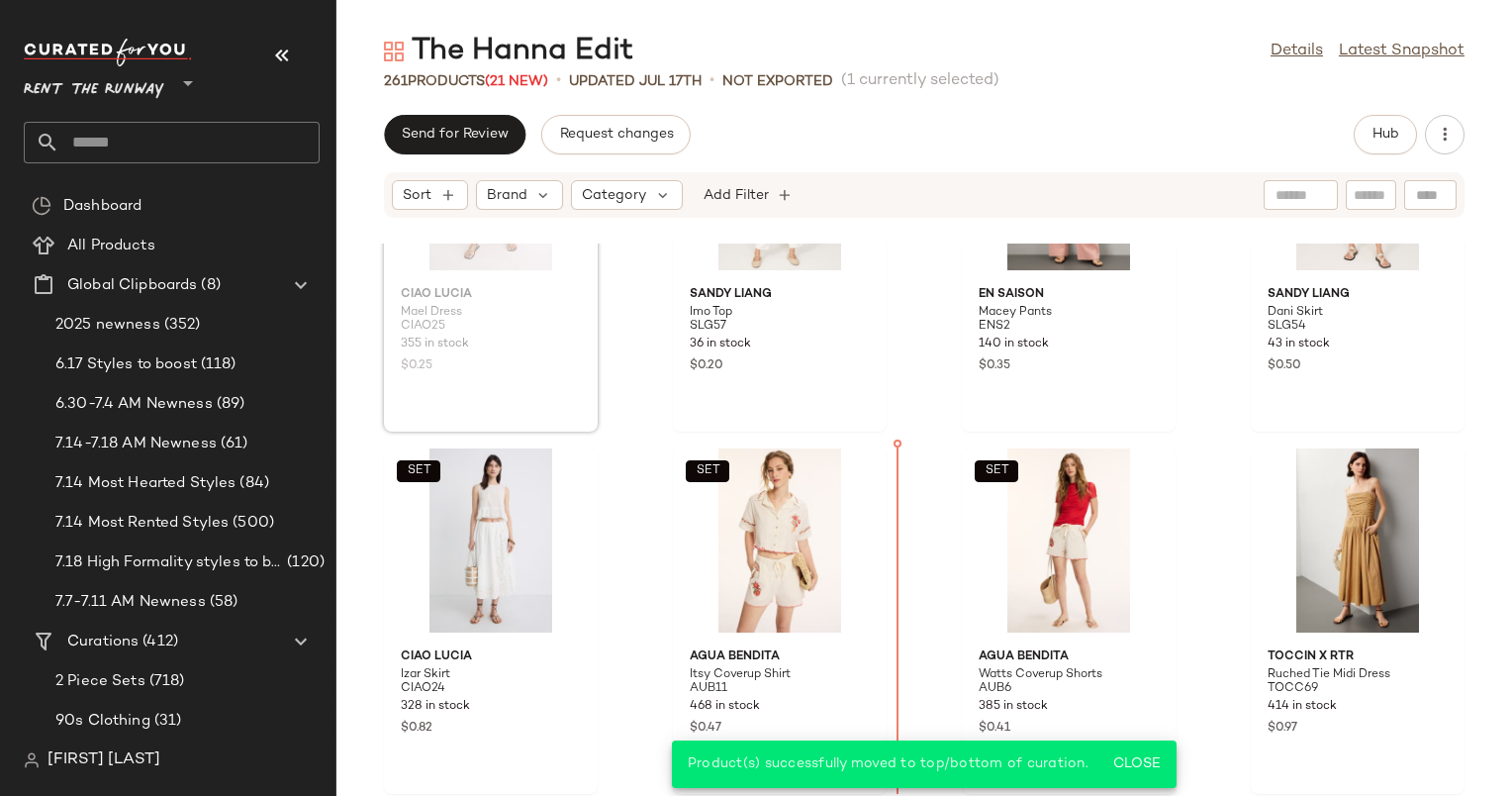 scroll, scrollTop: 244, scrollLeft: 0, axis: vertical 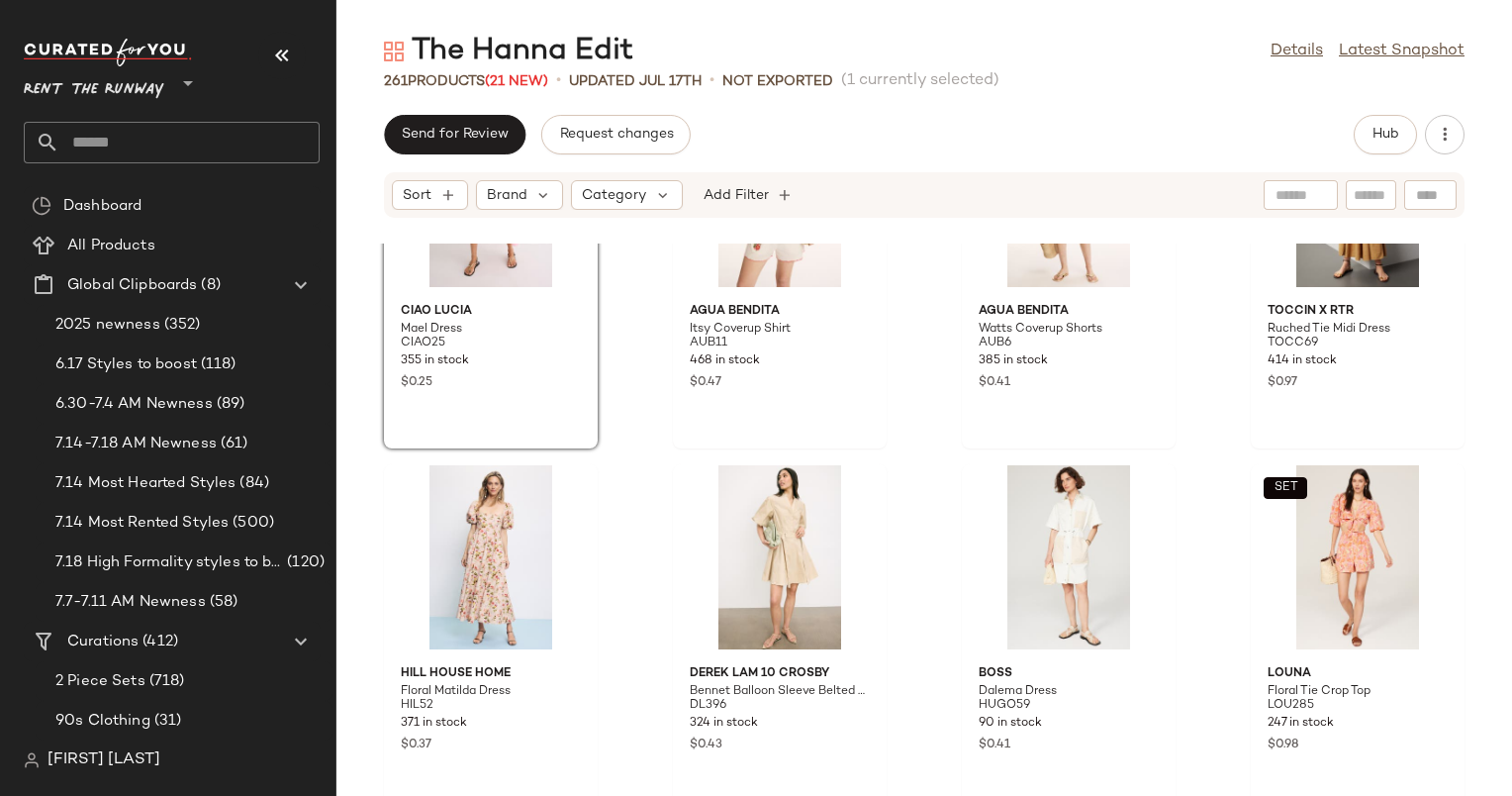 click 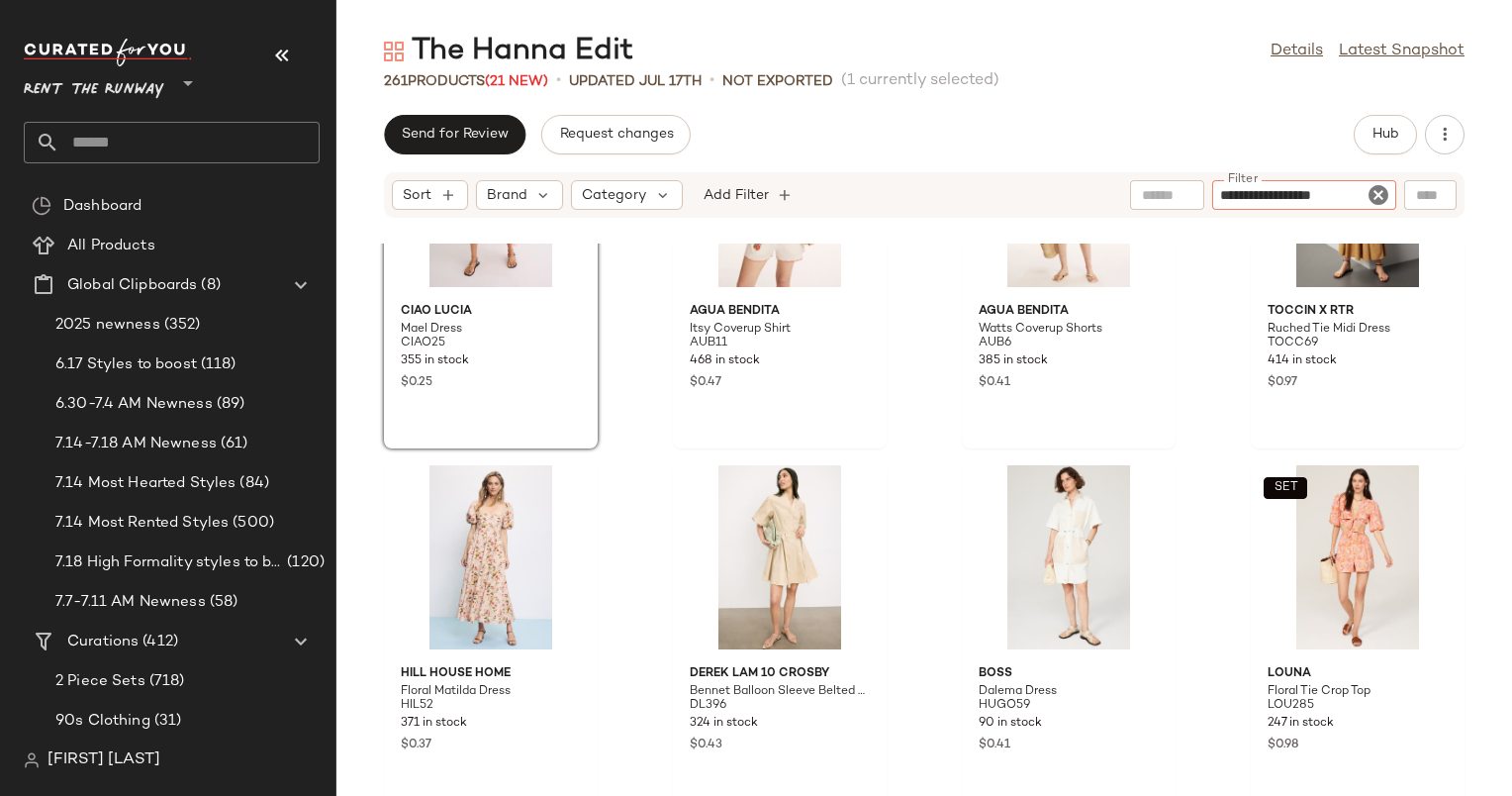 type on "**********" 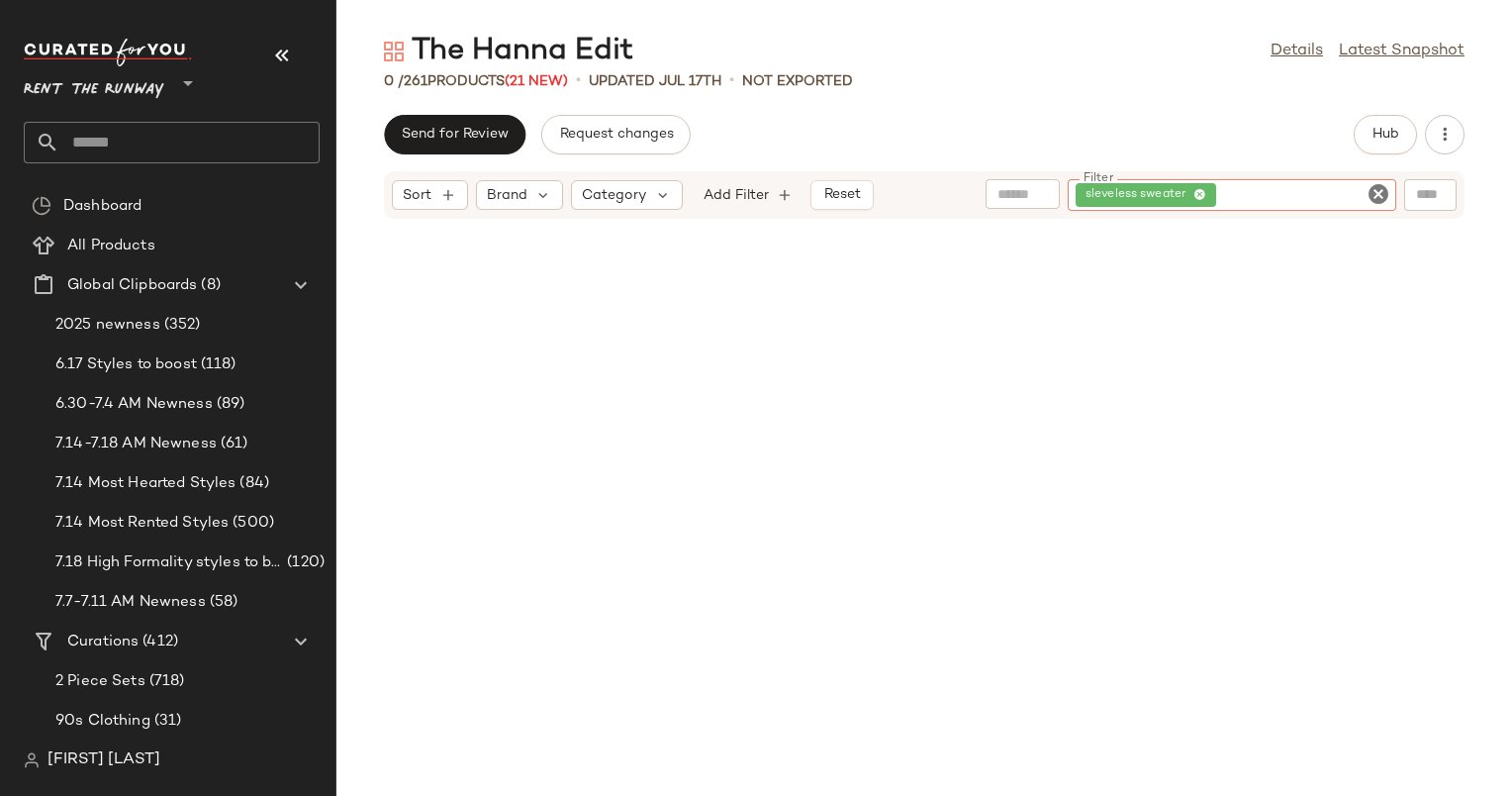 click 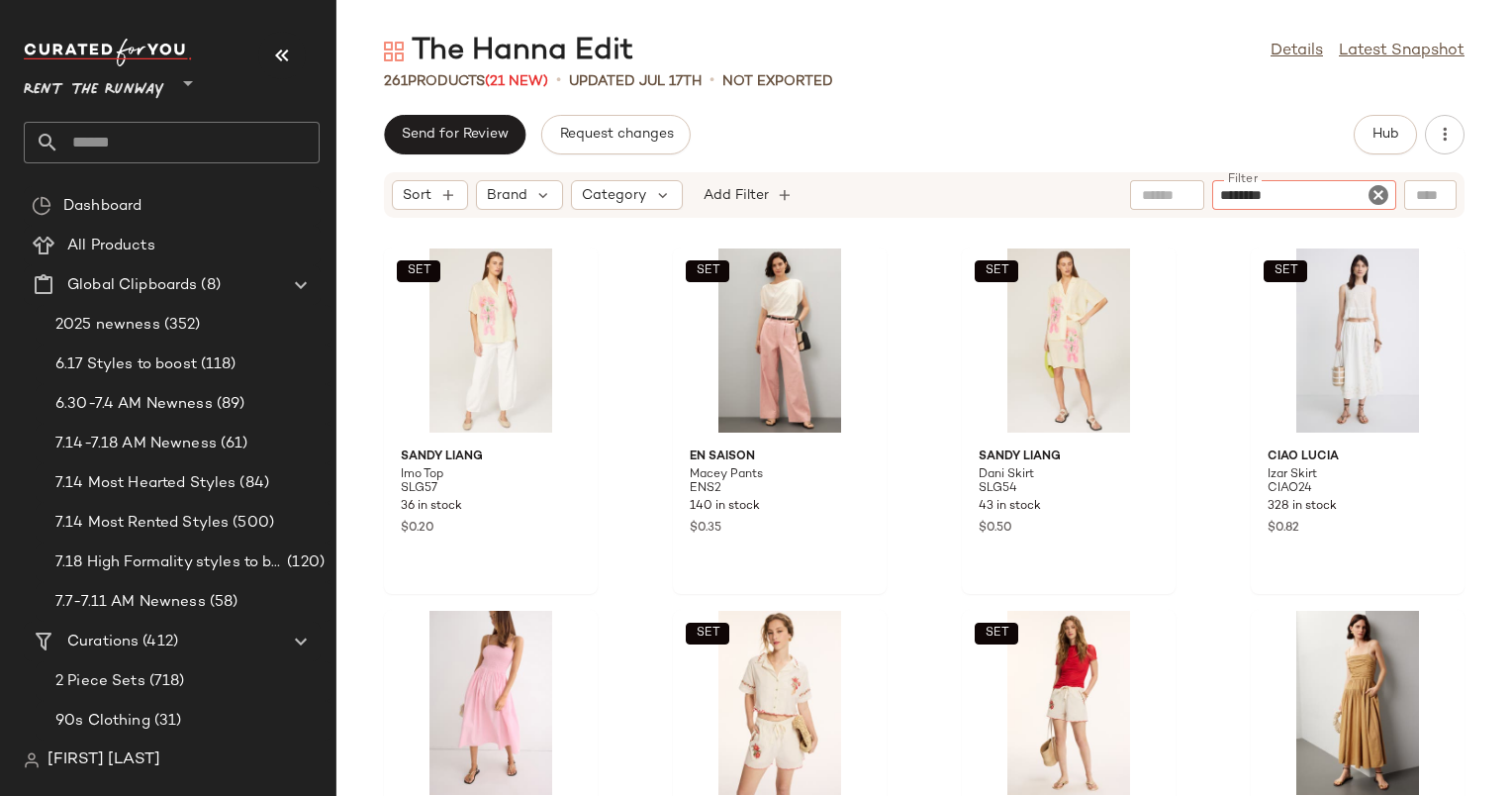 type on "*********" 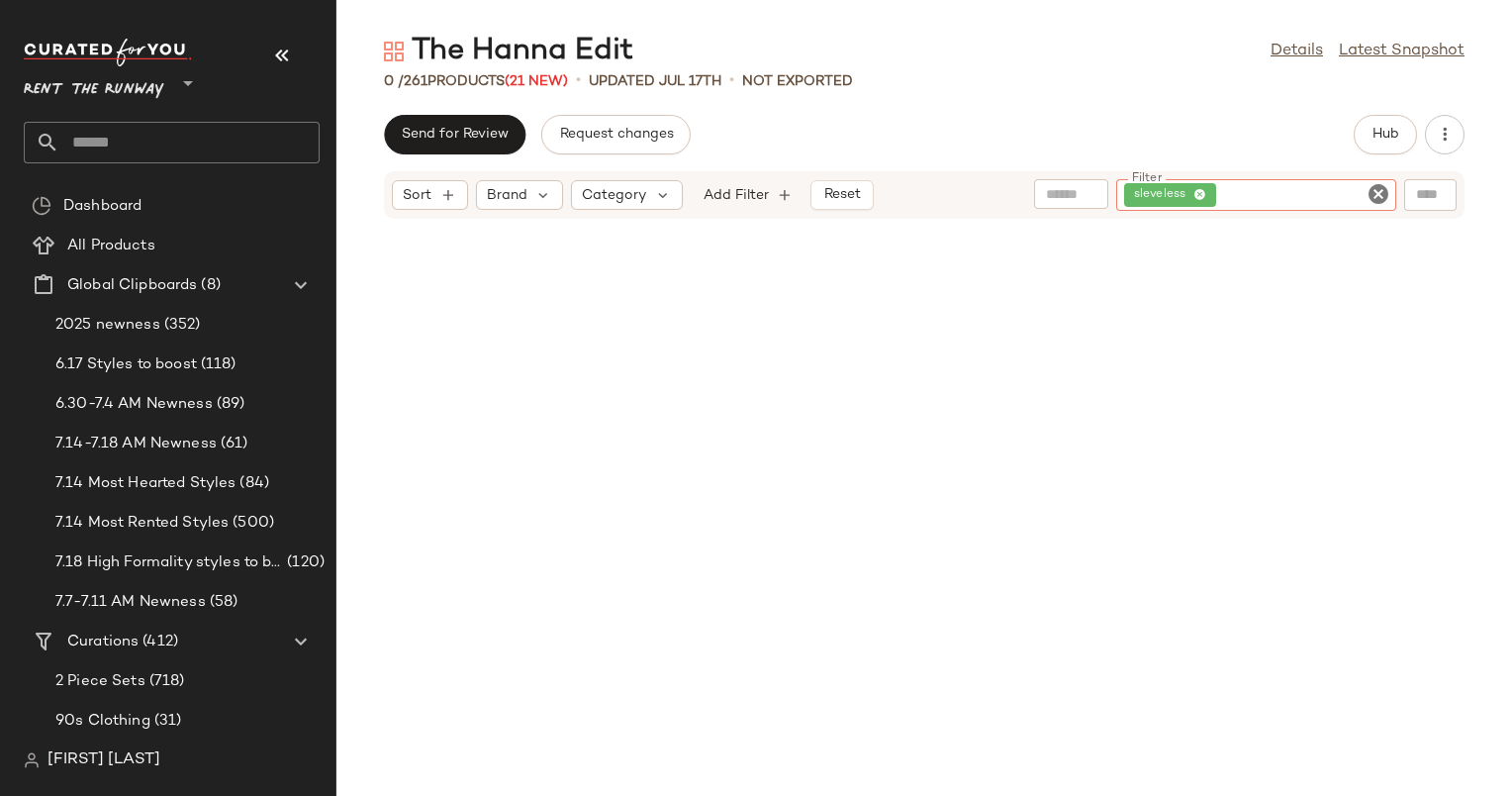 click on "Filter" 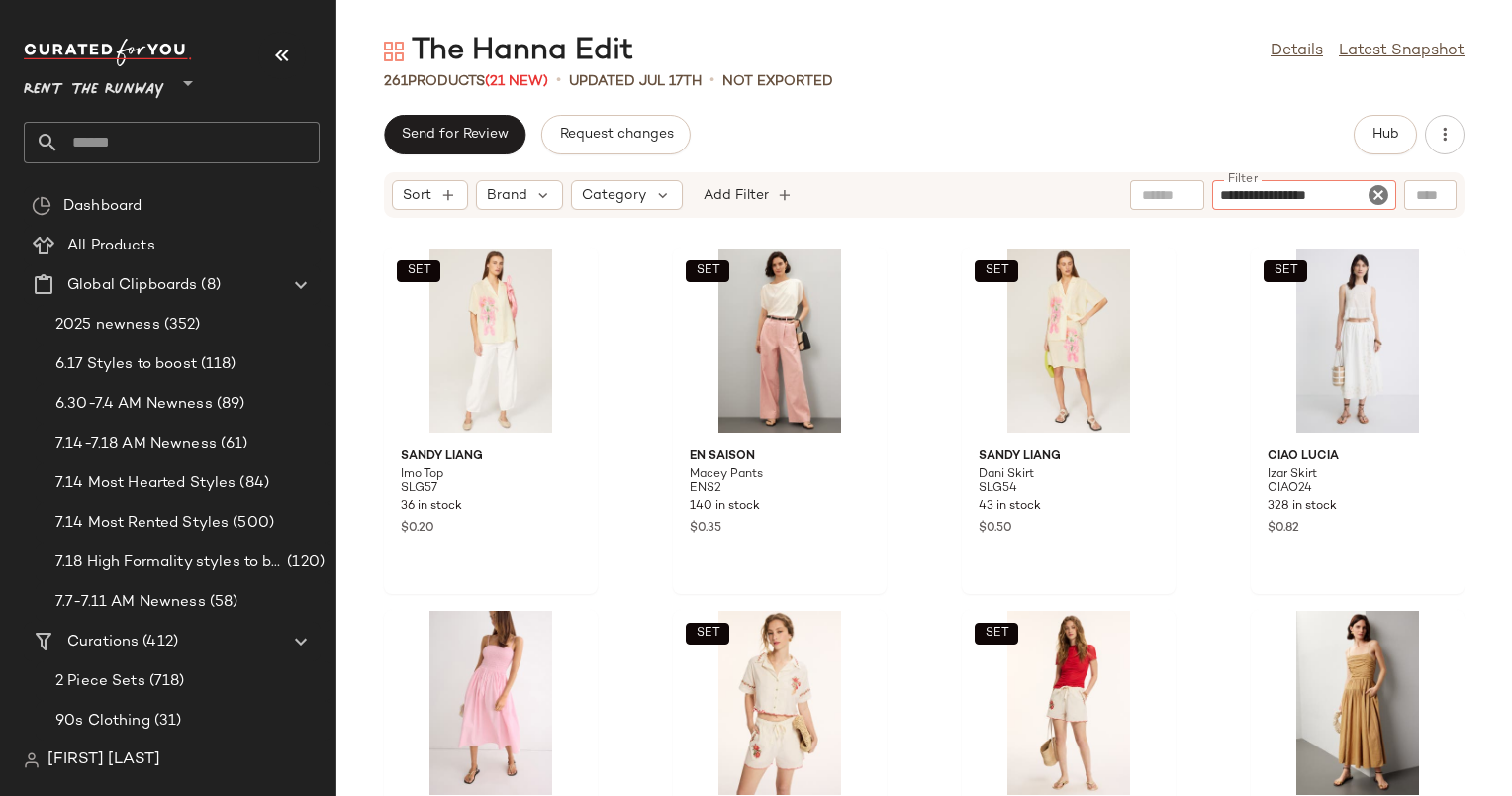 type on "**********" 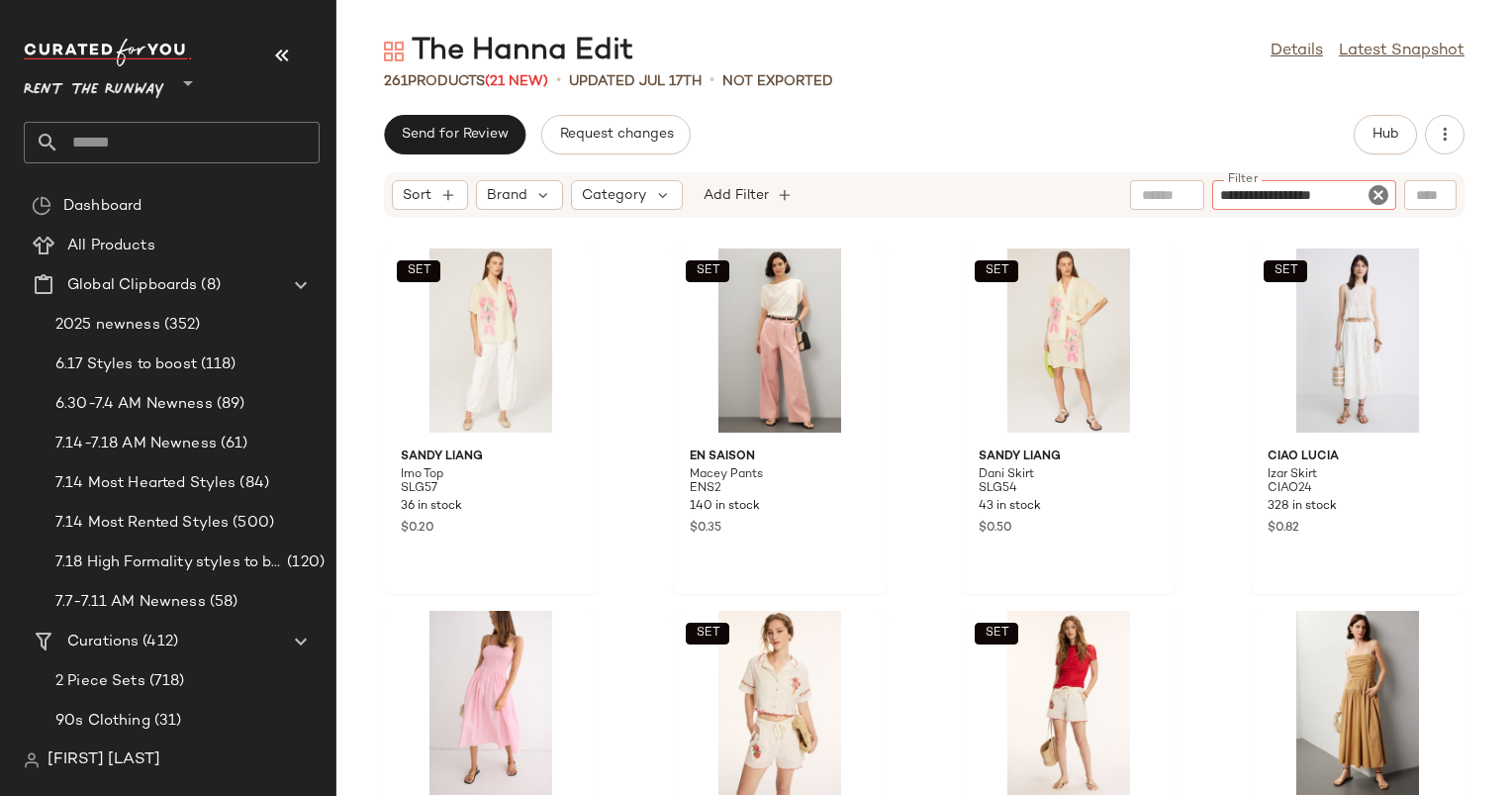 type 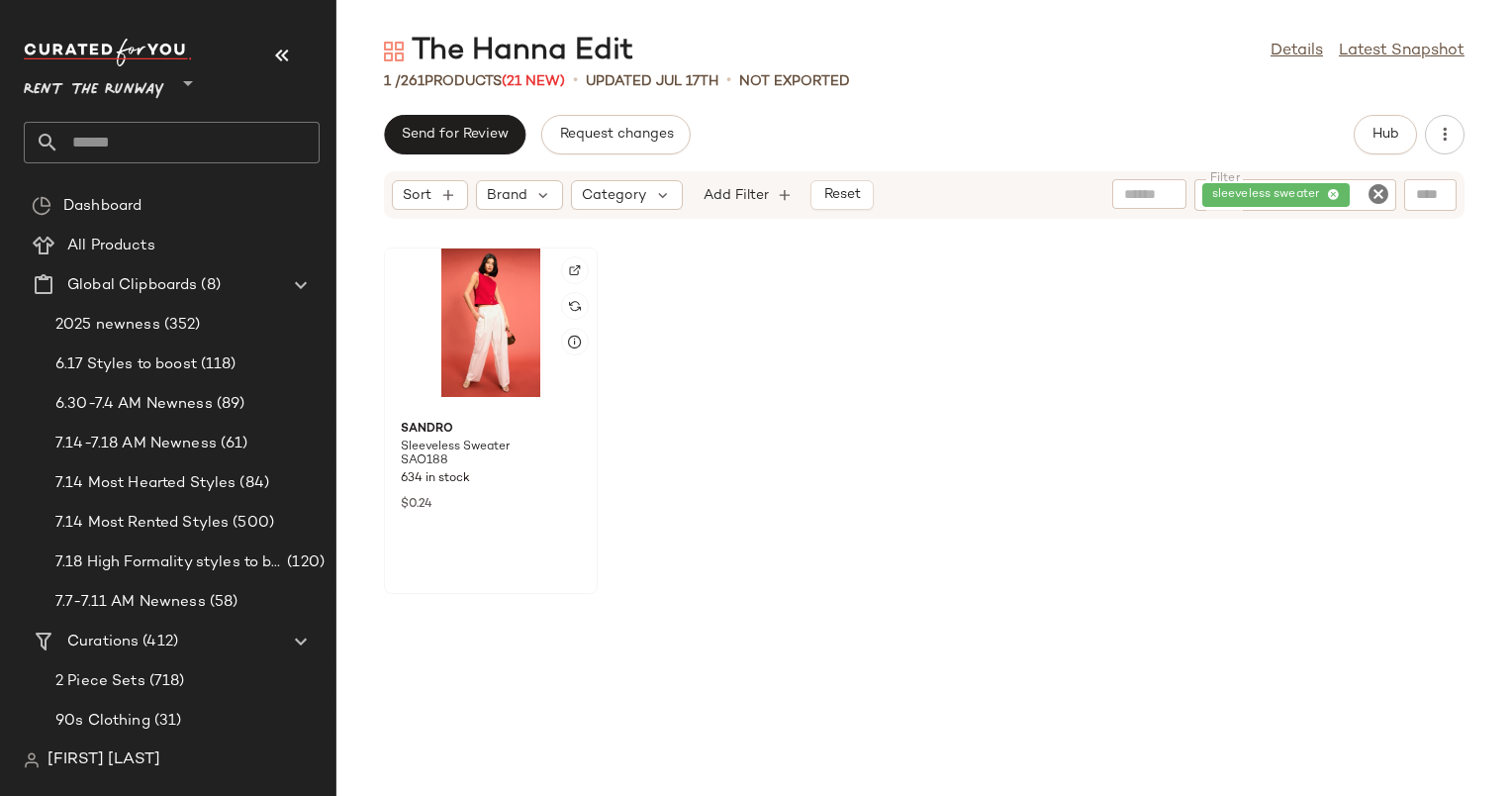 click 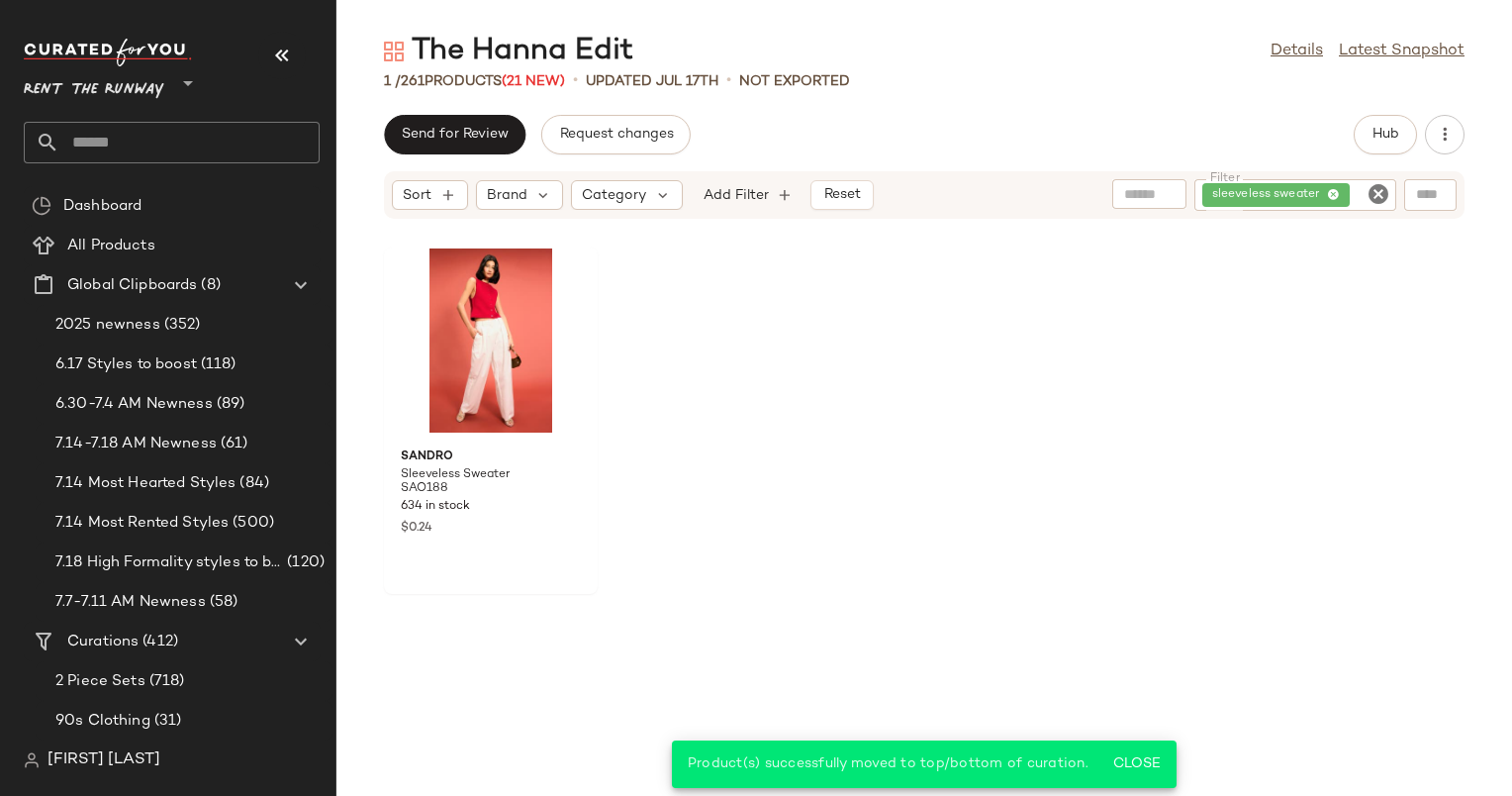 click on "Sort Brand Category Add Filter Reset Filter sleeveless sweater Filter" at bounding box center [924, 195] 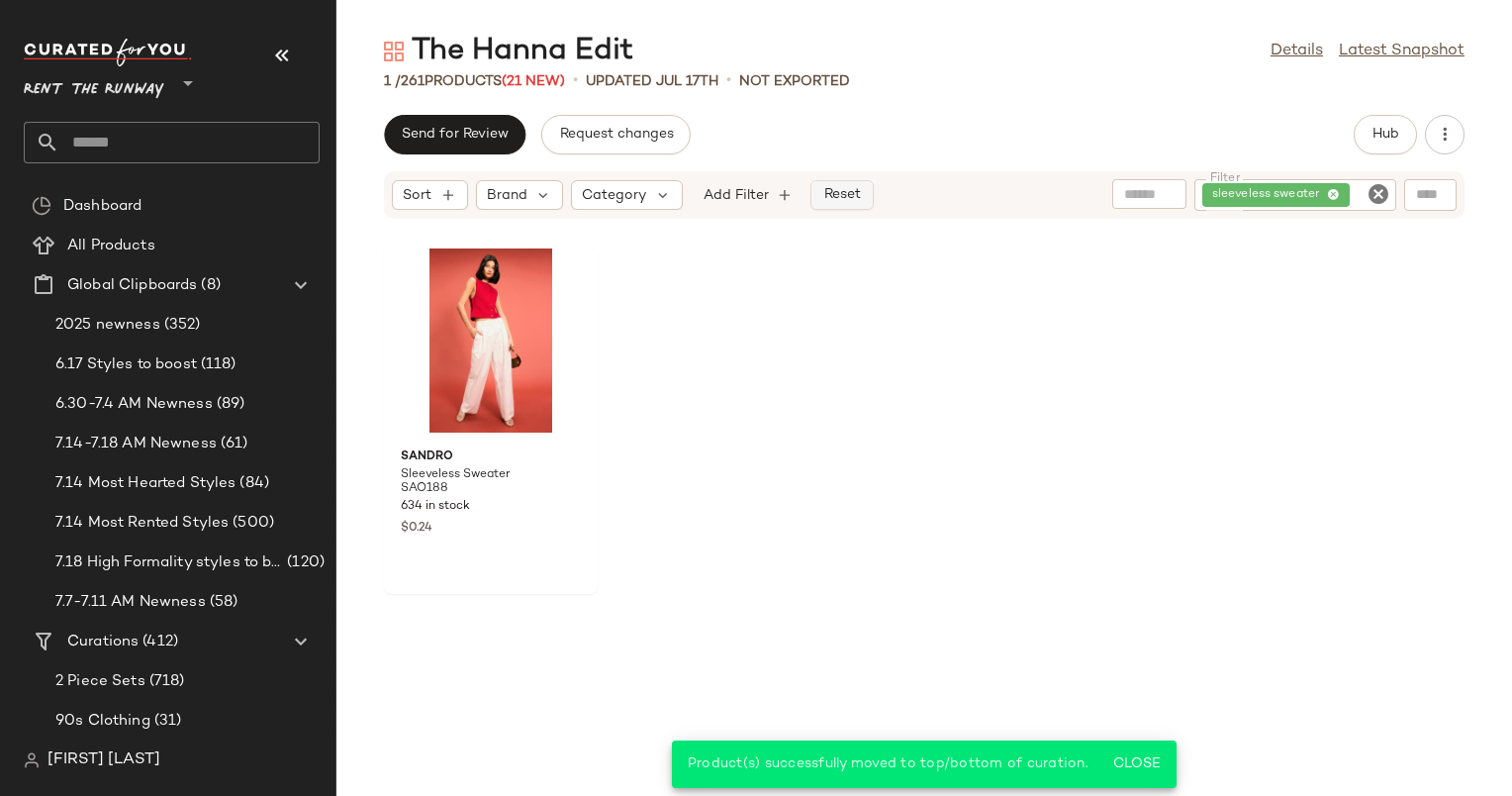 click on "Reset" 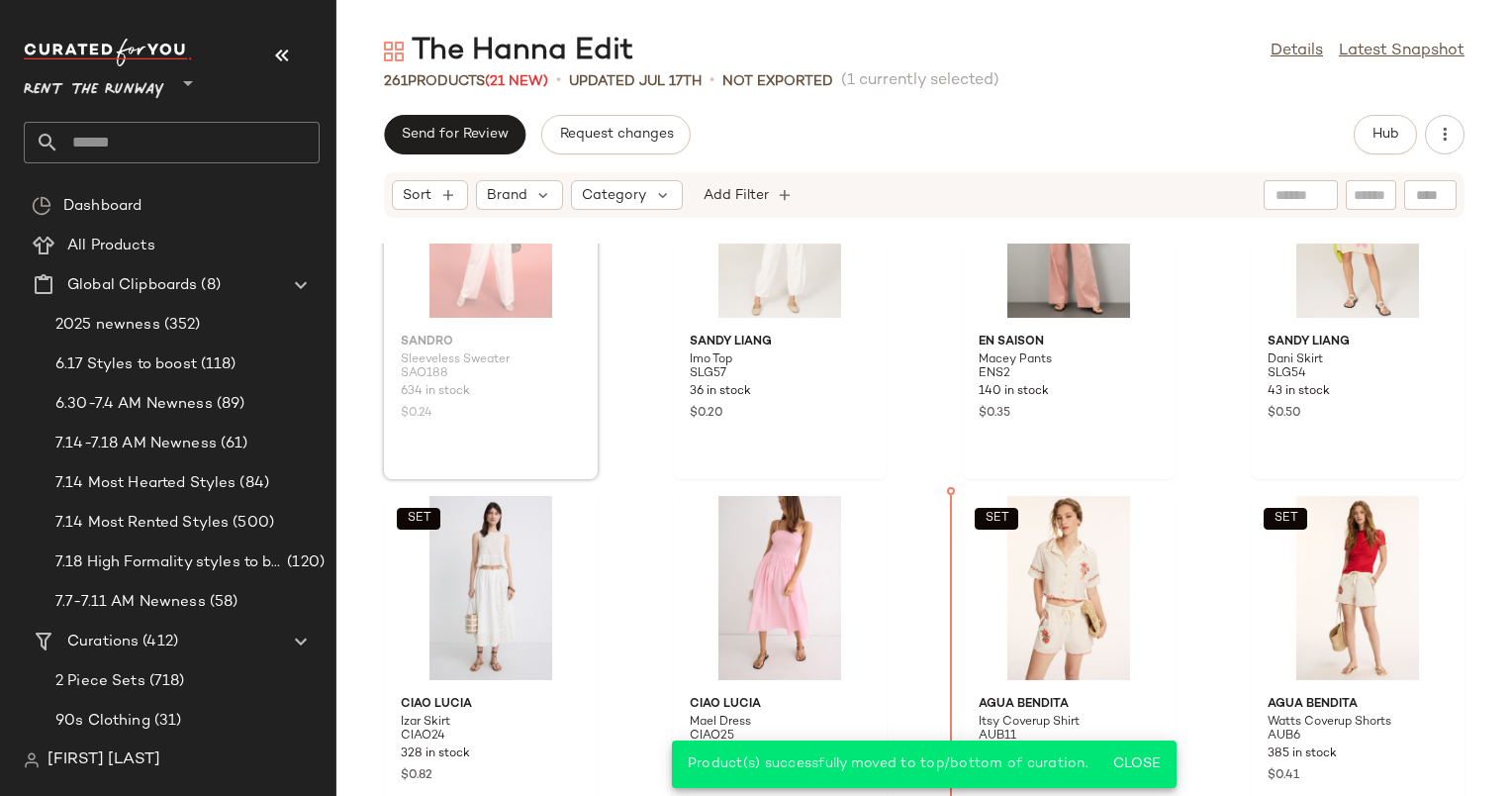 scroll, scrollTop: 229, scrollLeft: 0, axis: vertical 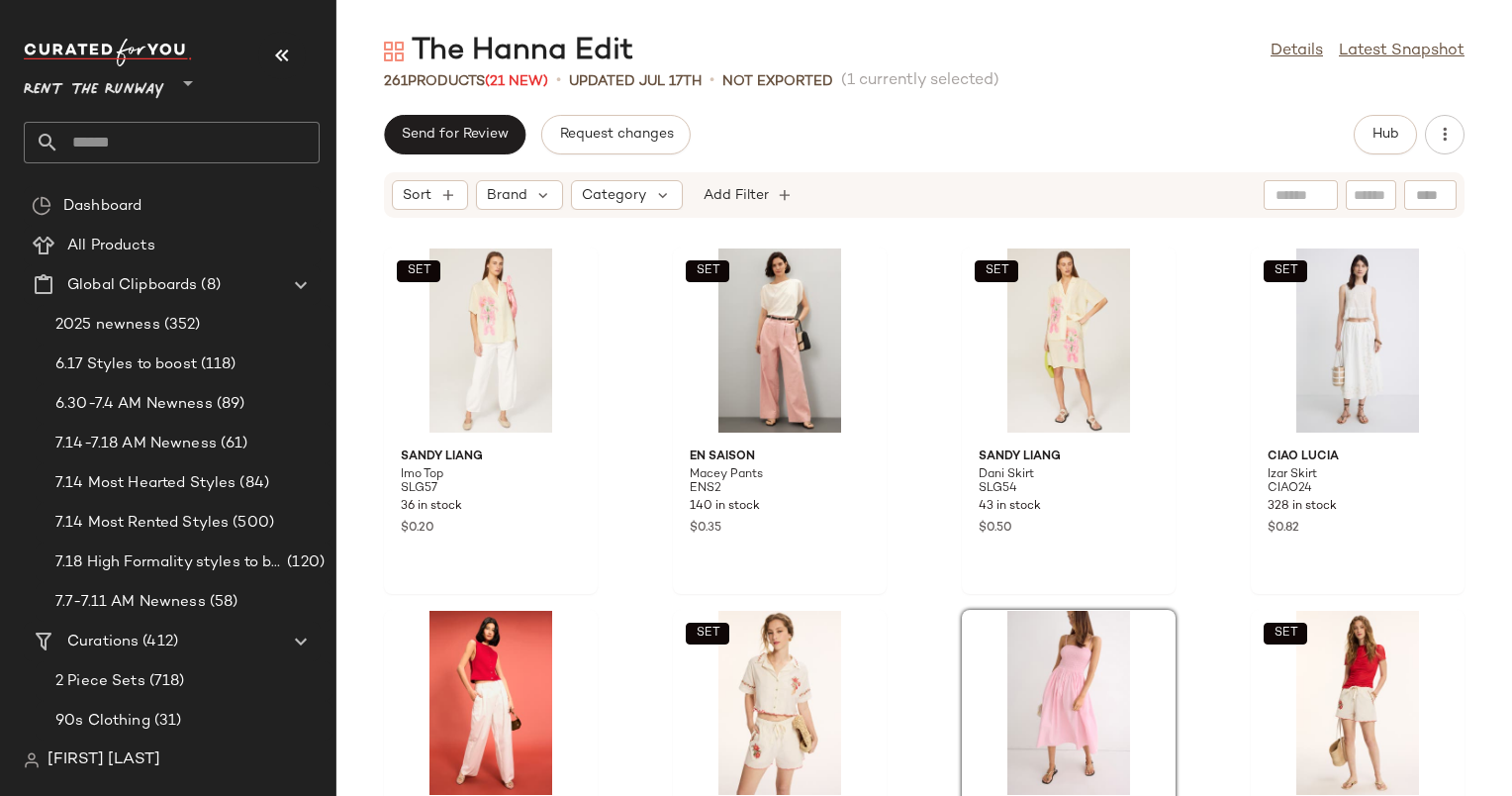 click on "SET Sandy Liang Imo Top SLG57 36 in stock $0.20 SET En Saison Macey Pants ENS2 140 in stock $0.35 SET Sandy Liang Dani Skirt SLG54 43 in stock $0.50 SET Ciao Lucia Izar Skirt CIAO24 328 in stock $0.82 Sandro Sleeveless Sweater SAO188 634 in stock $0.24 SET Agua Bendita Itsy Coverup Shirt AUB11 468 in stock $0.47 Ciao Lucia Mael Dress CIAO25 355 in stock $0.25 SET Agua Bendita Watts Coverup Shorts AUB6 385 in stock $0.41 TOCCIN X RTR Ruched Tie Midi Dress TOCC69 414 in stock $0.97 Hill House Home Floral Matilda Dress HIL52 371 in stock $0.37 Derek Lam 10 Crosby Bennet Balloon Sleeve Belted Dress DL396 324 in stock $0.43 BOSS Dalema Dress HUGO59 90 in stock $0.41 SET Louna Floral Tie Crop Top LOU285 247 in stock $0.98 SET Louna Pleated Floral Shorts LOU282 221 in stock $0.98 Tanya Taylor Tavia Dress TNT311 390 in stock $0.38 SET rag & bone Emma Shorts RB139 192 in stock $0.95" 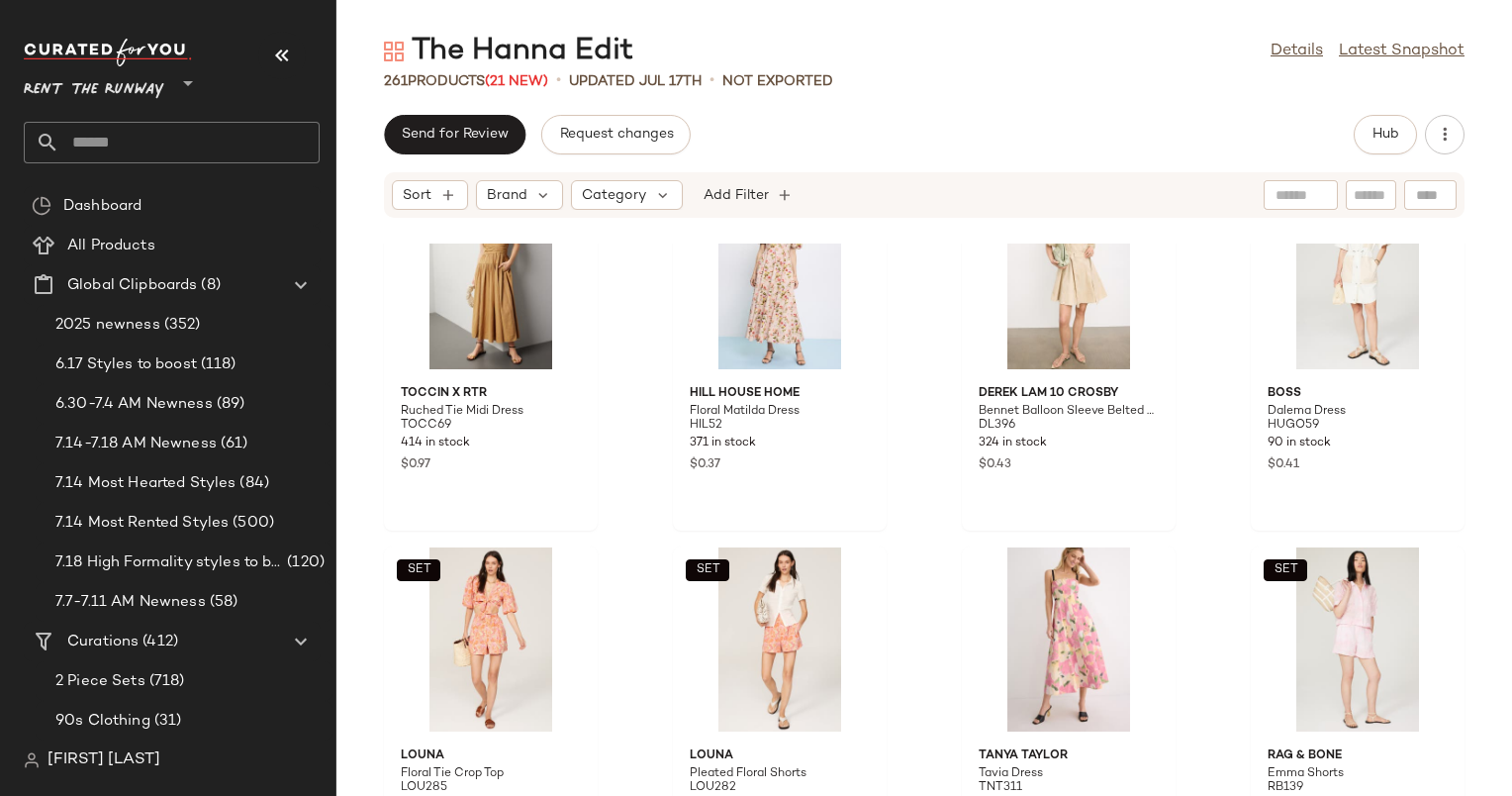 scroll, scrollTop: 758, scrollLeft: 0, axis: vertical 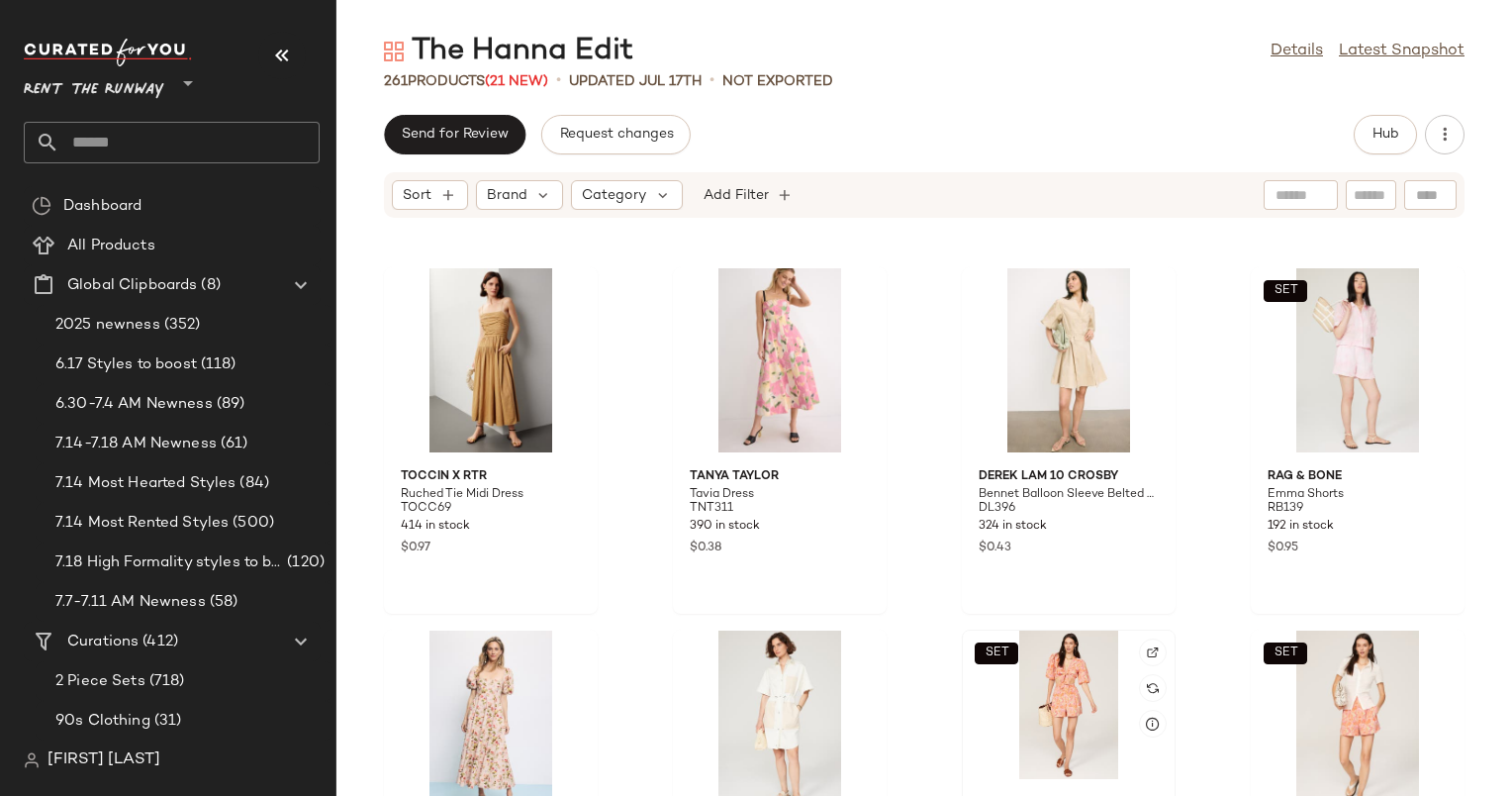click on "SET" 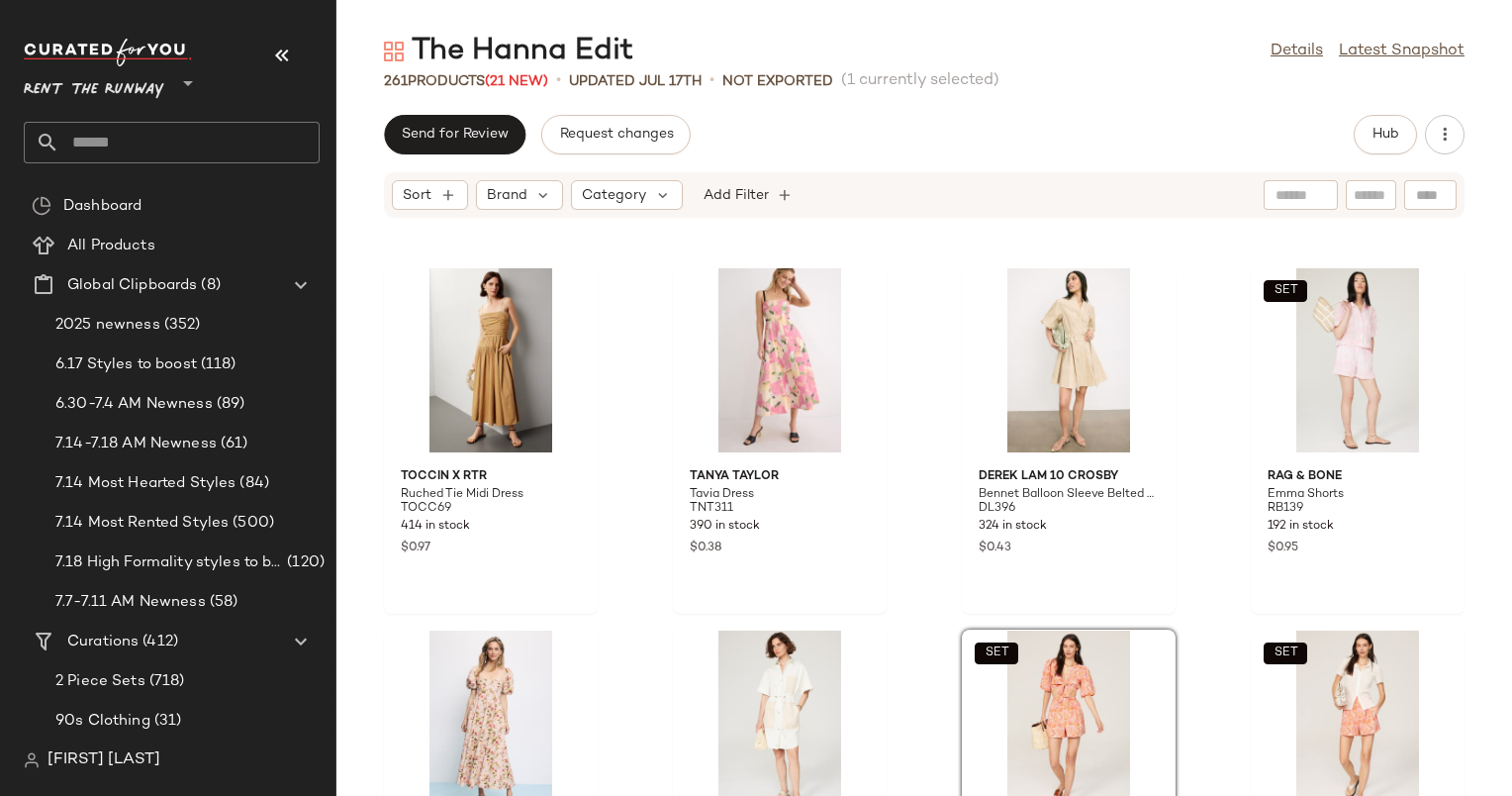 click on "TOCCIN X RTR Ruched Tie Midi Dress TOCC69 414 in stock $0.97 Tanya Taylor Tavia Dress TNT311 390 in stock $0.38 Derek Lam 10 Crosby Bennet Balloon Sleeve Belted Dress DL396 324 in stock $0.43 SET rag & bone Emma Shorts RB139 192 in stock $0.95 Hill House Home Floral Matilda Dress HIL52 371 in stock $0.37 BOSS Dalema Dress HUGO59 90 in stock $0.41 SET Louna Floral Tie Crop Top LOU285 247 in stock $0.98 SET Louna Pleated Floral Shorts LOU282 221 in stock $0.98 Roksanda x RTR Yellow Dress ROK15 257 in stock $0.79 Louna Printed Mini Dress LOU259 190 in stock $0.93 VINCE. Tie Back Cami Dress VIN205 93 in stock $0.36 SET RHODE Audrina Short RHR78 175 in stock $0.33 Peter Som x RTR Red Empire Mini Dress PSC192 343 in stock $0.89 SET En Saison Macey Blazer ENS6 276 in stock $0.88 Hofmann Copenhagen Soleste Dress HOFC56 320 in stock $0.83 Adam Lippes x RTR Long Sleeve Mini Dress ADAMC228 283 in stock $0.87" 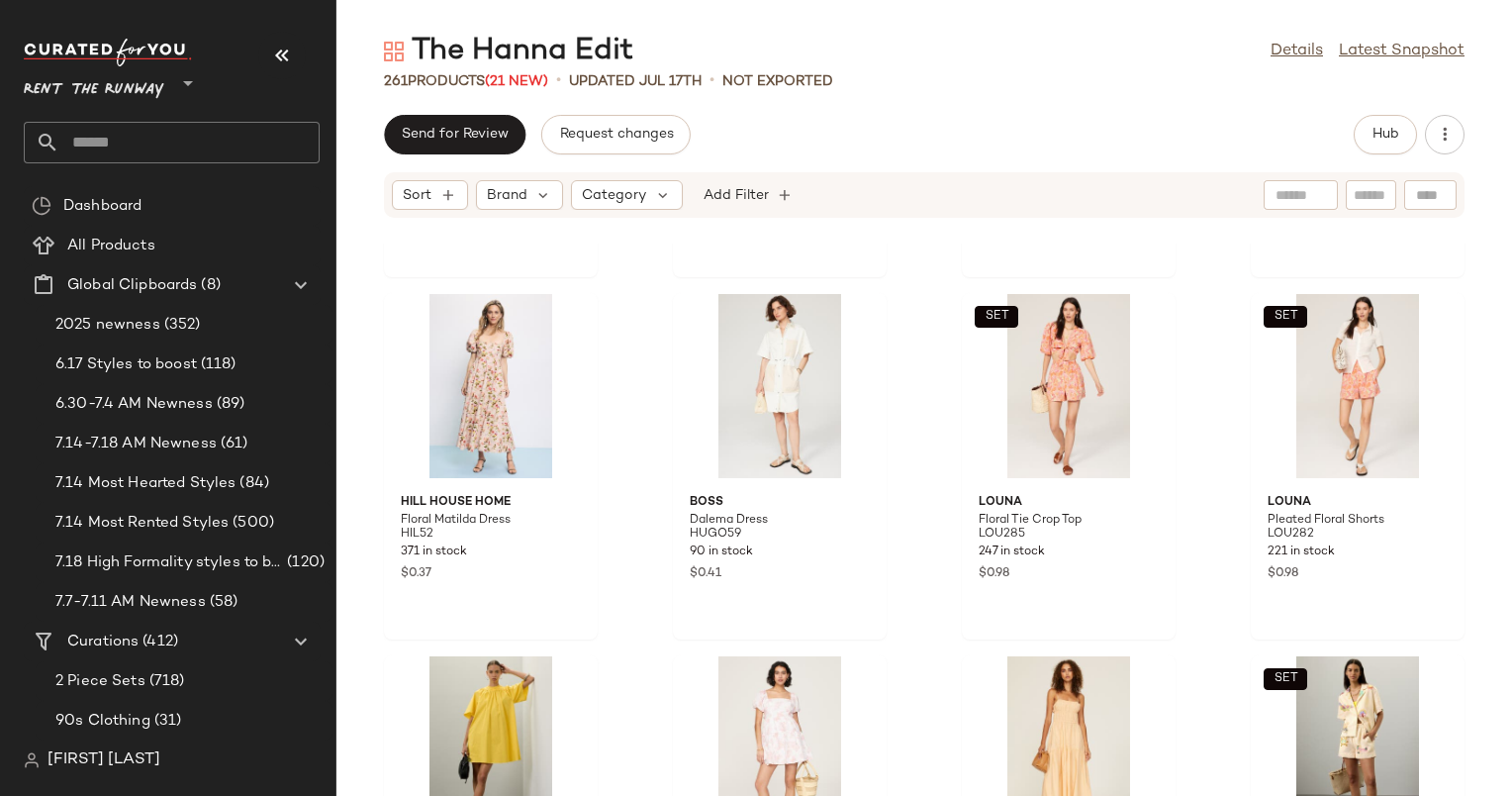 scroll, scrollTop: 1043, scrollLeft: 0, axis: vertical 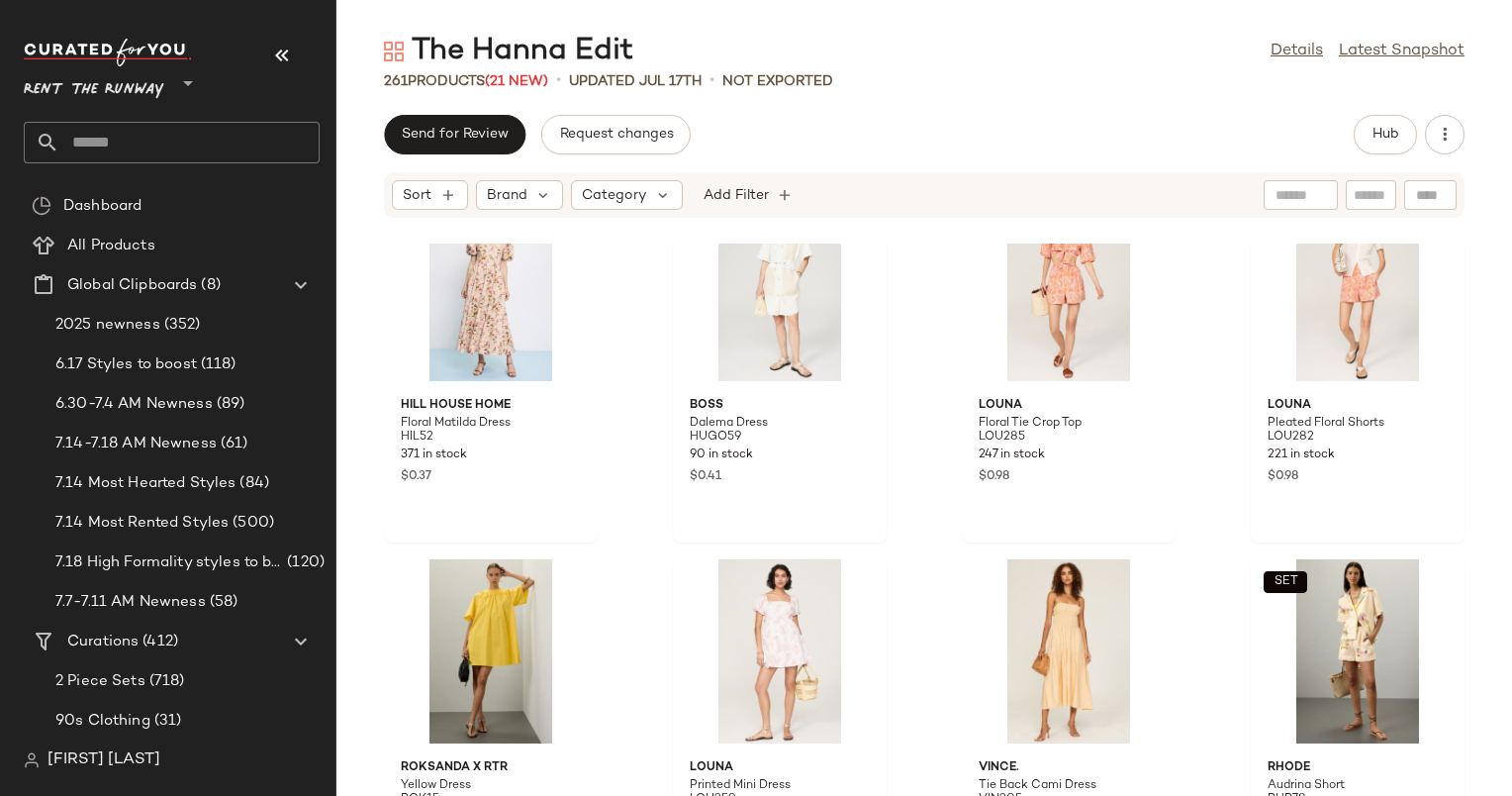 drag, startPoint x: 488, startPoint y: 643, endPoint x: 645, endPoint y: 383, distance: 303.7252 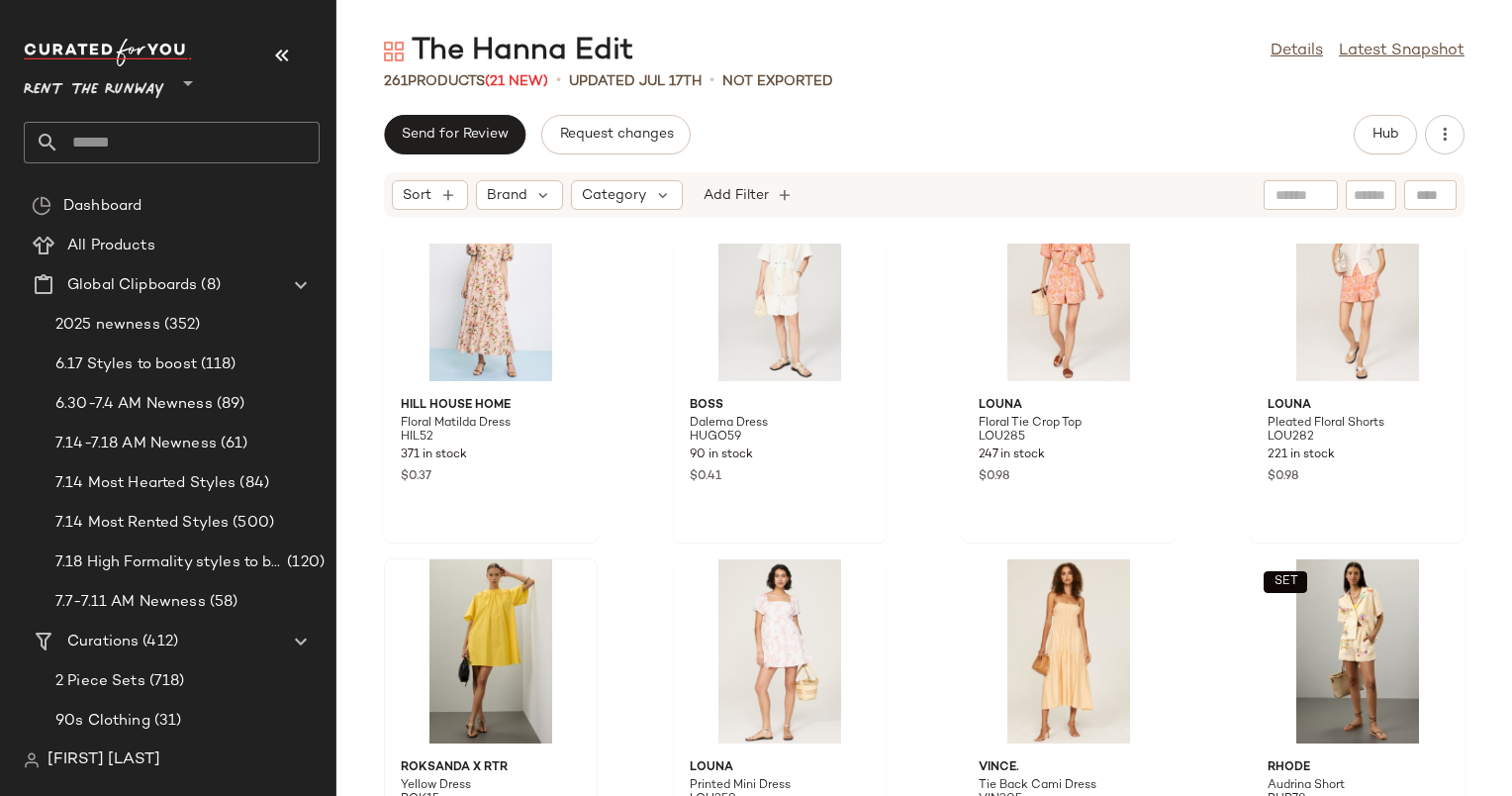 drag, startPoint x: 645, startPoint y: 383, endPoint x: 479, endPoint y: 646, distance: 311.00643 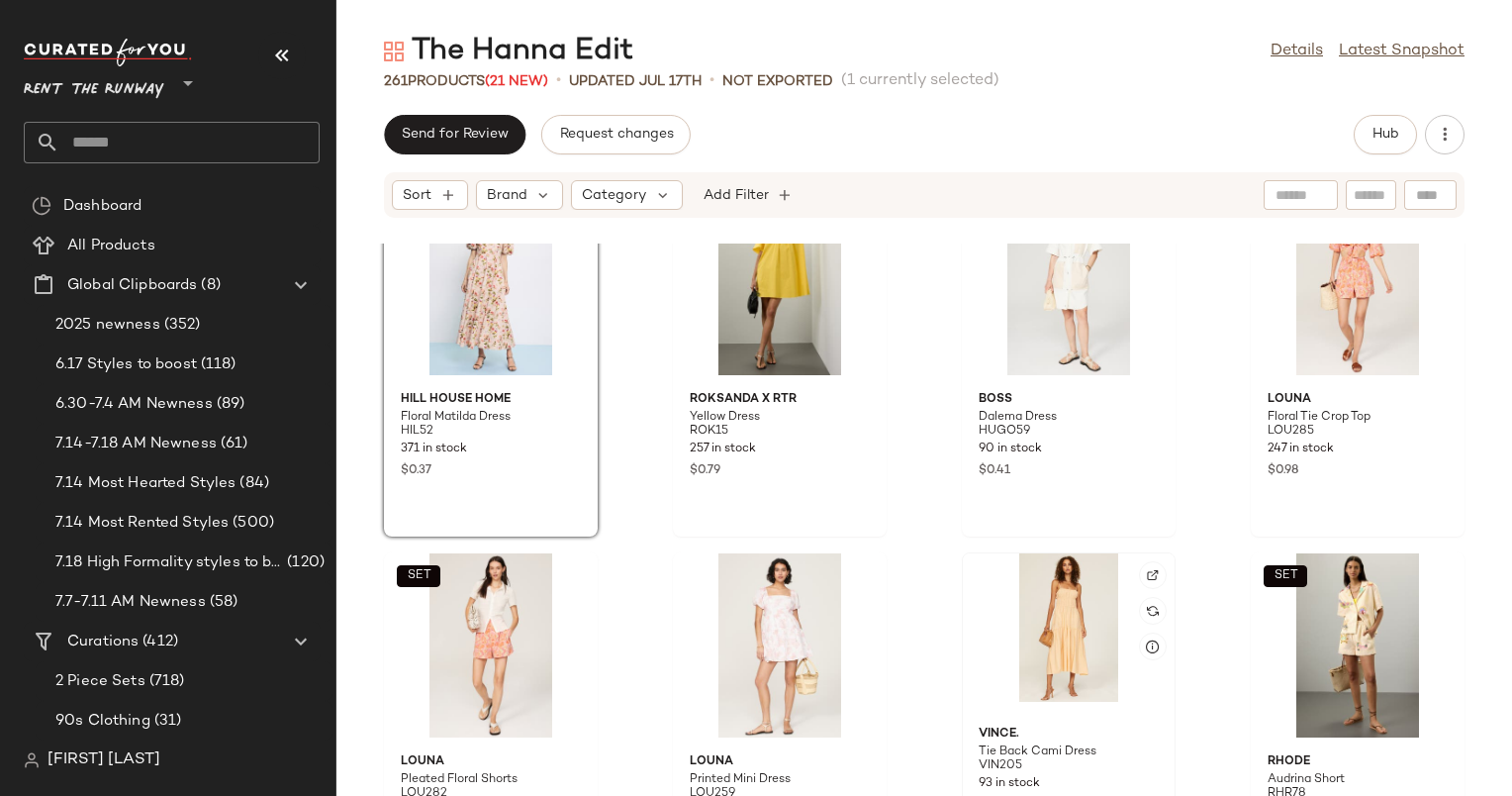 scroll, scrollTop: 1161, scrollLeft: 0, axis: vertical 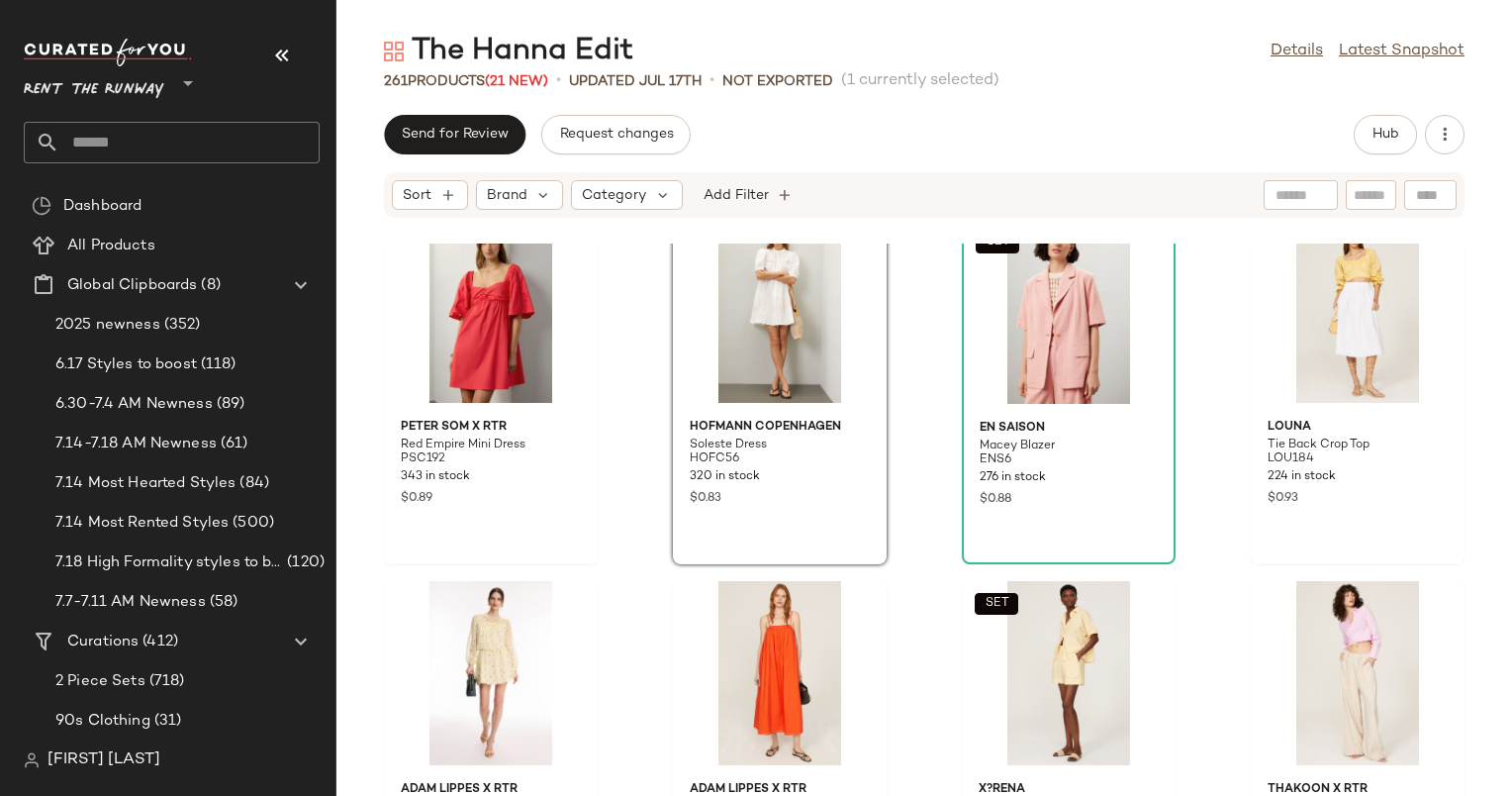 click on "SET Agua Bendita Itsy Coverup Shirt AUB11 468 in stock $0.47 SET Agua Bendita Watts Coverup Shorts AUB6 385 in stock $0.41 TOCCIN X RTR Ruched Tie Midi Dress TOCC69 414 in stock $0.97 Hill House Home Floral Matilda Dress HIL52 371 in stock $0.37 Derek Lam 10 Crosby Bennet Balloon Sleeve Belted Dress DL396 324 in stock $0.43 BOSS Dalema Dress HUGO59 90 in stock $0.41 SET Ramy Brook Violeta Short RMB179 284 in stock $0.44 SET En Saison Macey Blazer ENS6 276 in stock $0.88 Louna Tie Back Crop Top LOU184 224 in stock $0.93 Adam Lippes x RTR Long Sleeve Mini Dress ADAMC228 283 in stock $0.87 Adam Lippes x RTR Swing Slip Dress ADAMC105 233 in stock $0.71 SET X?RENA Caysen Shorts XA35 36 in stock $0.36 Thakoon x RTR Stripe Wrap Shirt TKC104 229 in stock $0.92 DUNST Shirring Volume Blouse DUN5 131 in stock $0.30 Alexis Kamali Dress AX216 106 in stock $0.32 Jason Wu x RTR Yellow Lace Midi Dress JWC133 417 in stock $0.62 WEWOREWHAT Scrunchie Dress WWW36 184 in stock $0.36" 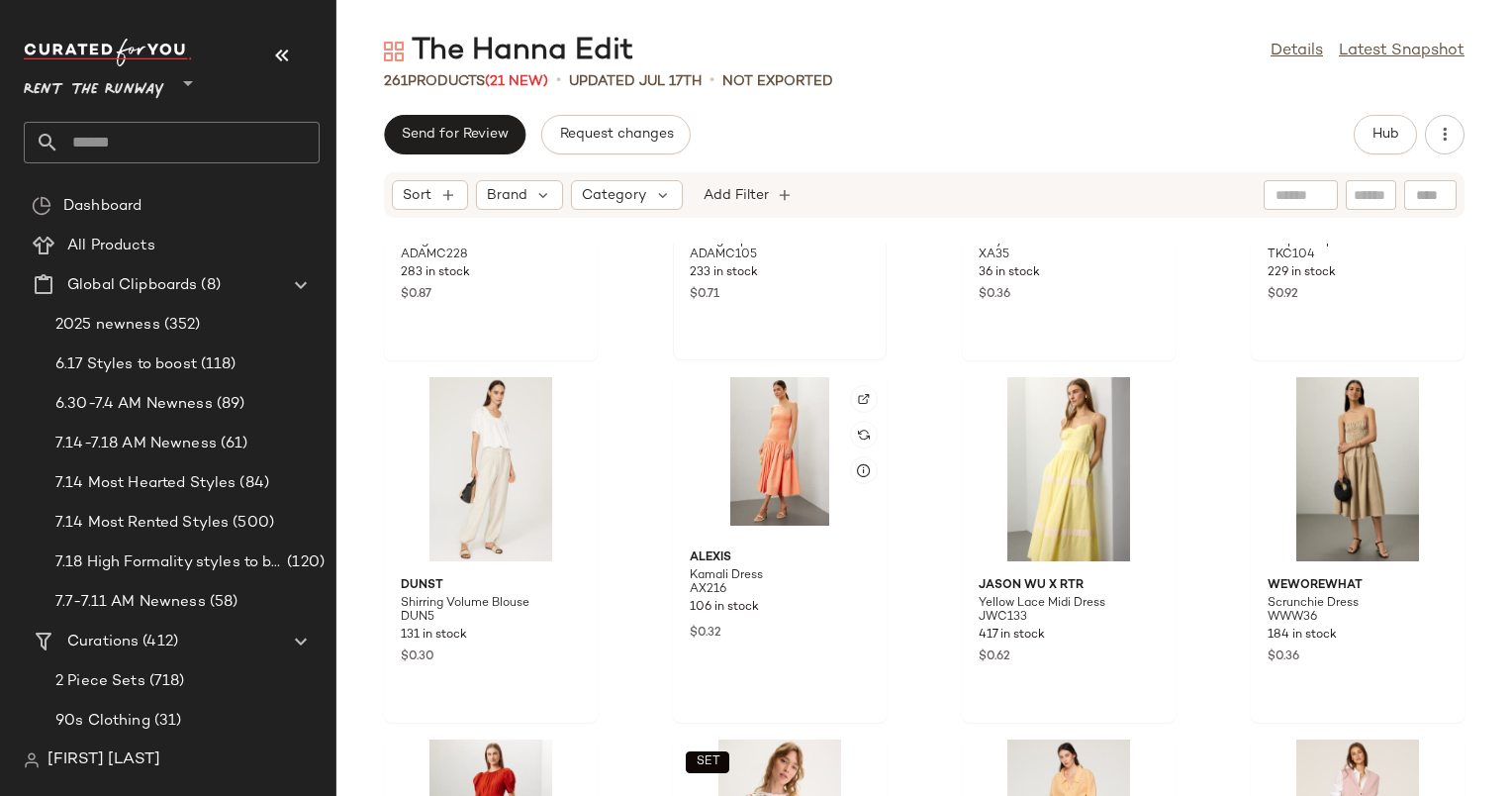 scroll, scrollTop: 2419, scrollLeft: 0, axis: vertical 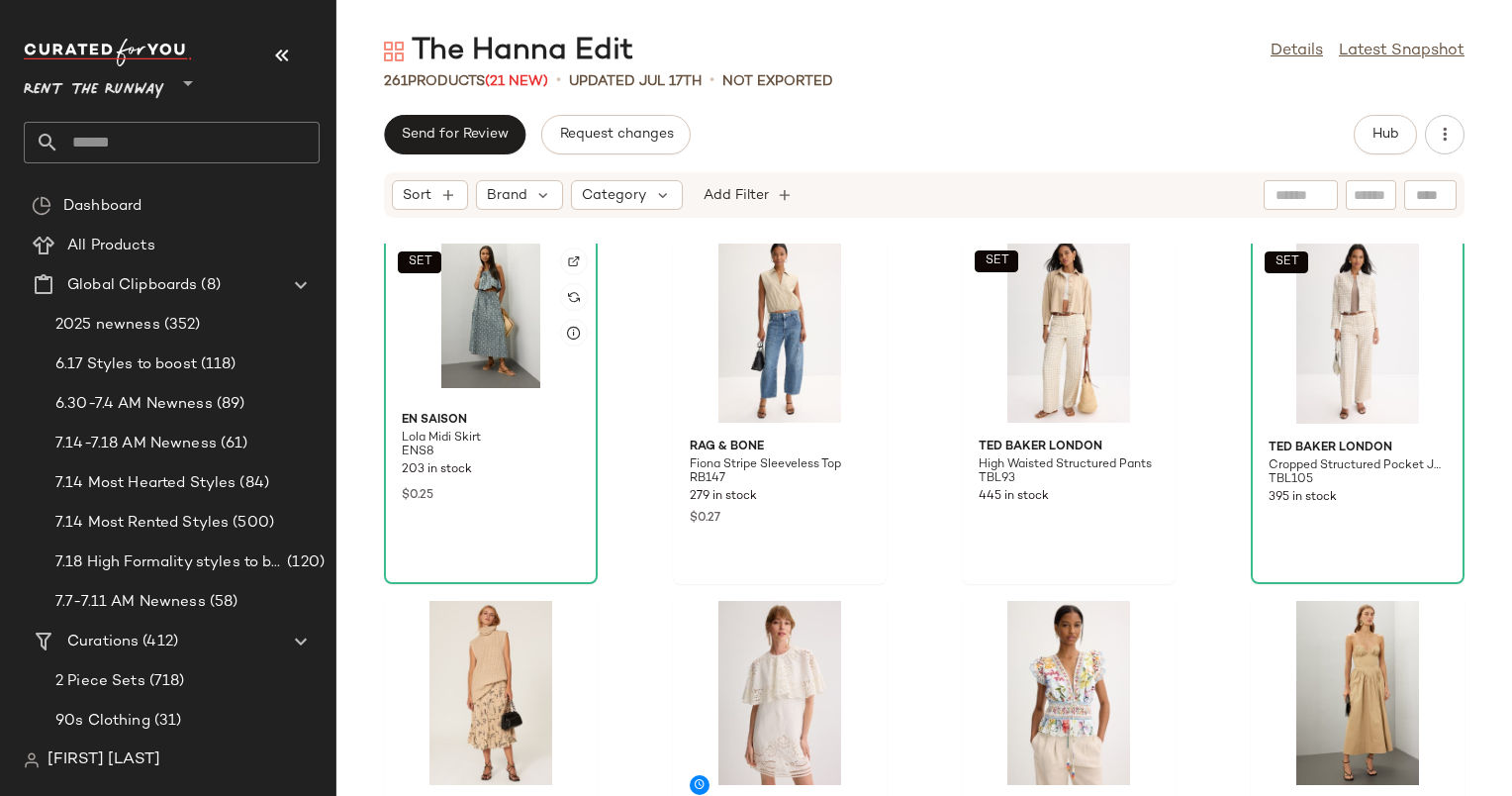 click on "SET" 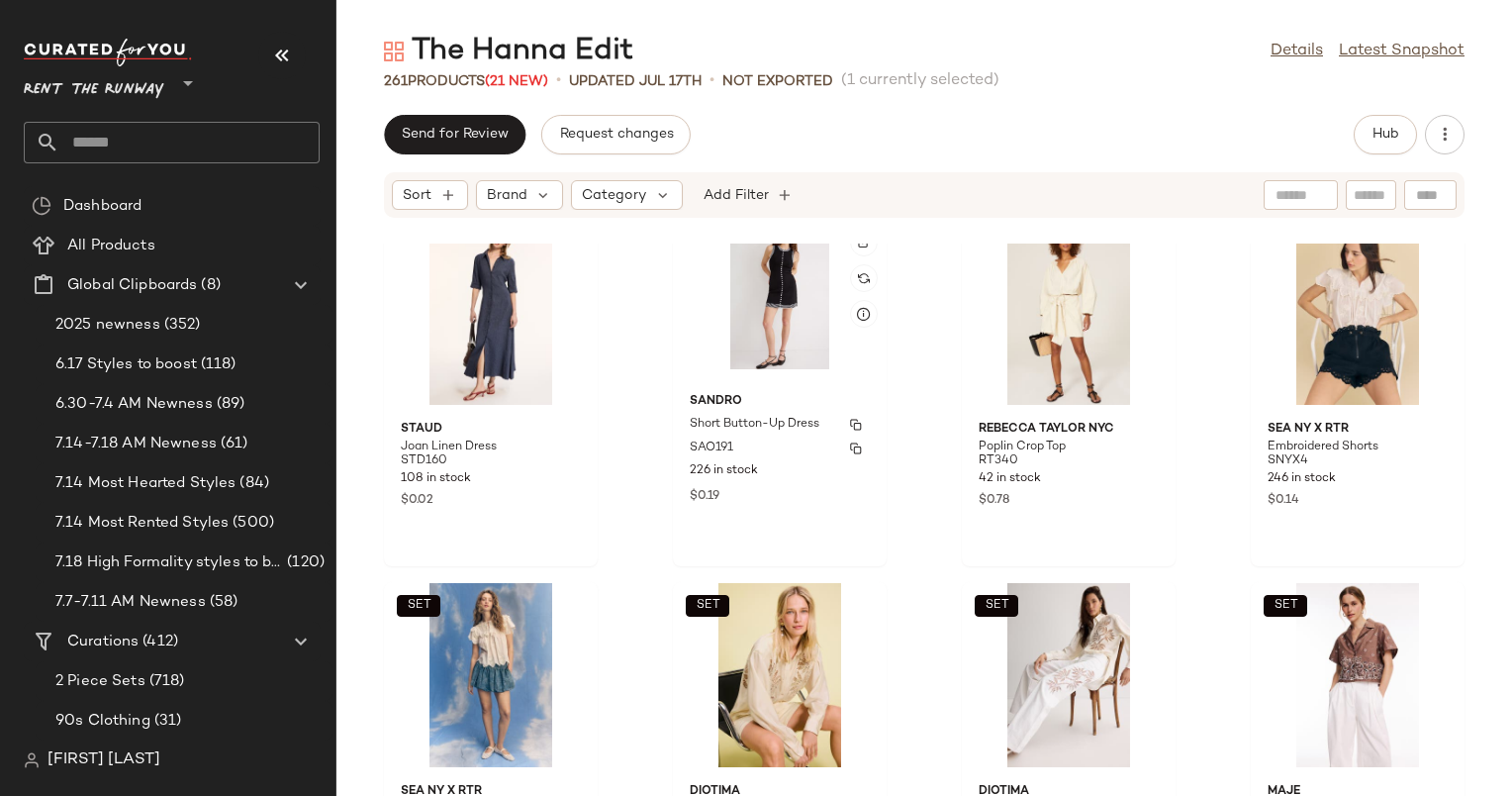 scroll, scrollTop: 13014, scrollLeft: 0, axis: vertical 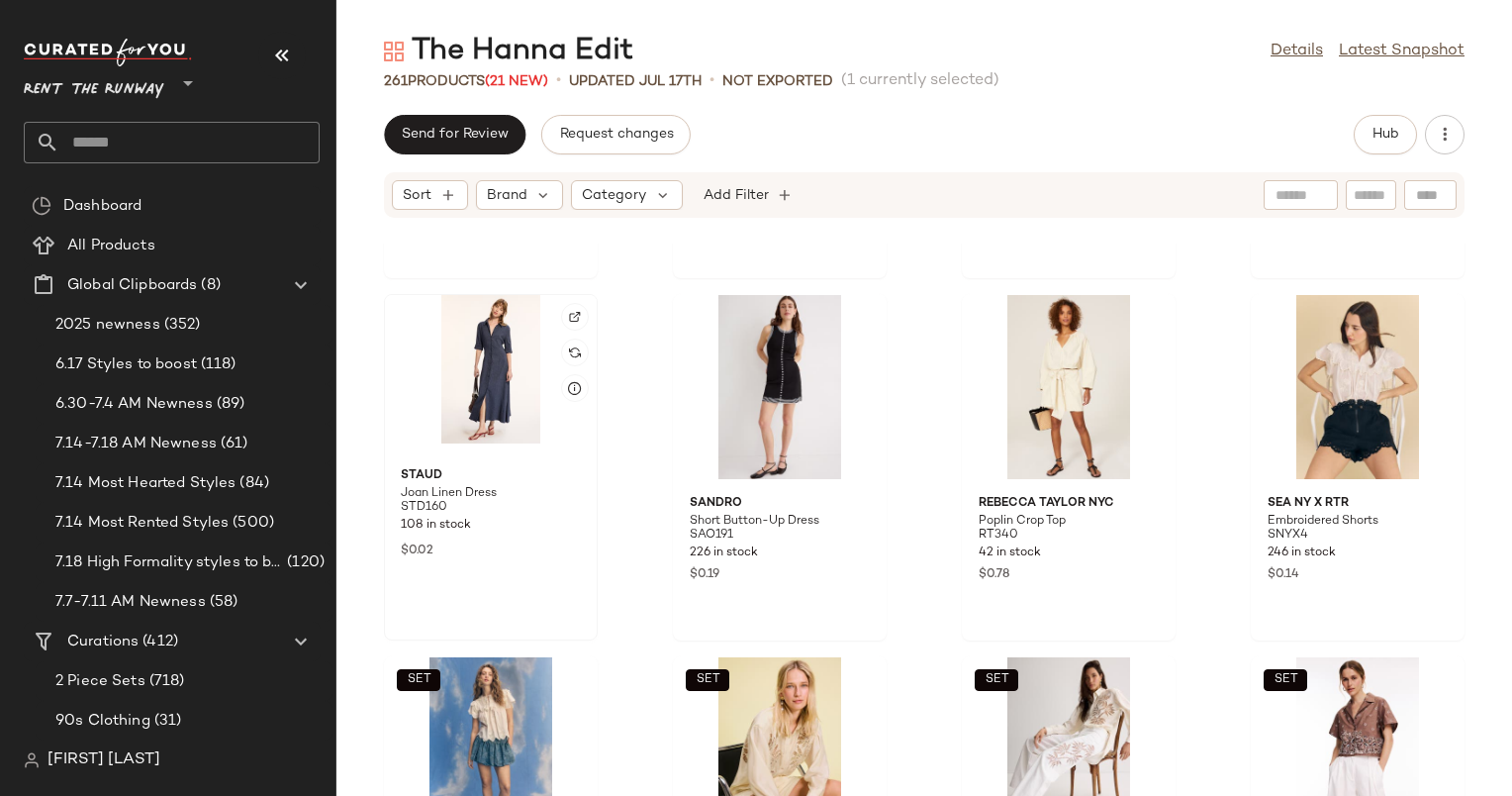 click 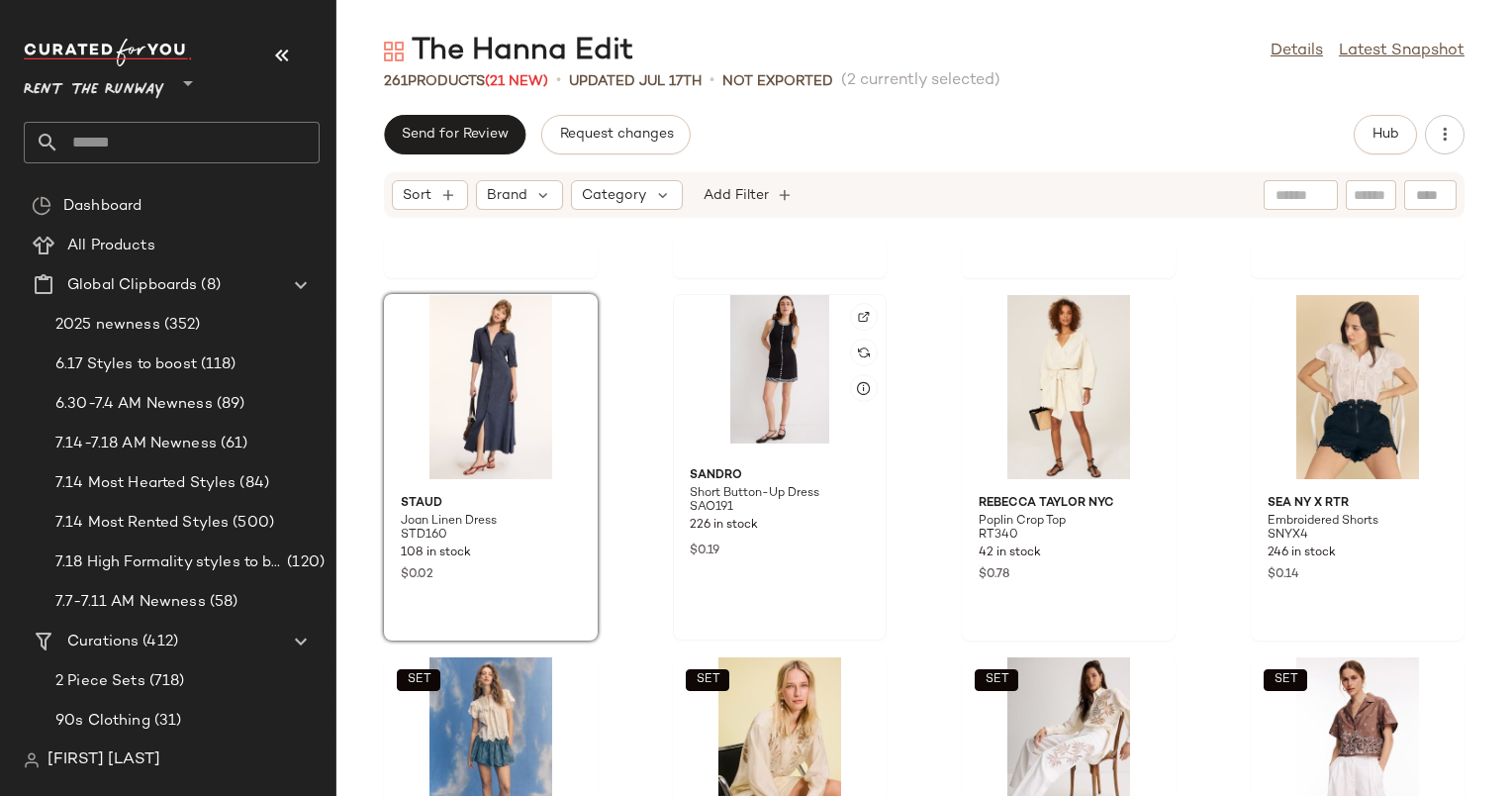 click 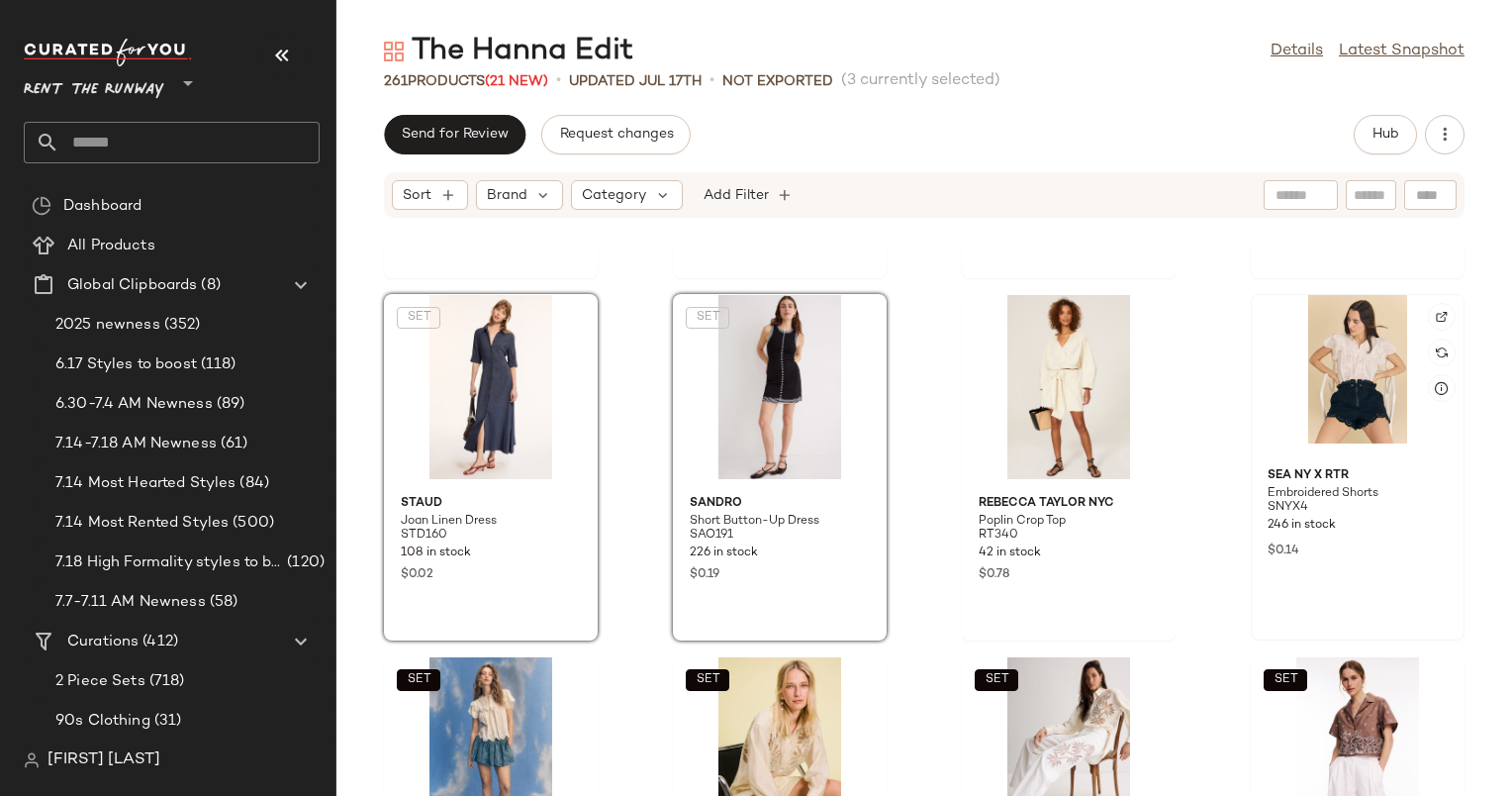 click 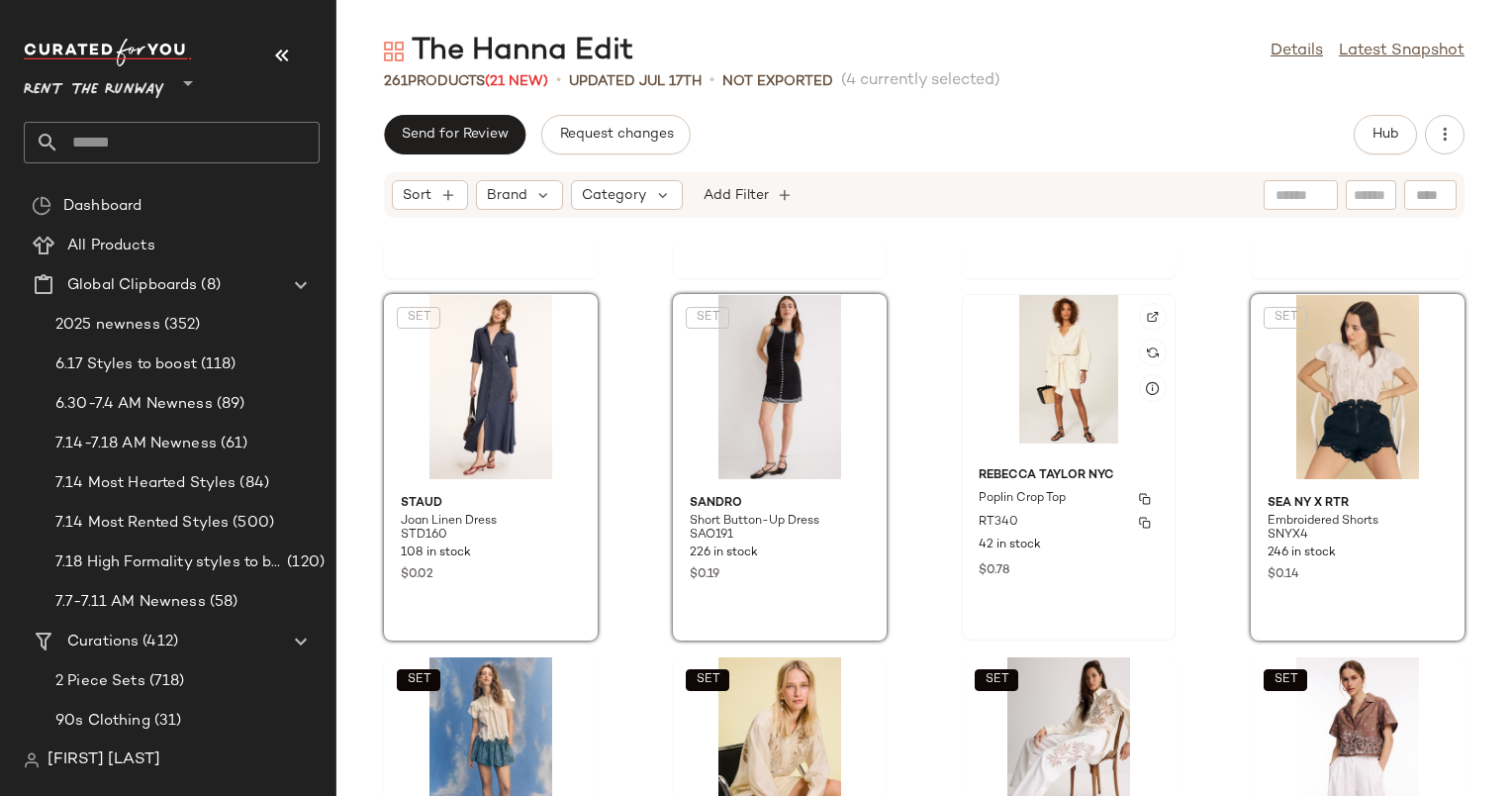 scroll, scrollTop: 13310, scrollLeft: 0, axis: vertical 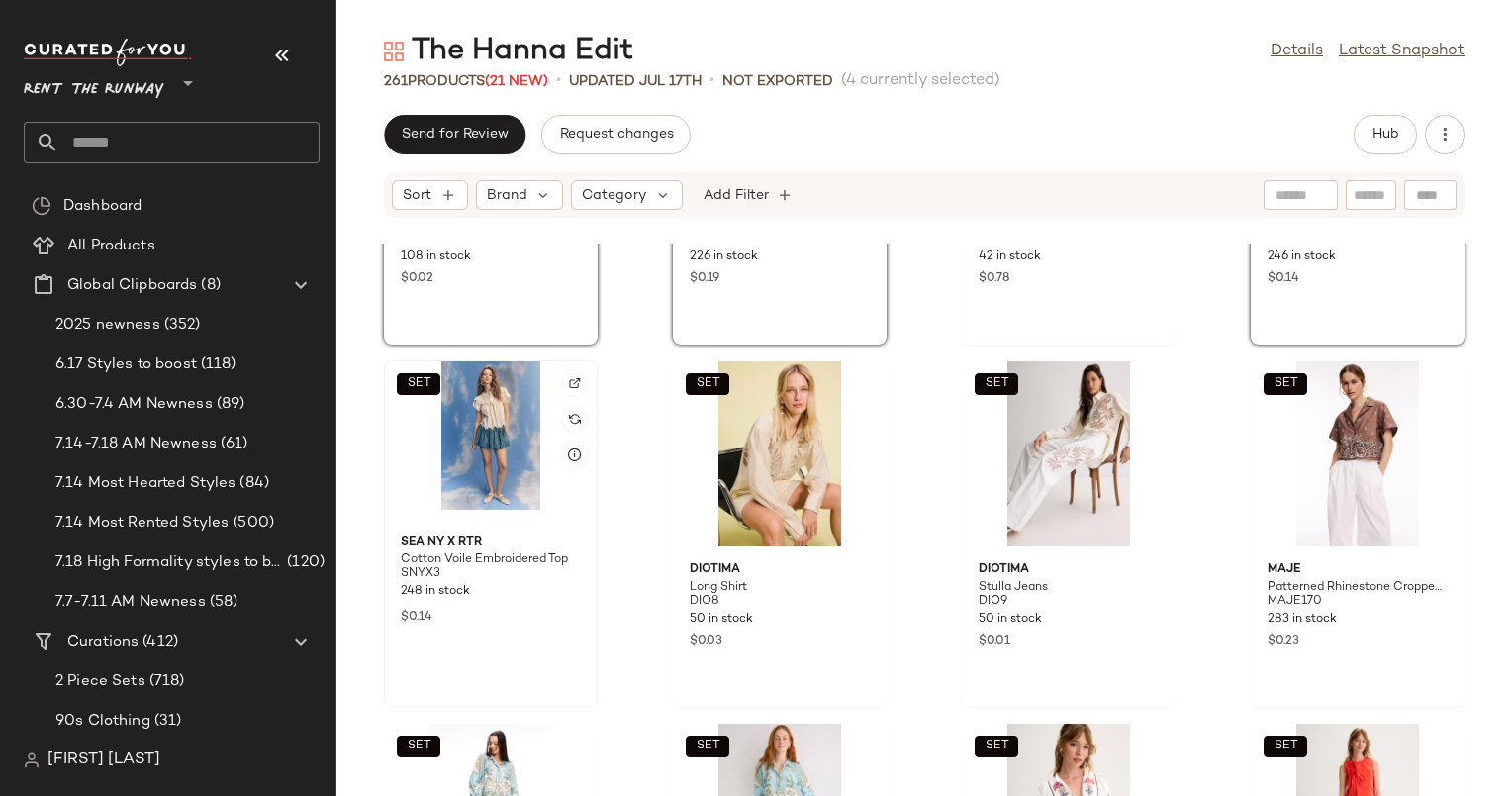 click on "SET" 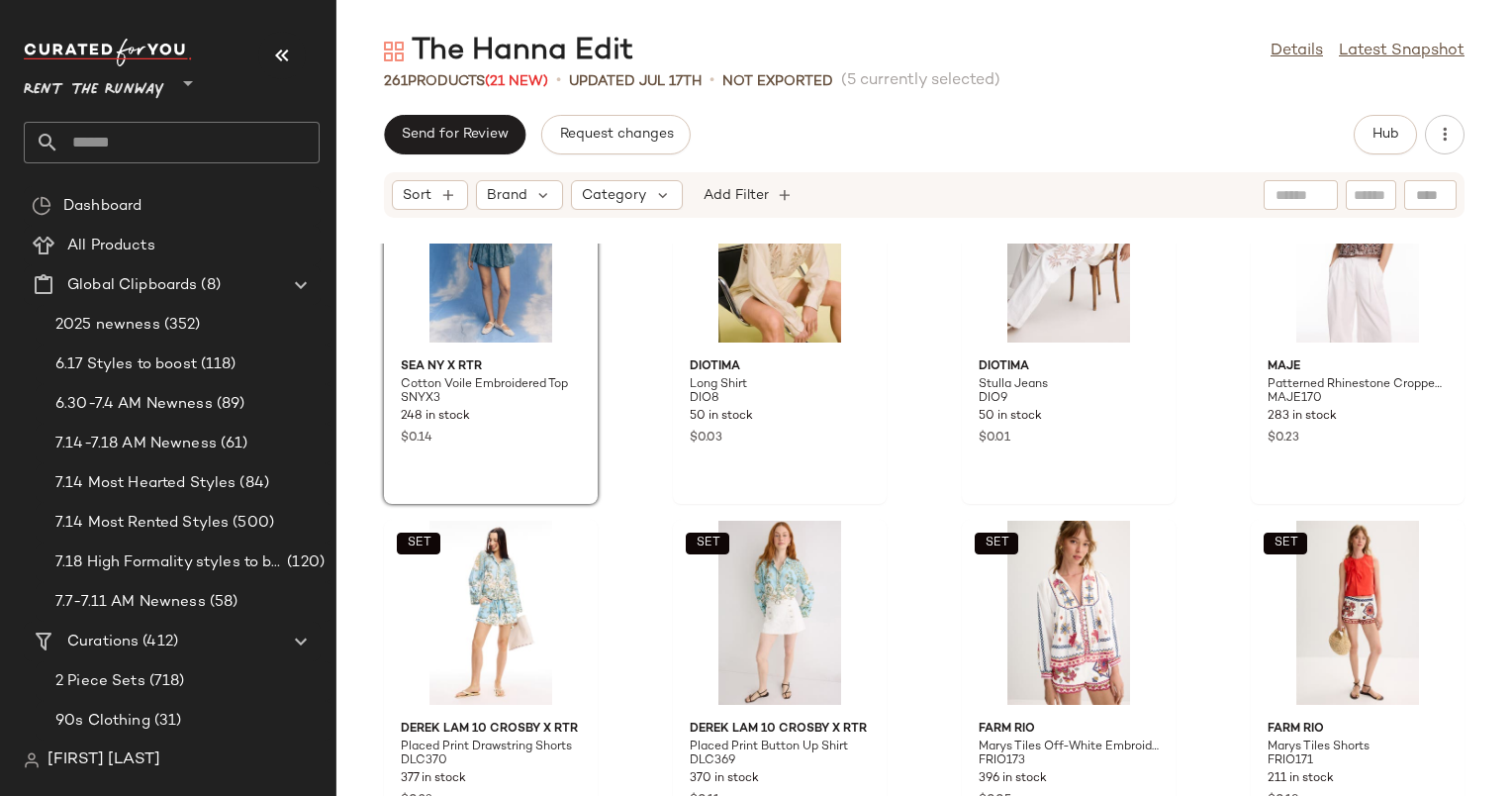 scroll, scrollTop: 13512, scrollLeft: 0, axis: vertical 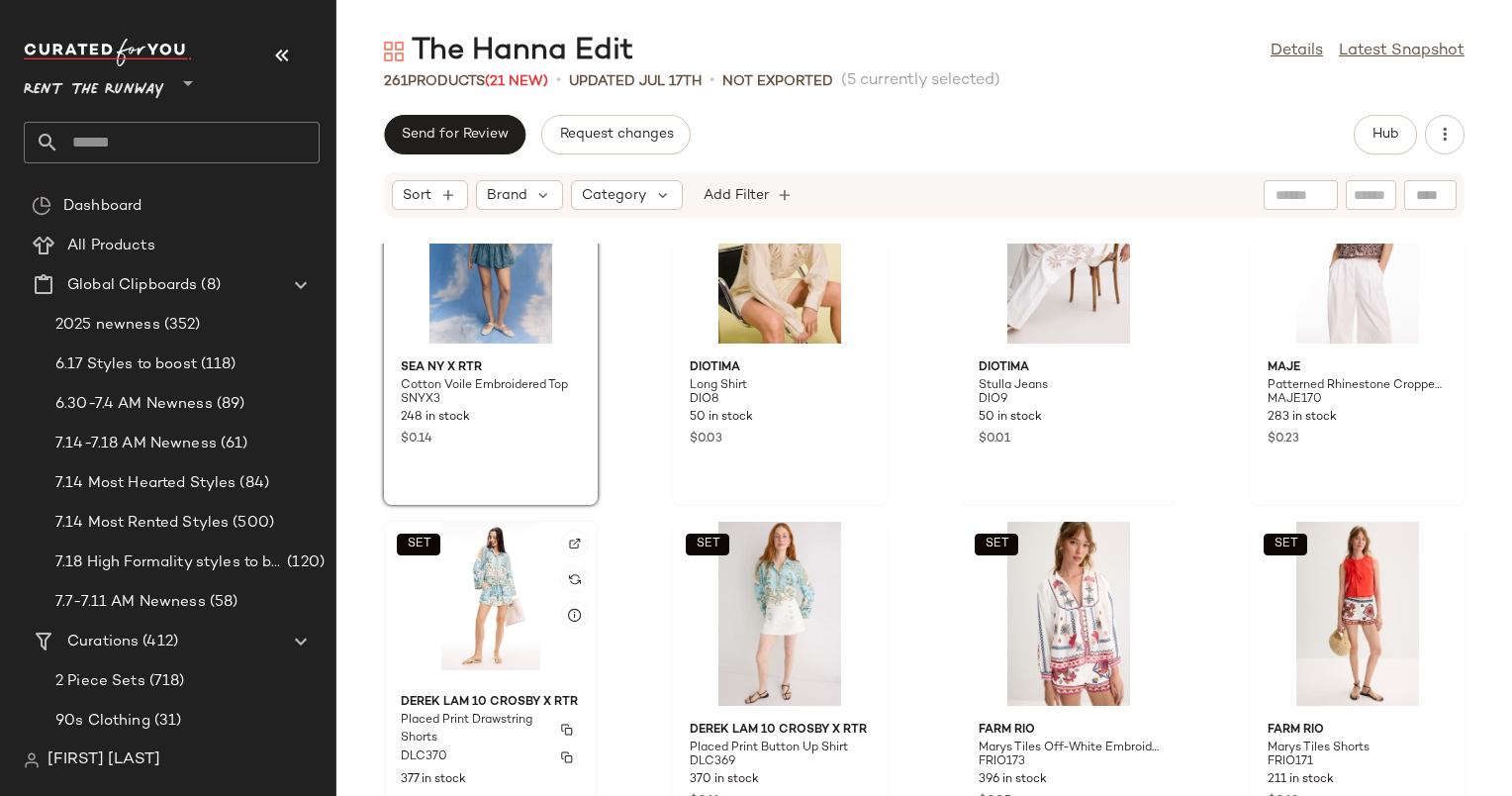 click on "Derek Lam 10 Crosby x RTR Placed Print Drawstring Shorts DLC370 377 in stock $0.23" 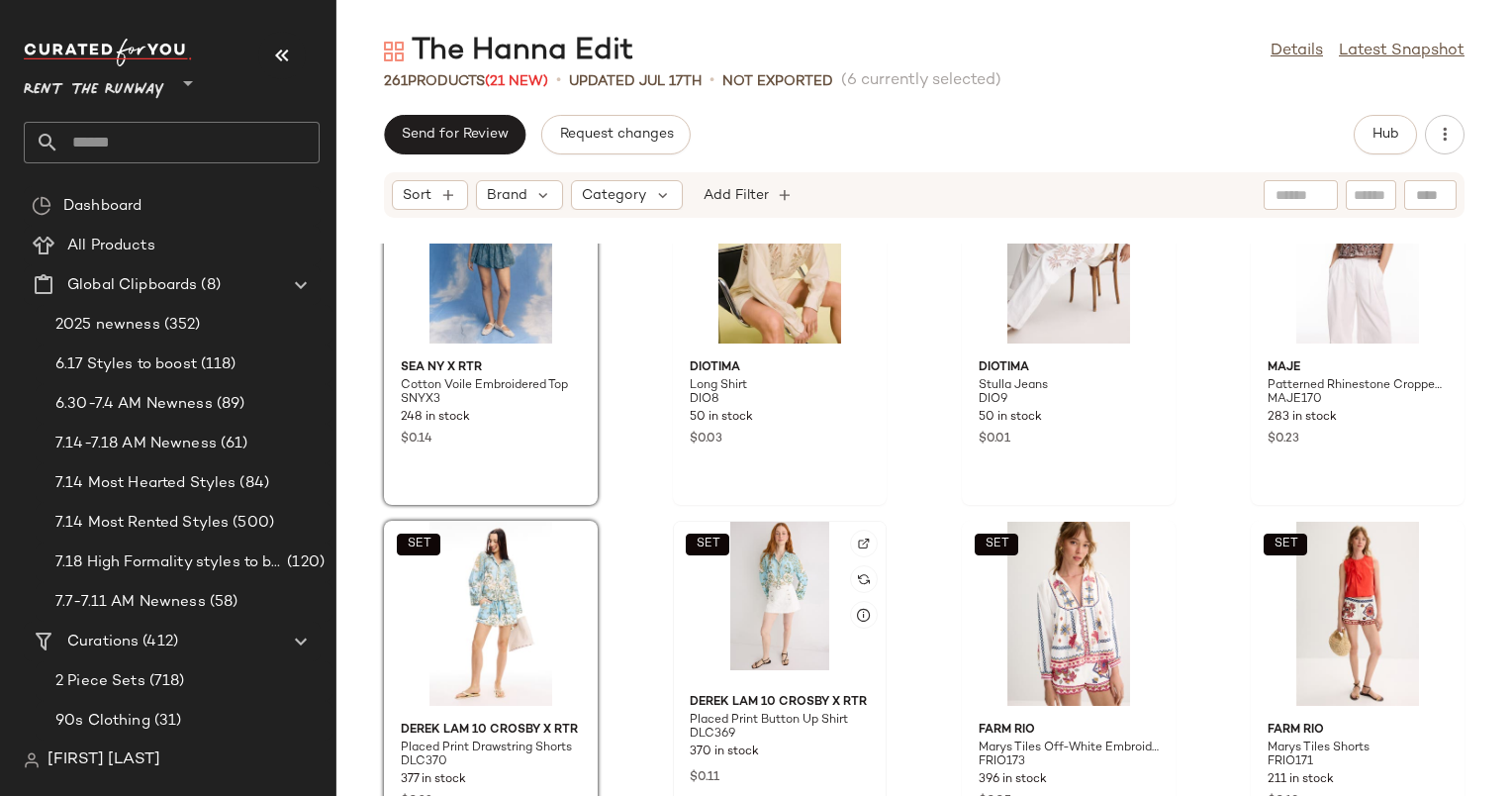 click on "SET" 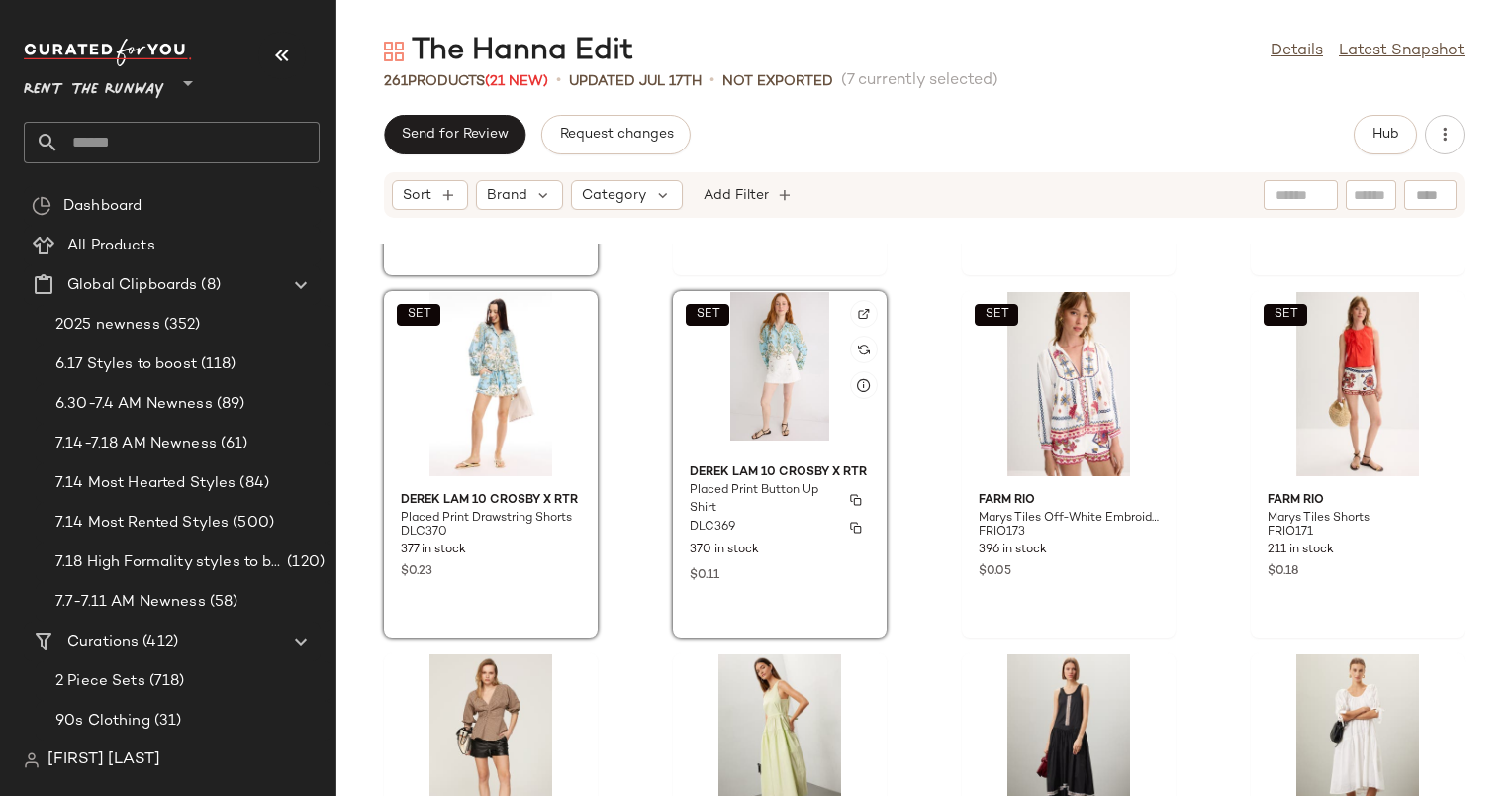 scroll, scrollTop: 13742, scrollLeft: 0, axis: vertical 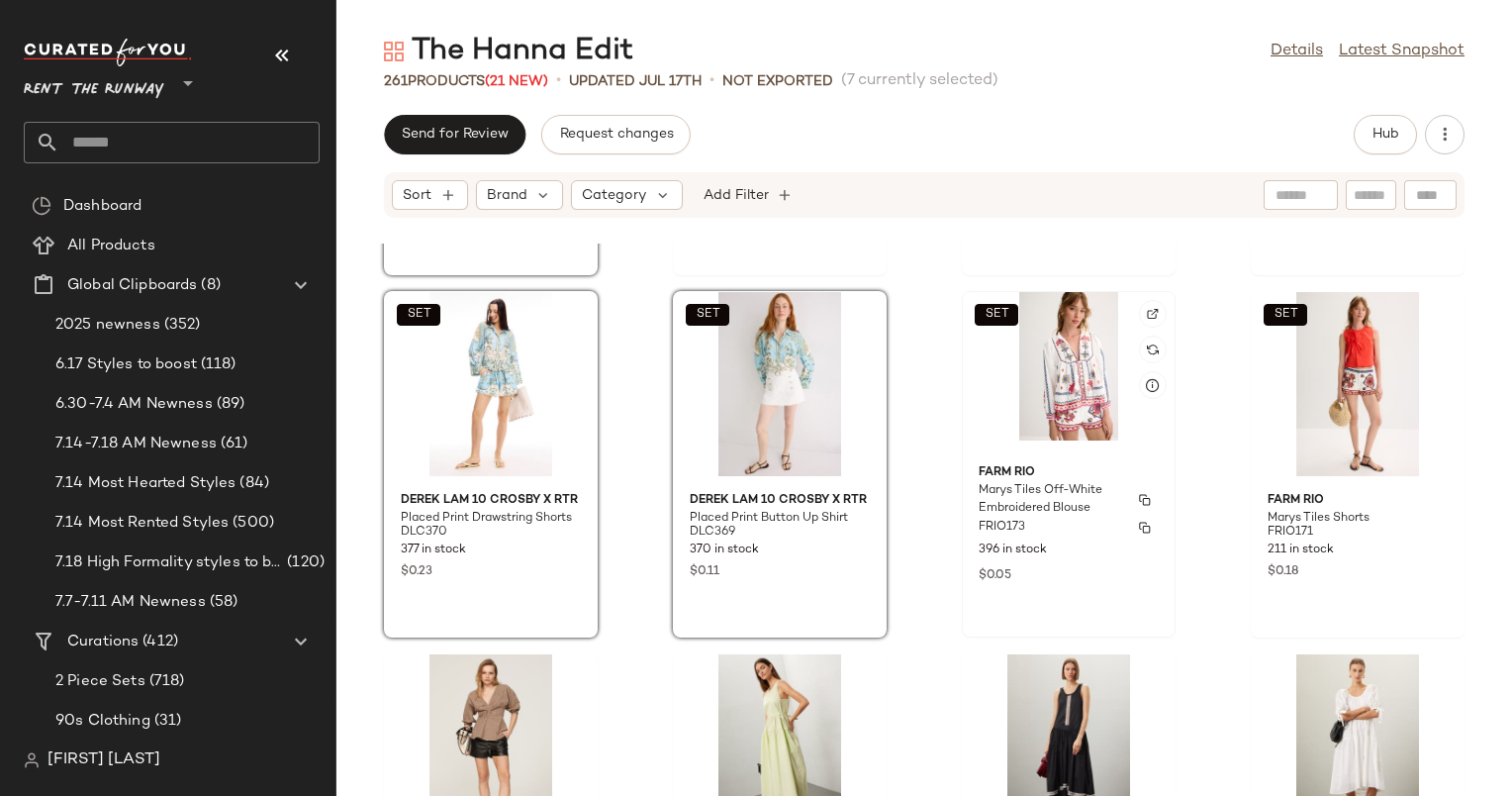 click on "Marys Tiles Off-White Embroidered Blouse" at bounding box center (1051, 500) 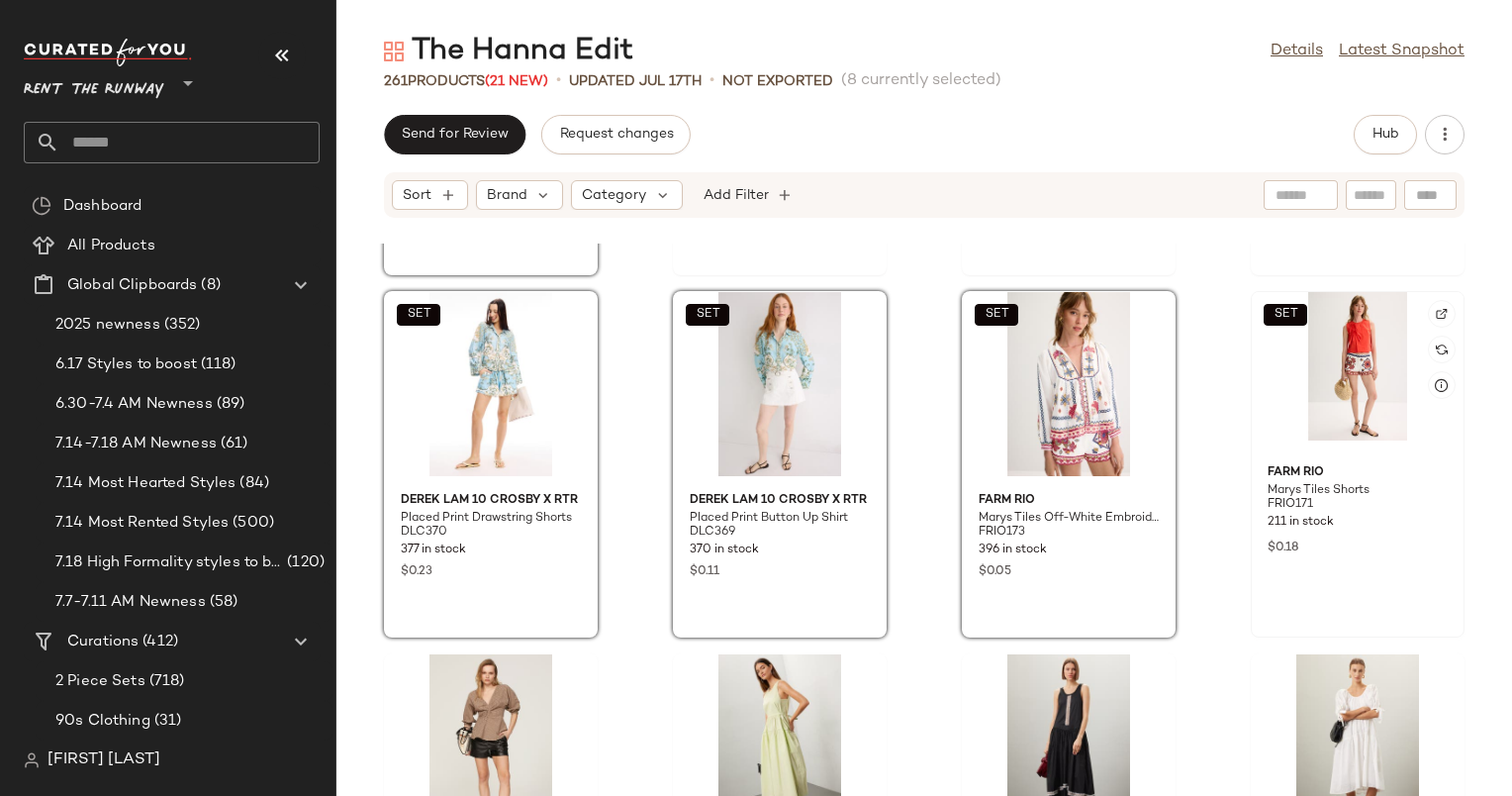 click on "SET" 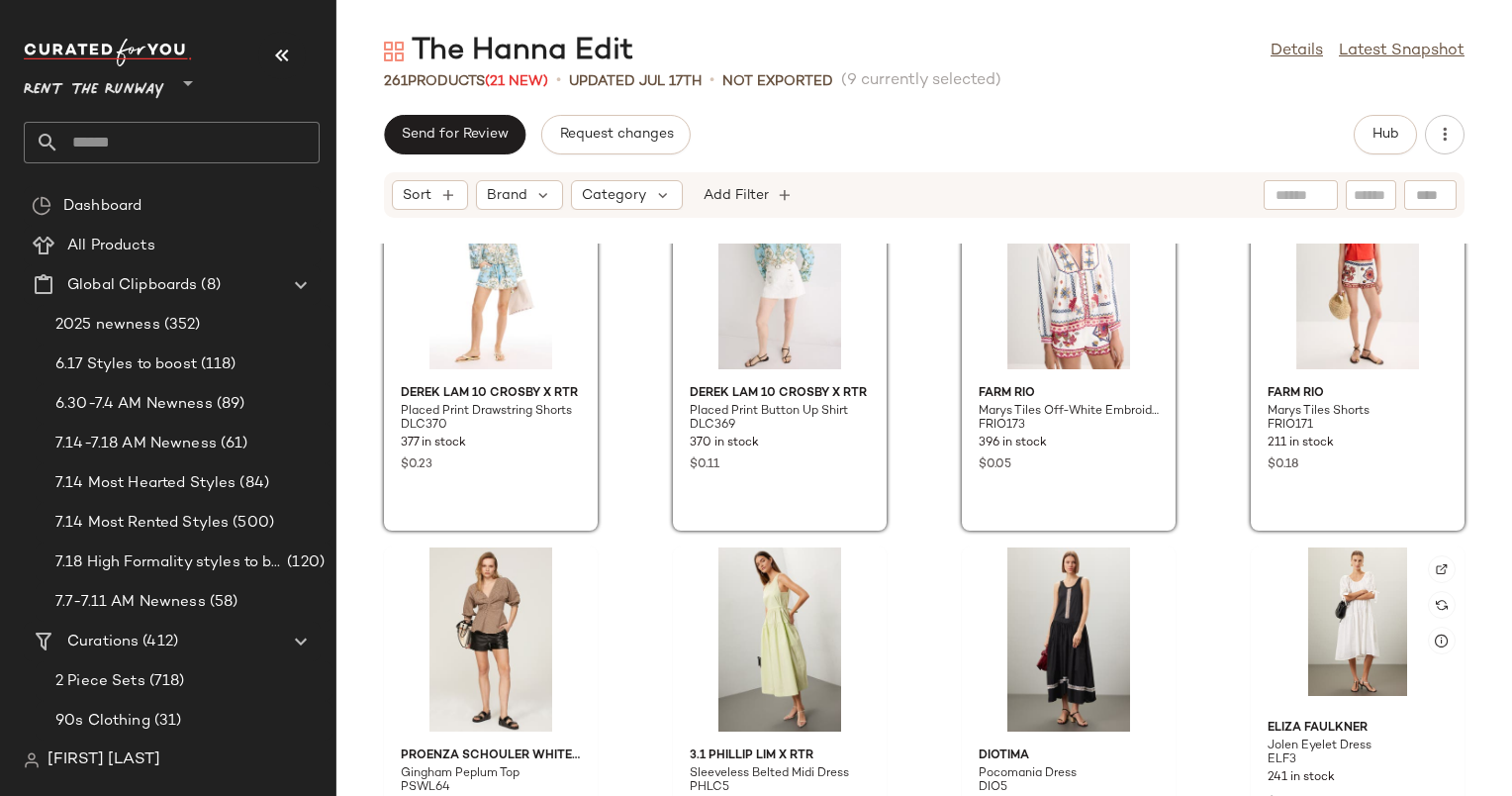 scroll, scrollTop: 13695, scrollLeft: 0, axis: vertical 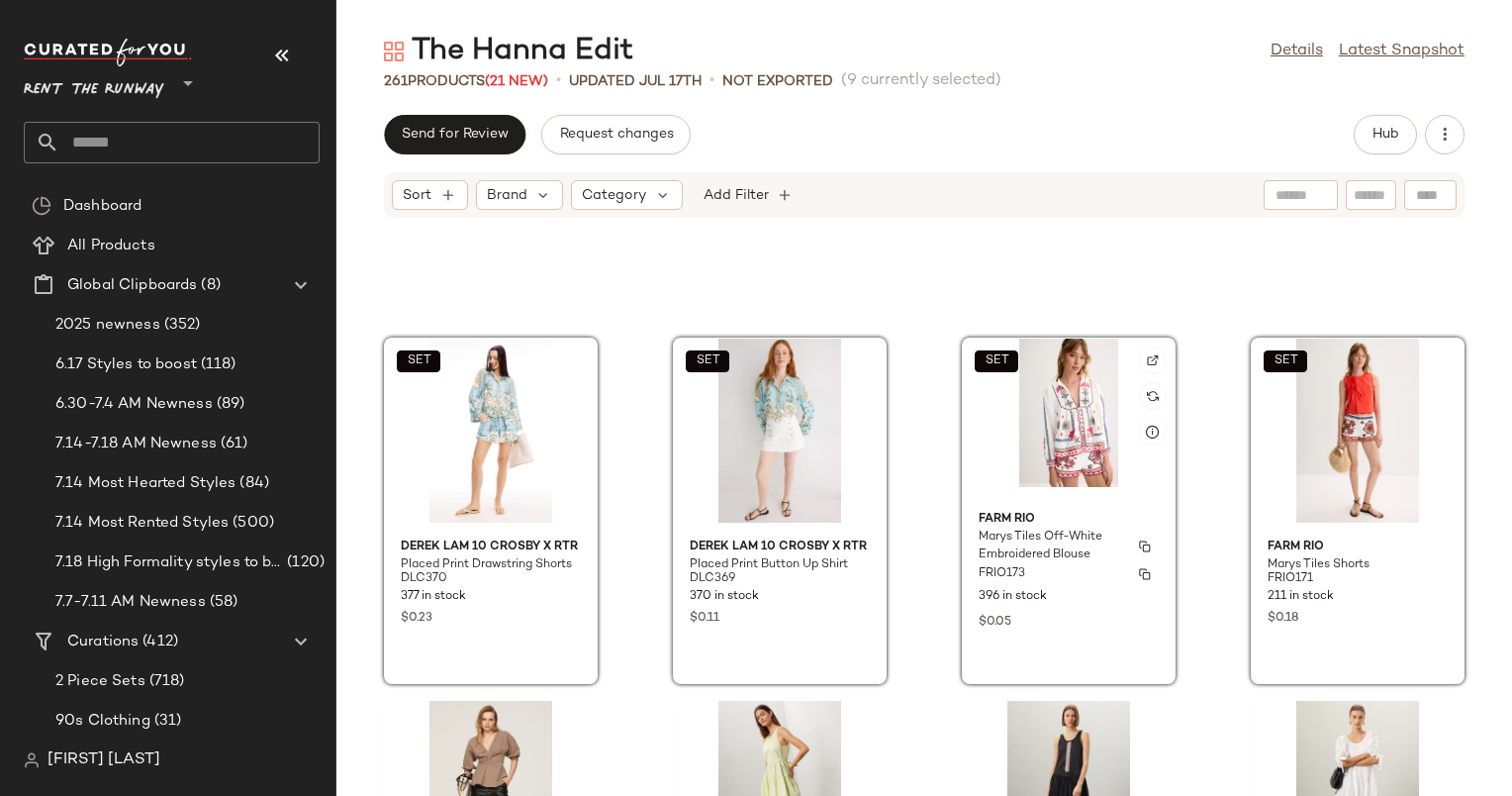 click on "FARM Rio Marys Tiles Off-White Embroidered Blouse FRIO173 396 in stock $0.05" 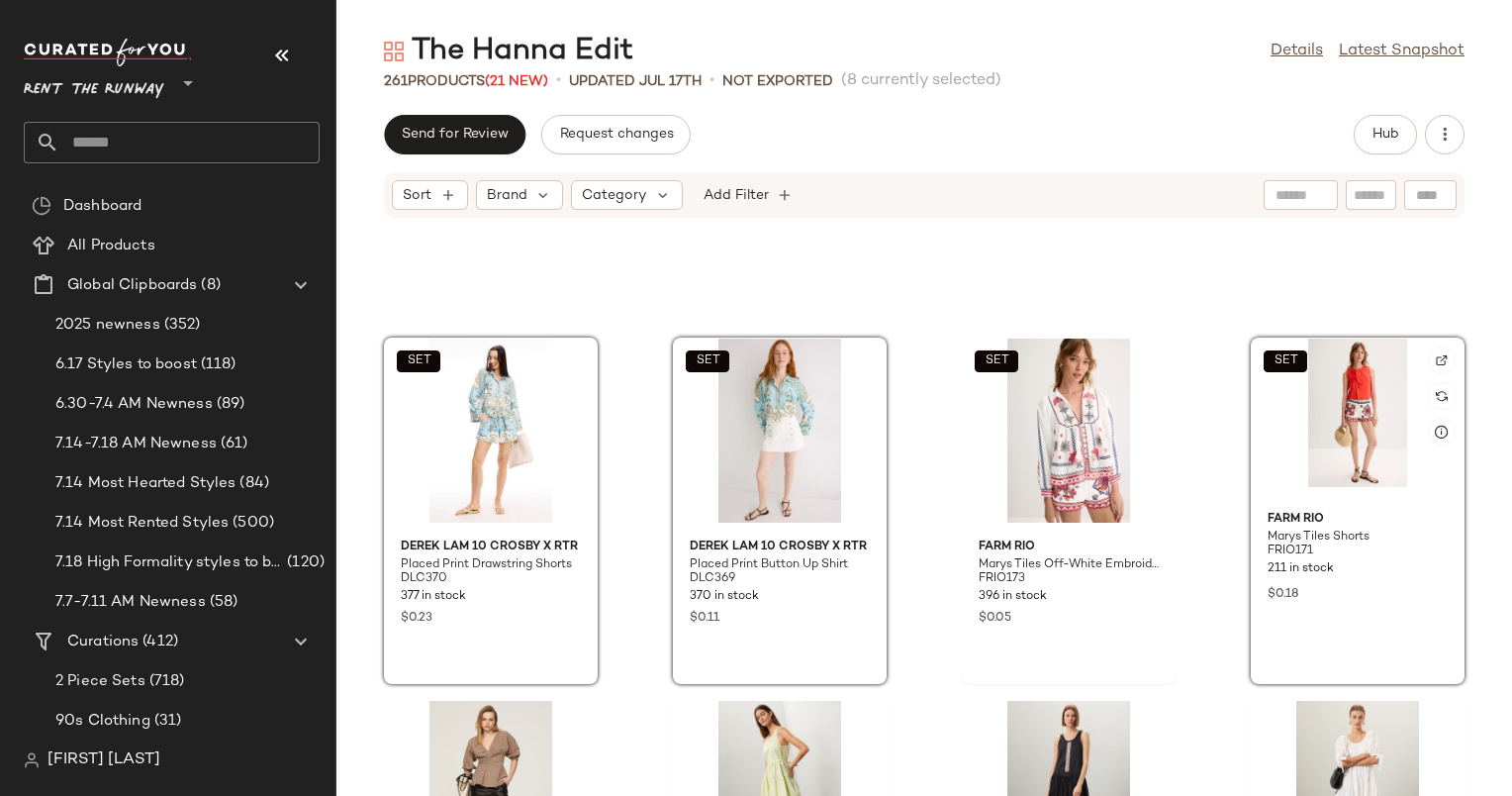 click on "SET" 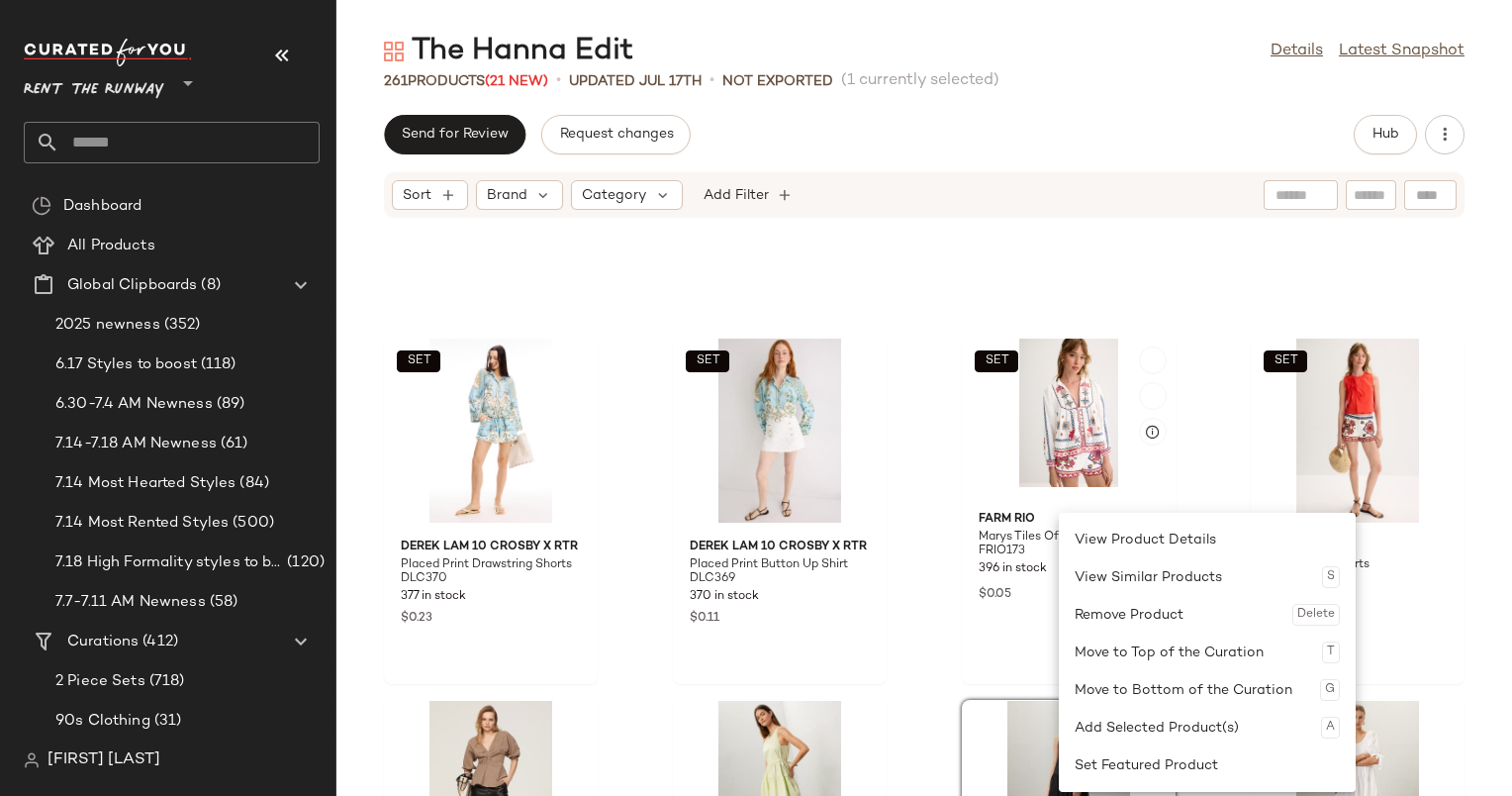 click on "SET Derek Lam 10 Crosby x RTR Placed Print Drawstring Shorts DLC370 377 in stock $0.23 SET Derek Lam 10 Crosby x RTR Placed Print Button Up Shirt DLC369 370 in stock $0.11 SET FARM Rio Marys Tiles Off-White Embroidered Blouse FRIO173 396 in stock $0.05 SET FARM Rio Marys Tiles Shorts FRIO171 211 in stock $0.18 Proenza Schouler White Label Gingham Peplum Top PSWL64 32 in stock $0.22 3.1 Phillip Lim x RTR Sleeveless Belted Midi Dress PHLC5 244 in stock $0.66 Diotima Pocomania Dress DIO5 19 in stock $0.24 Eliza Faulkner Jolen Eyelet Dress ELF3 241 in stock $0.45 Ulla Johnson Clemente Dress UJ188 269 in stock $0.11 7 For All Mankind Kori Shorts FAMK105 319 in stock $0.21 Claudie Pierlot Beige Mini Dress CLP10 438 in stock $0.41 Plan C V-Neck Sweater Vest PLC13 40 in stock $0.06 FRAME Snap Polo FRM9 197 in stock $0.14 Proenza Schouler White Label Rumbled Button Front Dress PSWL87 127 in stock $0.23 Nanushka Aliki Midi Dress NAN72 244 in stock $0.16 ba&sh Essie Dress BSH172 253 in stock $0.63" 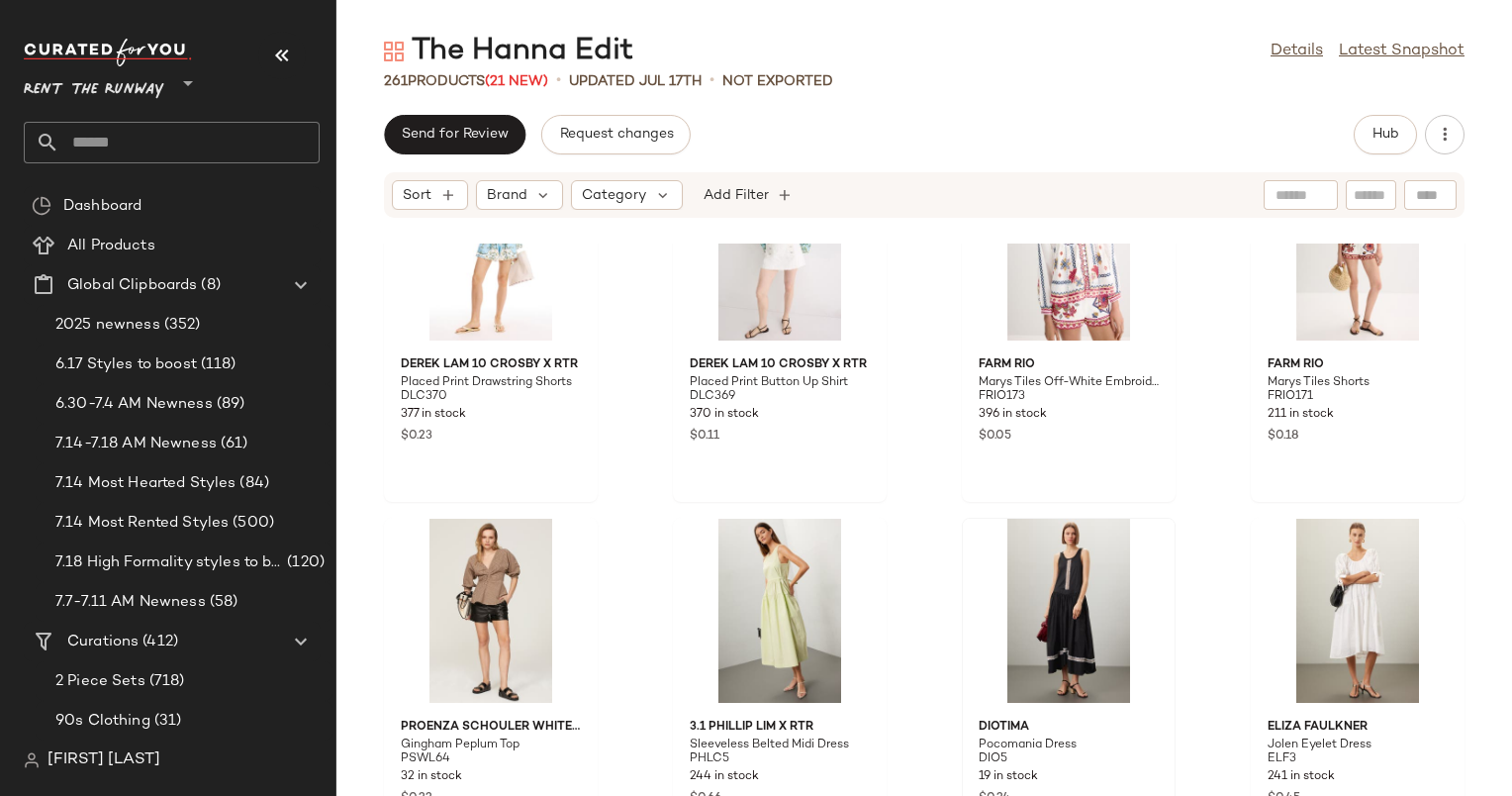 click 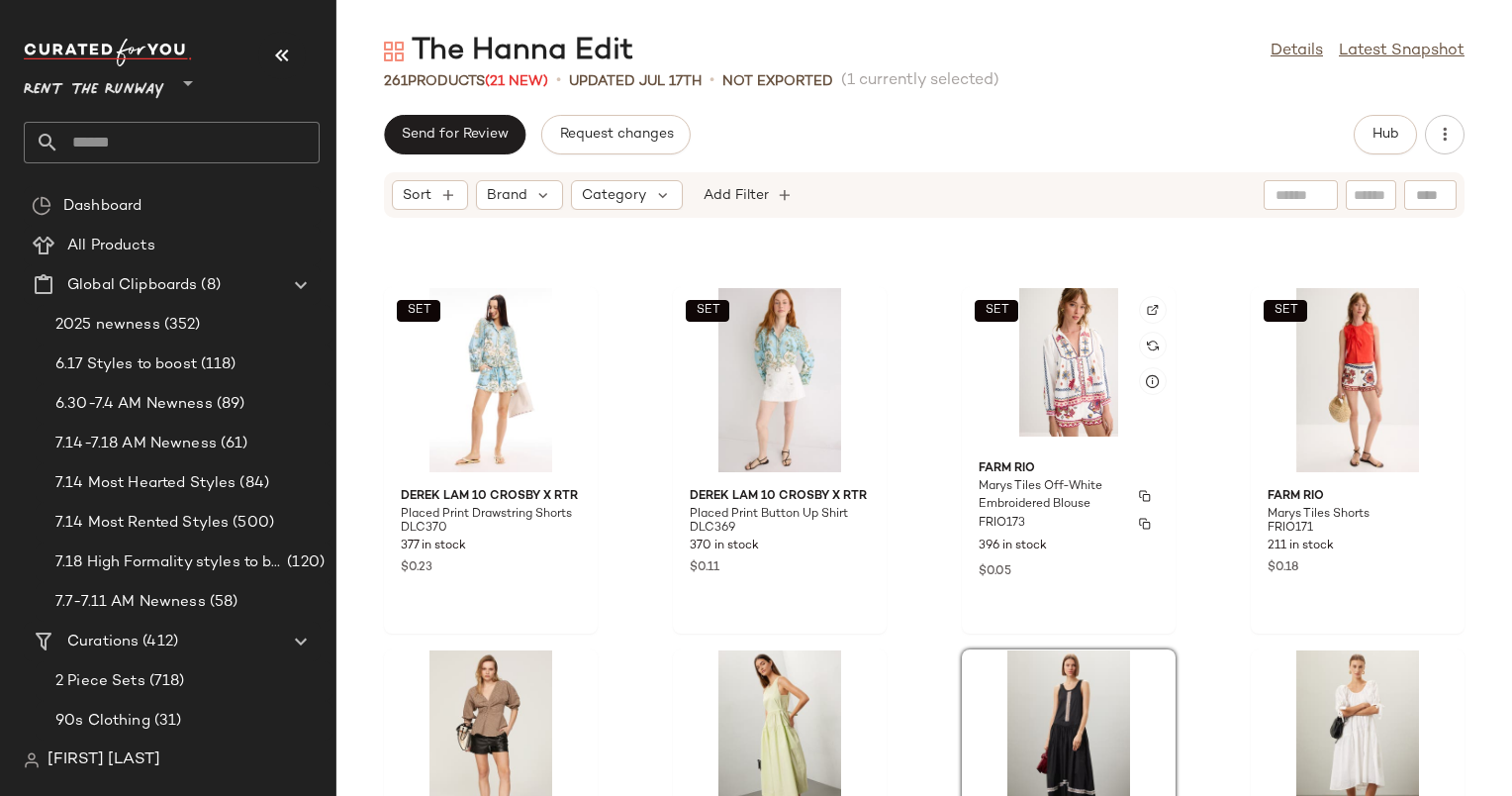 scroll, scrollTop: 13857, scrollLeft: 0, axis: vertical 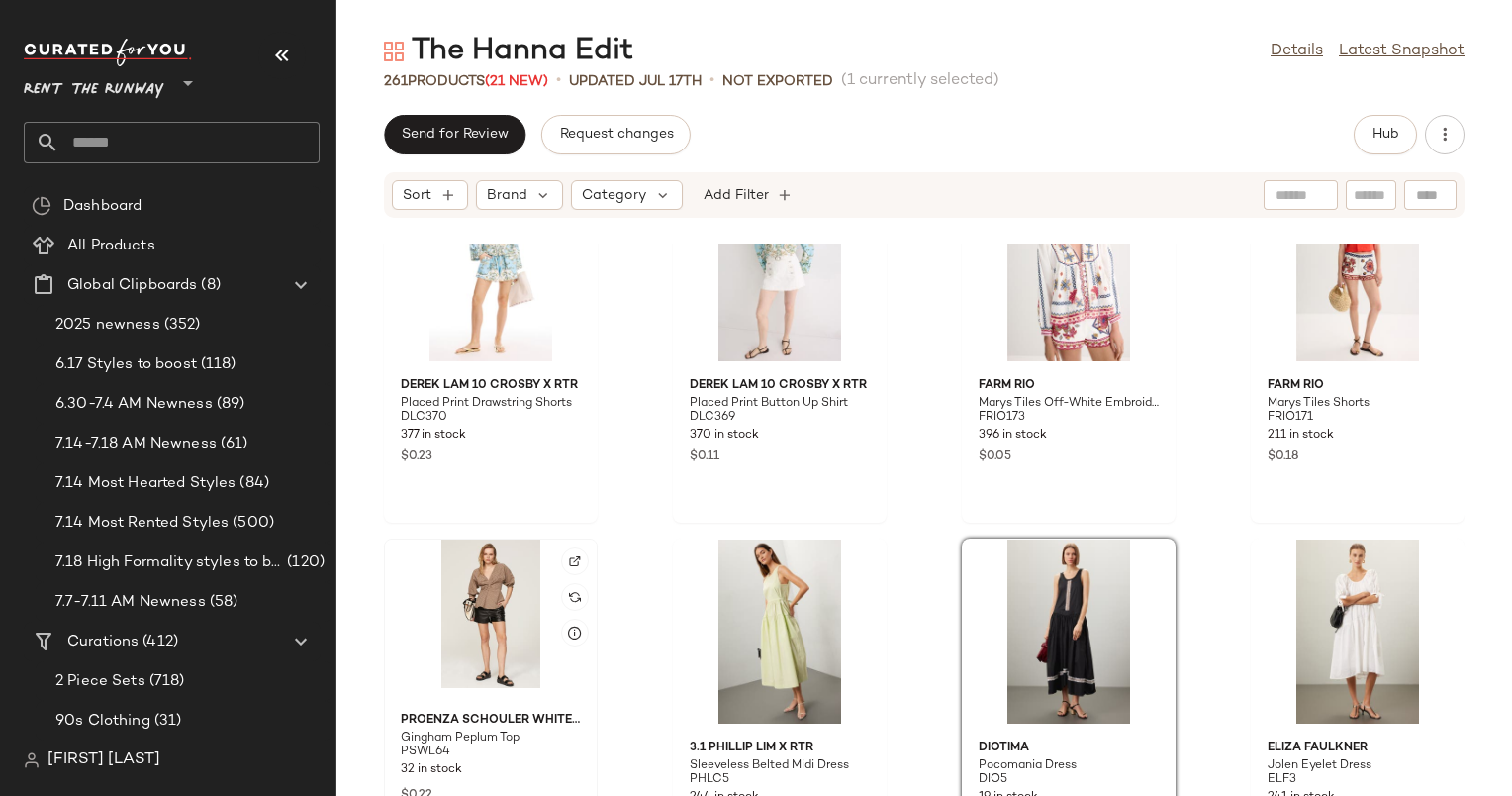 click 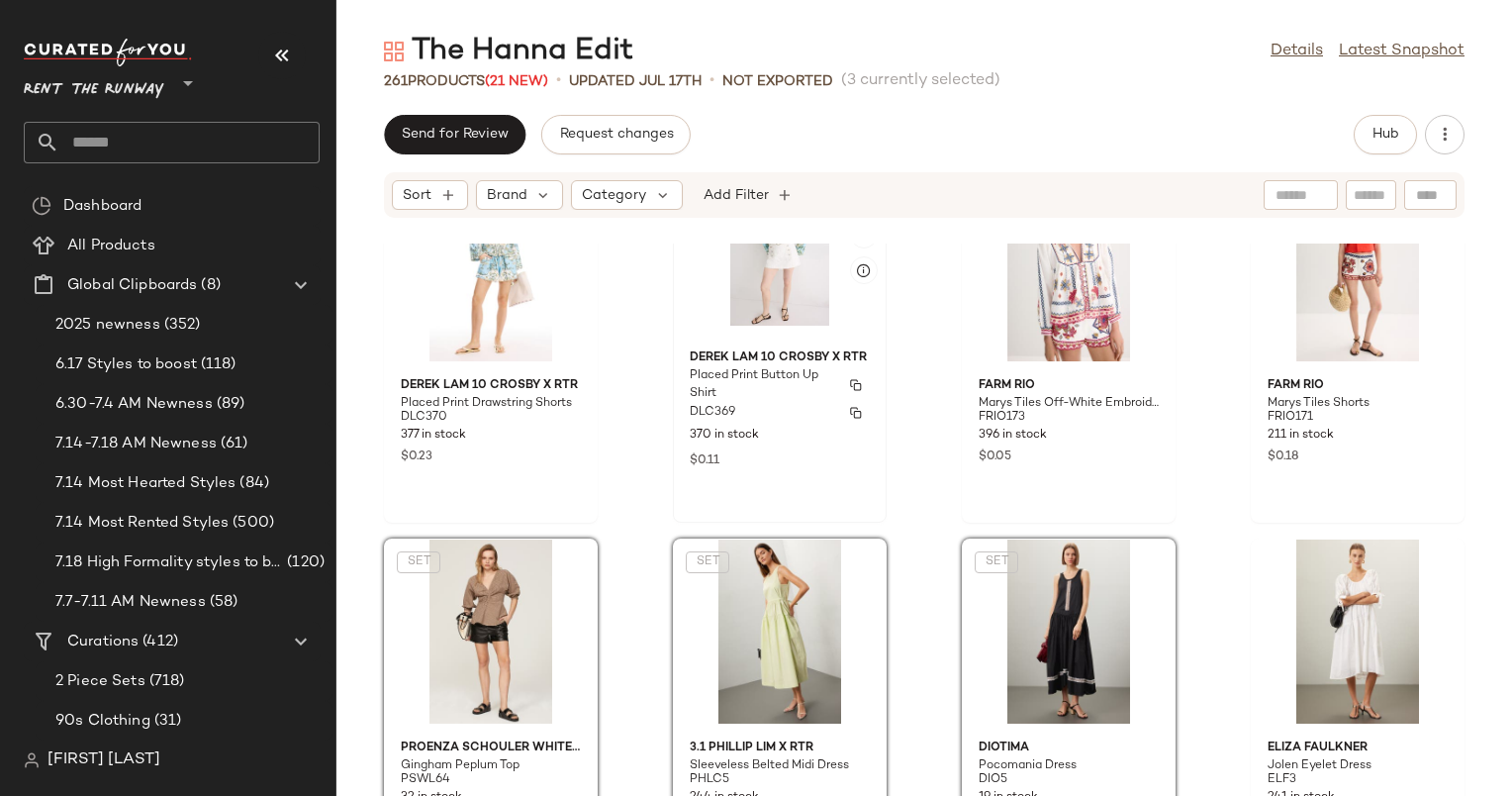 click on "Derek Lam 10 Crosby x RTR Placed Print Button Up Shirt DLC369 370 in stock $0.11" 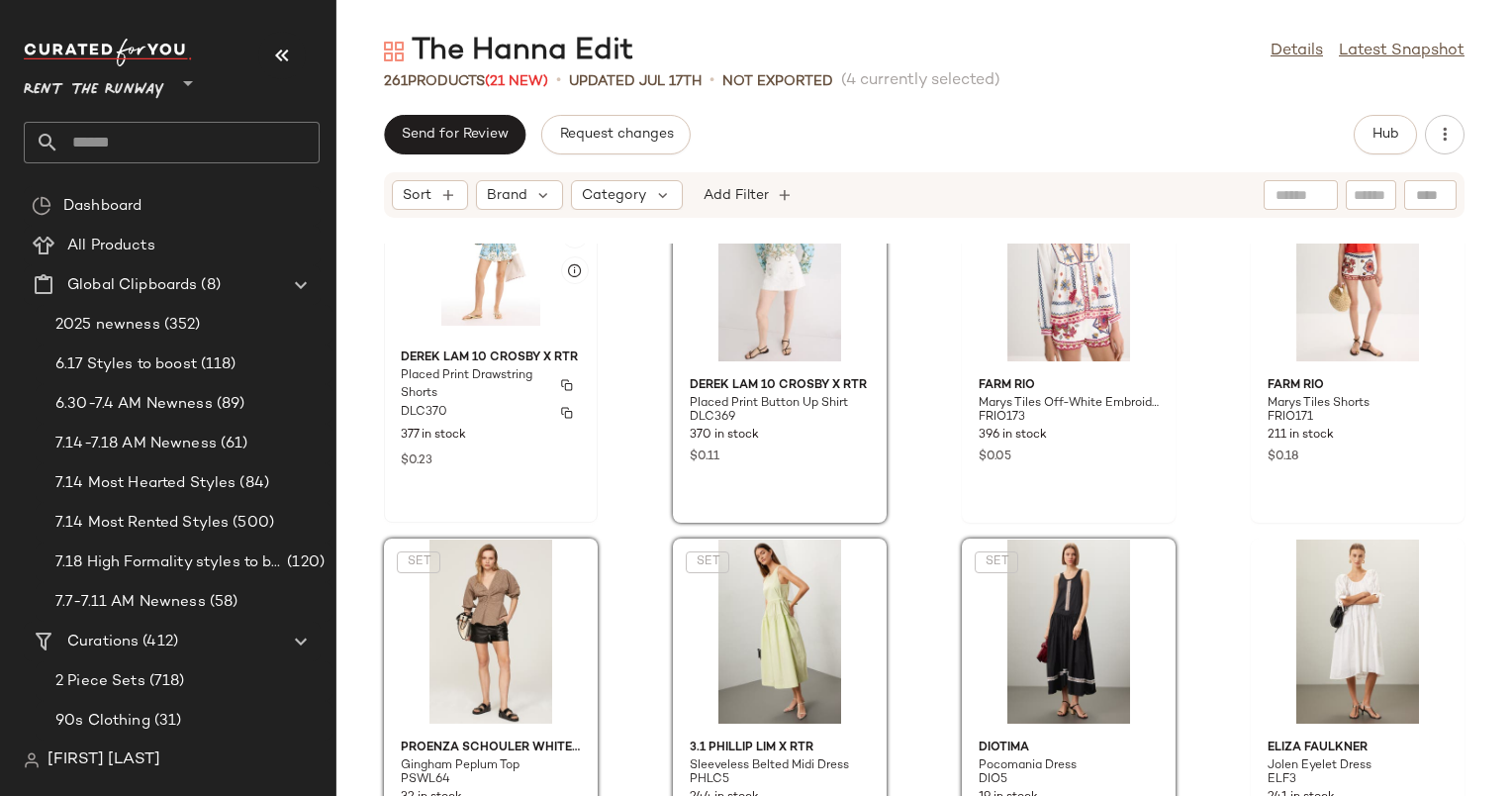 type 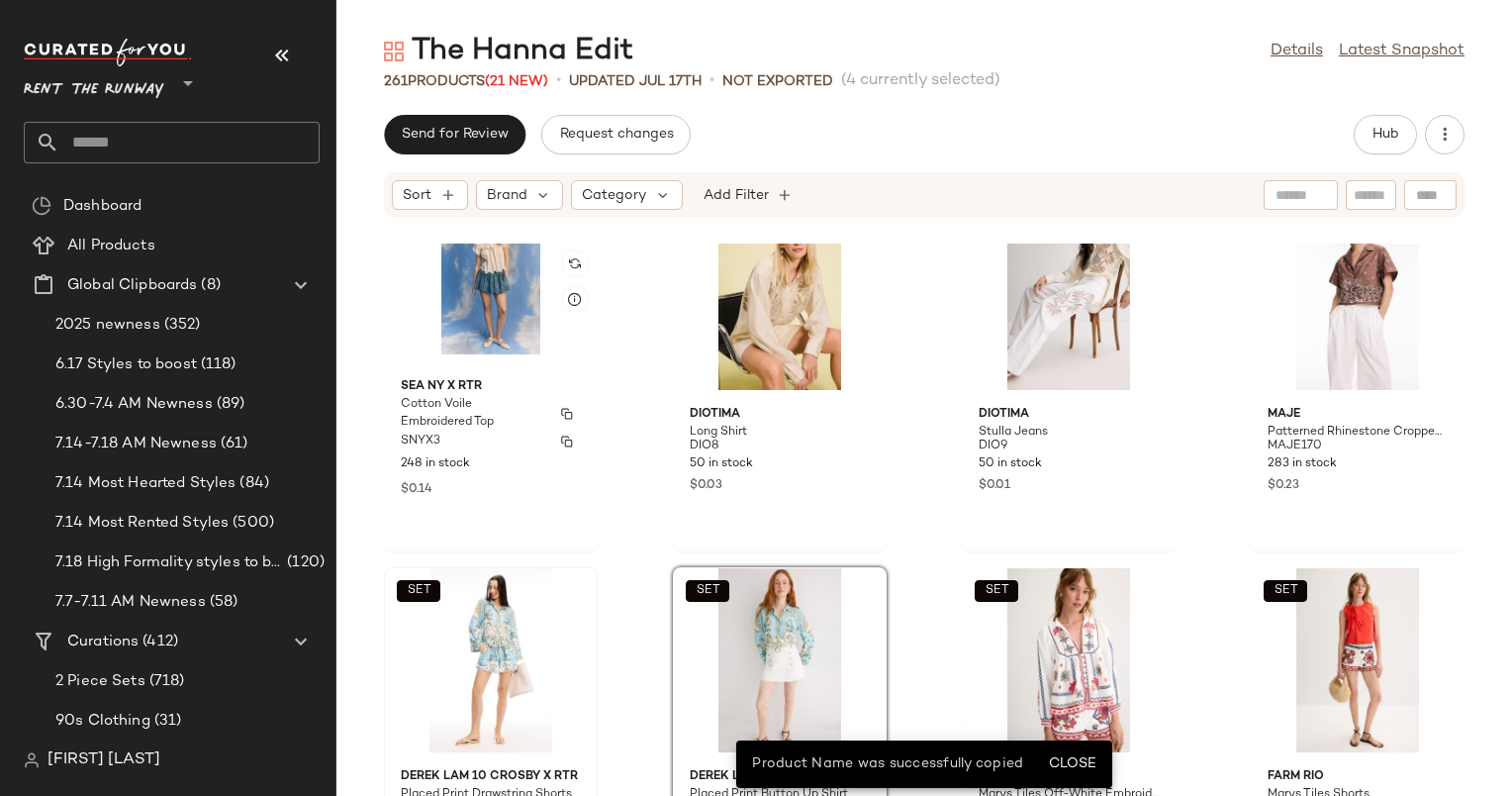 scroll, scrollTop: 13445, scrollLeft: 0, axis: vertical 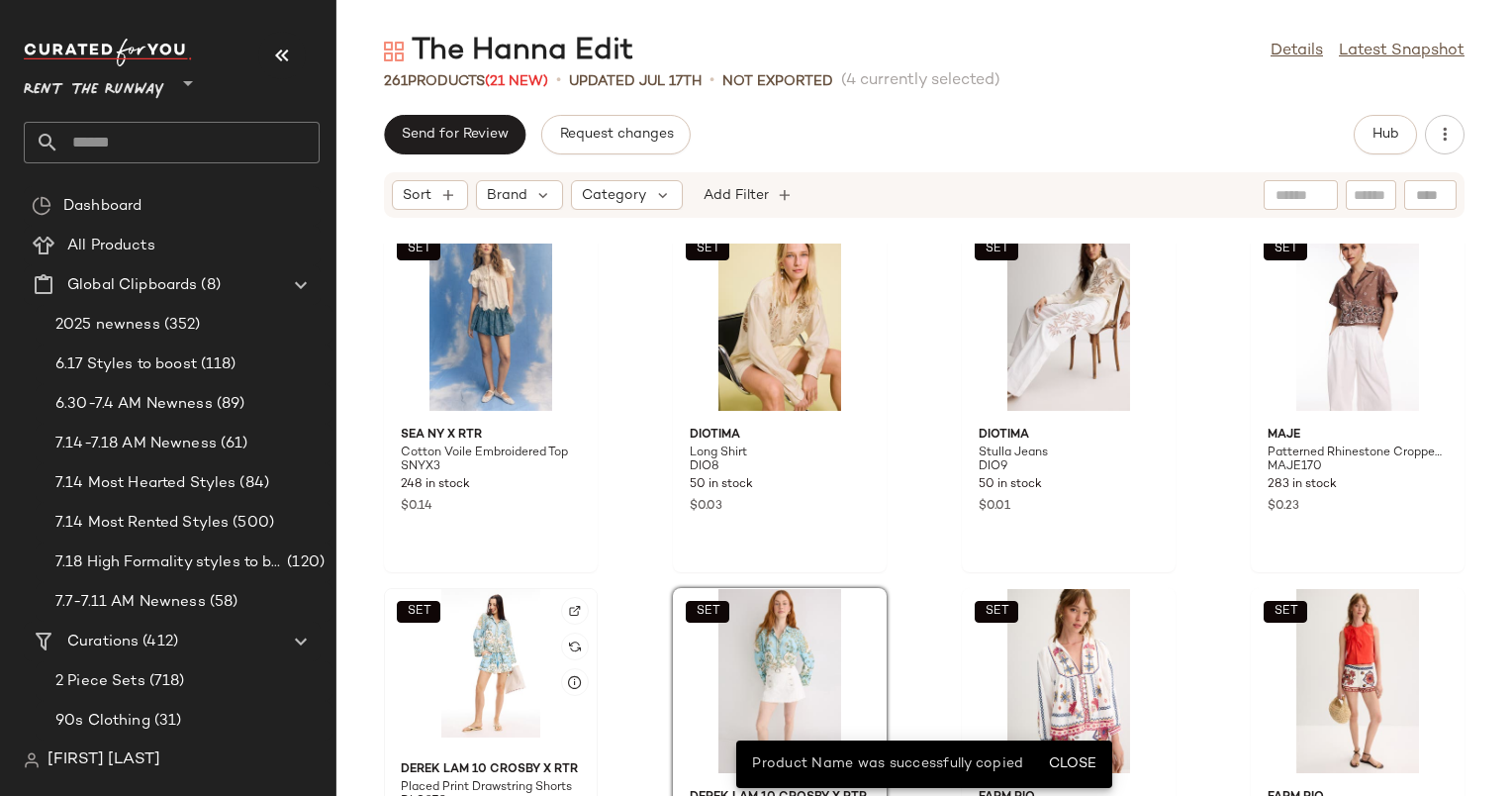 click on "SET" 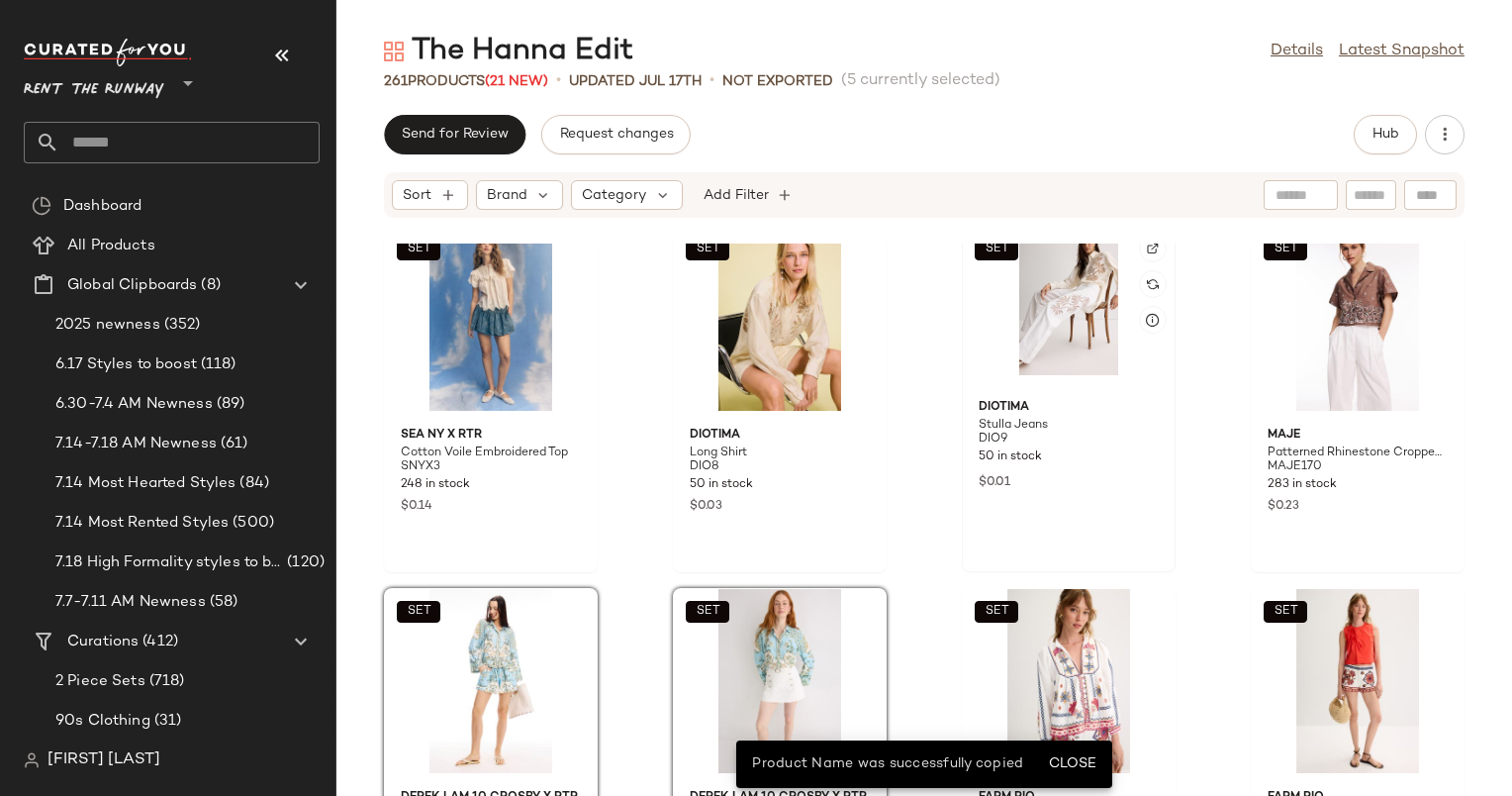 click on "SET" 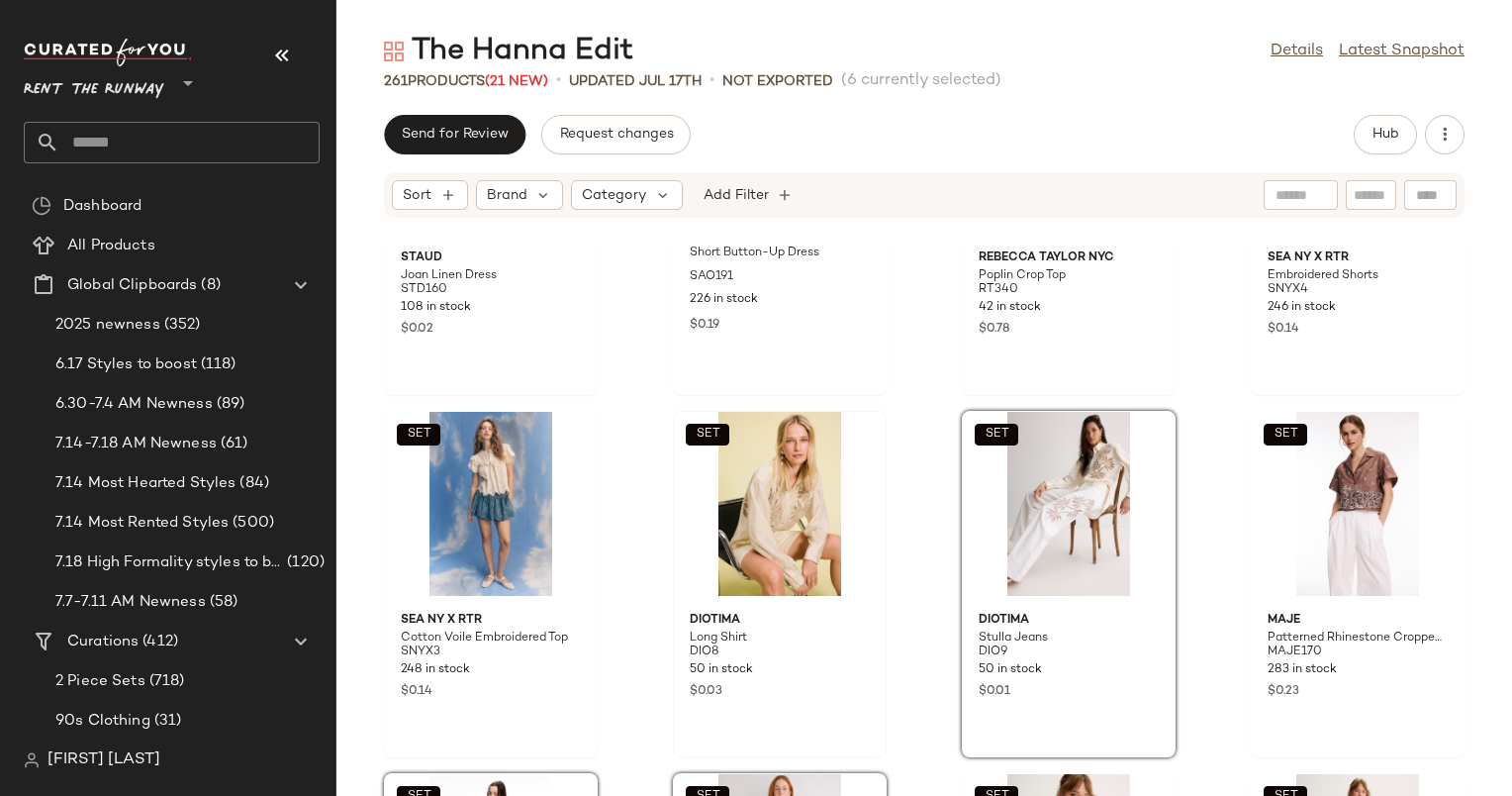 scroll, scrollTop: 13178, scrollLeft: 0, axis: vertical 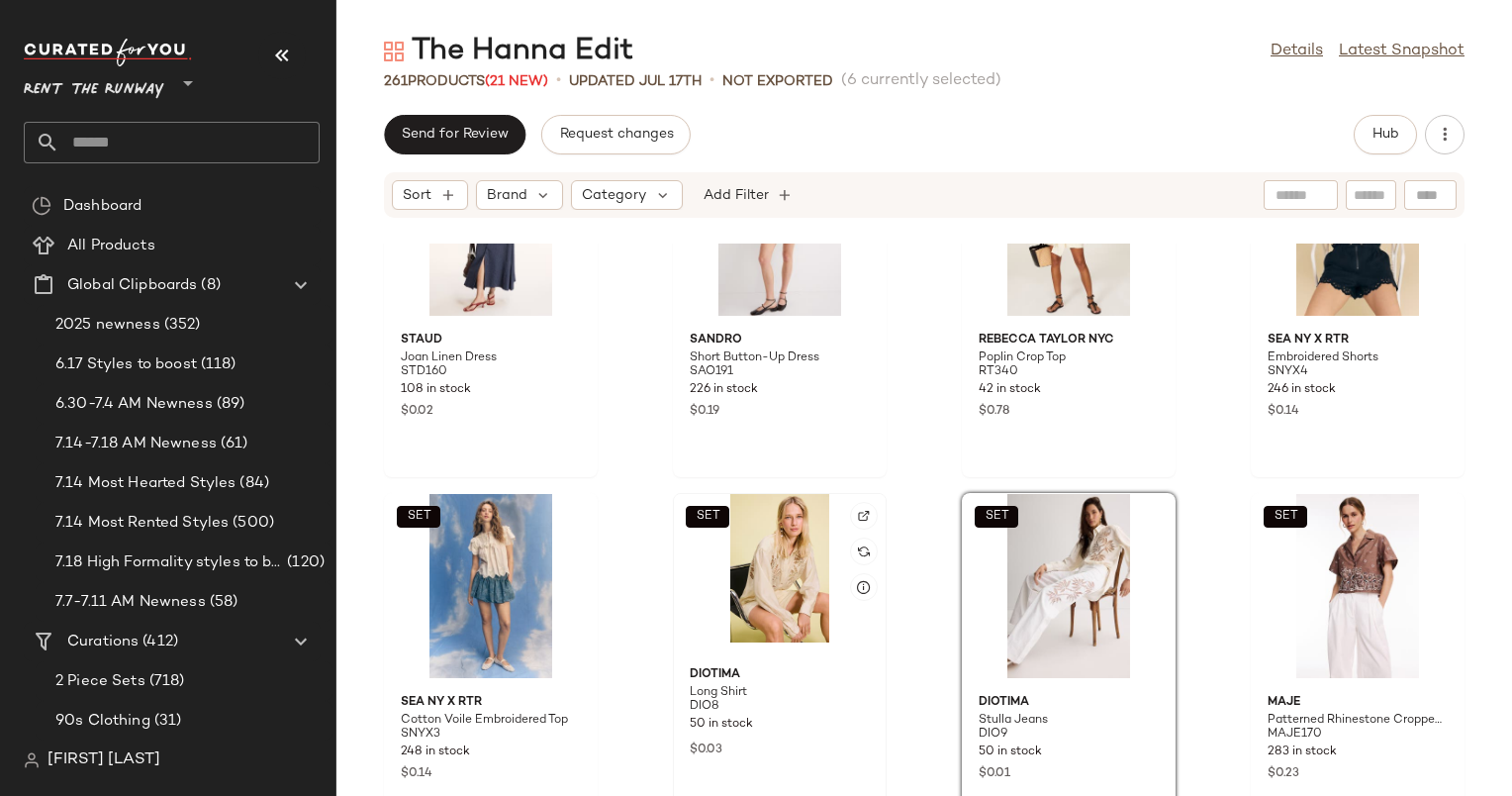 click on "SET" 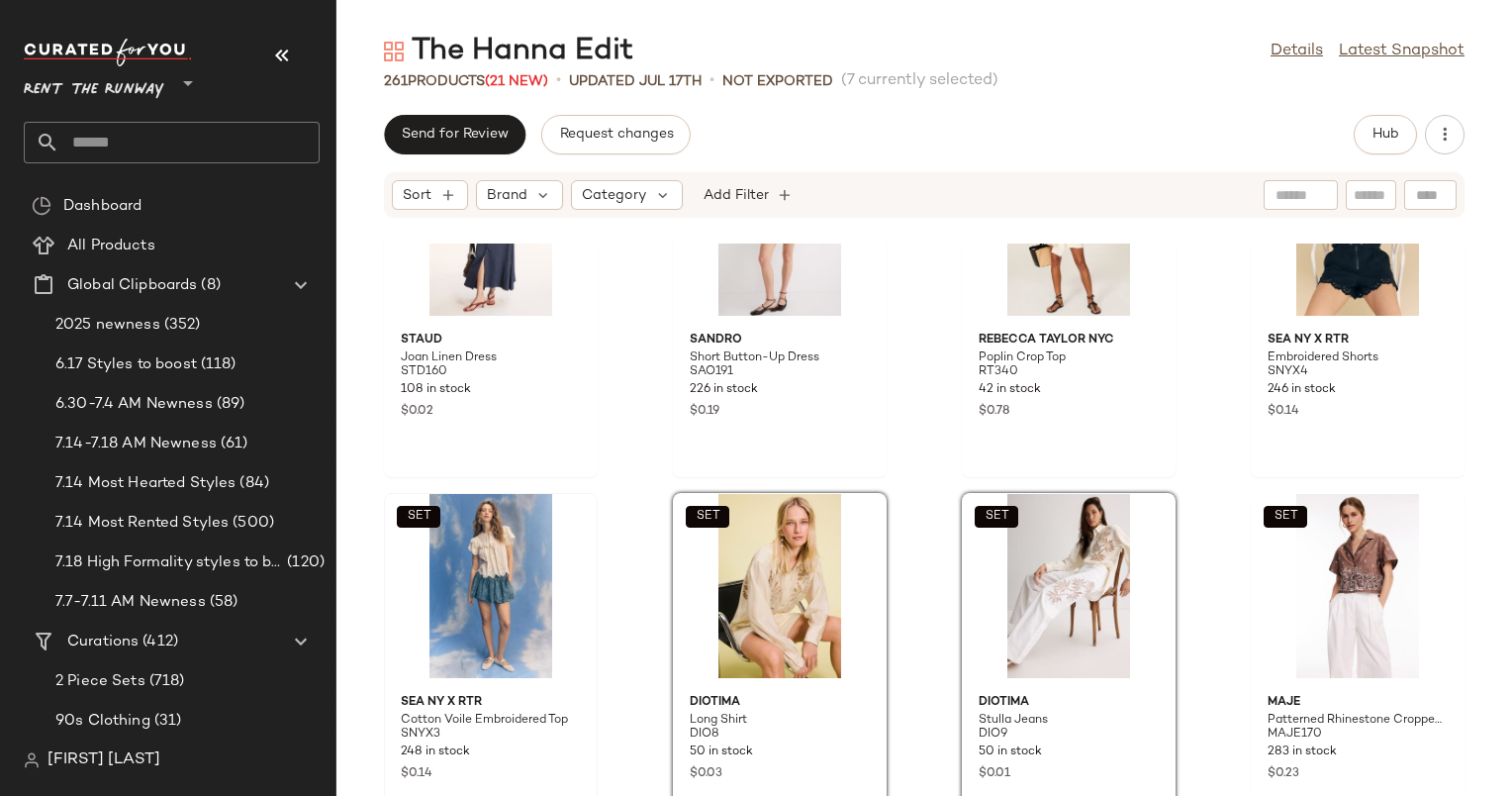 click on "SET" 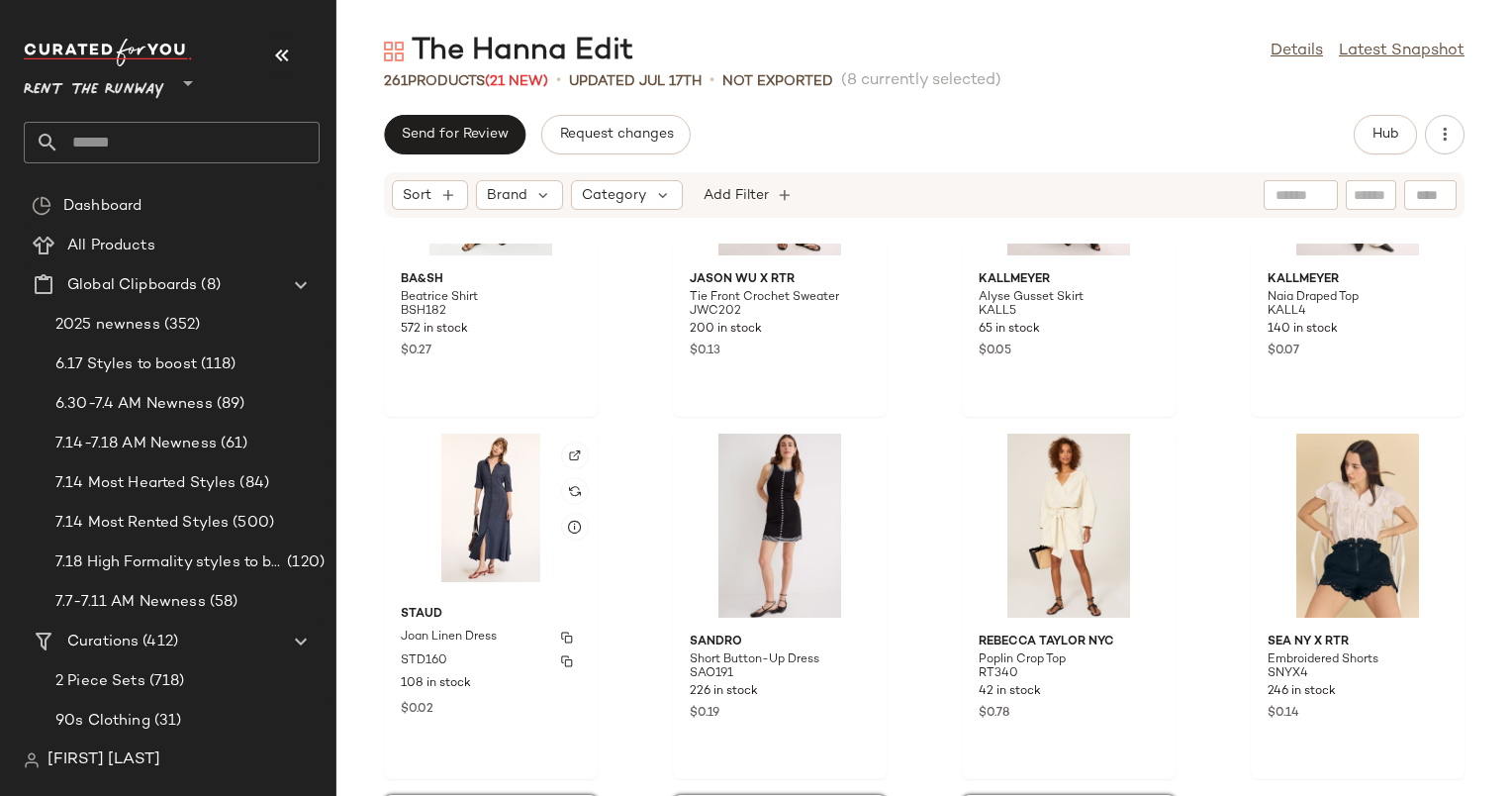 scroll, scrollTop: 12875, scrollLeft: 0, axis: vertical 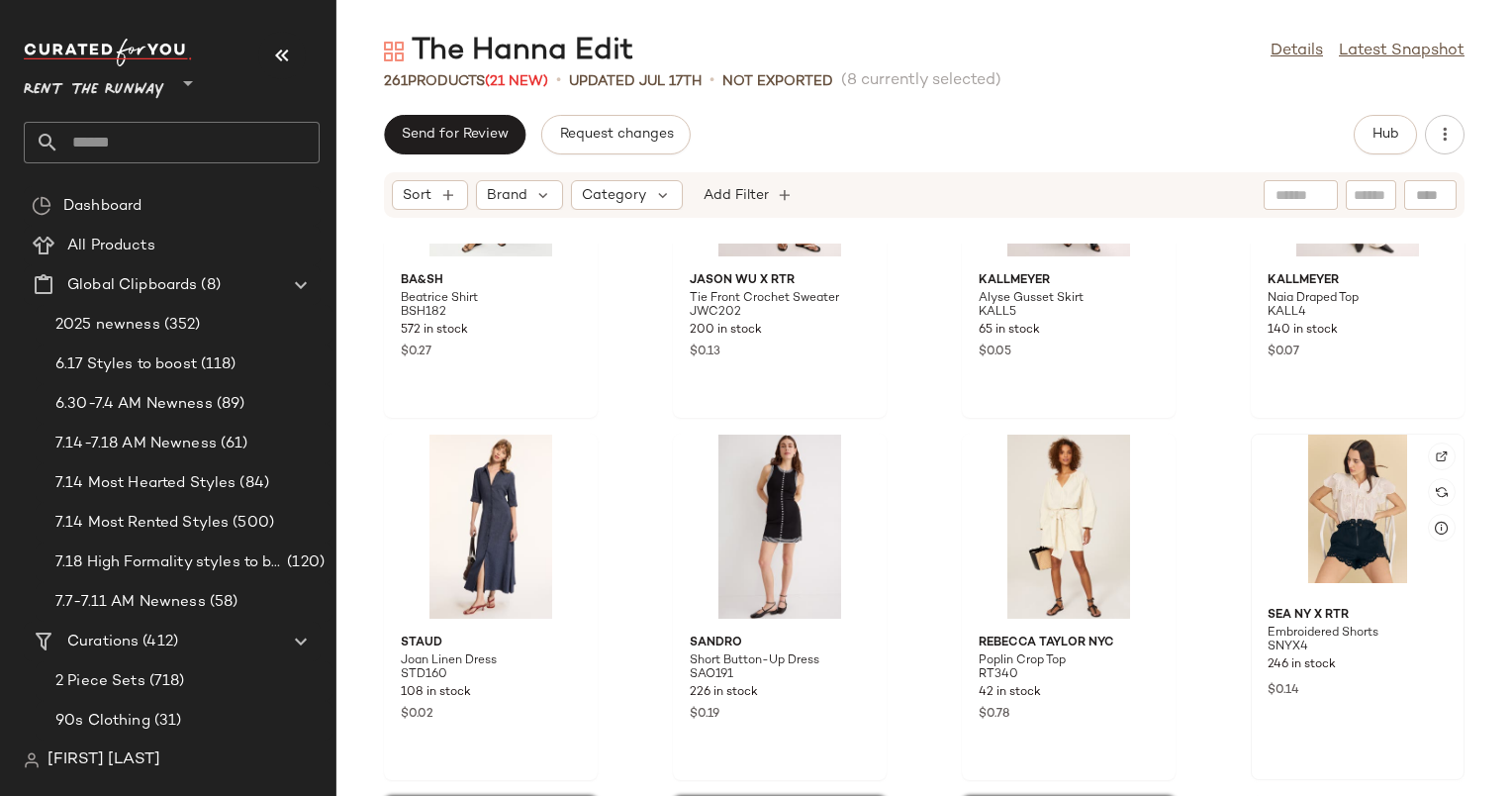click 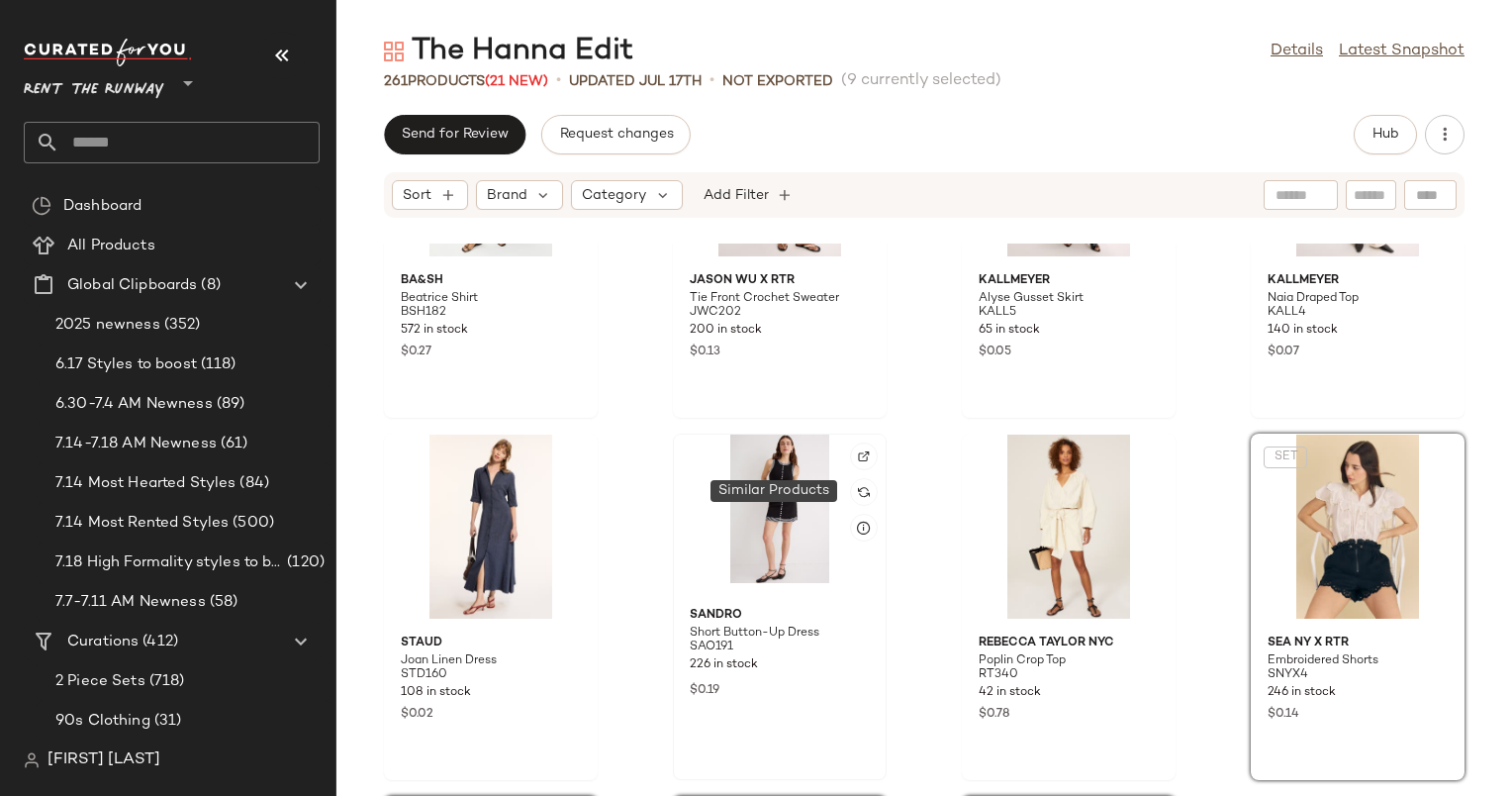 type 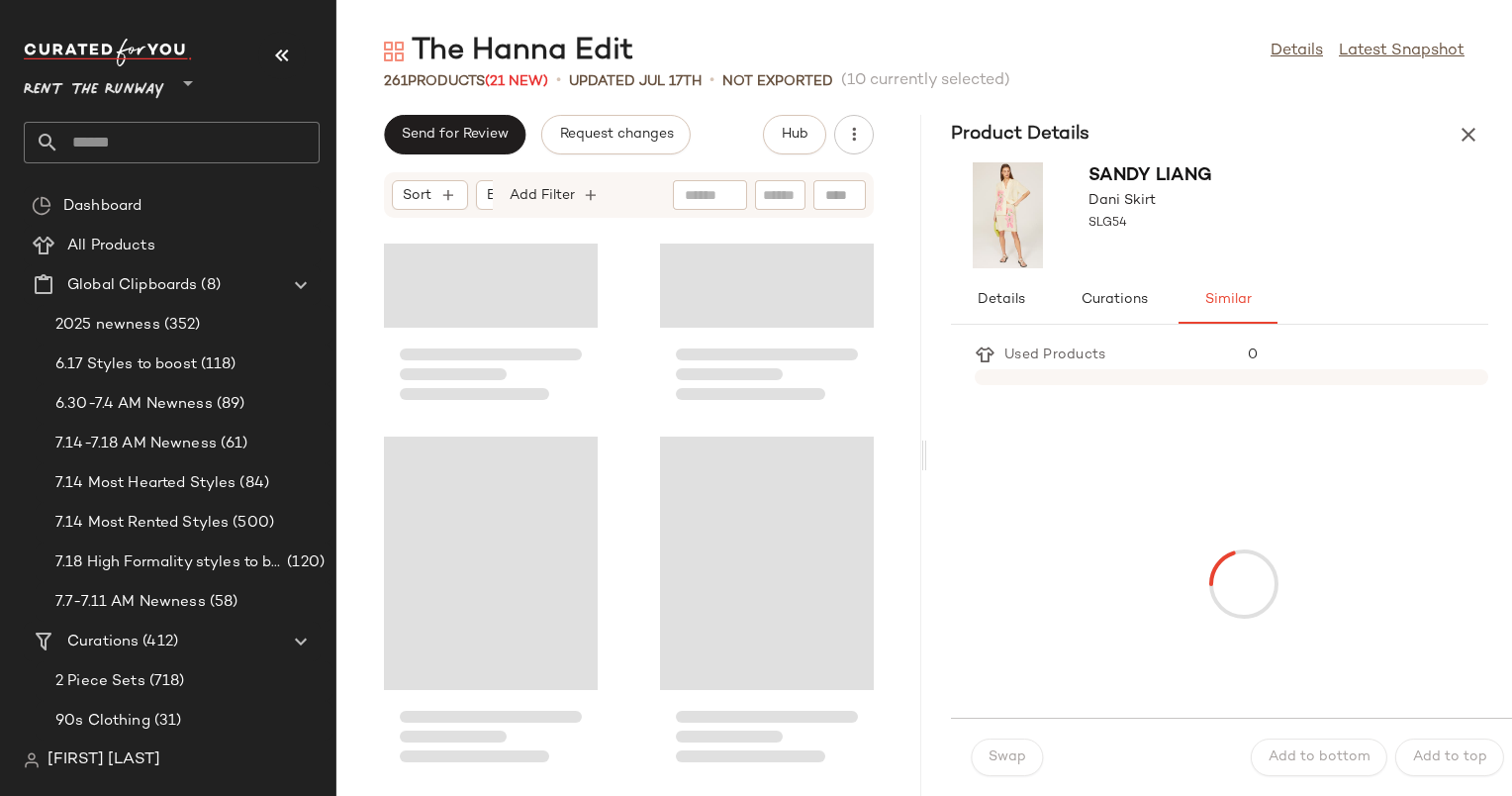 scroll, scrollTop: 26090, scrollLeft: 0, axis: vertical 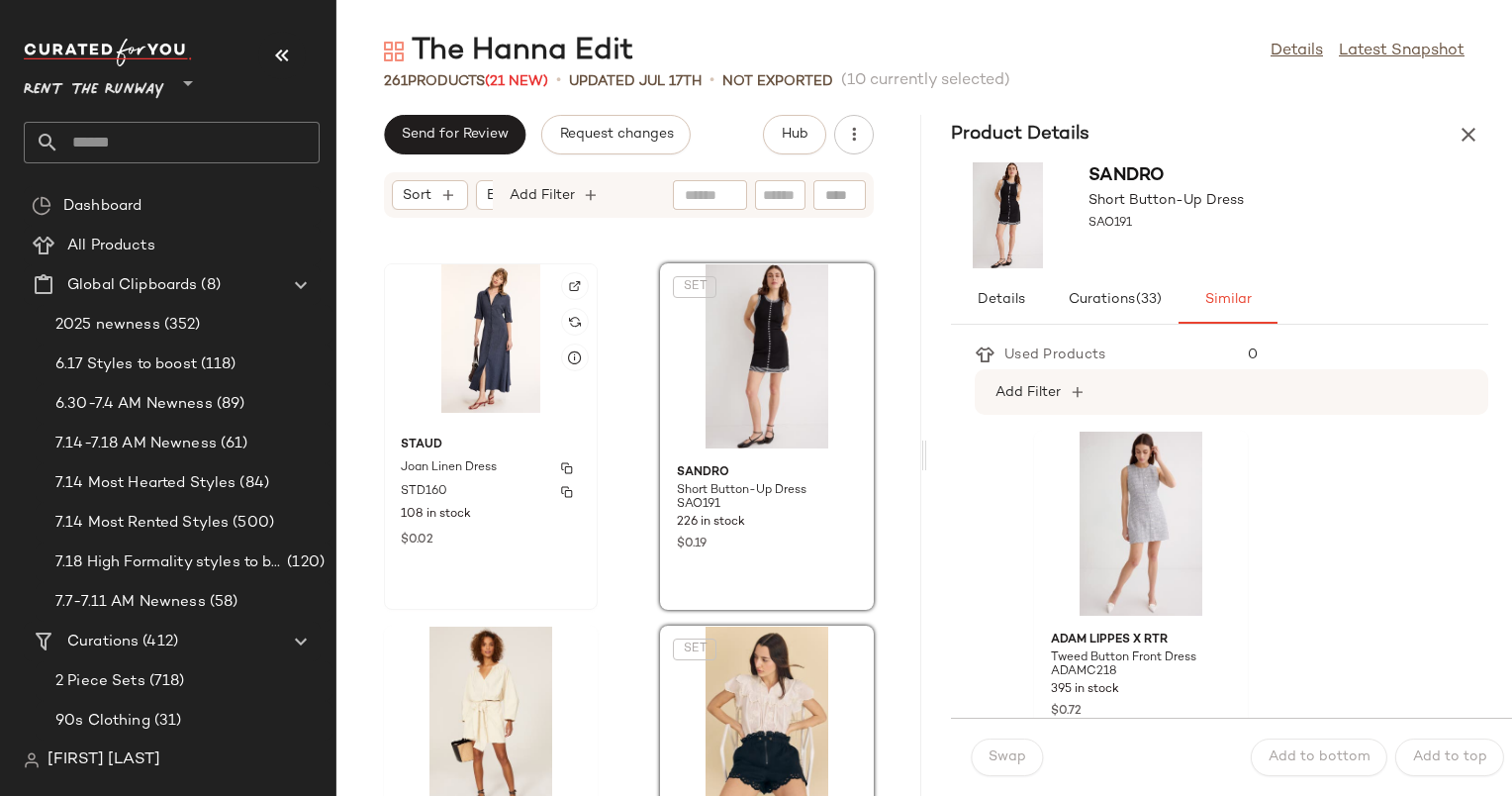 click on "Joan Linen Dress" at bounding box center [448, 468] 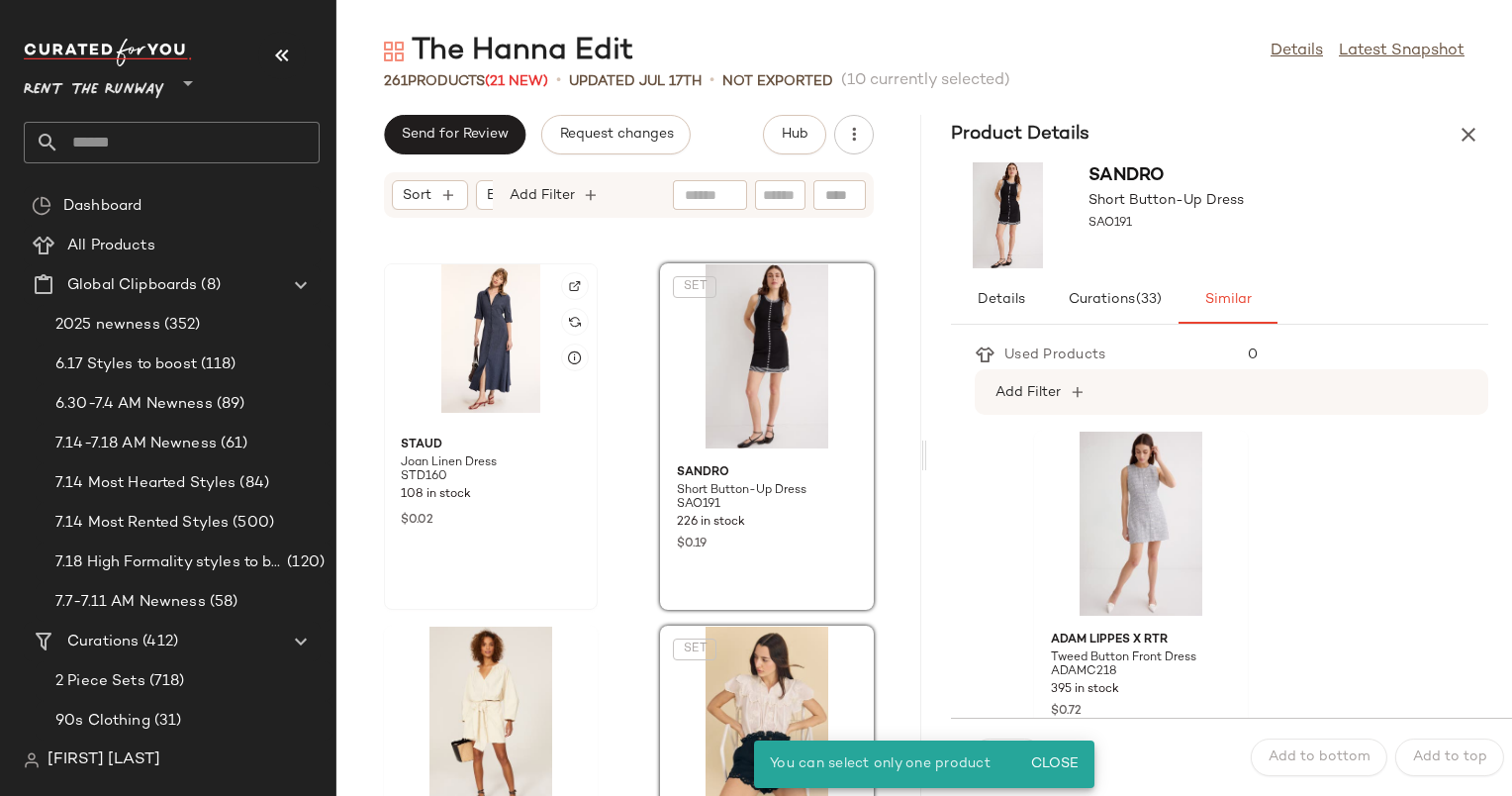 click 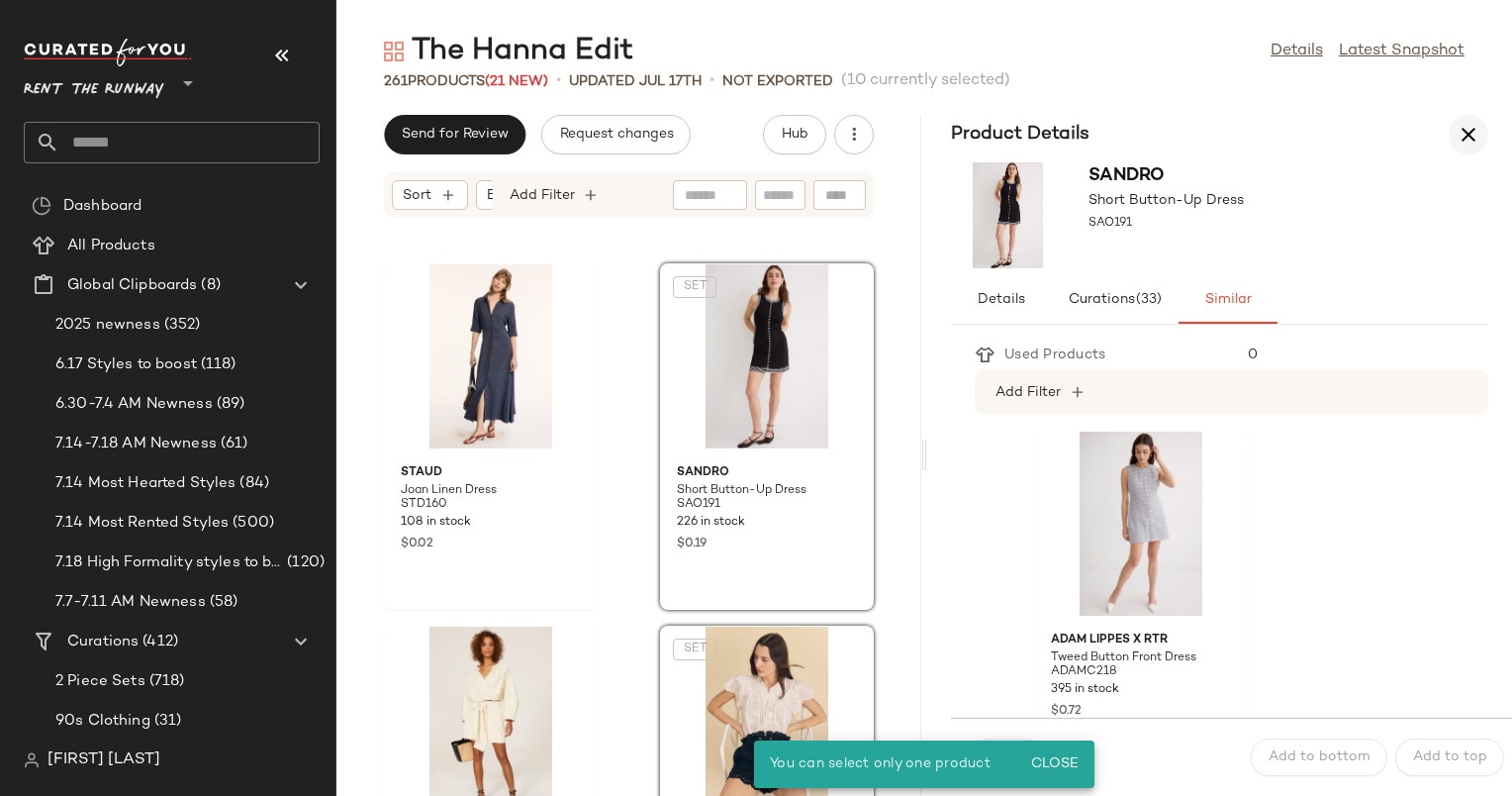 type 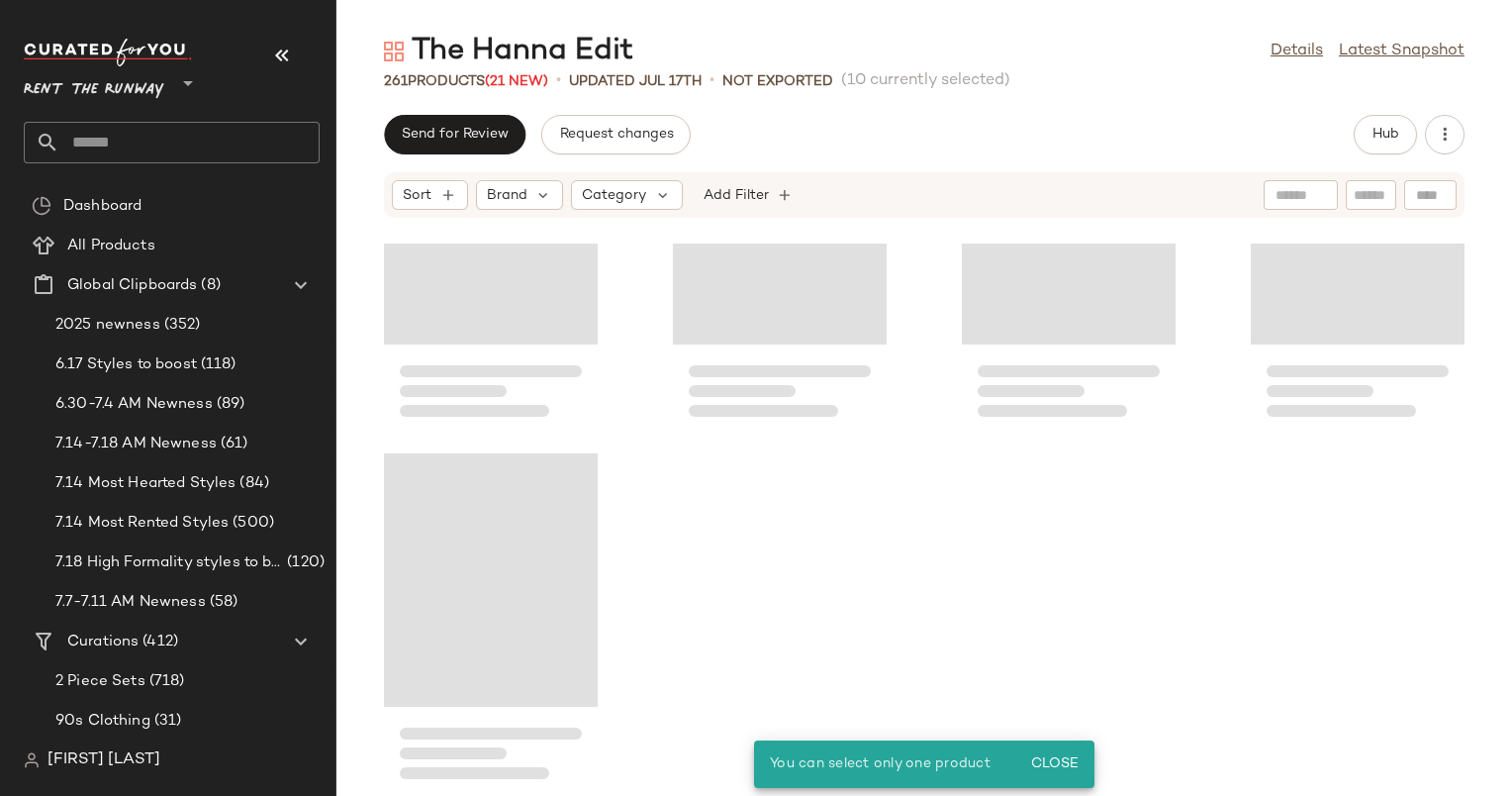 scroll, scrollTop: 13045, scrollLeft: 0, axis: vertical 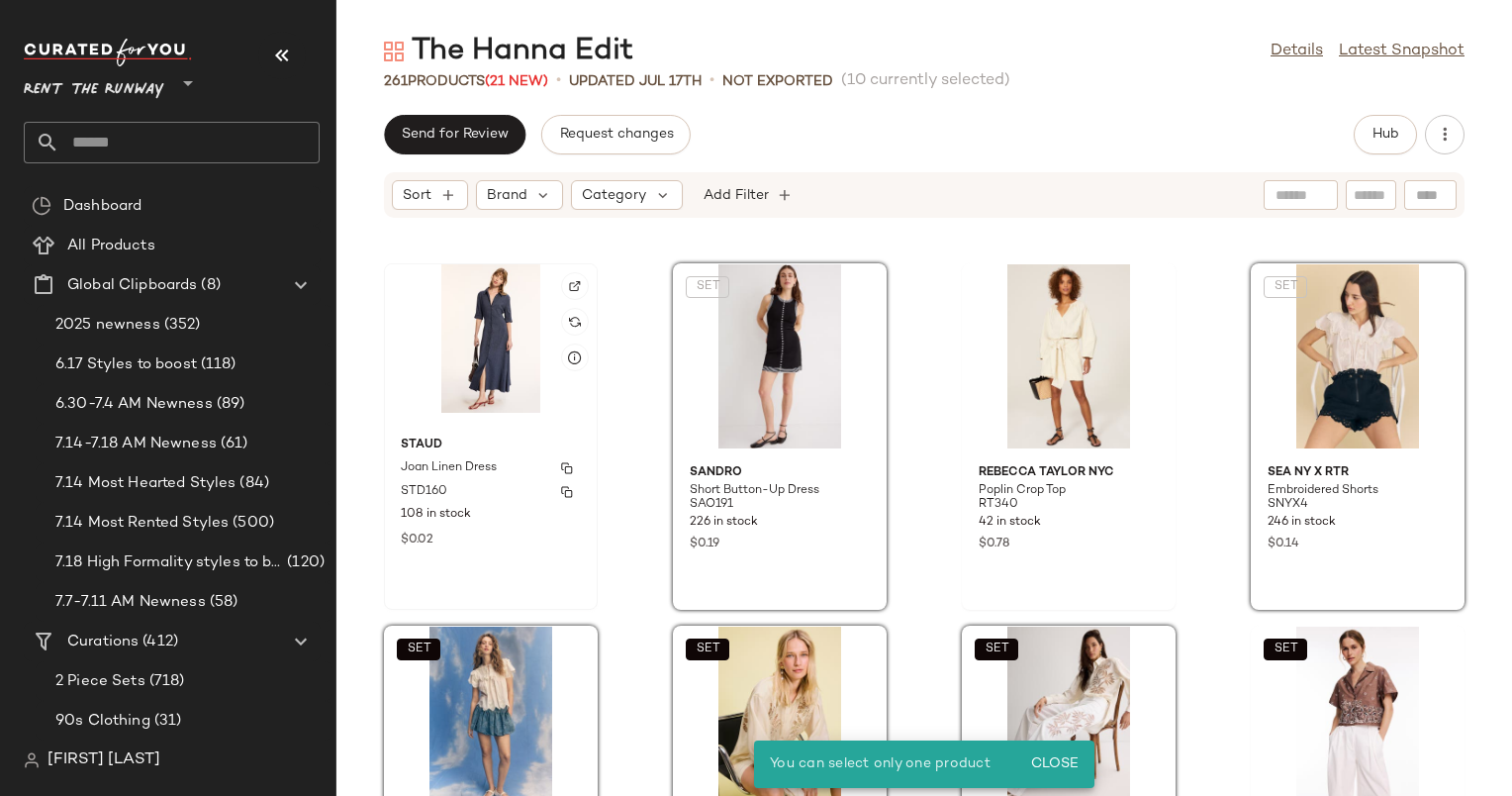 click on "Staud" at bounding box center [491, 446] 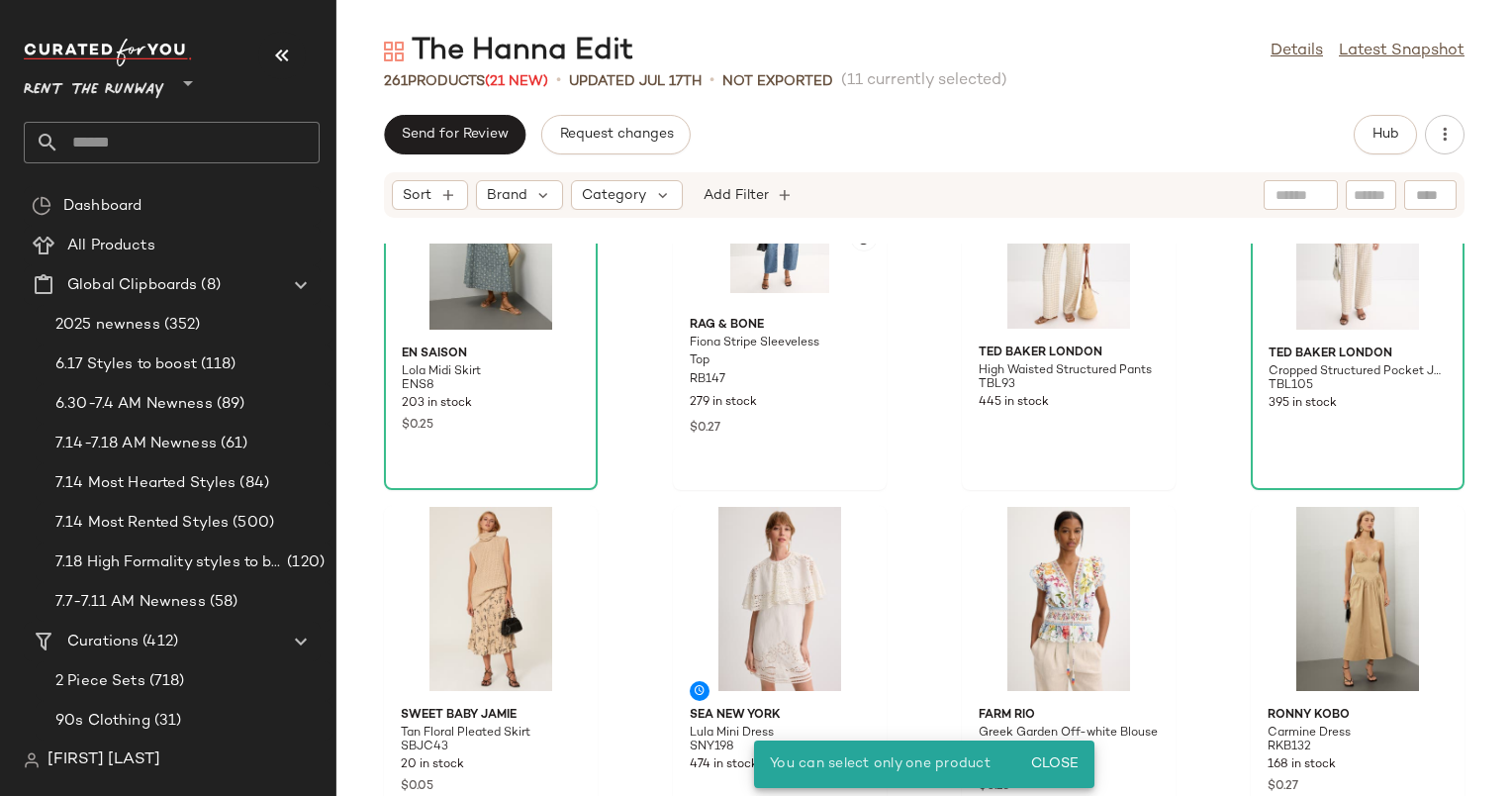 scroll, scrollTop: 11861, scrollLeft: 0, axis: vertical 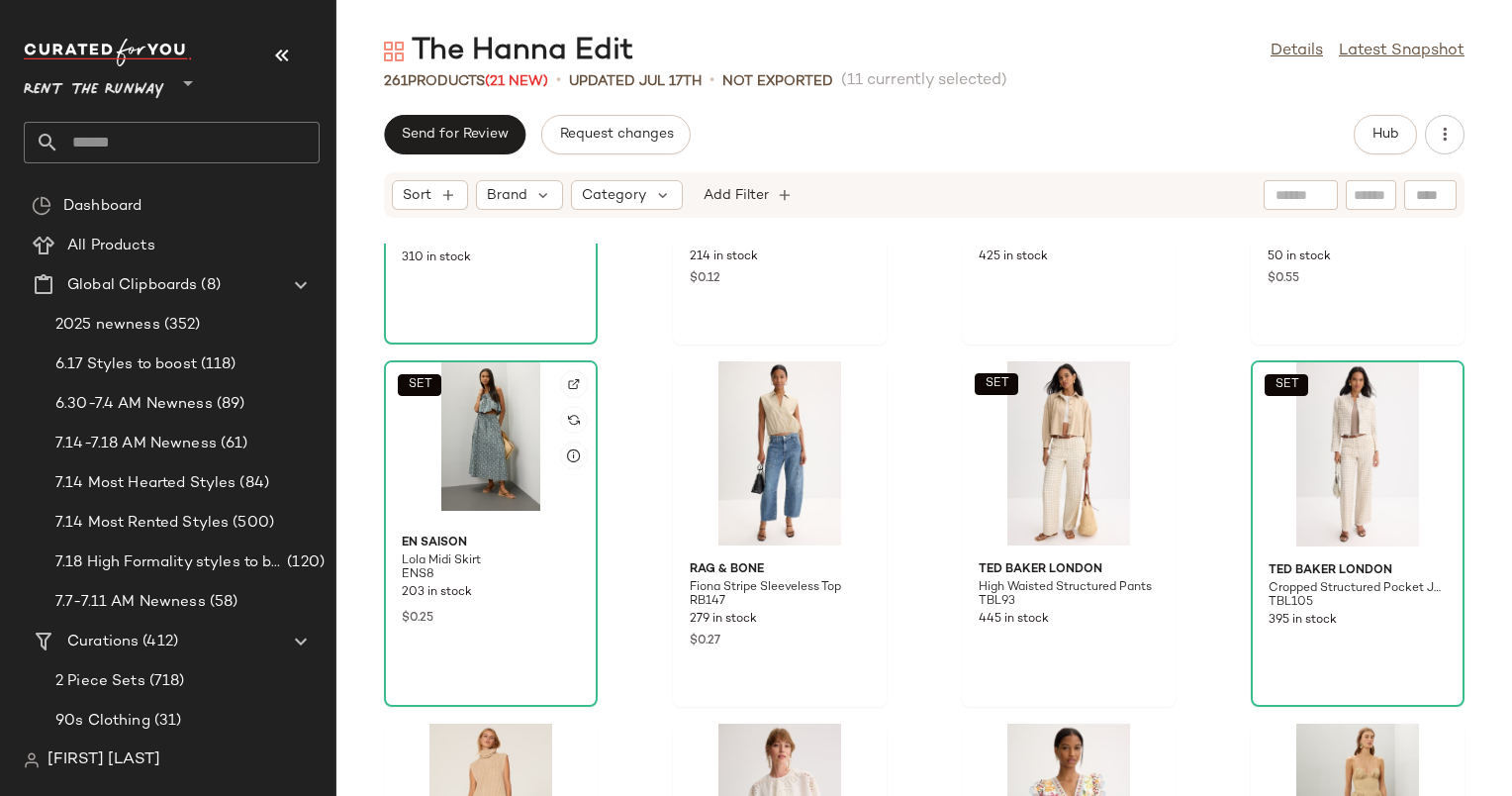 click on "SET" 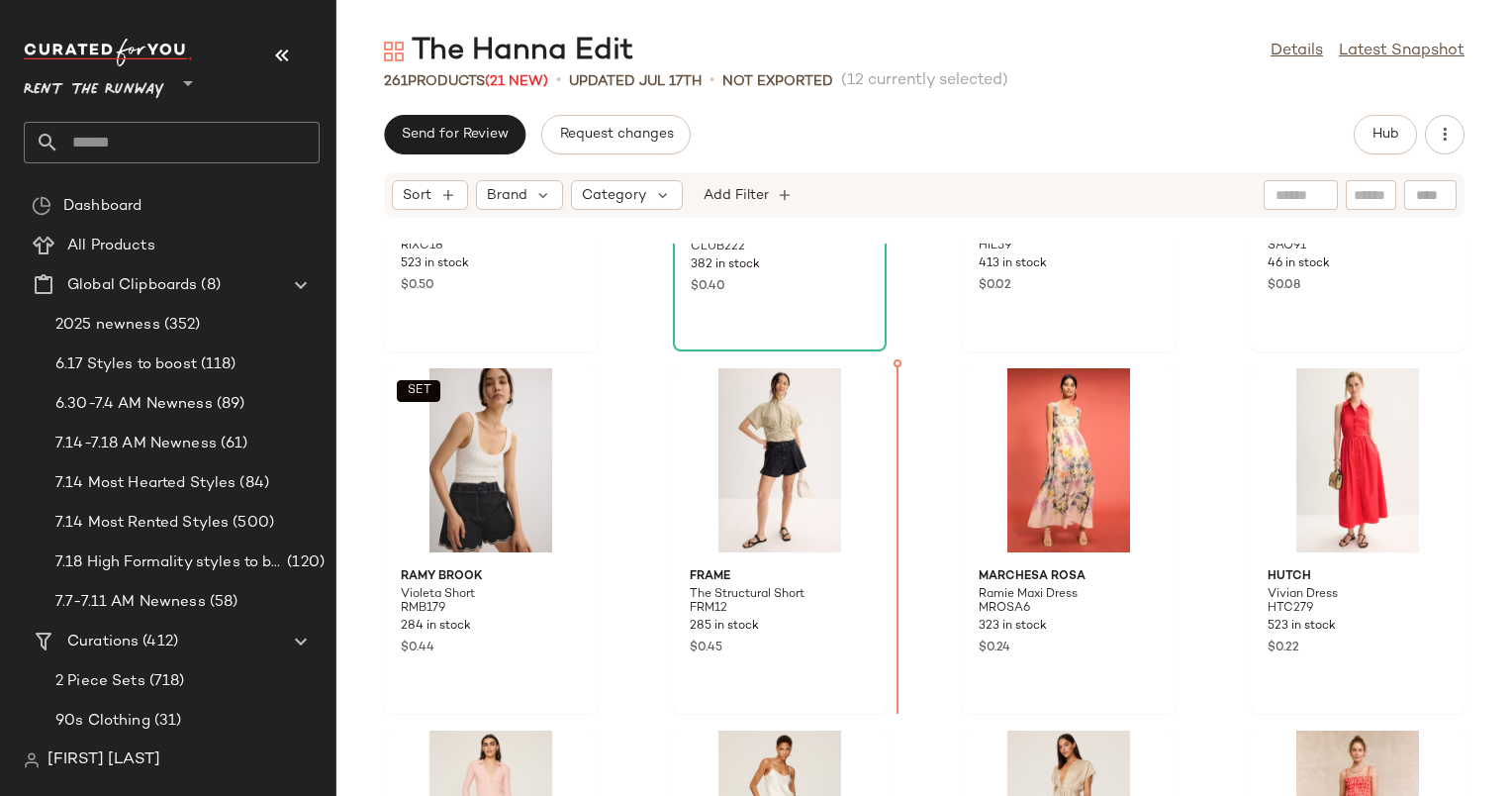scroll, scrollTop: 9709, scrollLeft: 0, axis: vertical 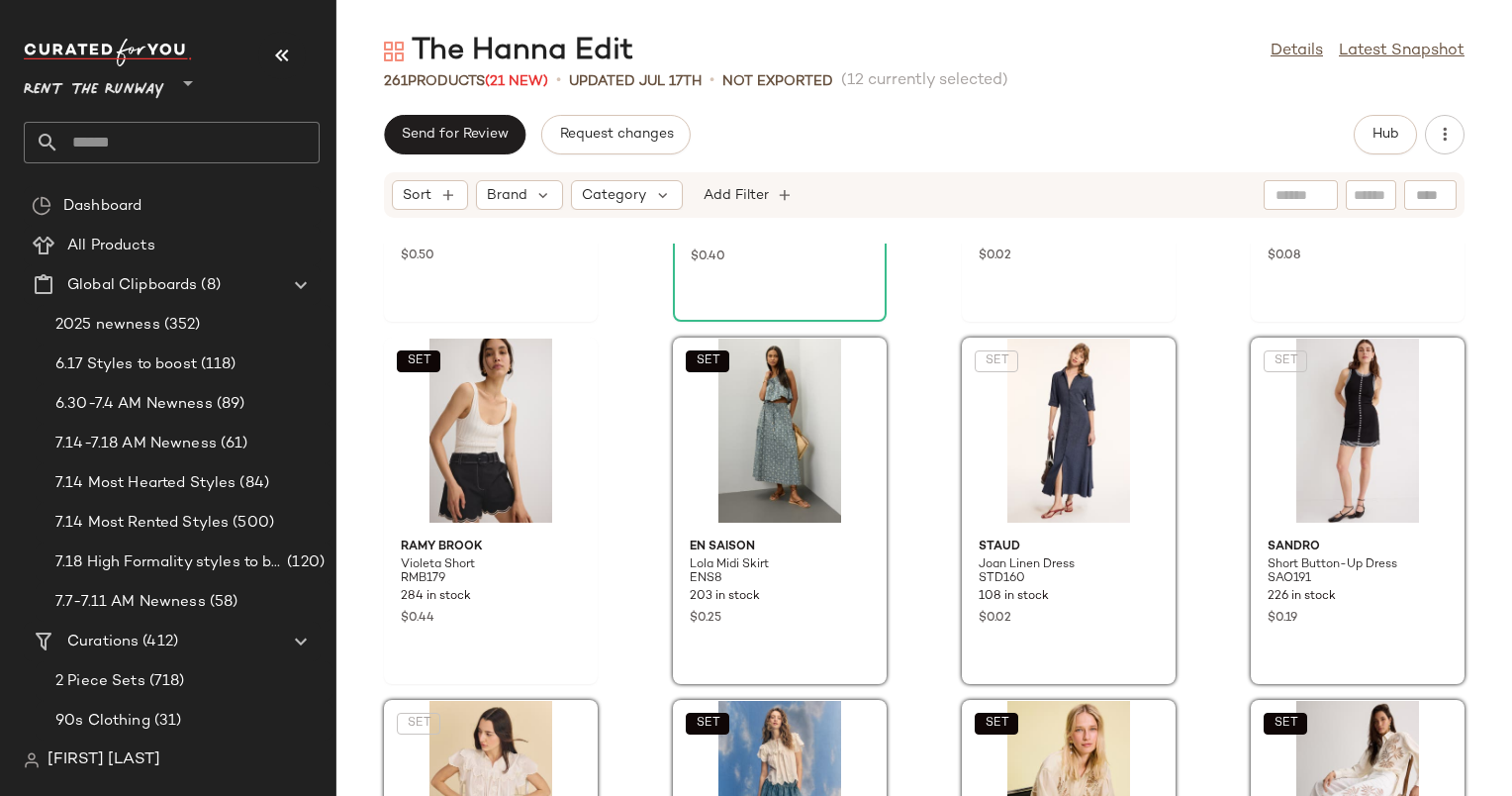 click on "Rixo x RTR Sandrine Midi Dress RIXC18 523 in stock $0.50 Club Monaco Cotton Poplin Dress CLUB222 382 in stock $0.40 Hill House Home The Cosima Nap Dress HIL59 413 in stock $0.02 Sandro Scalloped Collar Dress SAO91 46 in stock $0.08 SET Ramy Brook Violeta Short RMB179 284 in stock $0.44 SET En Saison Lola Midi Skirt ENS8 203 in stock $0.25 SET Staud Joan Linen Dress STD160 108 in stock $0.02 SET Sandro Short Button-Up Dress SAO191 226 in stock $0.19 SET Sea NY x RTR Embroidered Shorts SNYX4 246 in stock $0.14 SET Sea NY x RTR Cotton Voile Embroidered Top SNYX3 248 in stock $0.14 SET Diotima Long Shirt DIO8 50 in stock $0.03 SET Diotima Stulla Jeans DIO9 50 in stock $0.01 SET Derek Lam 10 Crosby x RTR Placed Print Drawstring Shorts DLC370 377 in stock $0.23 SET Derek Lam 10 Crosby x RTR Placed Print Button Up Shirt DLC369 370 in stock $0.11 SET Proenza Schouler White Label Gingham Peplum Top PSWL64 32 in stock $0.22 SET 3.1 Phillip Lim x RTR Sleeveless Belted Midi Dress PHLC5 $0.66" 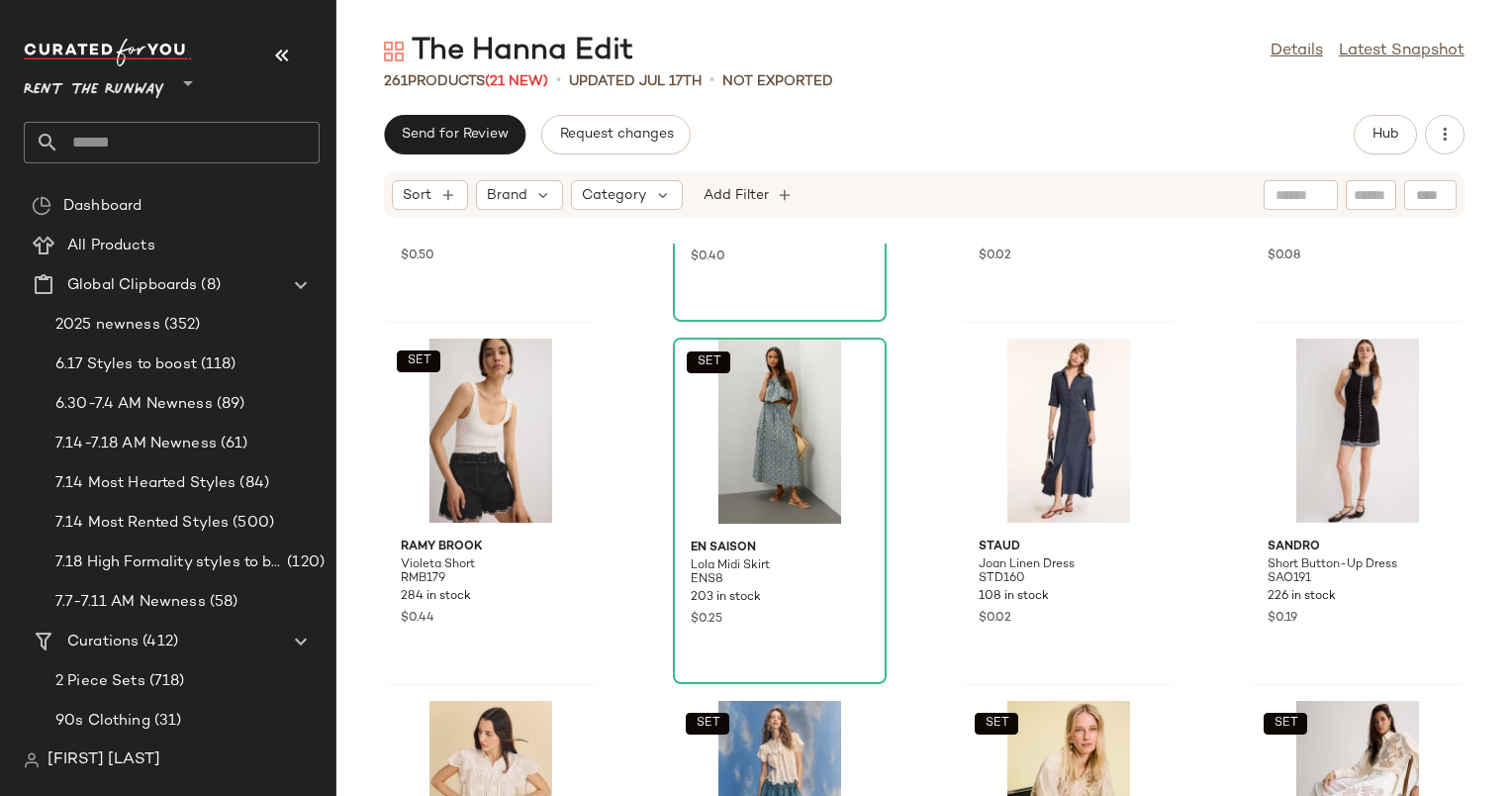 scroll, scrollTop: 9919, scrollLeft: 0, axis: vertical 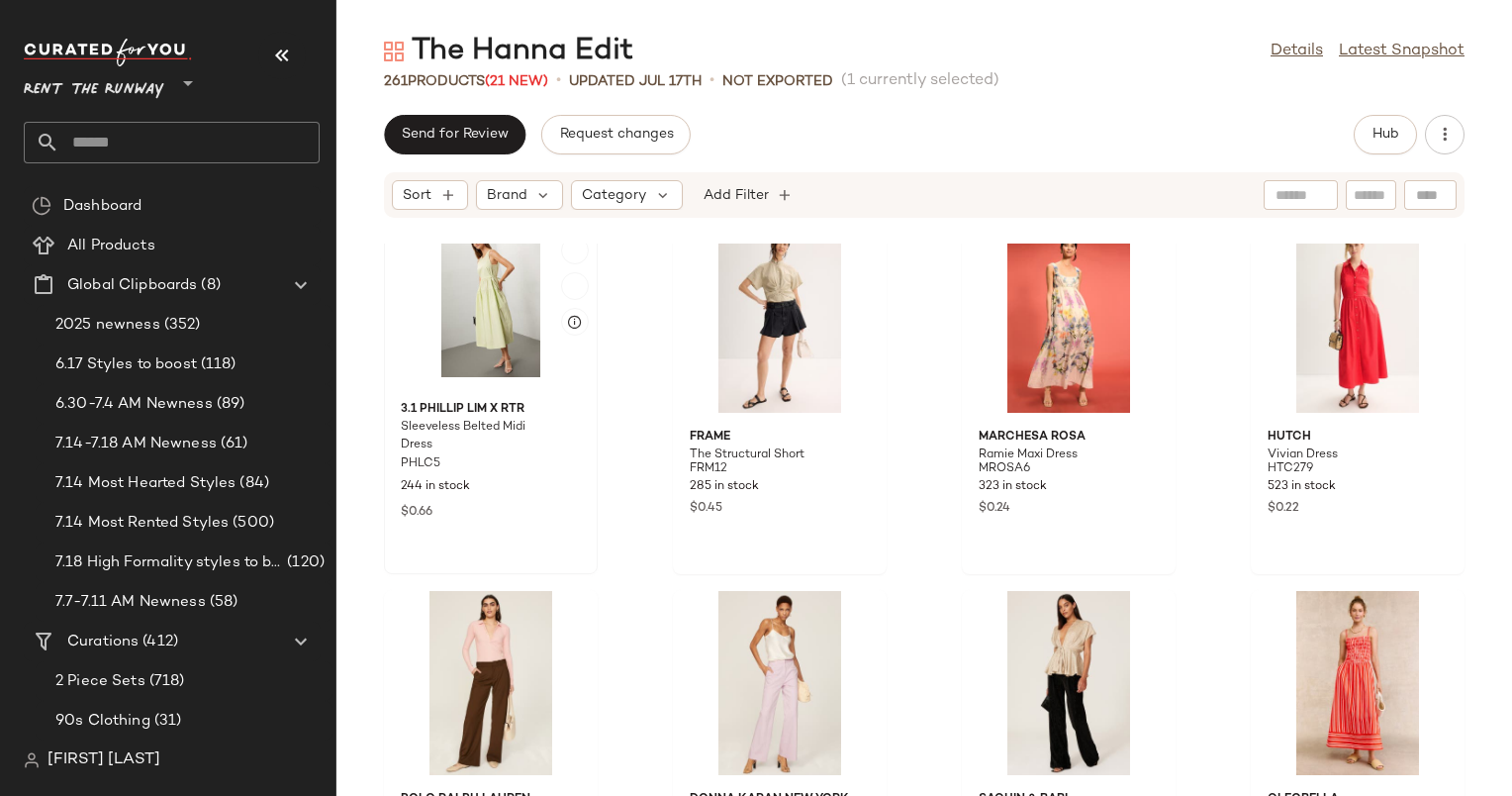 click on "3.1 Phillip Lim x RTR Sleeveless Belted Midi Dress PHLC5 244 in stock $0.66" 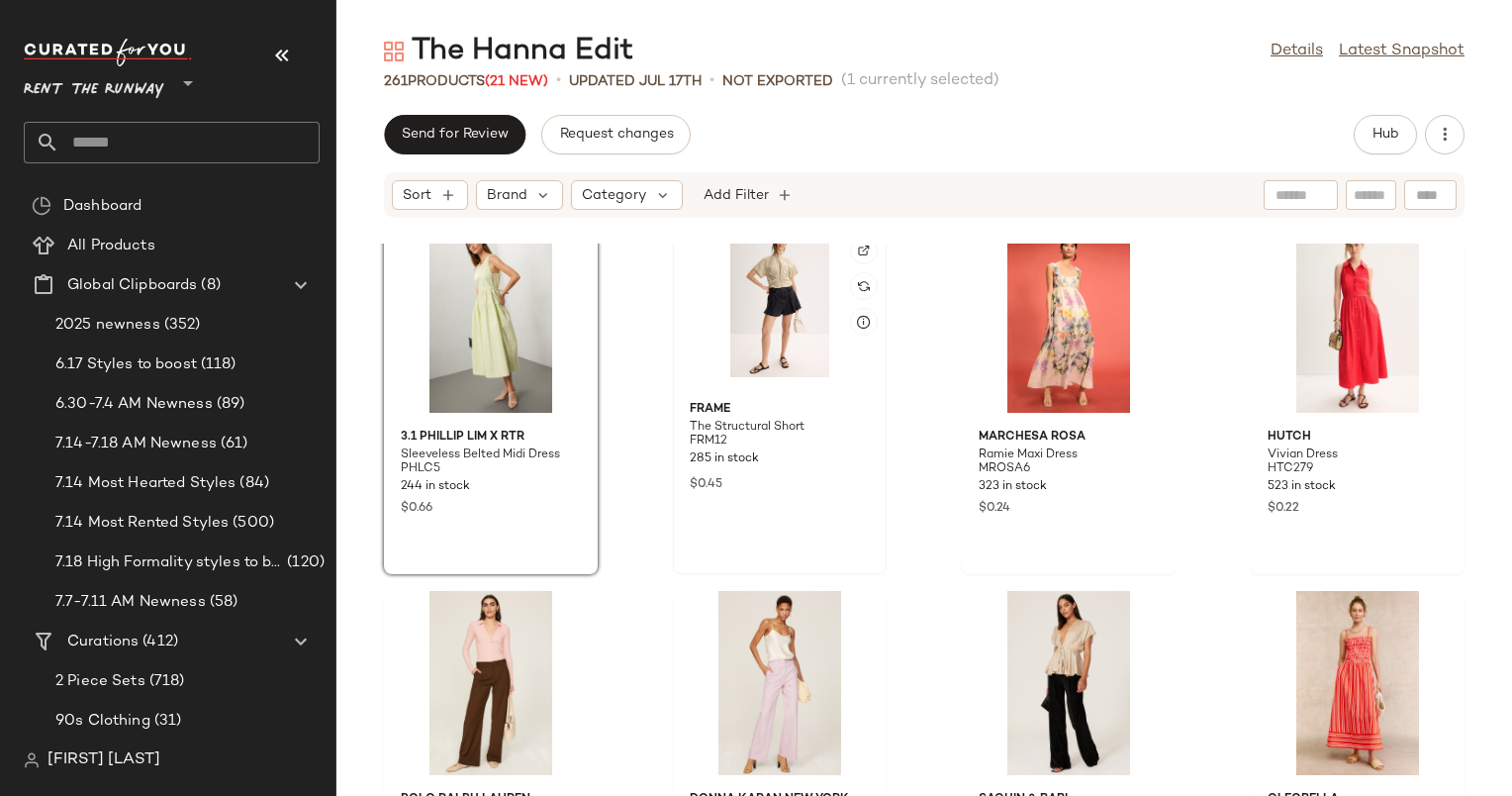 click 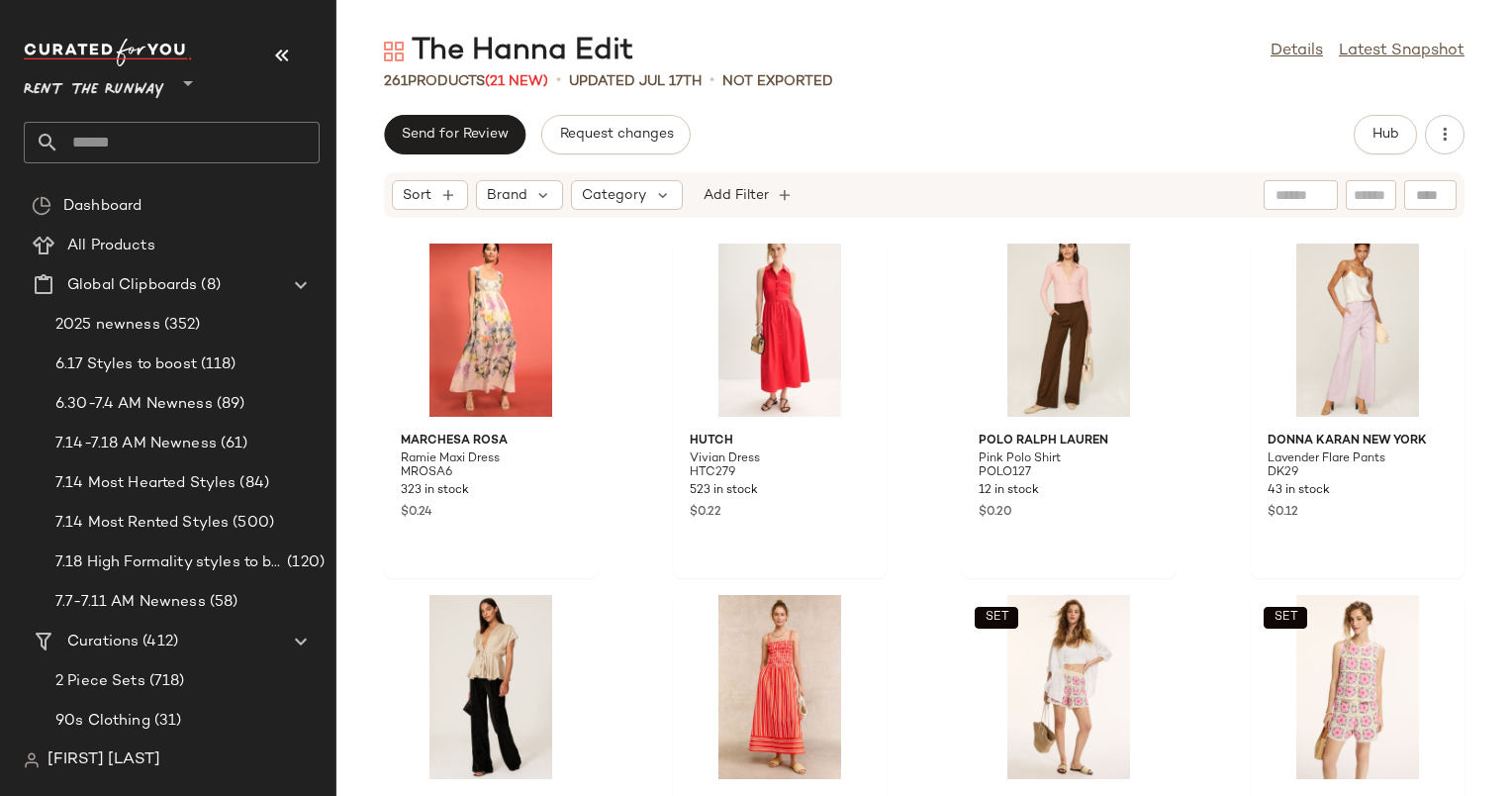 scroll, scrollTop: 11028, scrollLeft: 0, axis: vertical 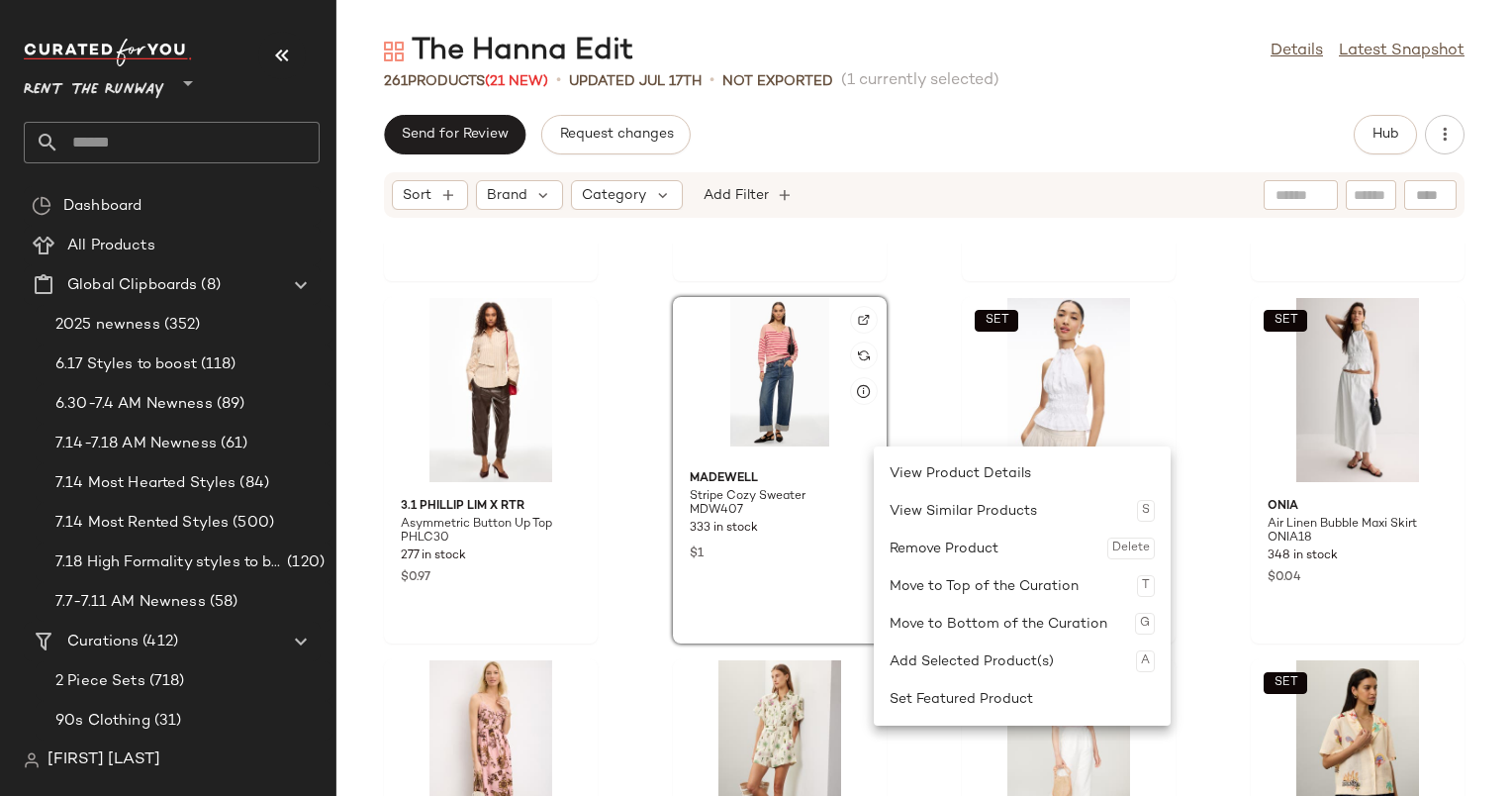 click 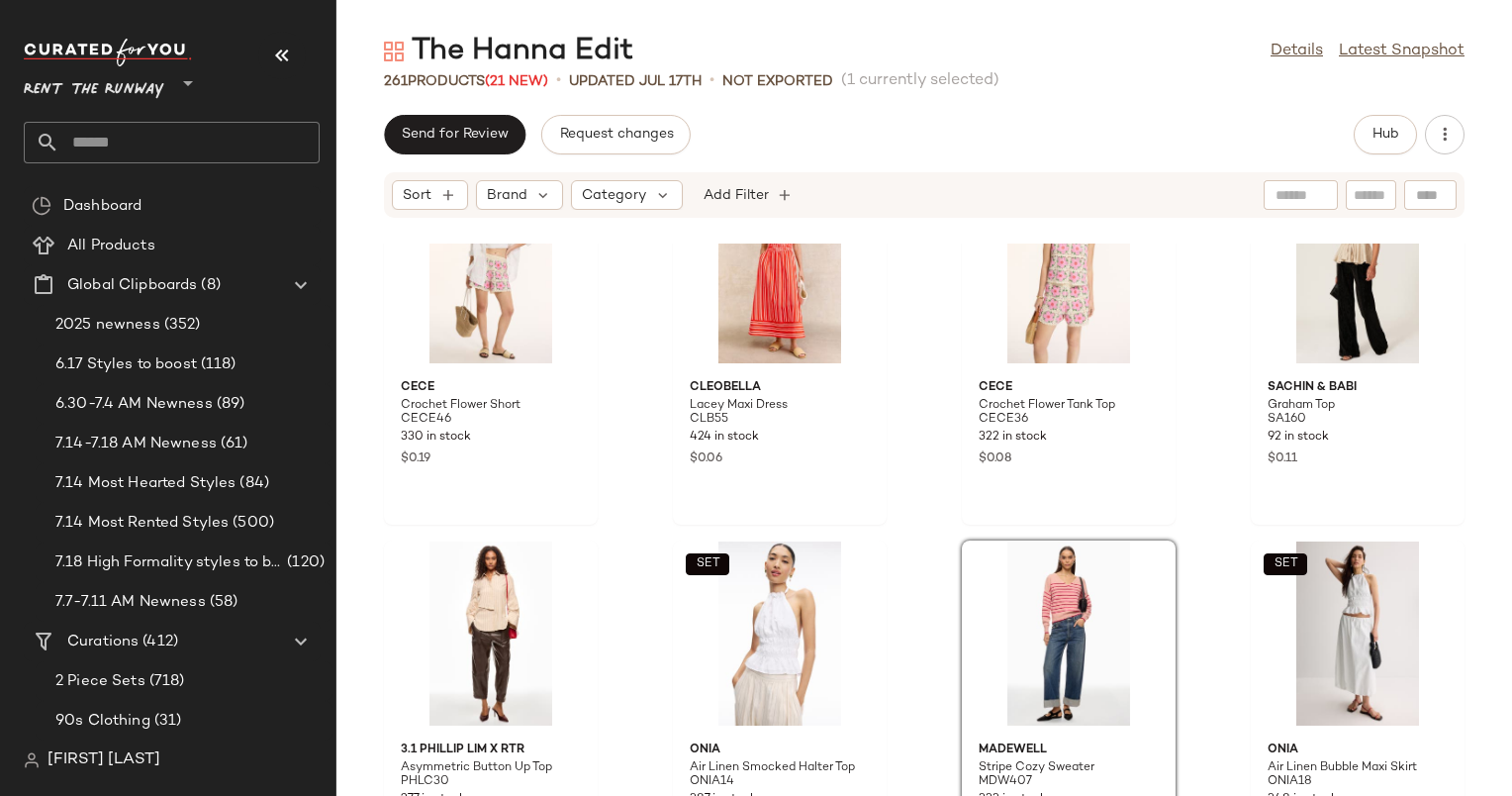 scroll, scrollTop: 11317, scrollLeft: 0, axis: vertical 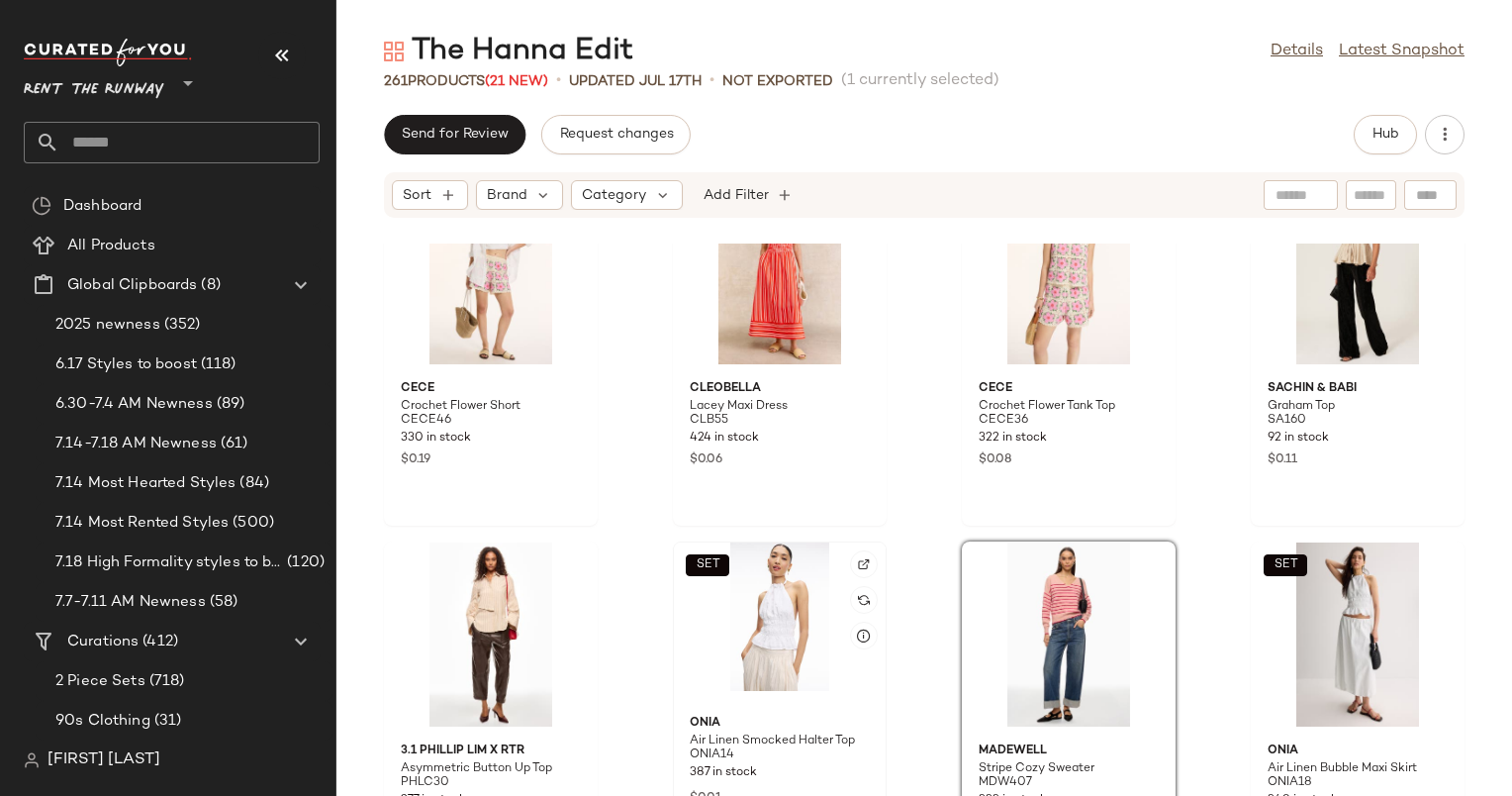 click on "SET" 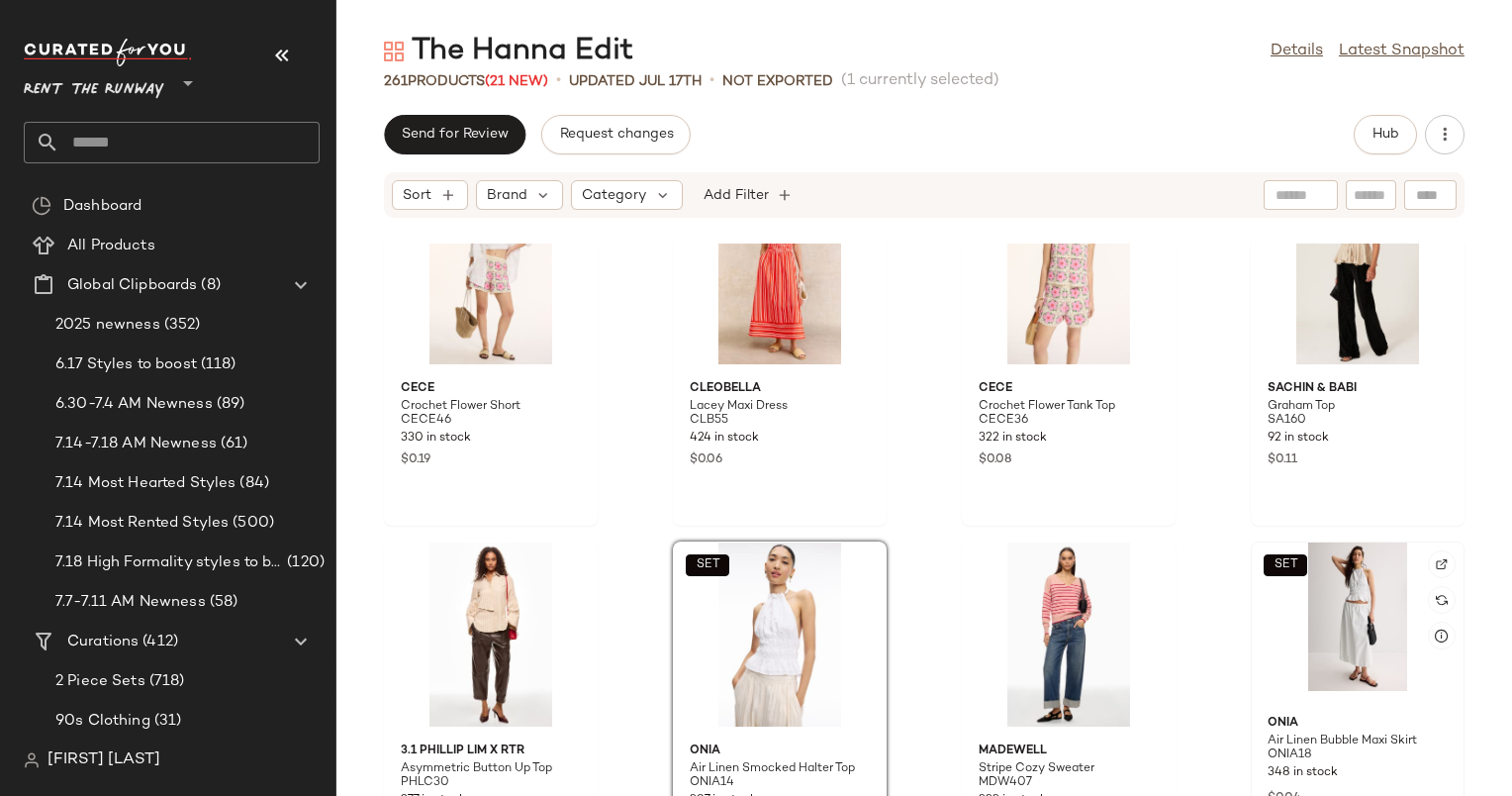 click on "SET" 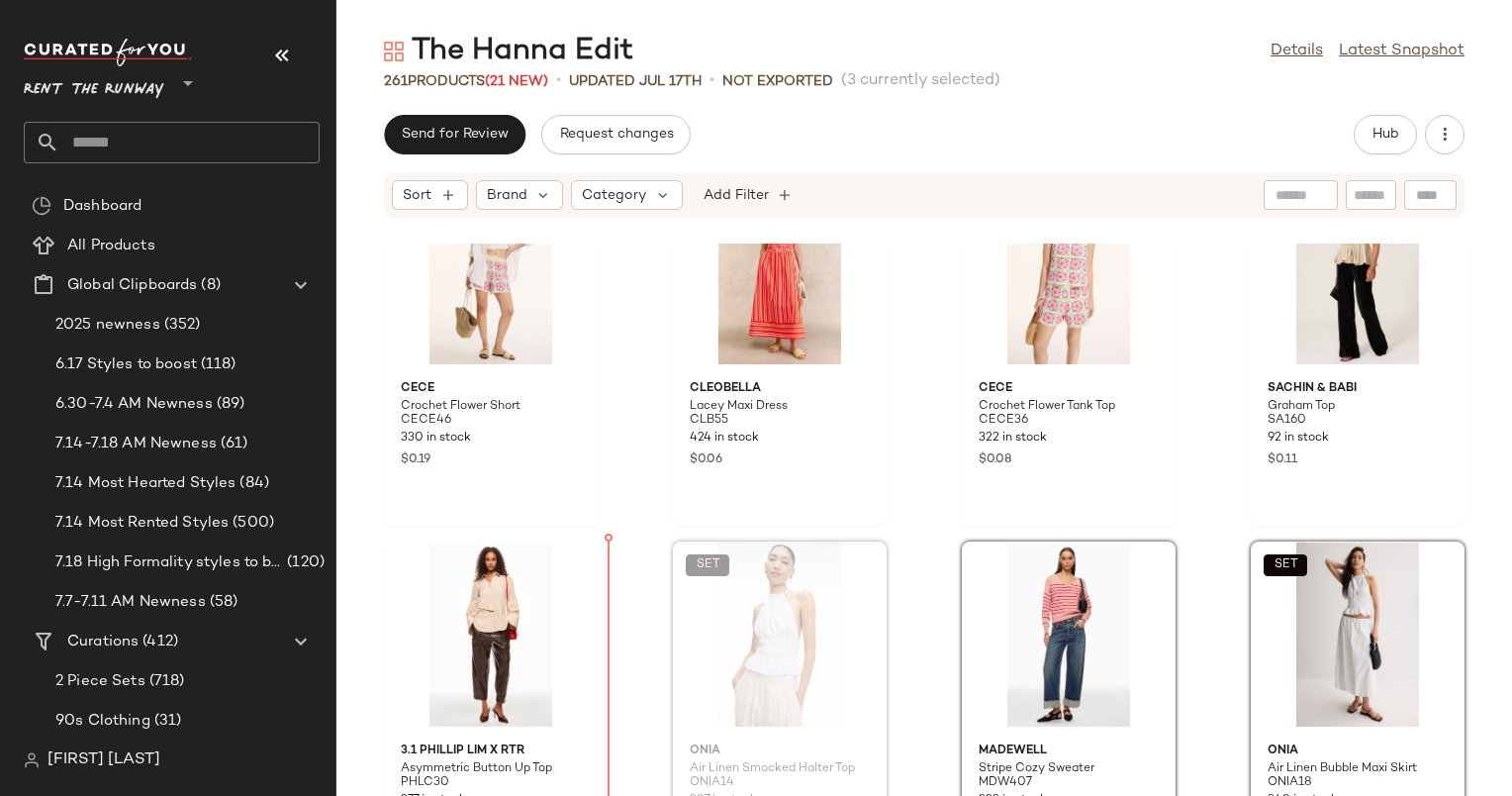 scroll, scrollTop: 11371, scrollLeft: 0, axis: vertical 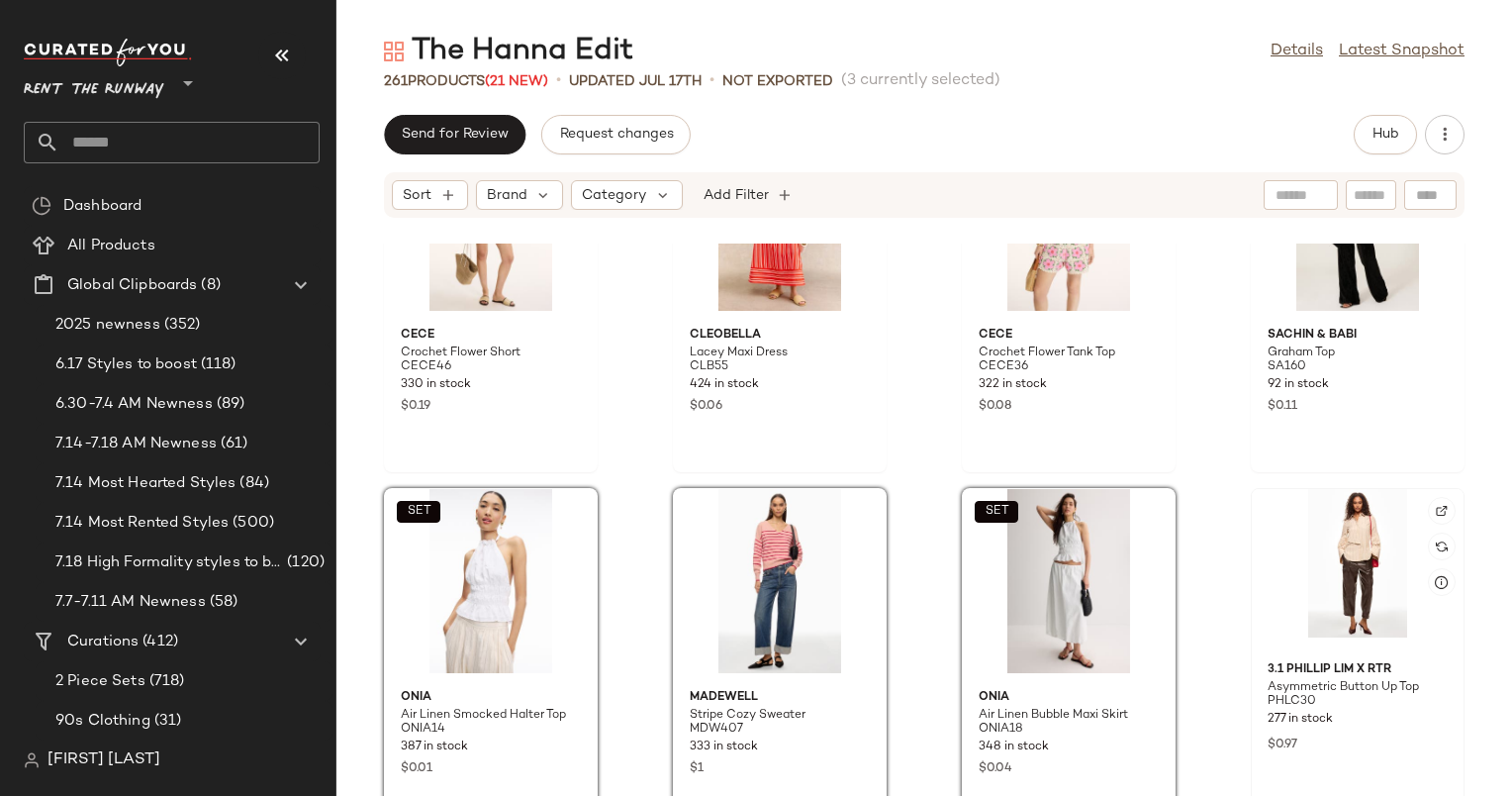 click 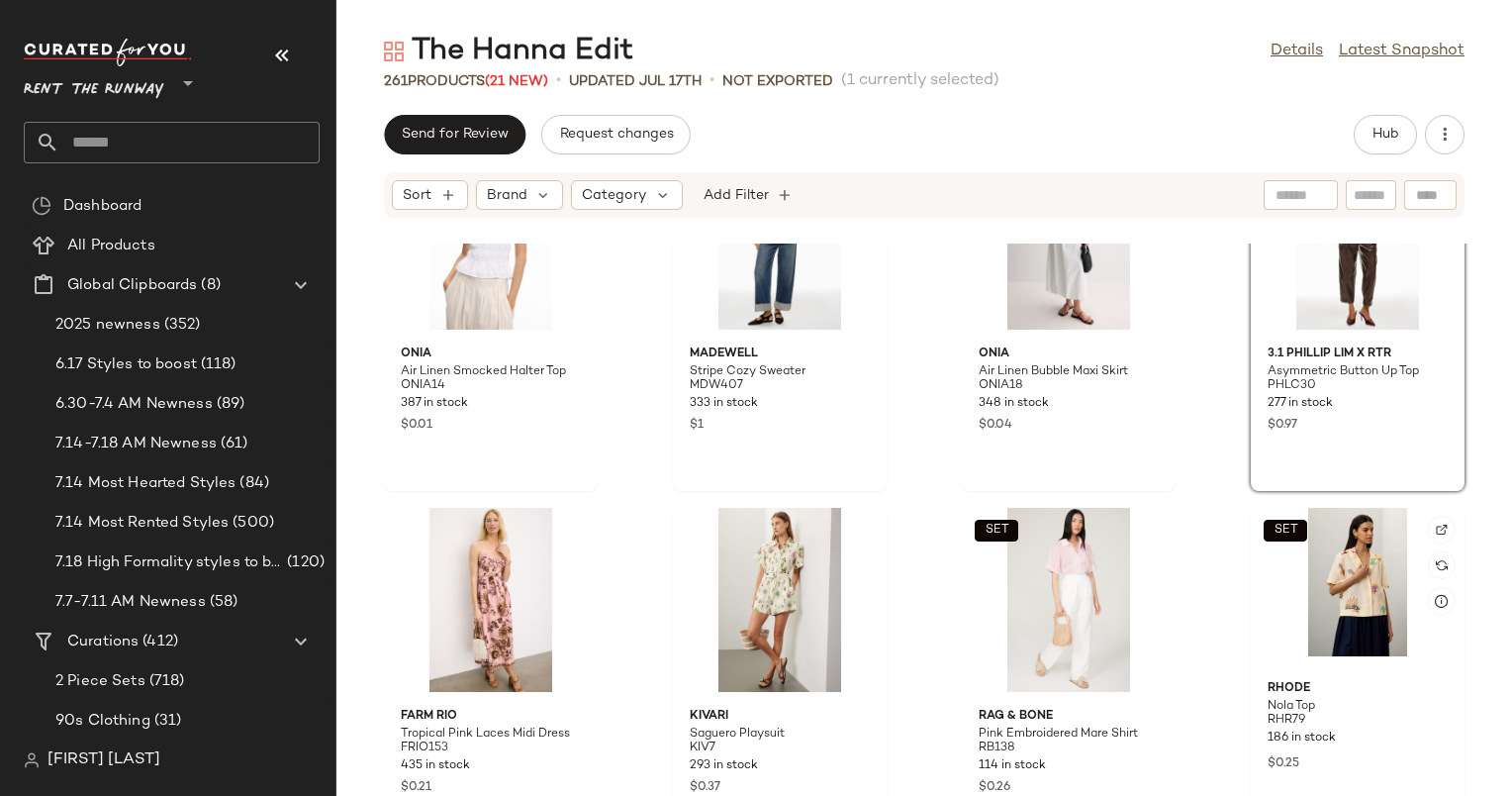 scroll, scrollTop: 11744, scrollLeft: 0, axis: vertical 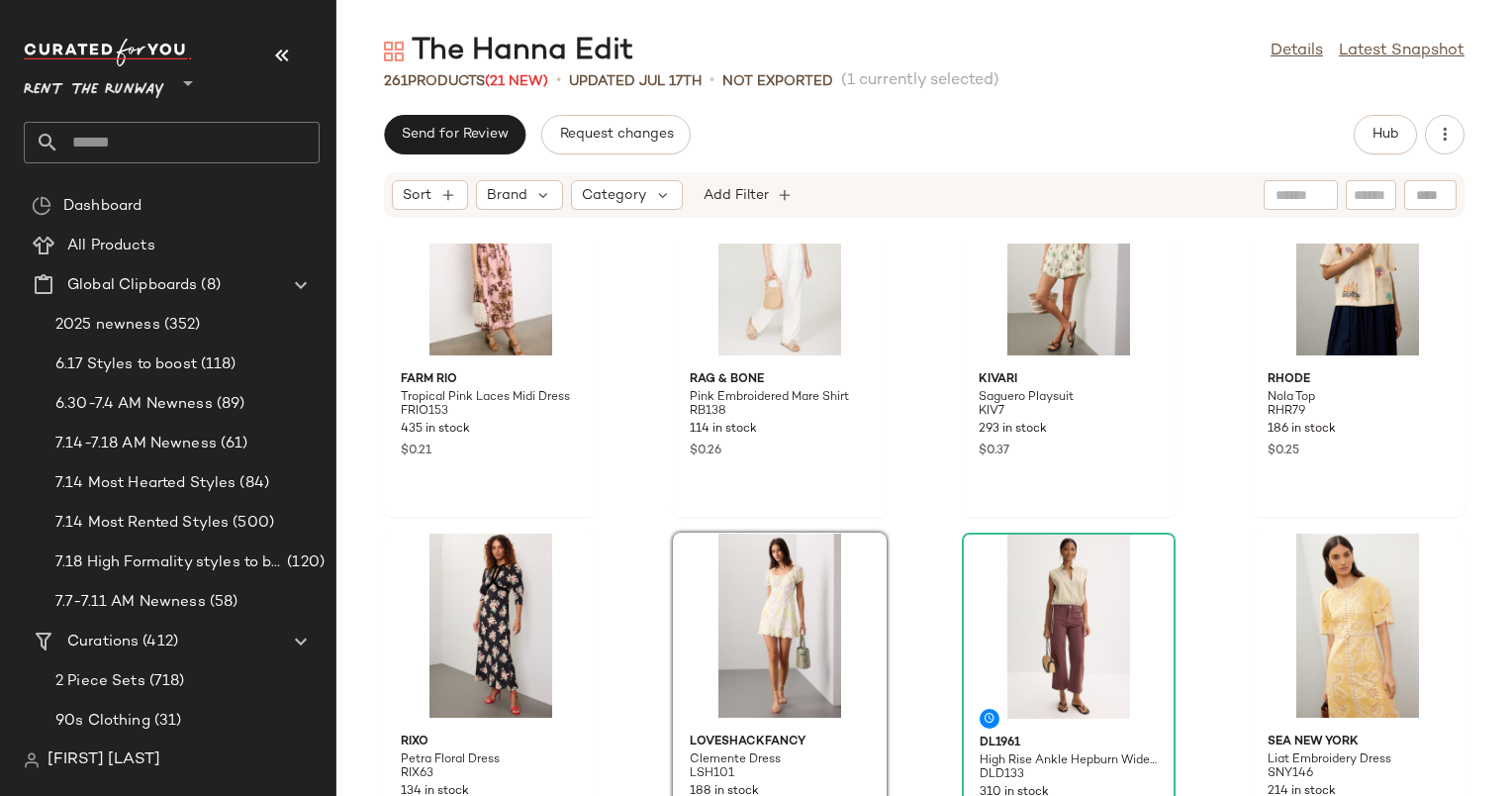 click on "FARM Rio Tropical Pink Laces Midi Dress FRIO153 435 in stock $0.21 SET rag & bone Pink Embroidered Mare Shirt RB138 114 in stock $0.26 KIVARI Saguero Playsuit KIV7 293 in stock $0.37 SET RHODE Nola Top RHR79 186 in stock $0.25 Rixo Petra Floral Dress RIX63 134 in stock $0.75 LoveShackFancy Clemente Dress LSH101 188 in stock $0.80 DL1961 High Rise Ankle Hepburn Wide Leg Jeans DLD133 310 in stock Sea New York Liat Embroidery Dress SNY146 214 in stock $0.12 Splendid Sandro Eyelet Dress SPL152 425 in stock Madewell Kirkley Mini Dress MDW325 50 in stock $0.55 rag & bone Fiona Stripe Sleeveless Top RB147 279 in stock $0.27 SET Ted Baker London High Waisted Structured Pants TBL93 445 in stock SET Ted Baker London Cropped Structured Pocket Jacket TBL105 395 in stock Sweet Baby Jamie Tan Floral Pleated Skirt SBJC43 20 in stock $0.05 Sea New York Lula Mini Dress SNY198 474 in stock FARM Rio Greek Garden Off-white Blouse FRIO179 845 in stock $0.16" 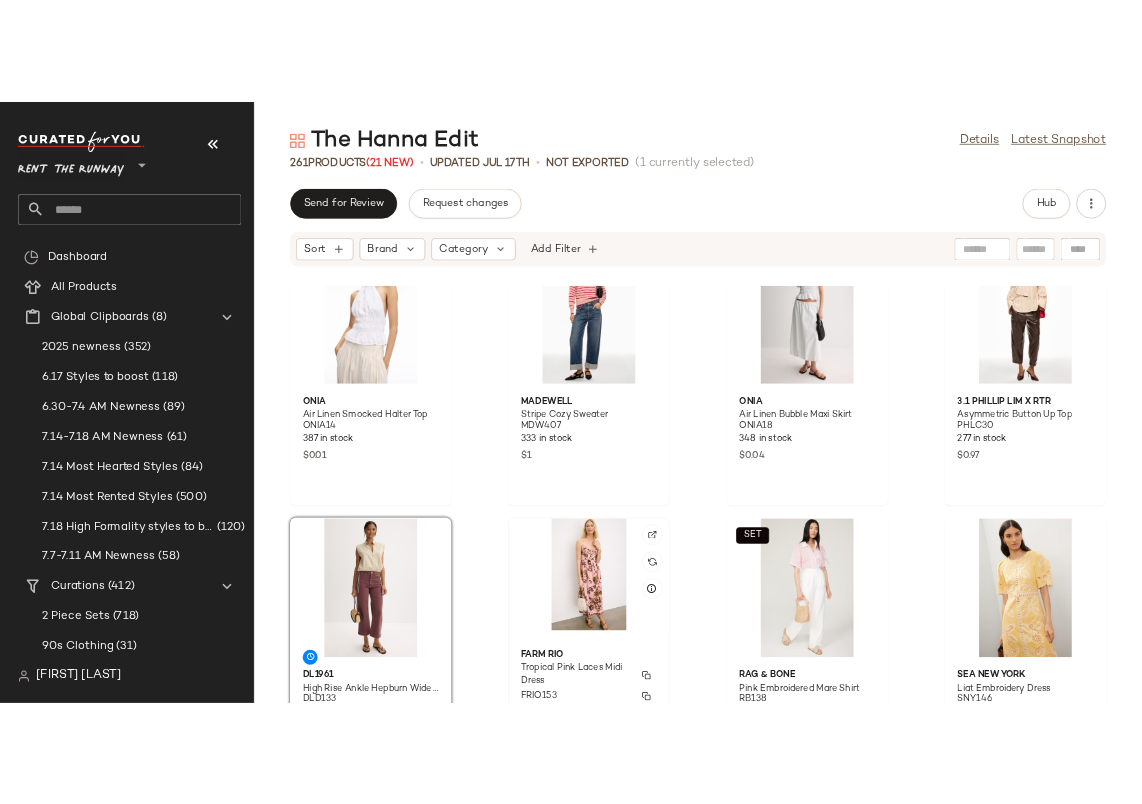 scroll, scrollTop: 11838, scrollLeft: 0, axis: vertical 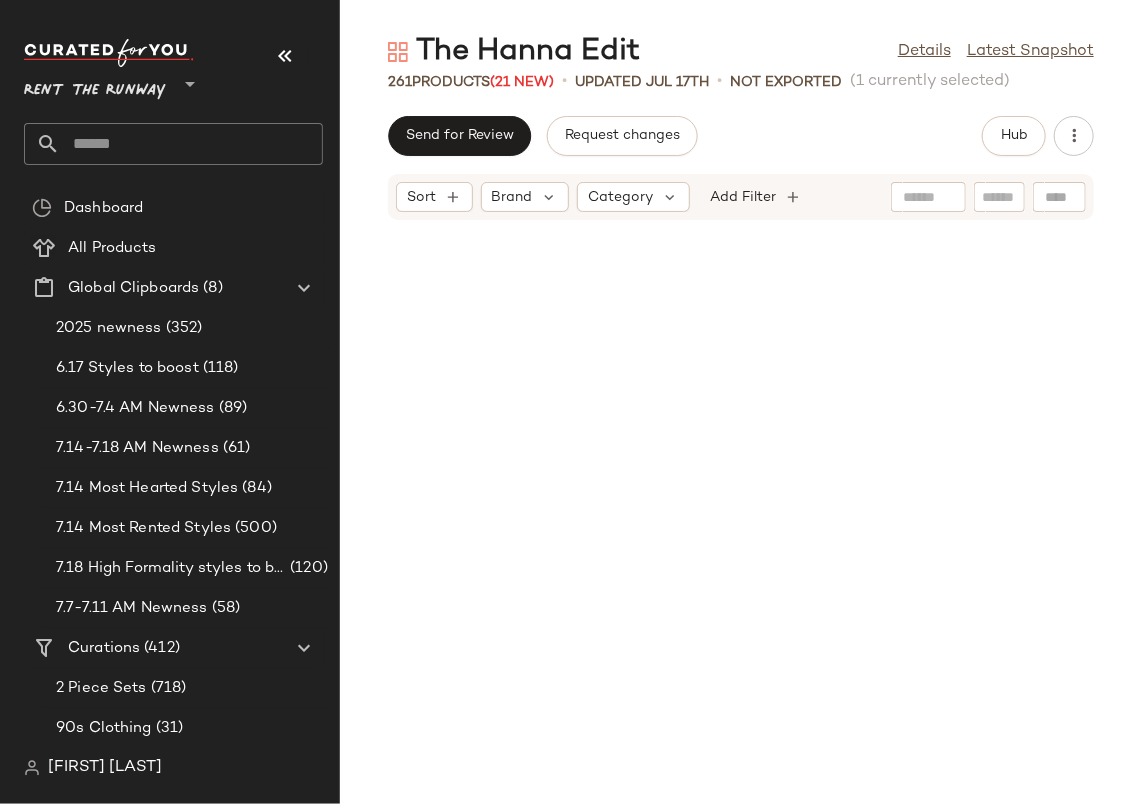 drag, startPoint x: 790, startPoint y: 436, endPoint x: 807, endPoint y: 651, distance: 215.67105 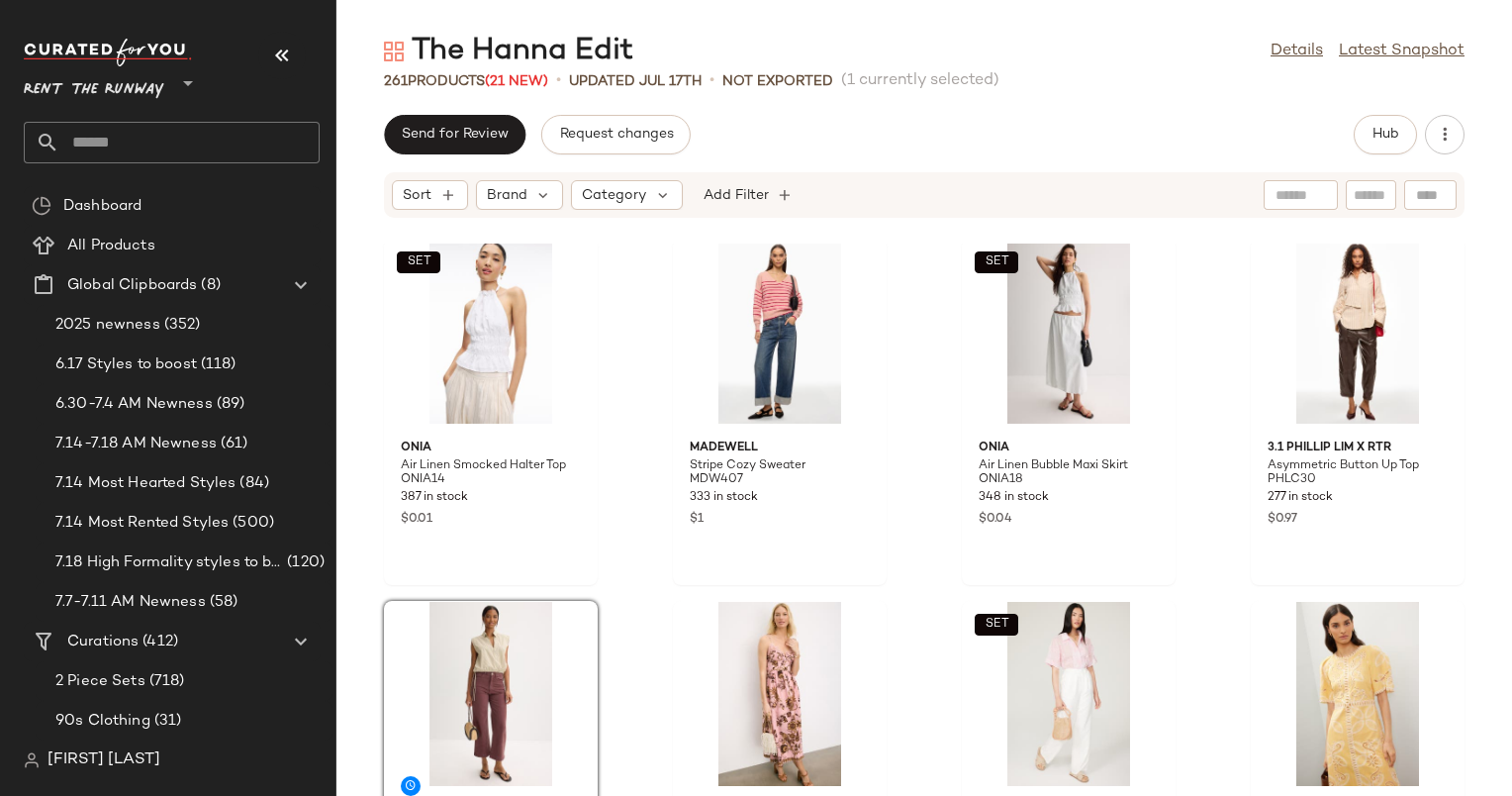 scroll, scrollTop: 11675, scrollLeft: 0, axis: vertical 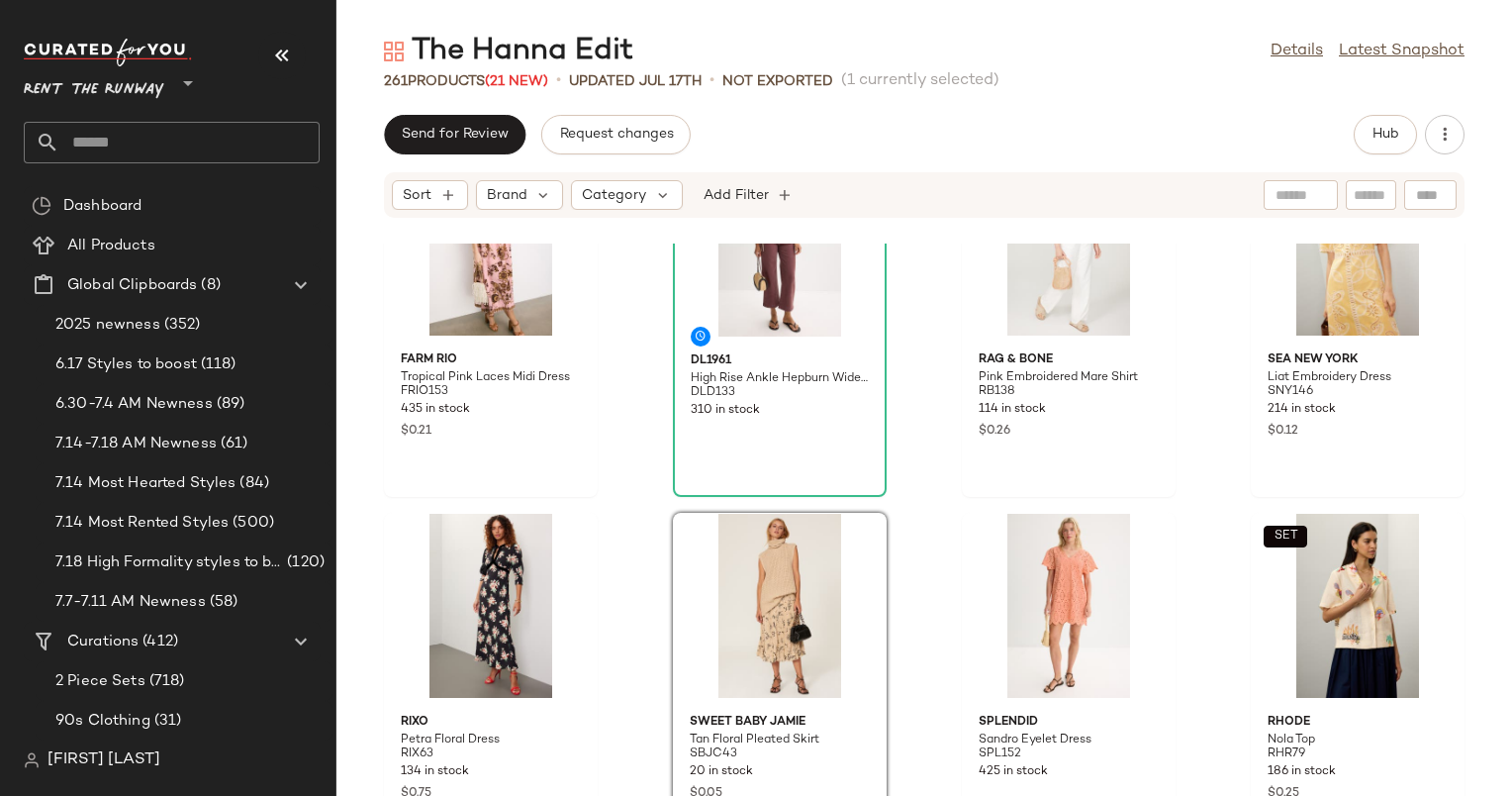 click on "FARM Rio Tropical Pink Laces Midi Dress FRIO153 435 in stock $0.21 DL1961 High Rise Ankle Hepburn Wide Leg Jeans DLD133 310 in stock SET rag & bone Pink Embroidered Mare Shirt RB138 114 in stock $0.26 Sea New York Liat Embroidery Dress SNY146 214 in stock $0.12 Rixo Petra Floral Dress RIX63 134 in stock $0.75 Sweet Baby Jamie Tan Floral Pleated Skirt SBJC43 20 in stock $0.05 Splendid Sandro Eyelet Dress SPL152 425 in stock SET RHODE Nola Top RHR79 186 in stock $0.25 KIVARI Saguero Playsuit KIV7 293 in stock $0.37 LoveShackFancy Clemente Dress LSH101 188 in stock $0.80 Madewell Kirkley Mini Dress MDW325 50 in stock $0.55 rag & bone Fiona Stripe Sleeveless Top RB147 279 in stock $0.27 SET Ted Baker London High Waisted Structured Pants TBL93 445 in stock SET Ted Baker London Cropped Structured Pocket Jacket TBL105 395 in stock Sea New York Lula Mini Dress SNY198 474 in stock FARM Rio Greek Garden Off-white Blouse FRIO179 845 in stock $0.16" 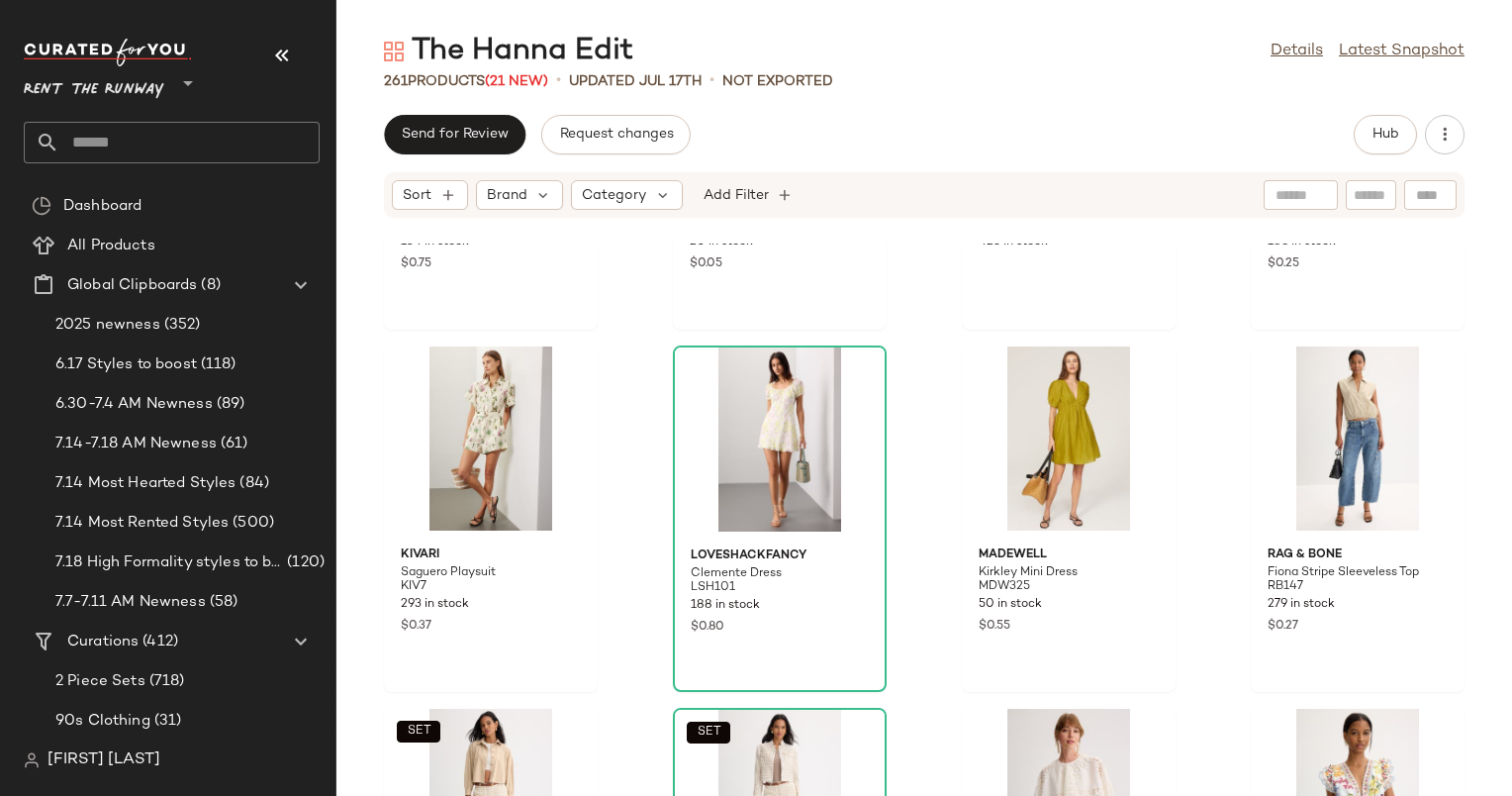 scroll, scrollTop: 12602, scrollLeft: 0, axis: vertical 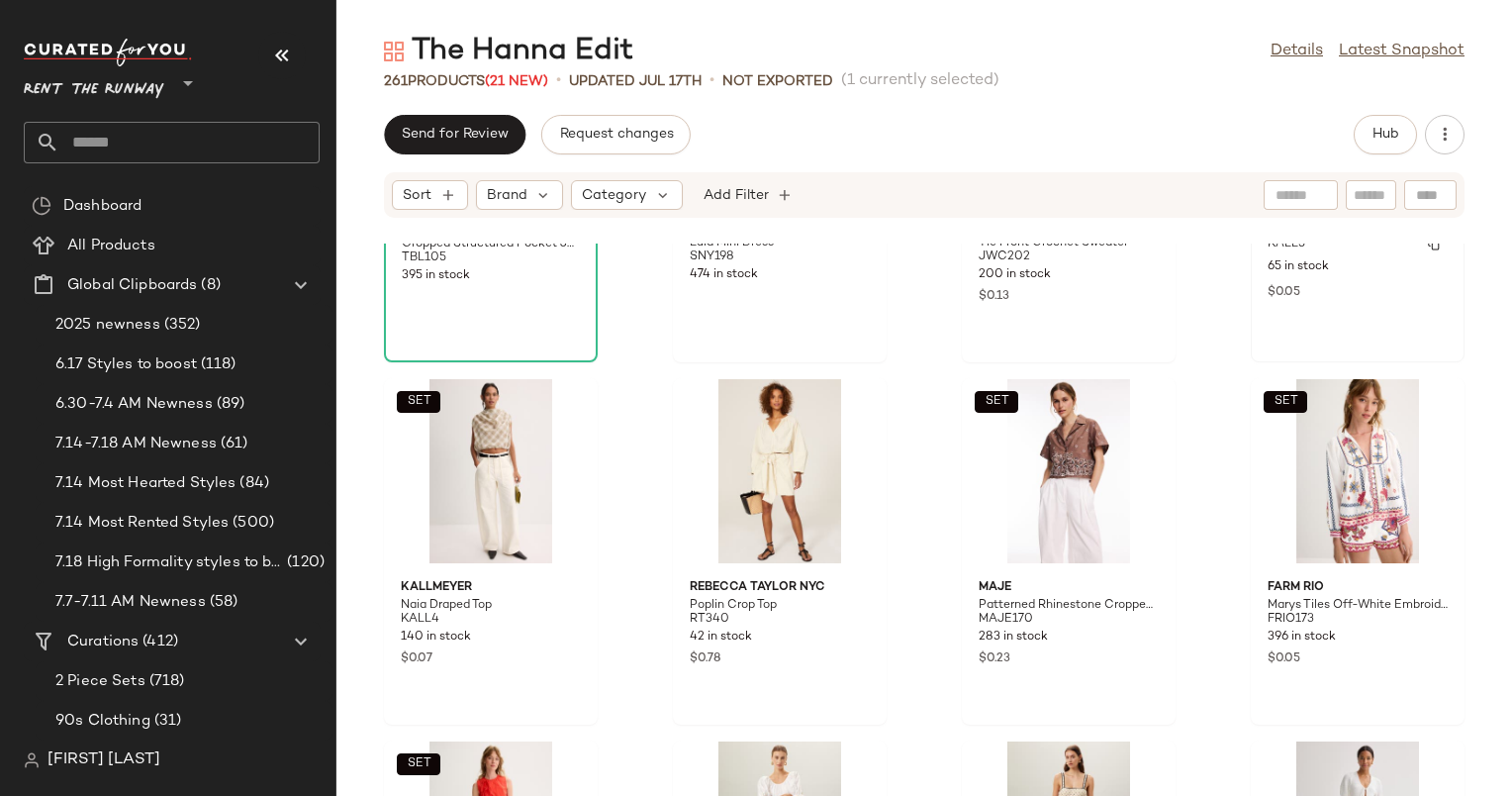 click on "$0.05" 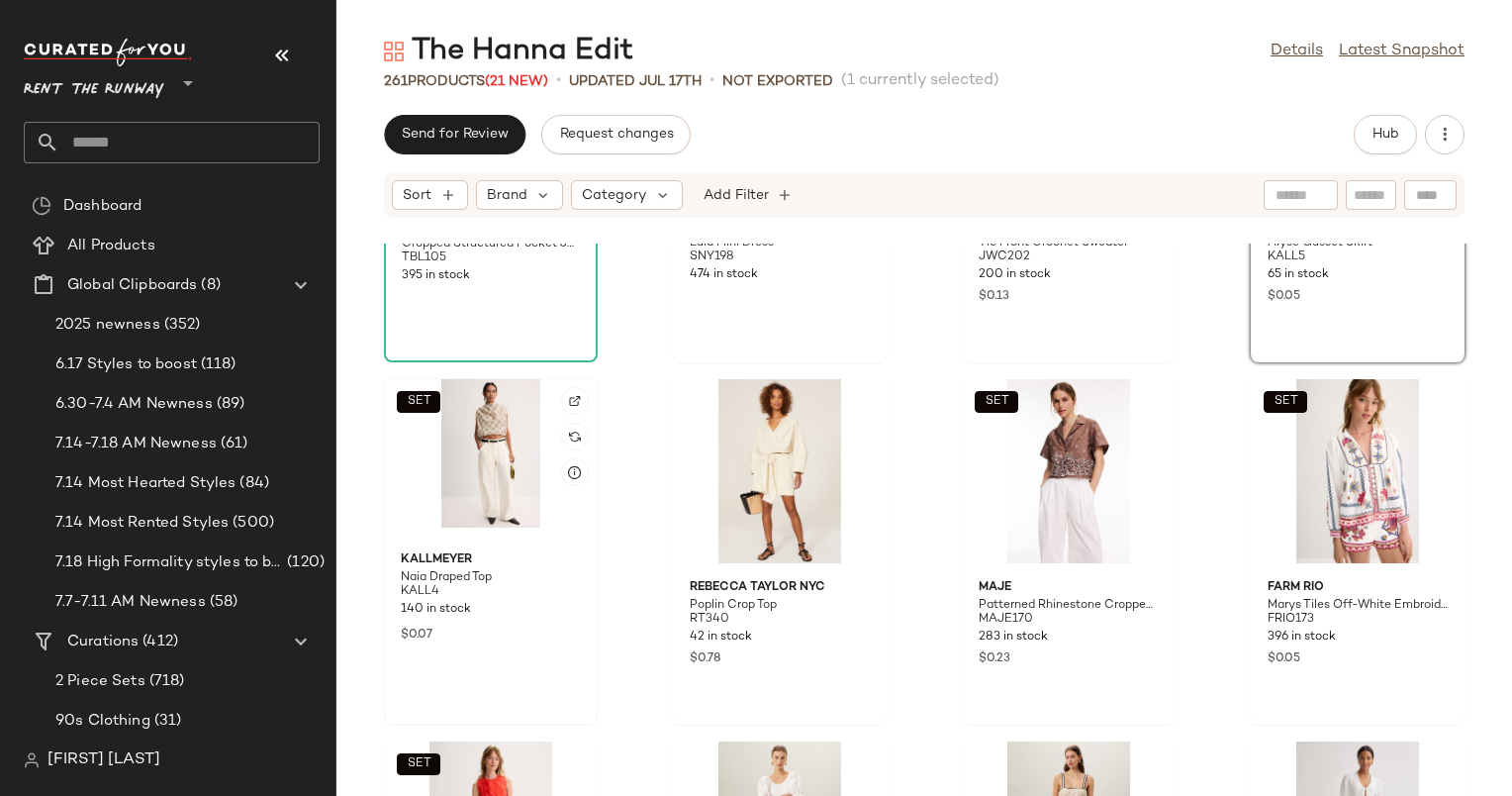 click on "SET" 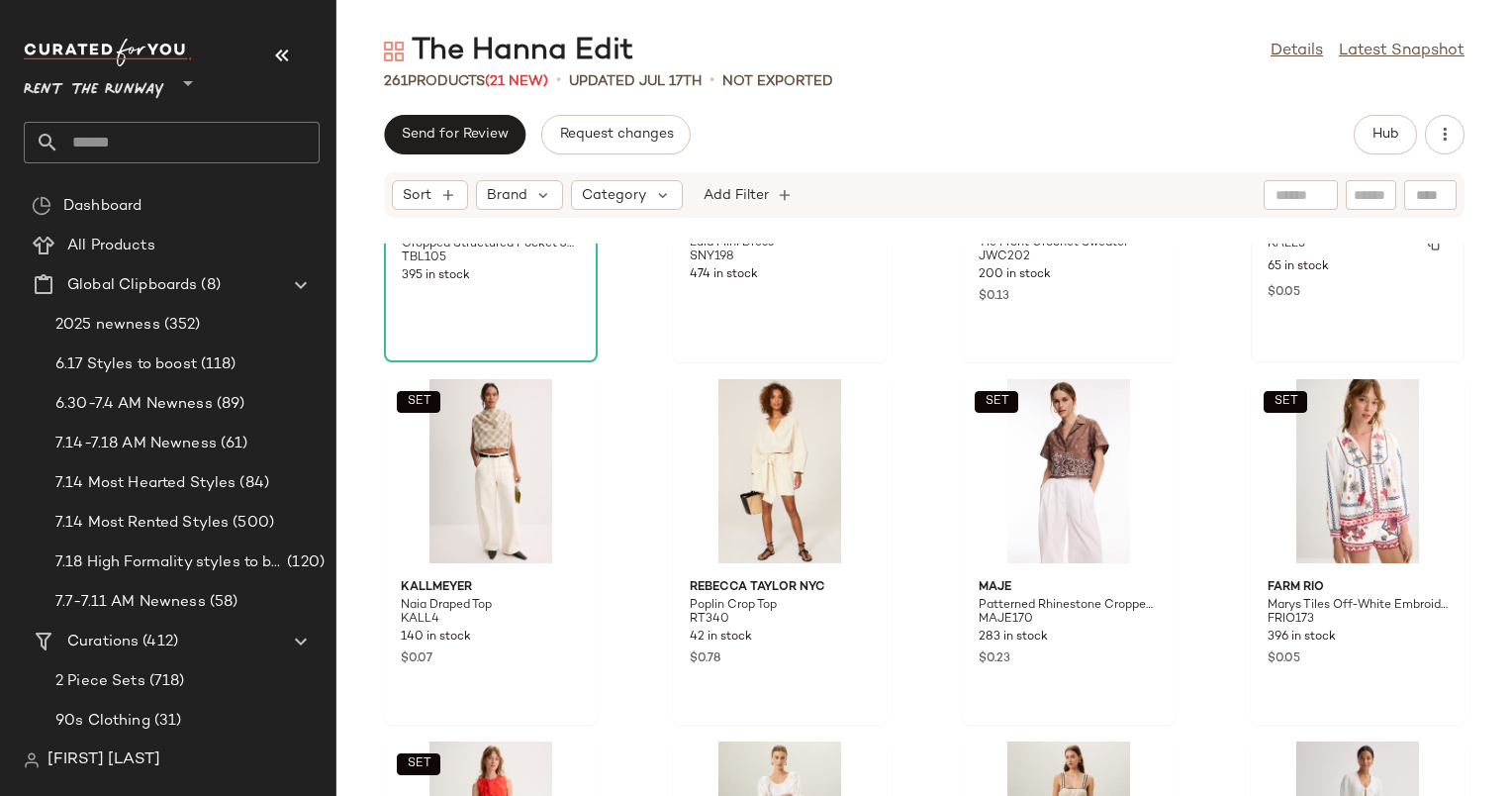 click on "65 in stock" at bounding box center [1358, 267] 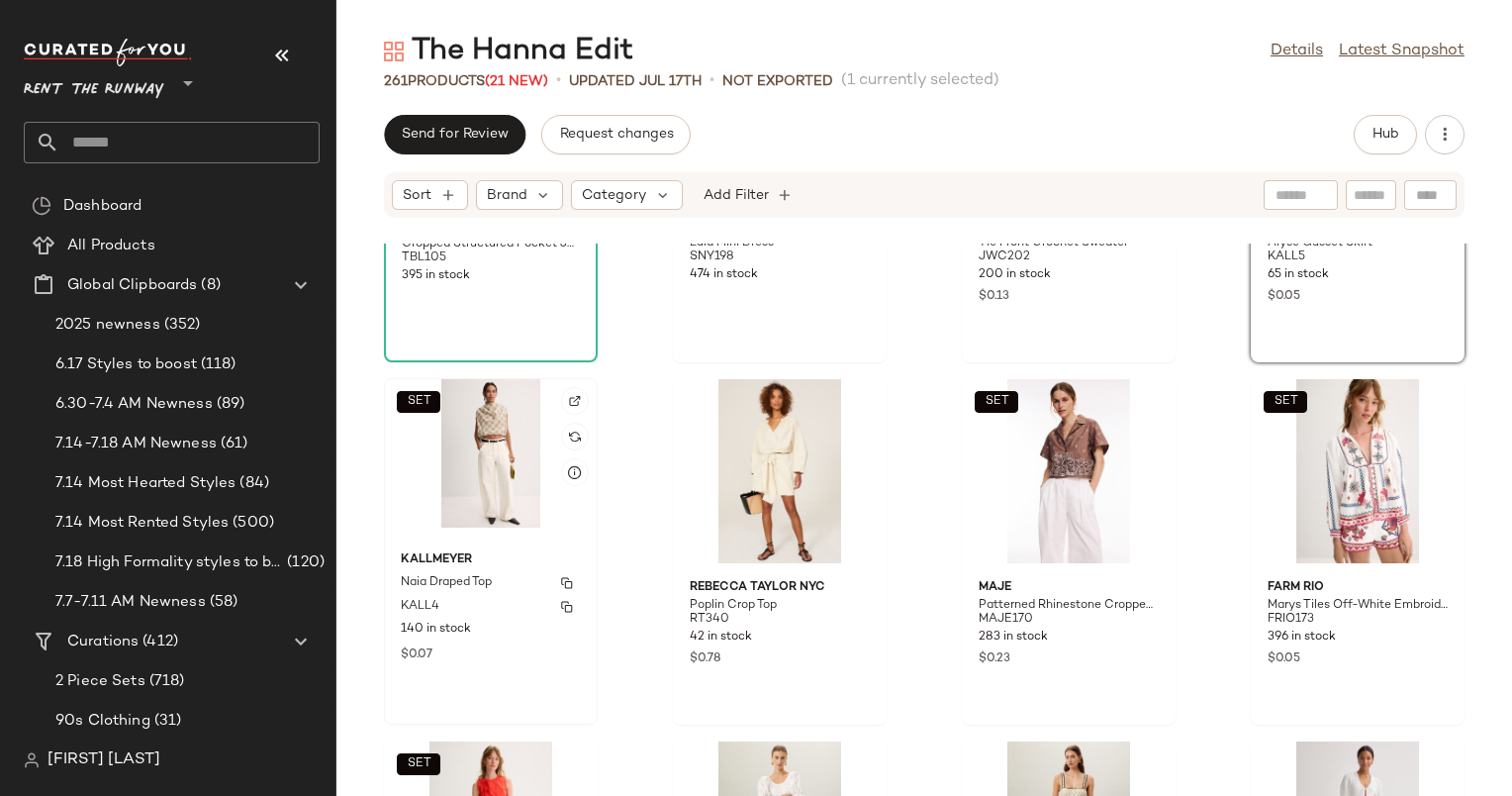 click on "Naia Draped Top" at bounding box center (446, 583) 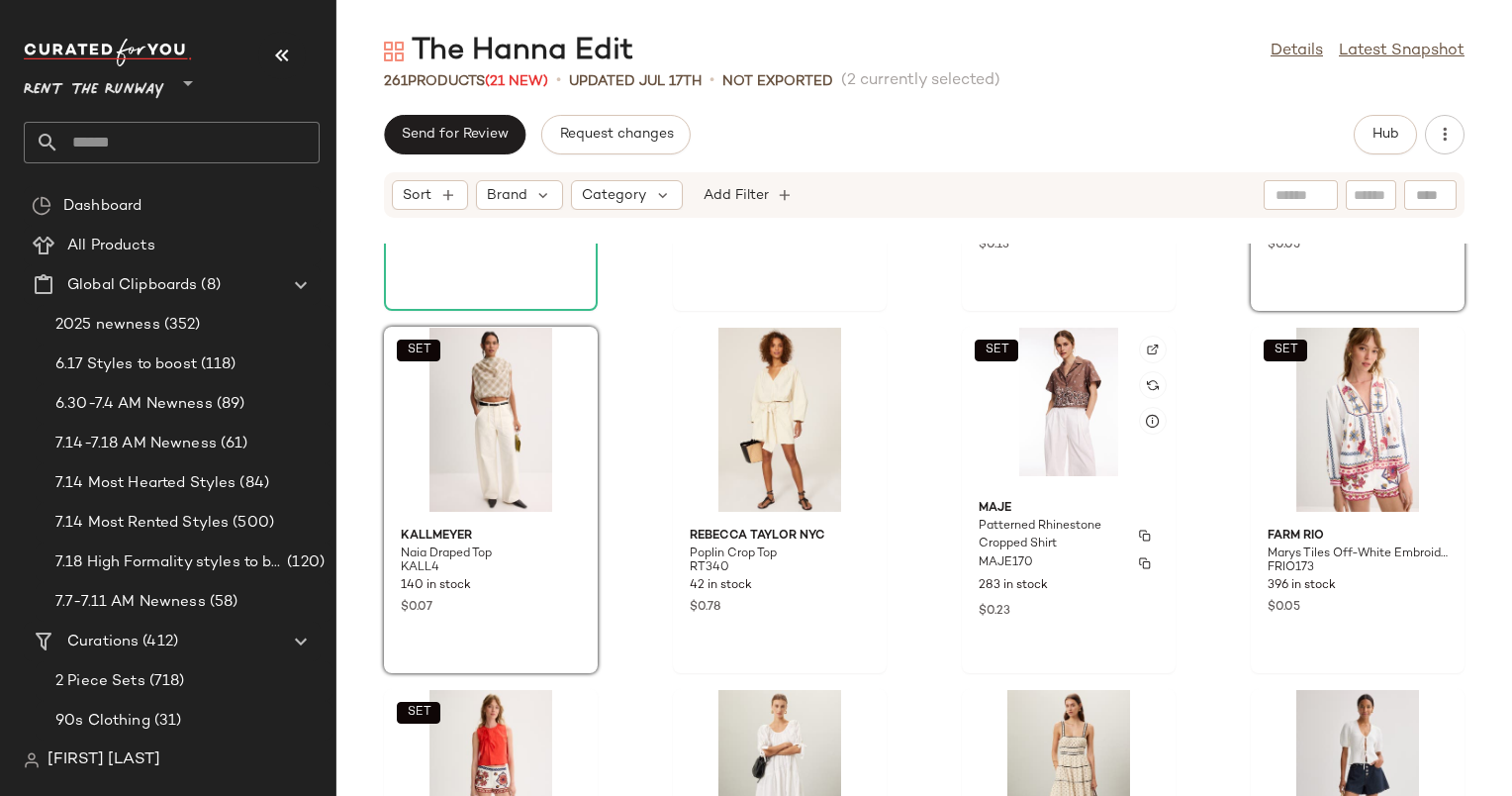 scroll, scrollTop: 13708, scrollLeft: 0, axis: vertical 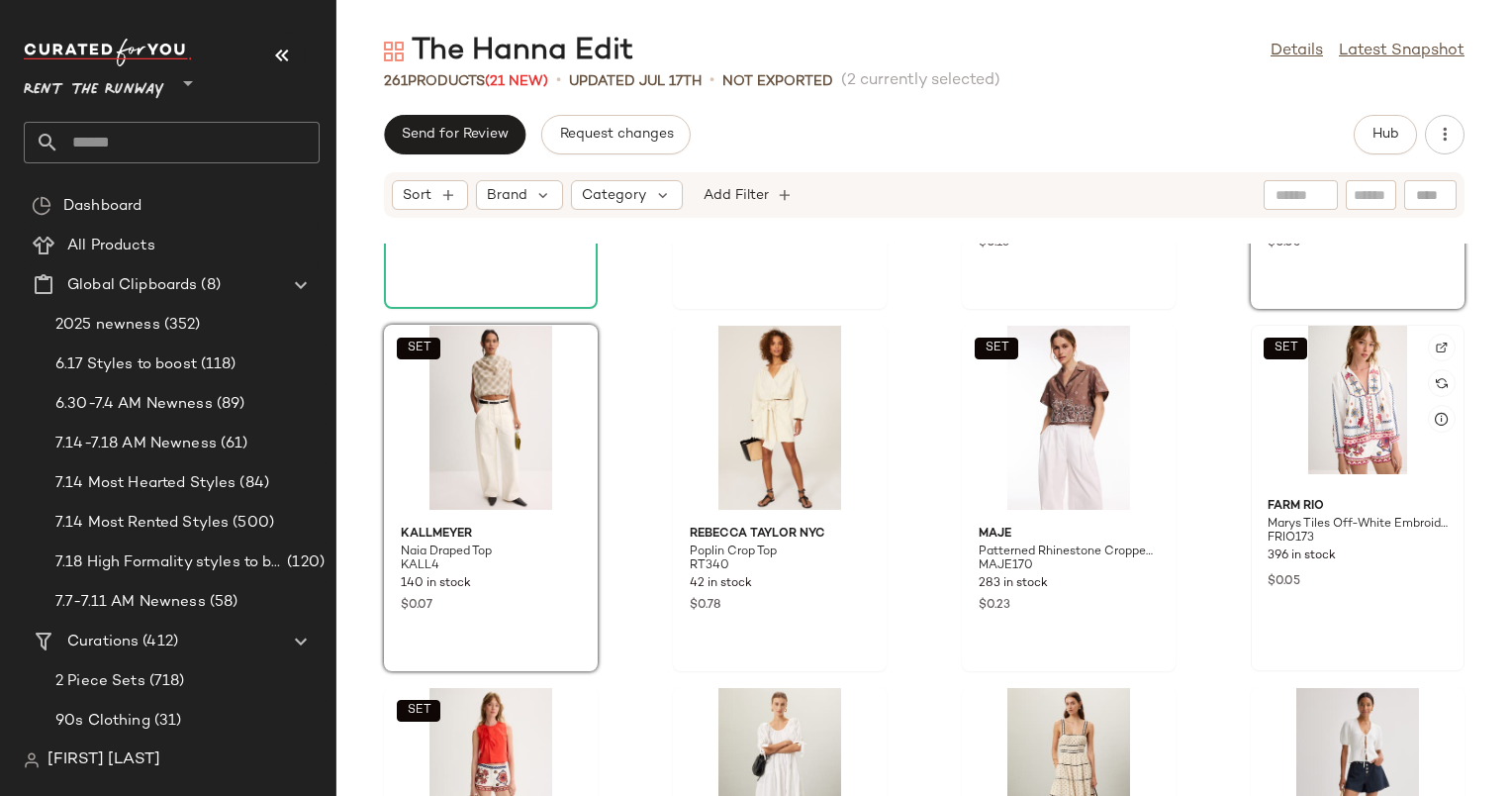 click on "SET" 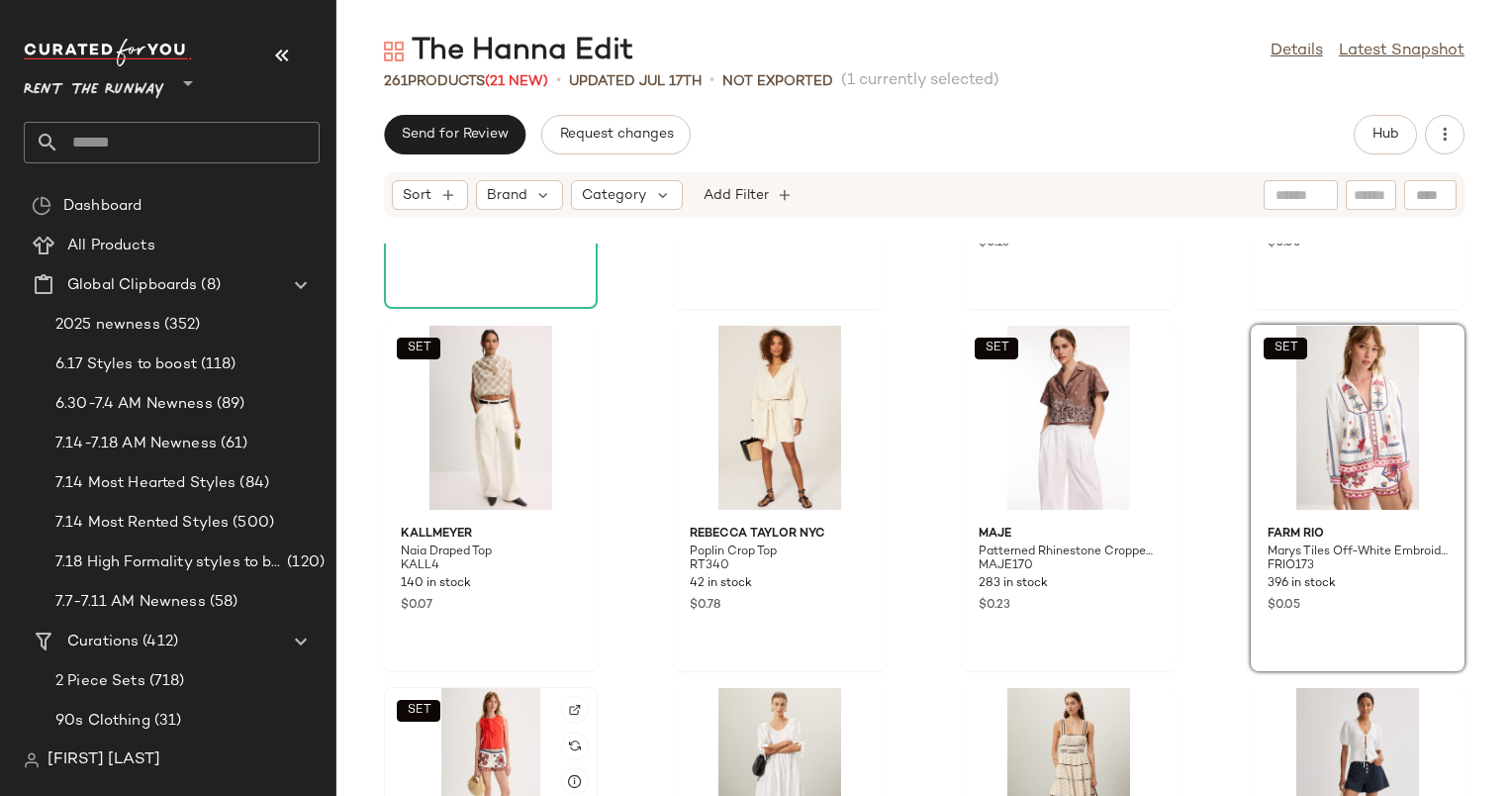 click on "SET" 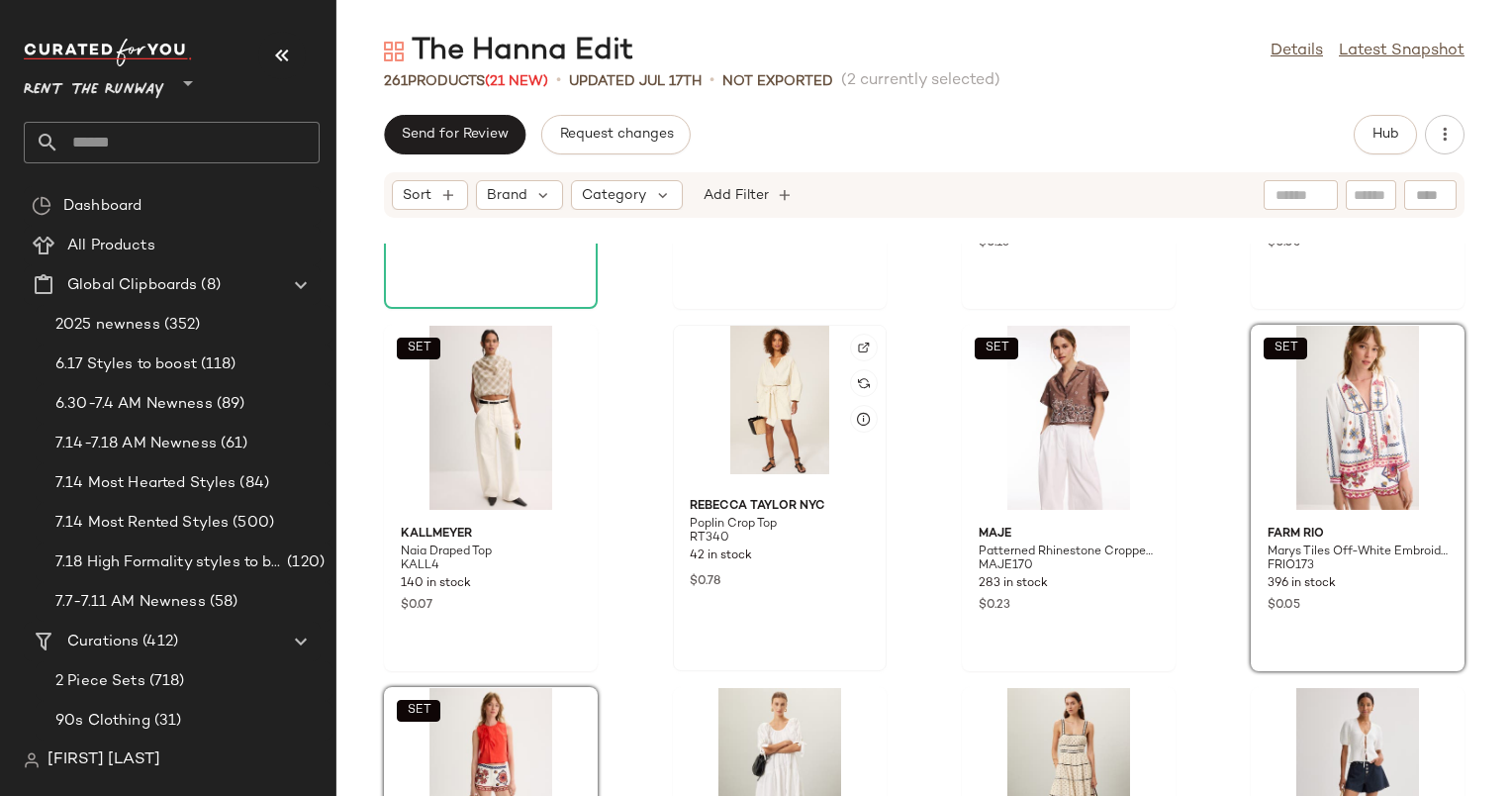drag, startPoint x: 477, startPoint y: 732, endPoint x: 705, endPoint y: 325, distance: 466.51152 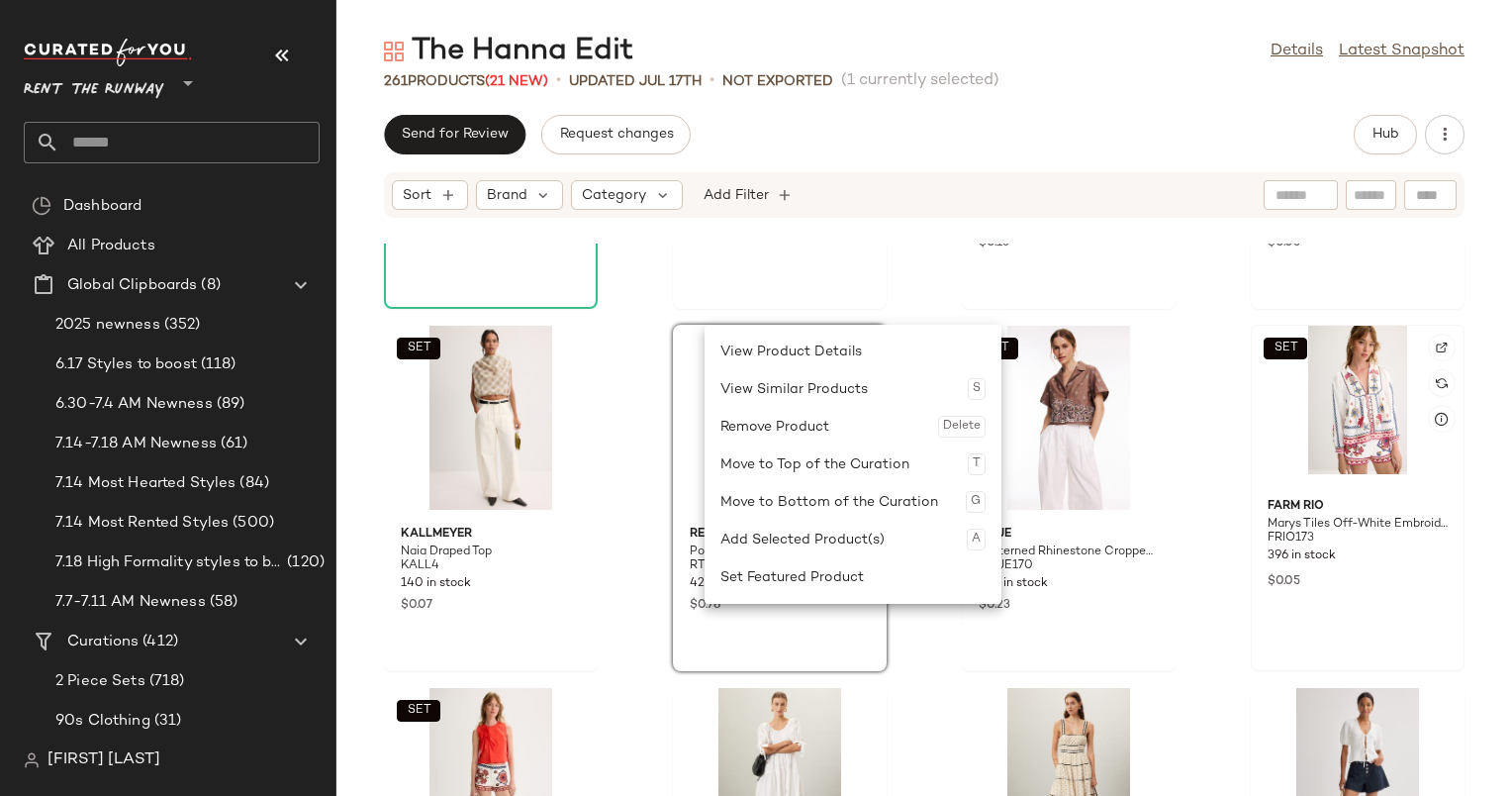 click on "SET" 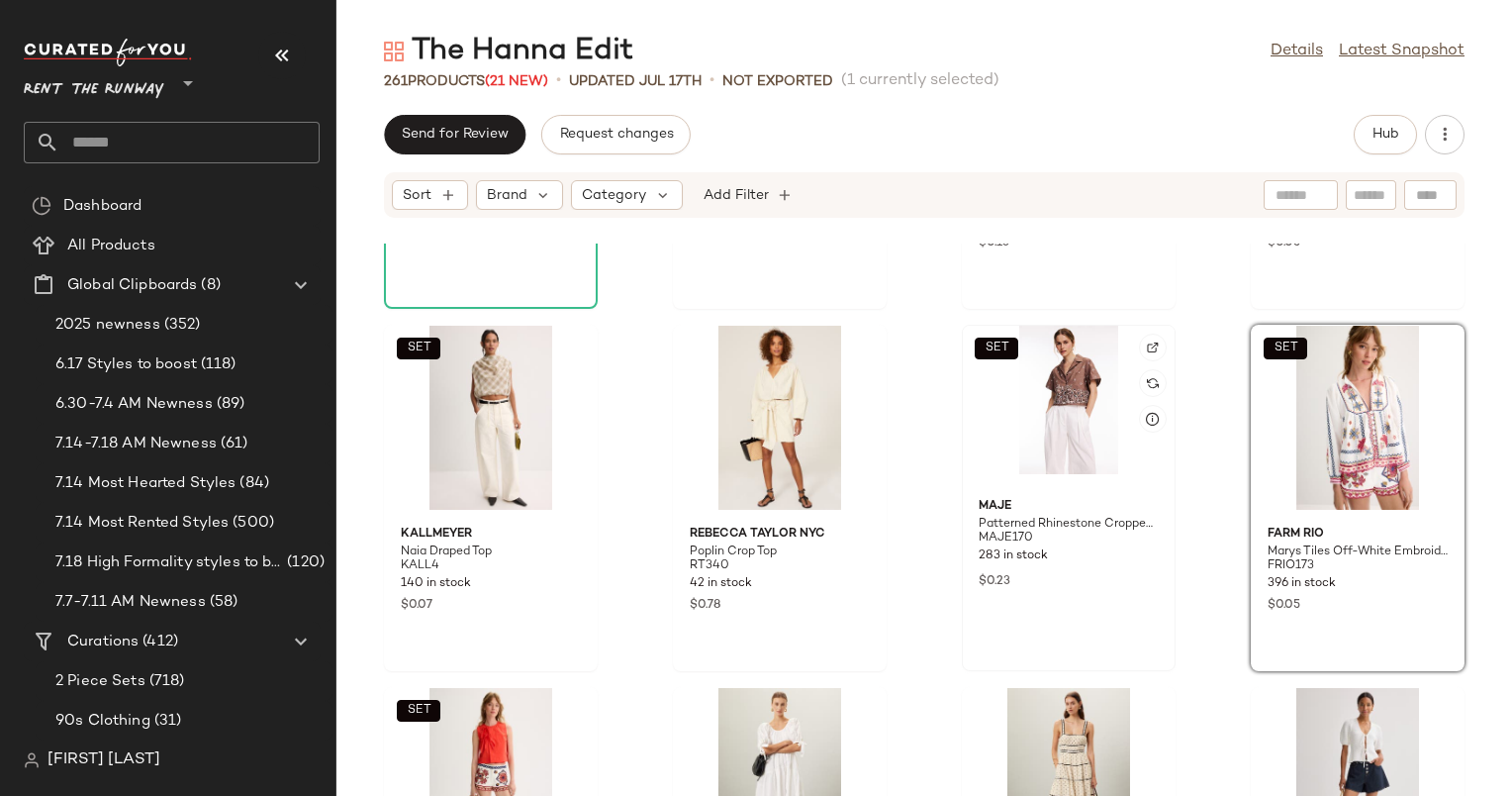 click on "SET" 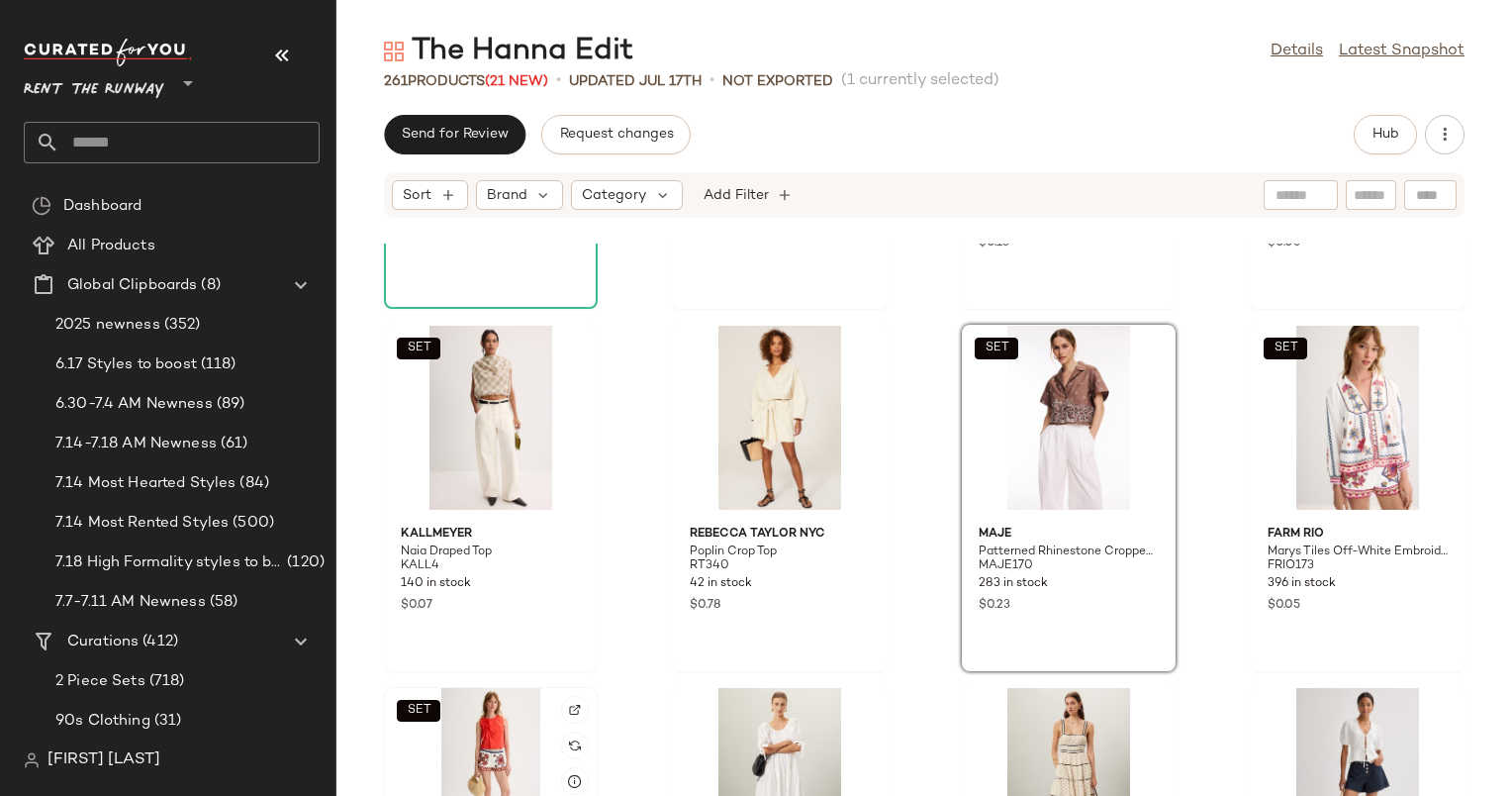 click on "SET" 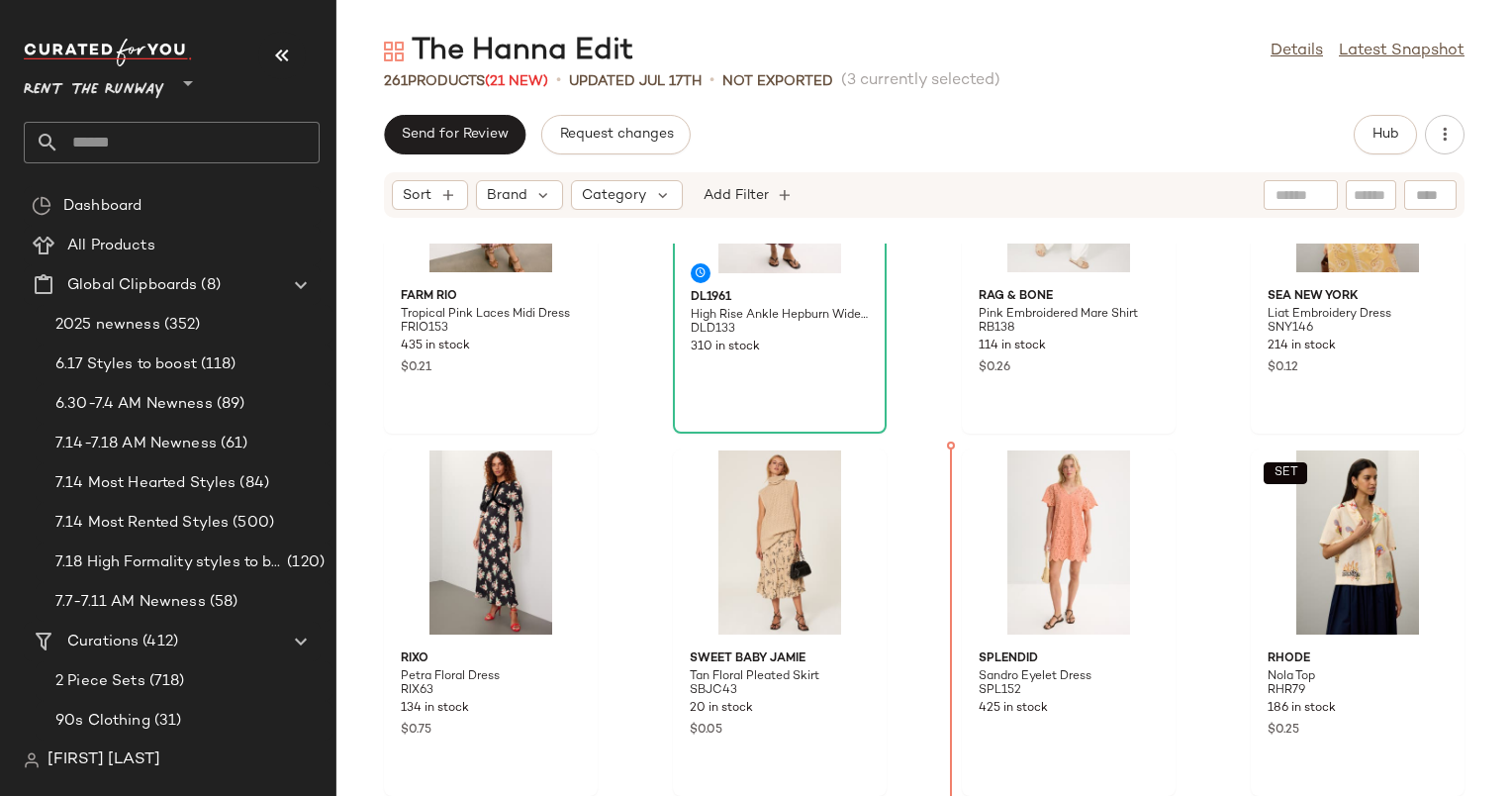 scroll, scrollTop: 12134, scrollLeft: 0, axis: vertical 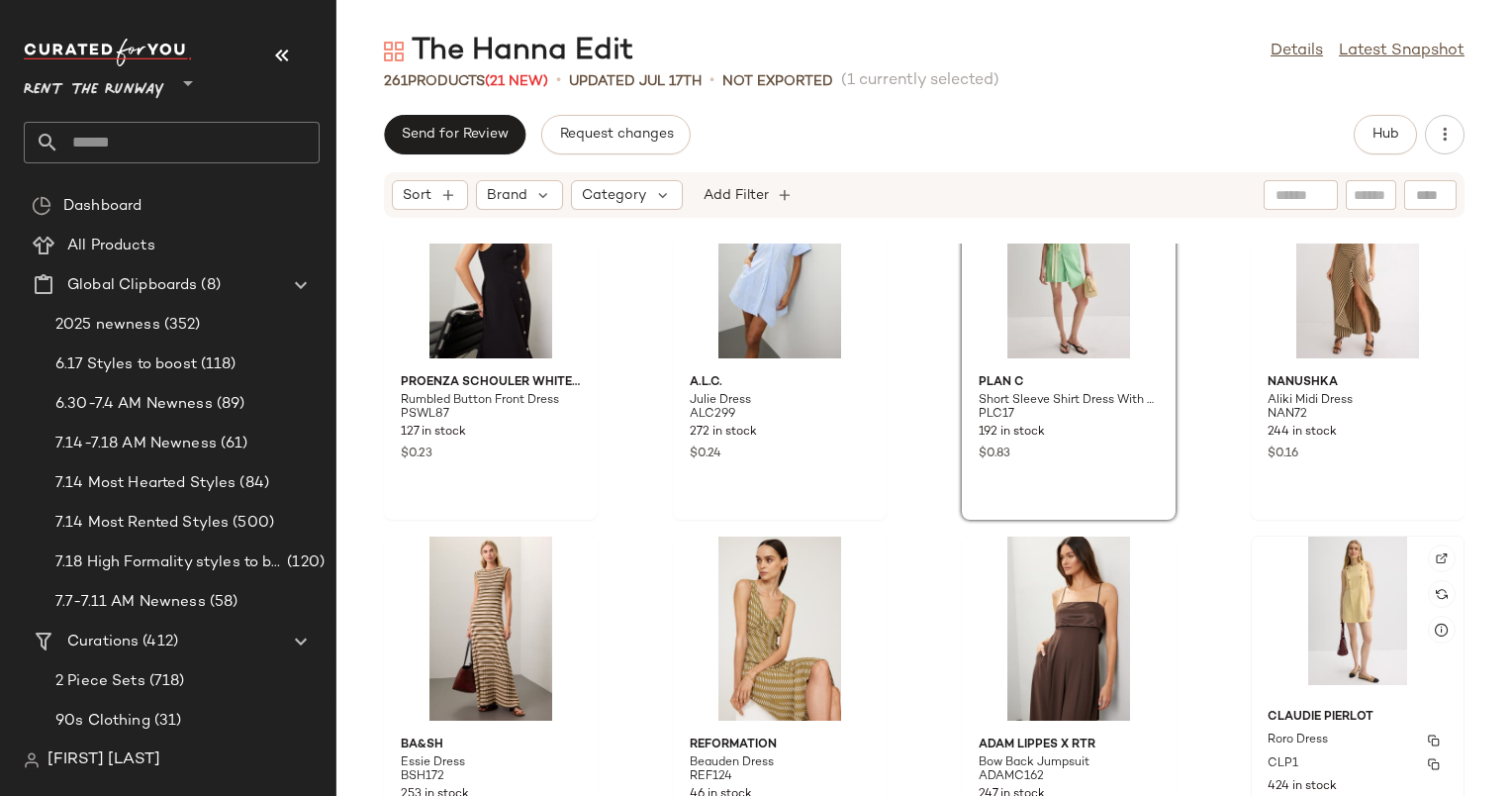 click 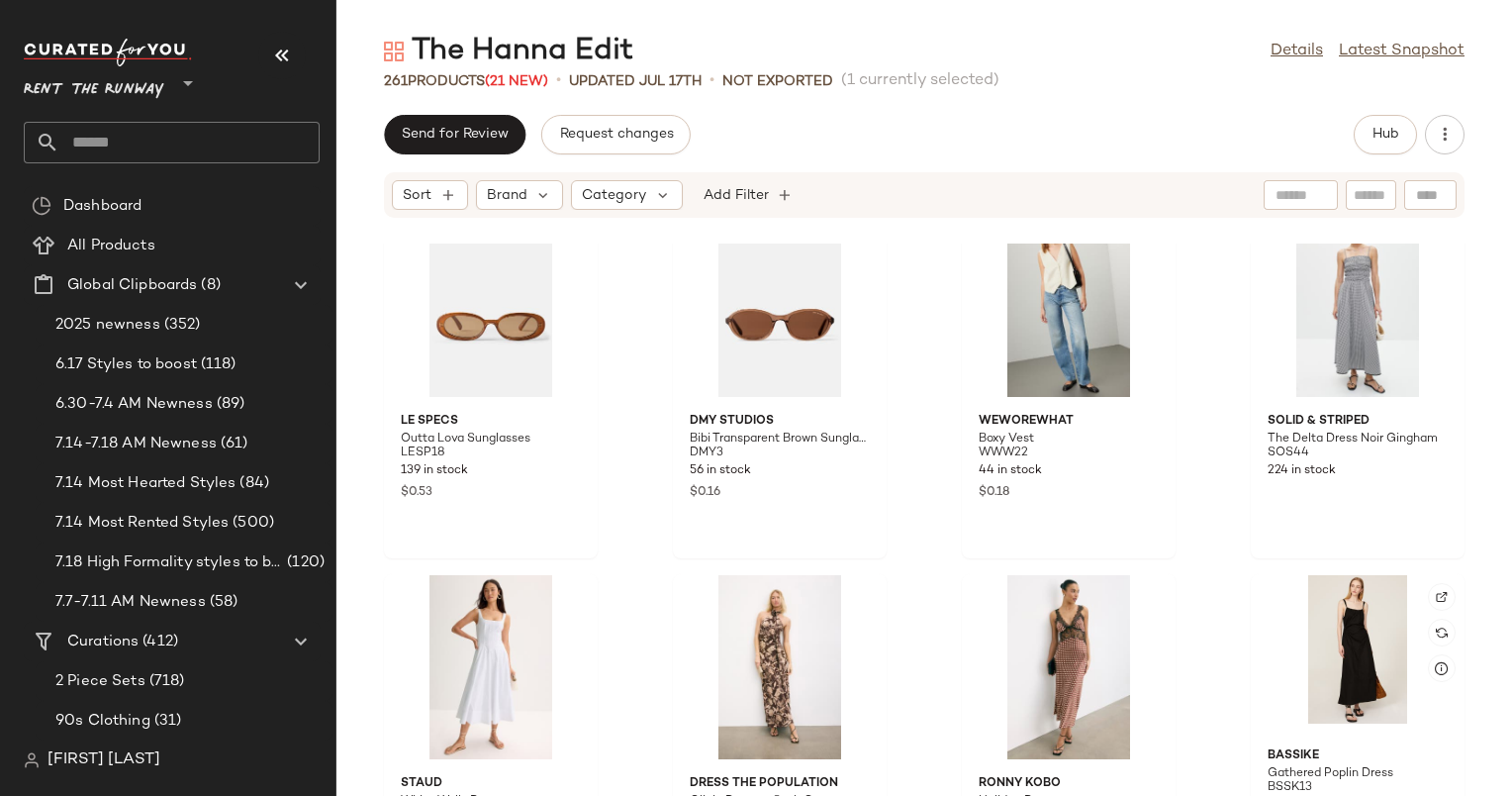 scroll, scrollTop: 16199, scrollLeft: 0, axis: vertical 